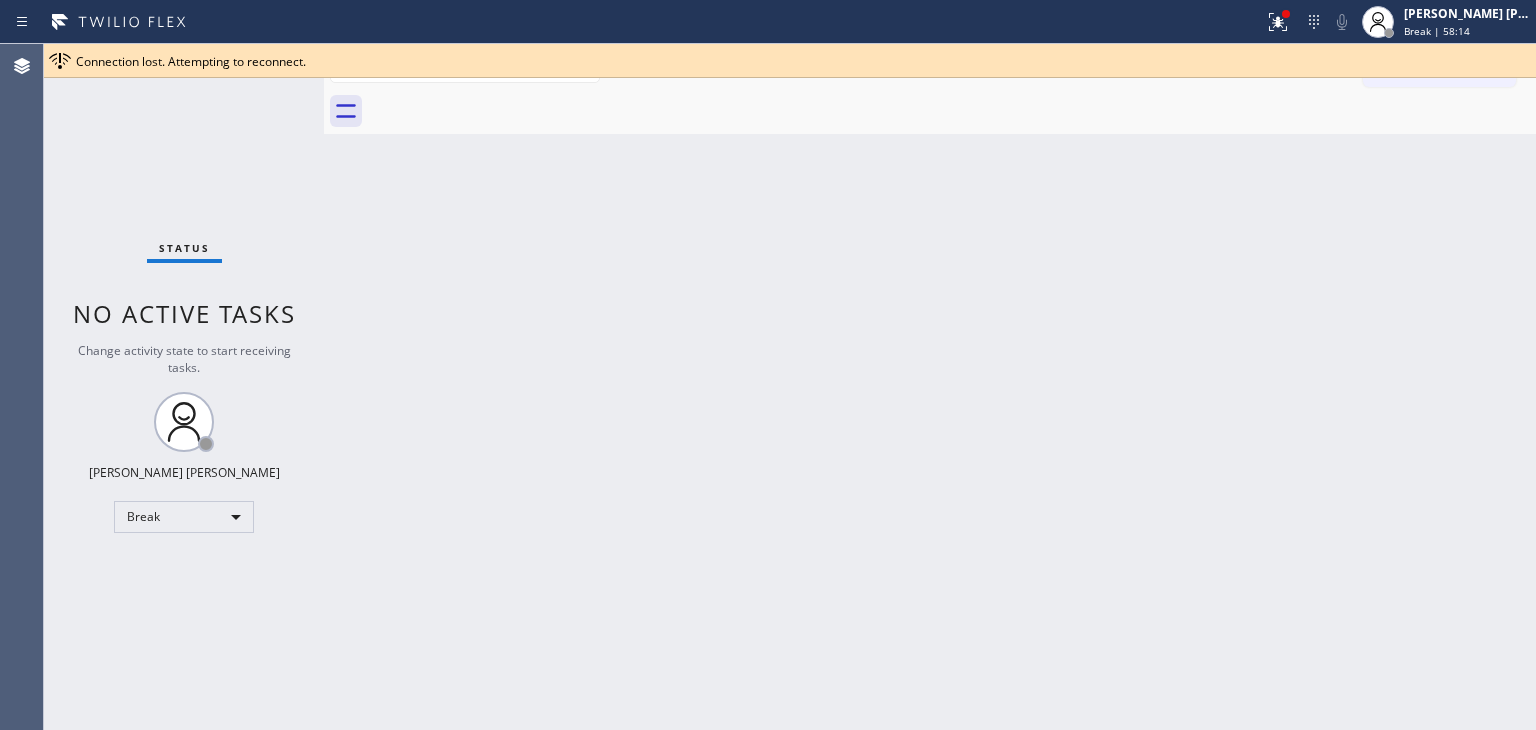 scroll, scrollTop: 0, scrollLeft: 0, axis: both 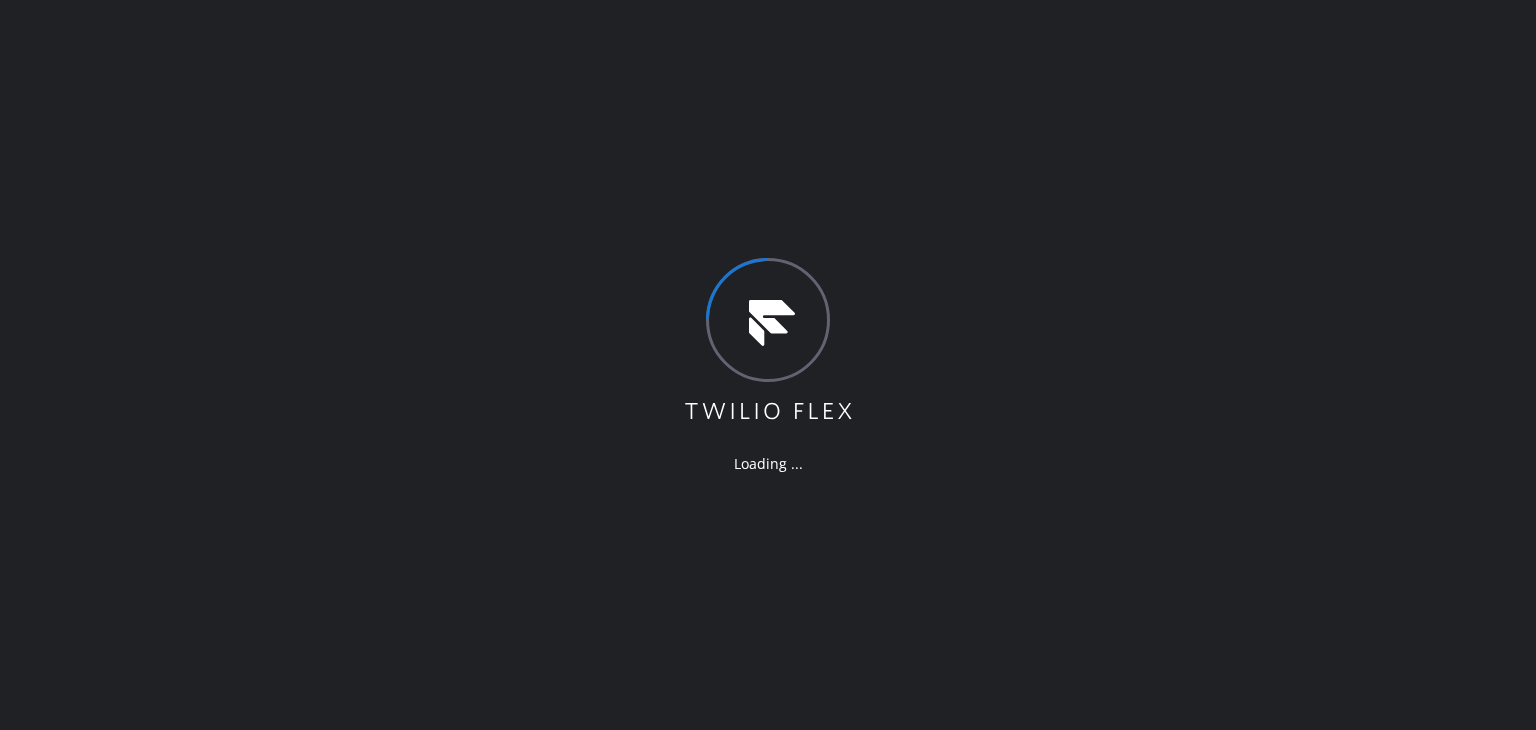 click on "Loading ..." at bounding box center (768, 365) 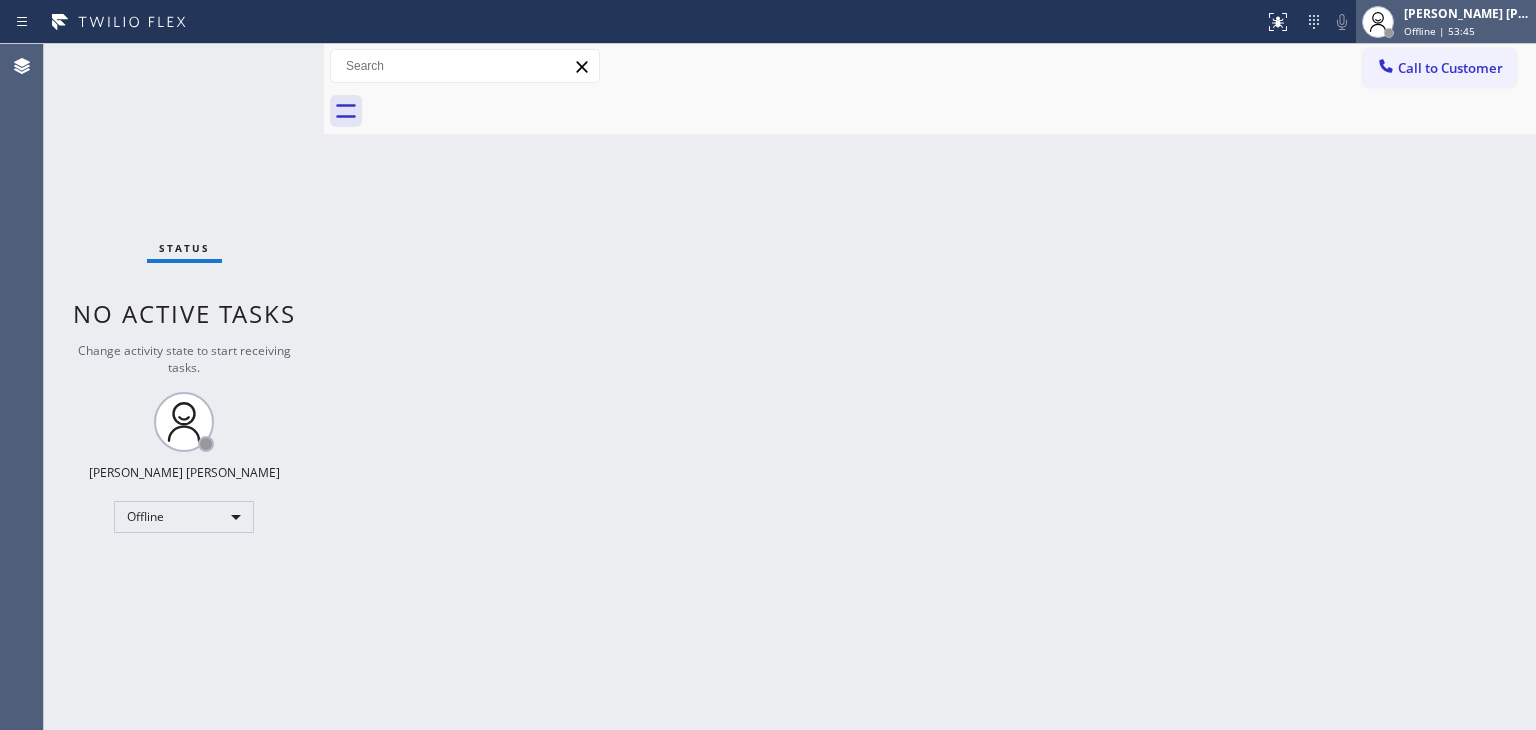 click on "[PERSON_NAME] [PERSON_NAME] Offline | 53:45" at bounding box center [1468, 21] 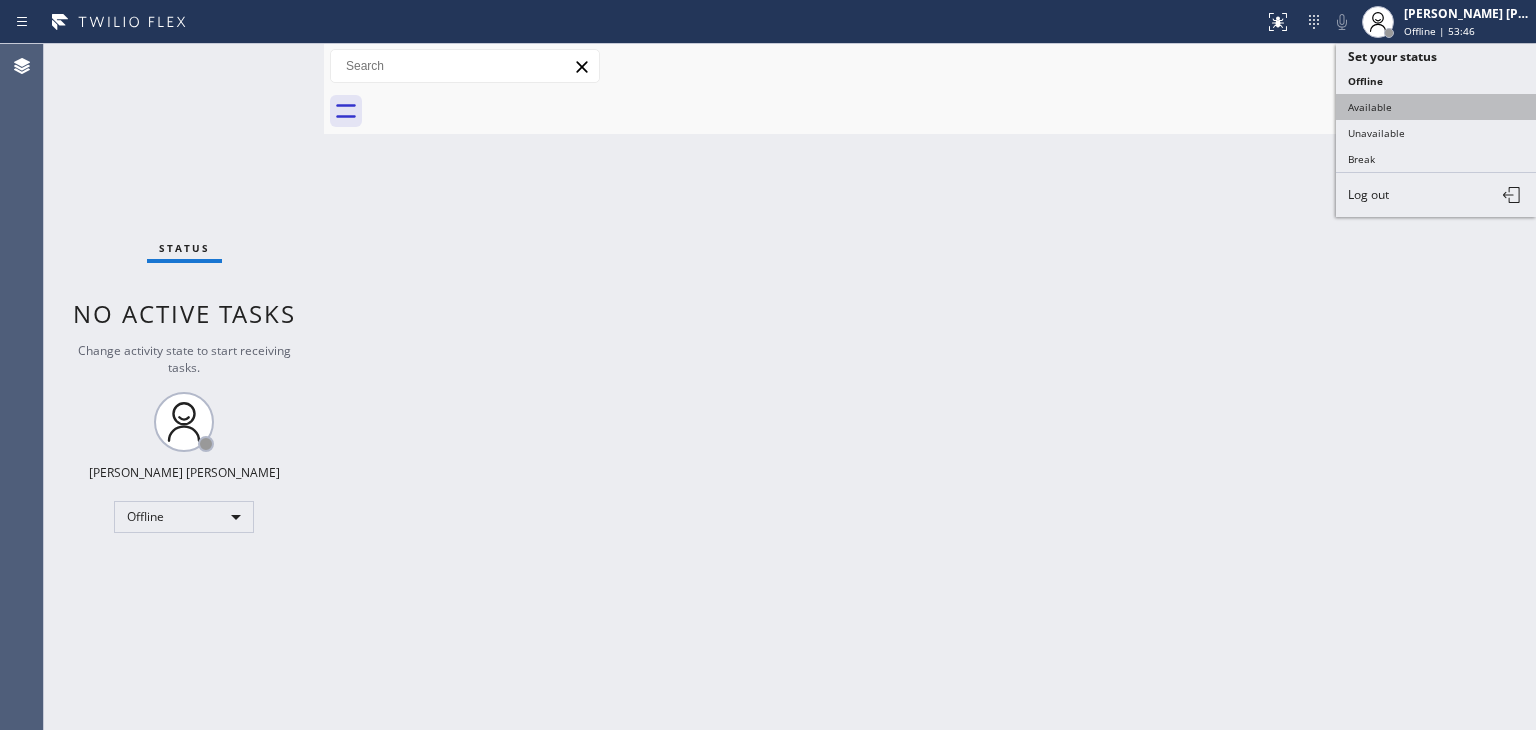 click on "Available" at bounding box center (1436, 107) 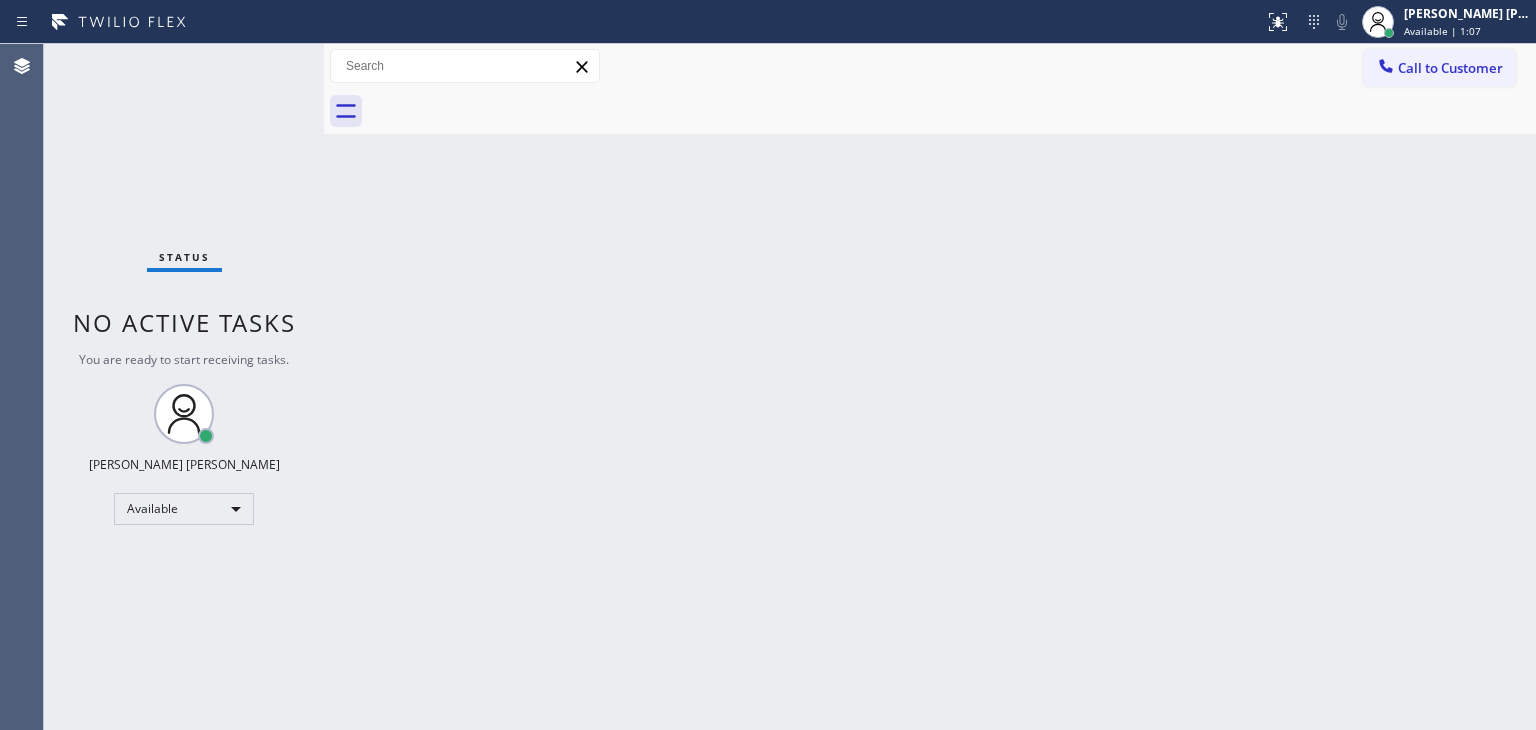 click on "Status   No active tasks     You are ready to start receiving tasks.   [PERSON_NAME] [PERSON_NAME] Available" at bounding box center [184, 387] 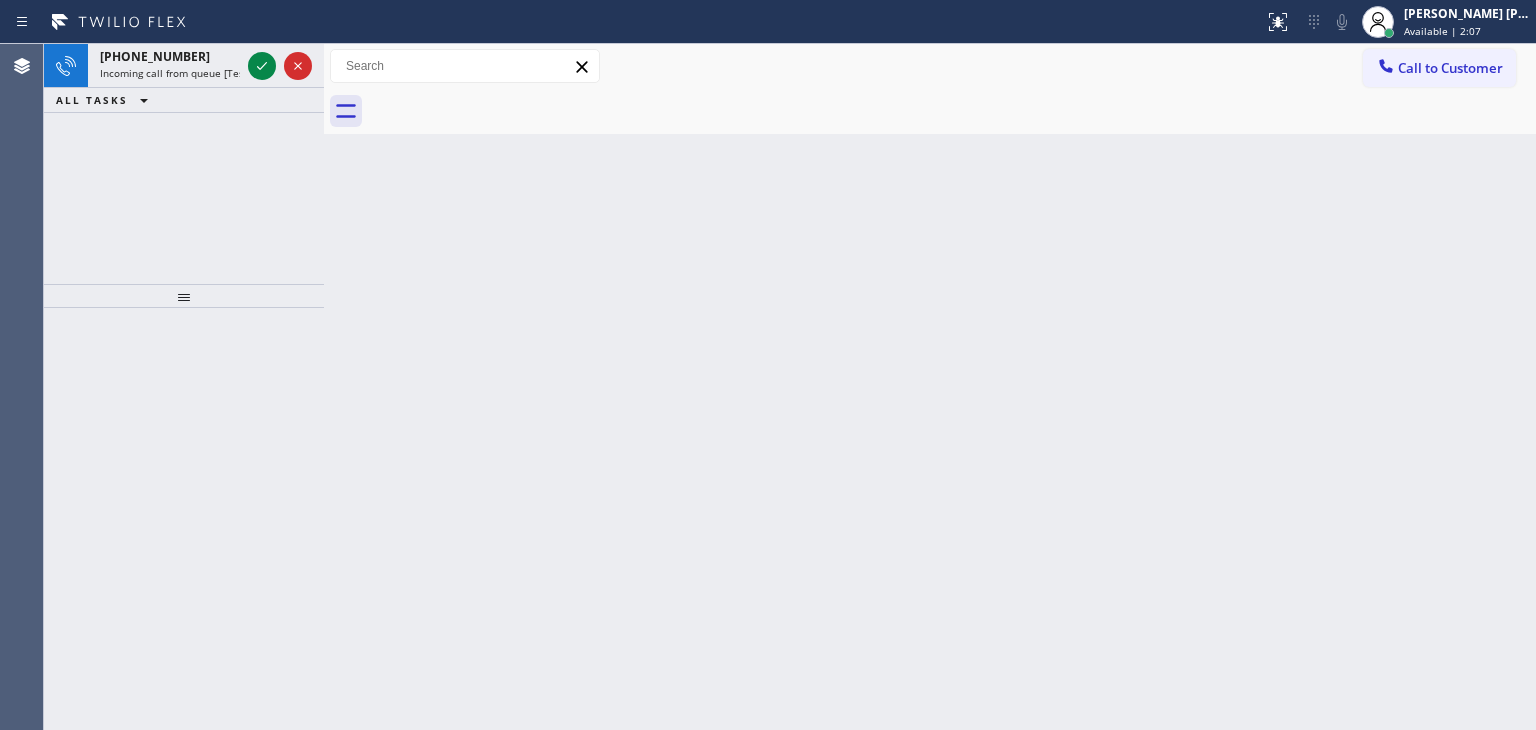 click on "[PHONE_NUMBER] Incoming call from queue [Test] All ALL TASKS ALL TASKS ACTIVE TASKS TASKS IN WRAP UP" at bounding box center [184, 164] 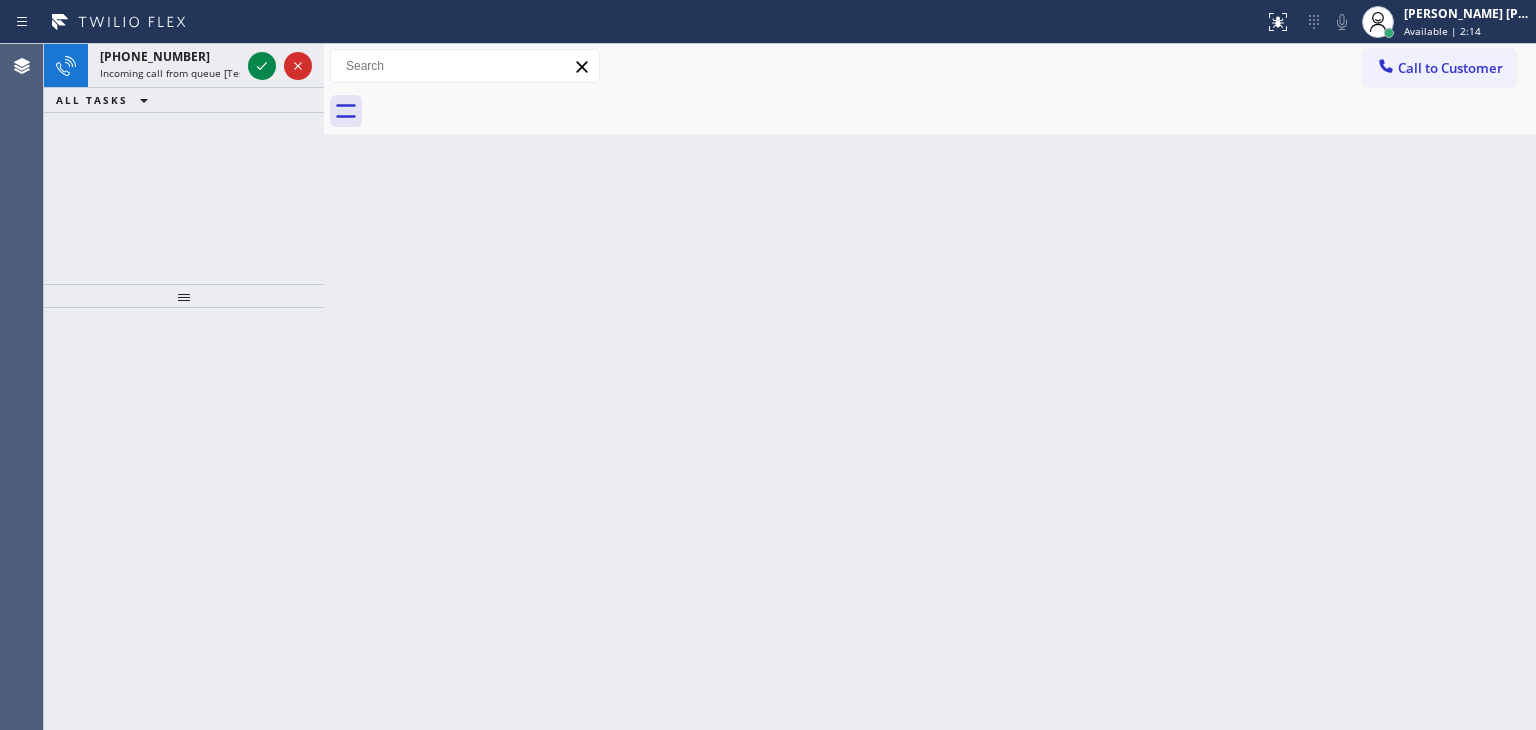 click 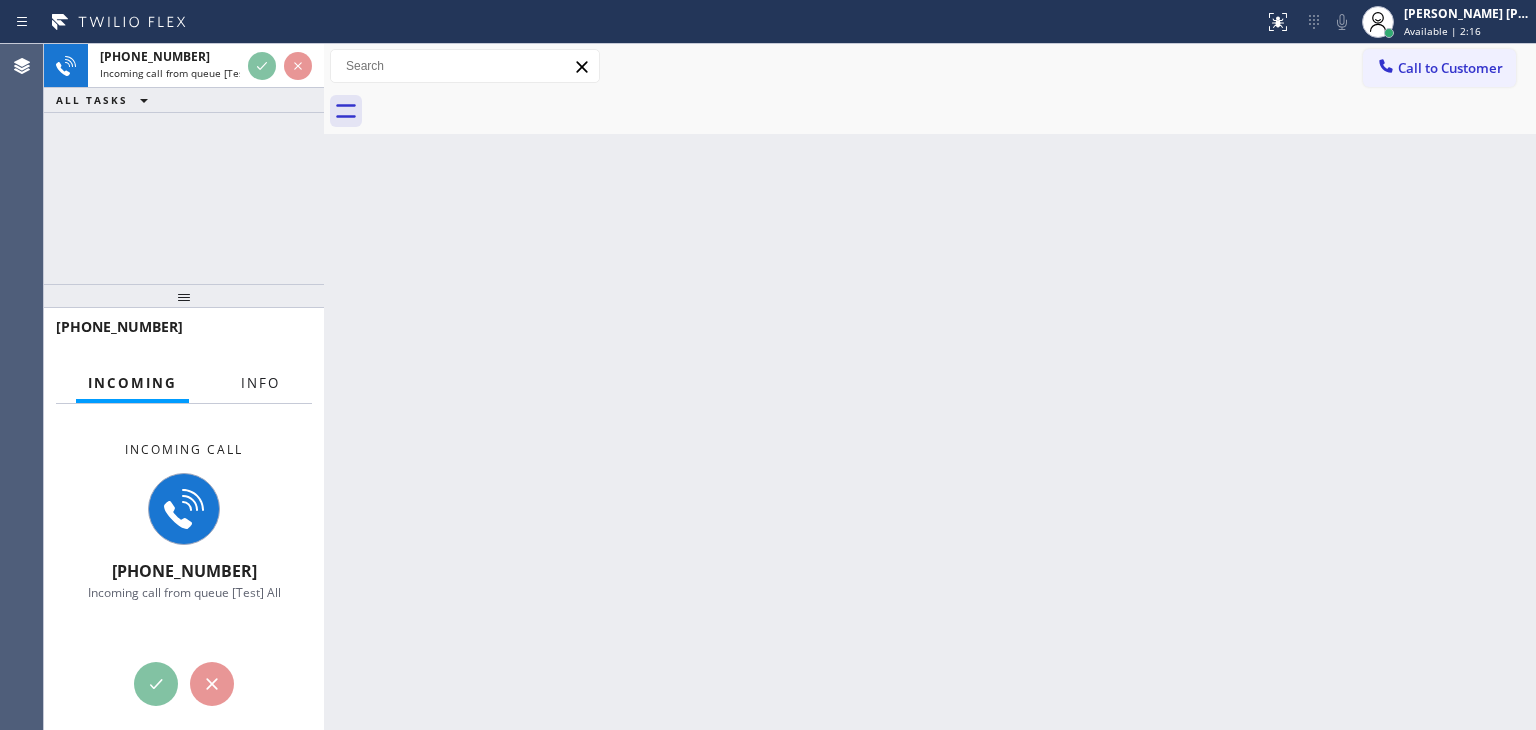 click on "Info" at bounding box center (260, 383) 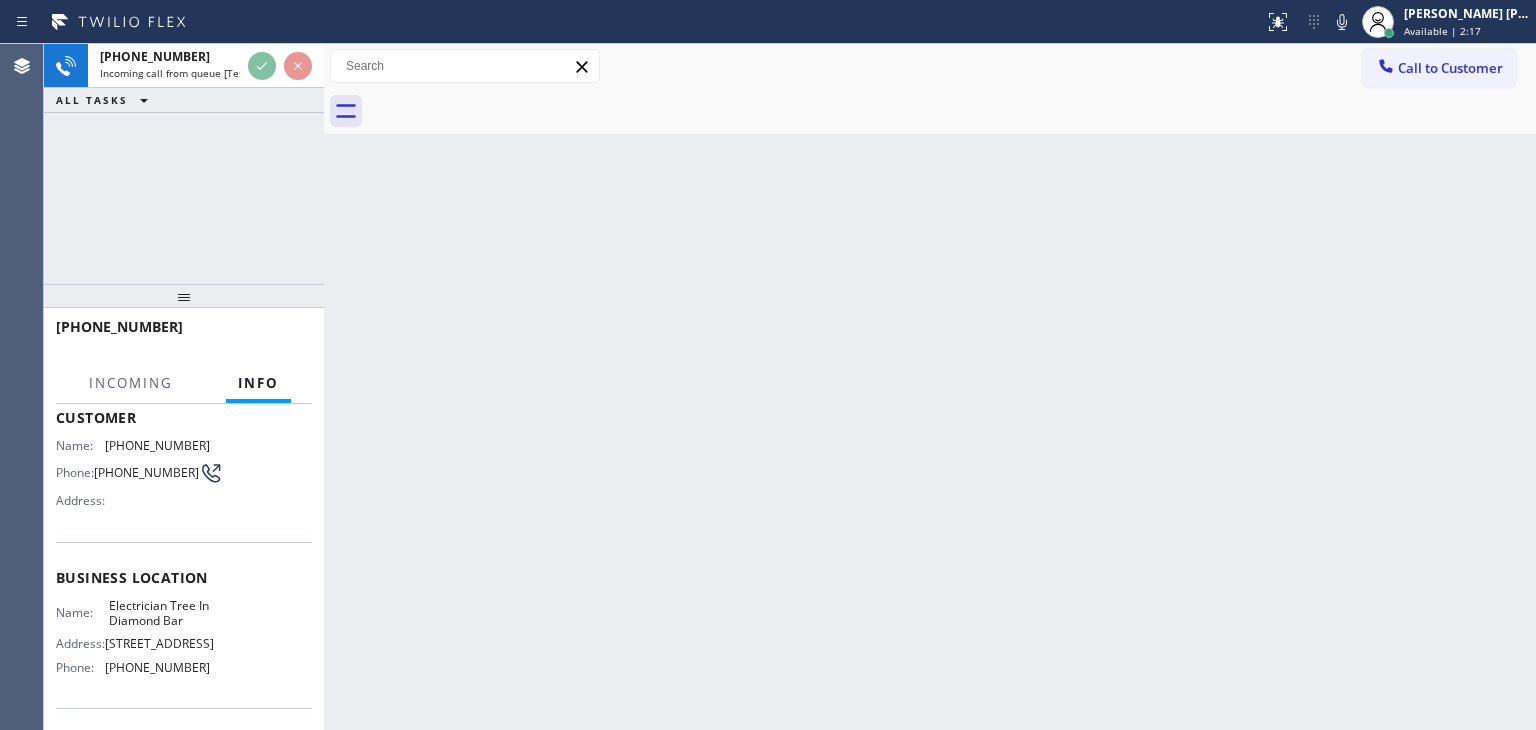 scroll, scrollTop: 200, scrollLeft: 0, axis: vertical 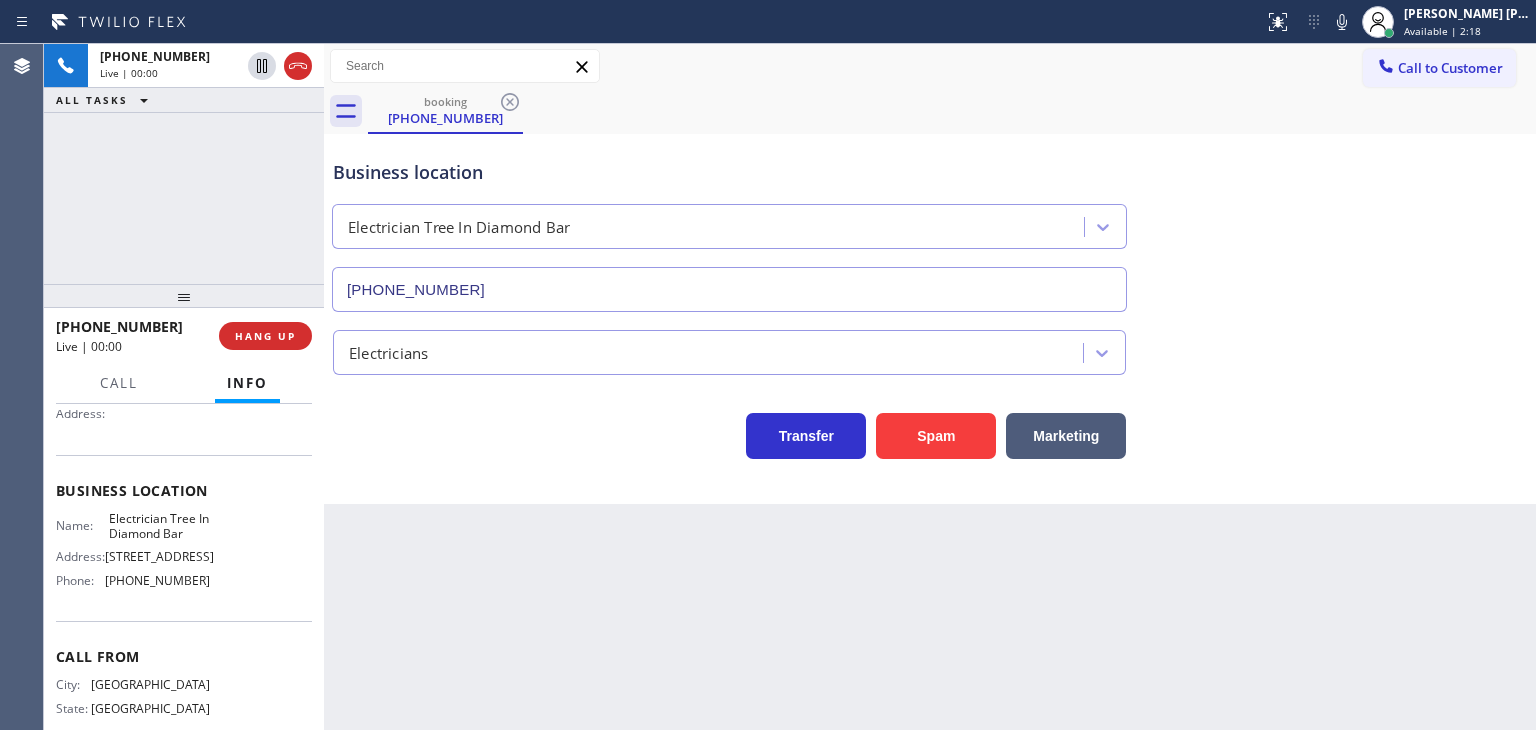 type on "[PHONE_NUMBER]" 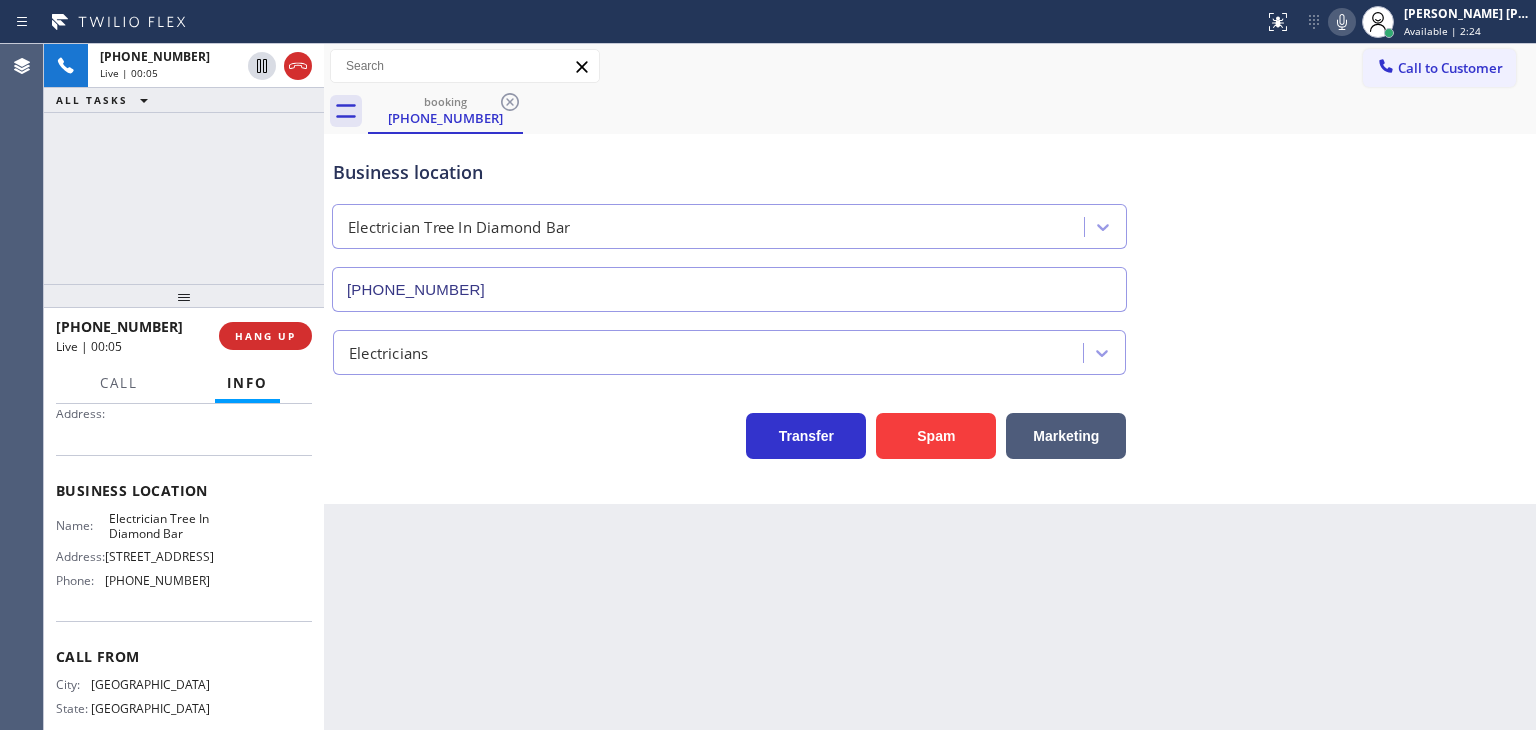 click 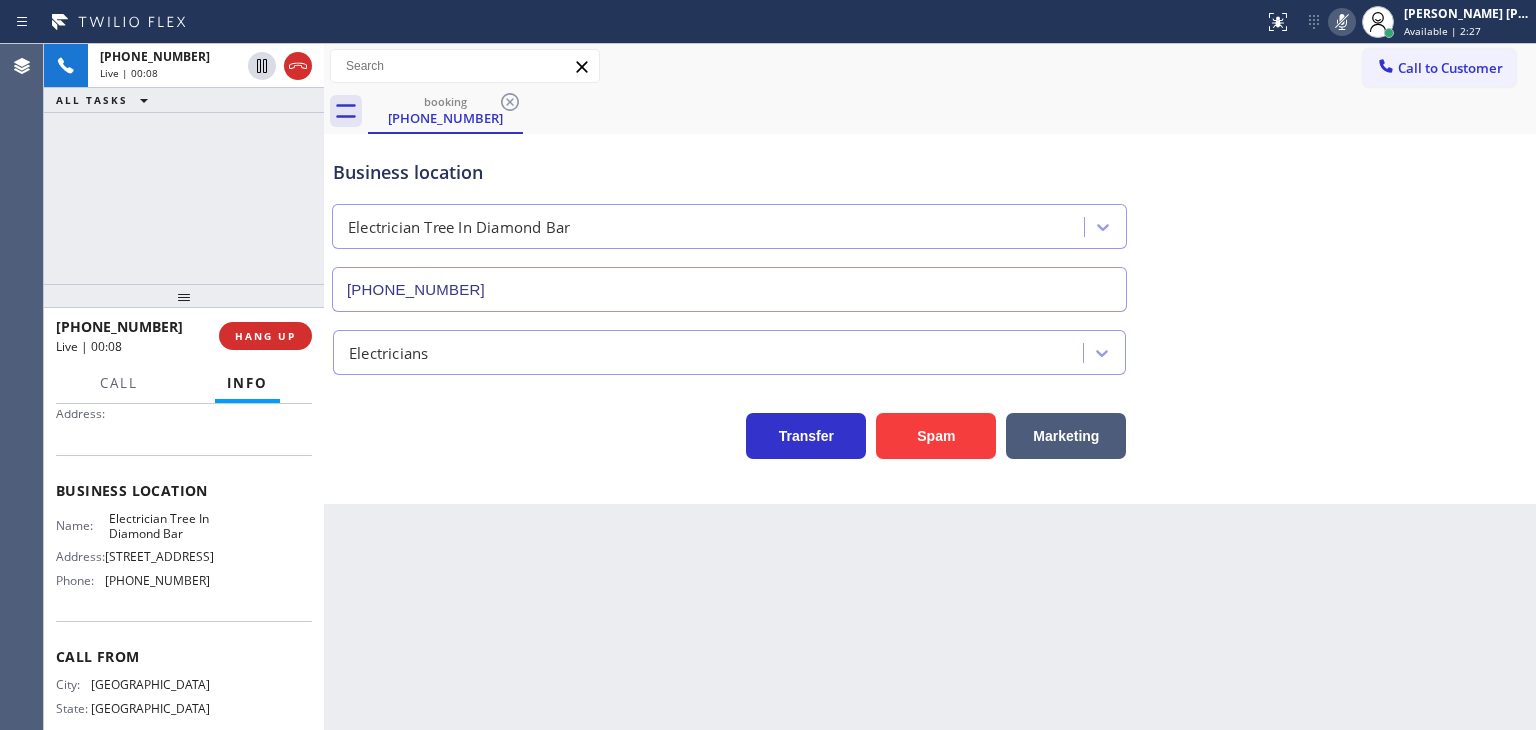 click 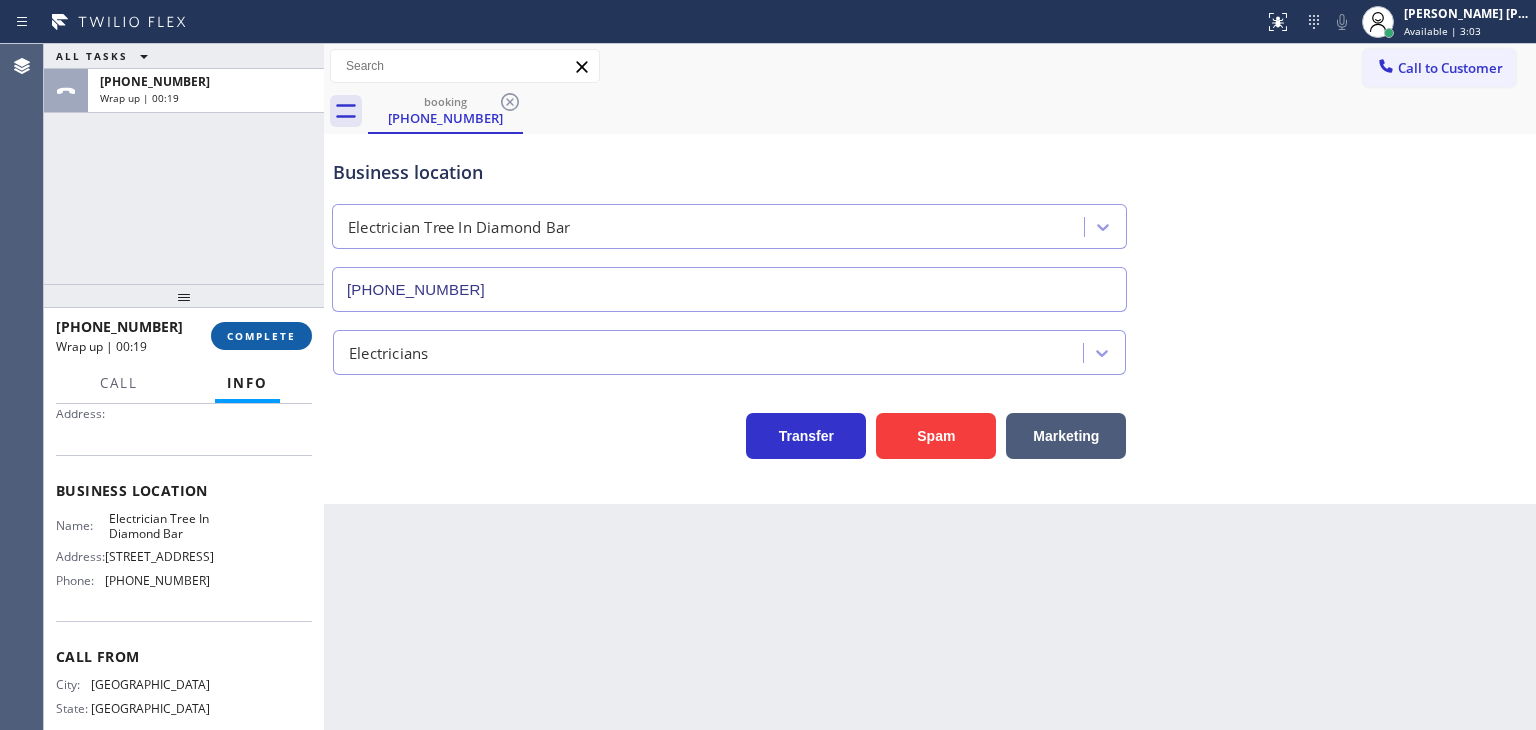 click on "COMPLETE" at bounding box center [261, 336] 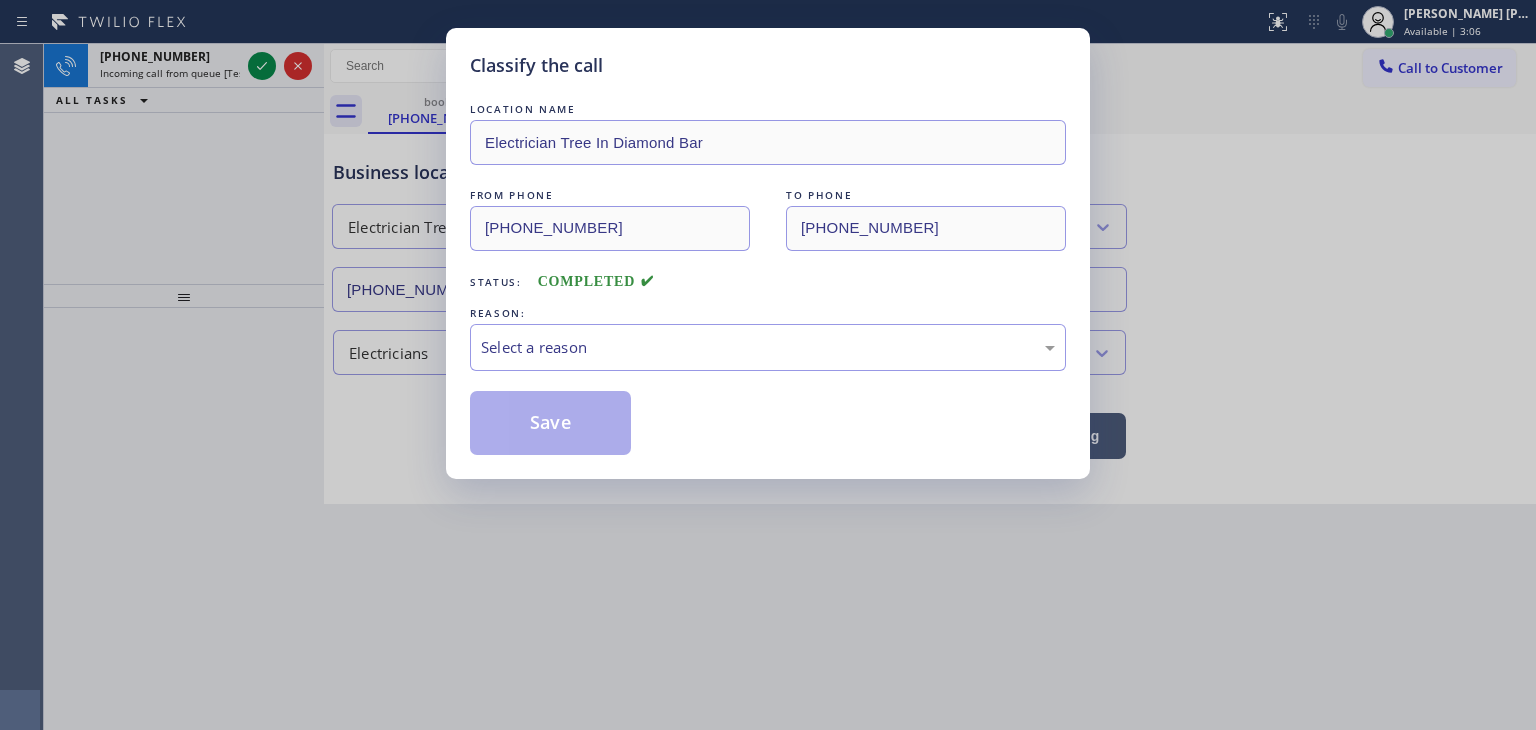 click on "Select a reason" at bounding box center [768, 347] 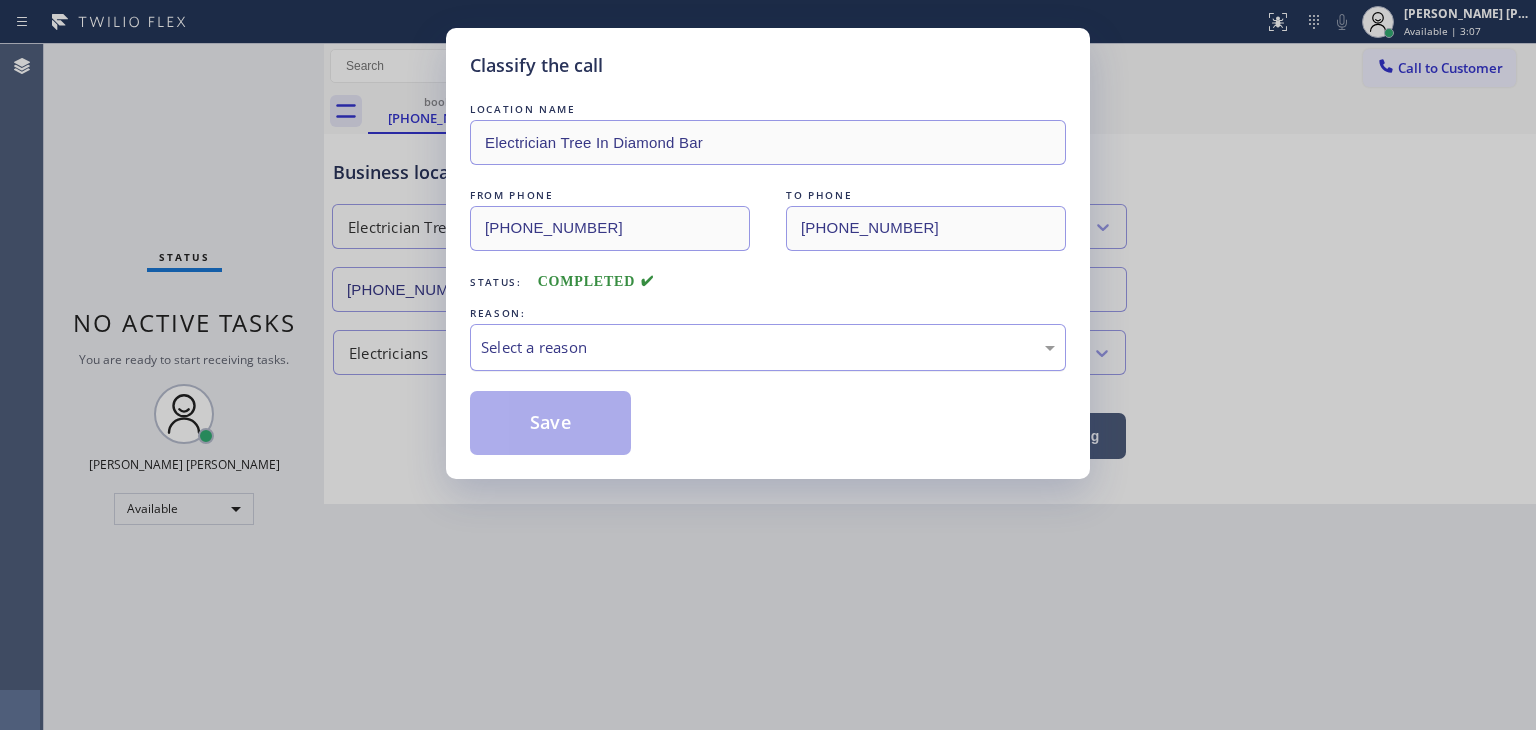 click on "Select a reason" at bounding box center [768, 347] 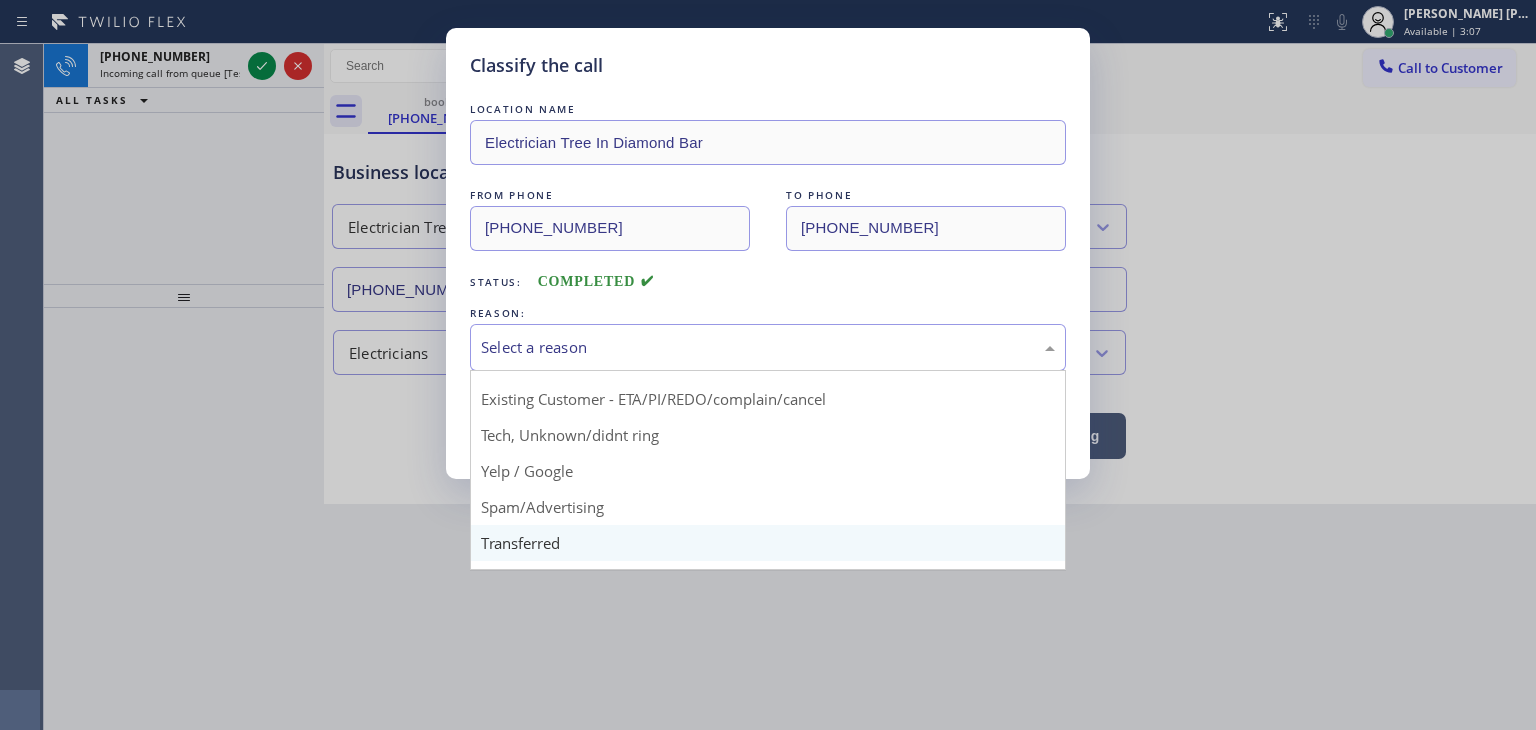 scroll, scrollTop: 125, scrollLeft: 0, axis: vertical 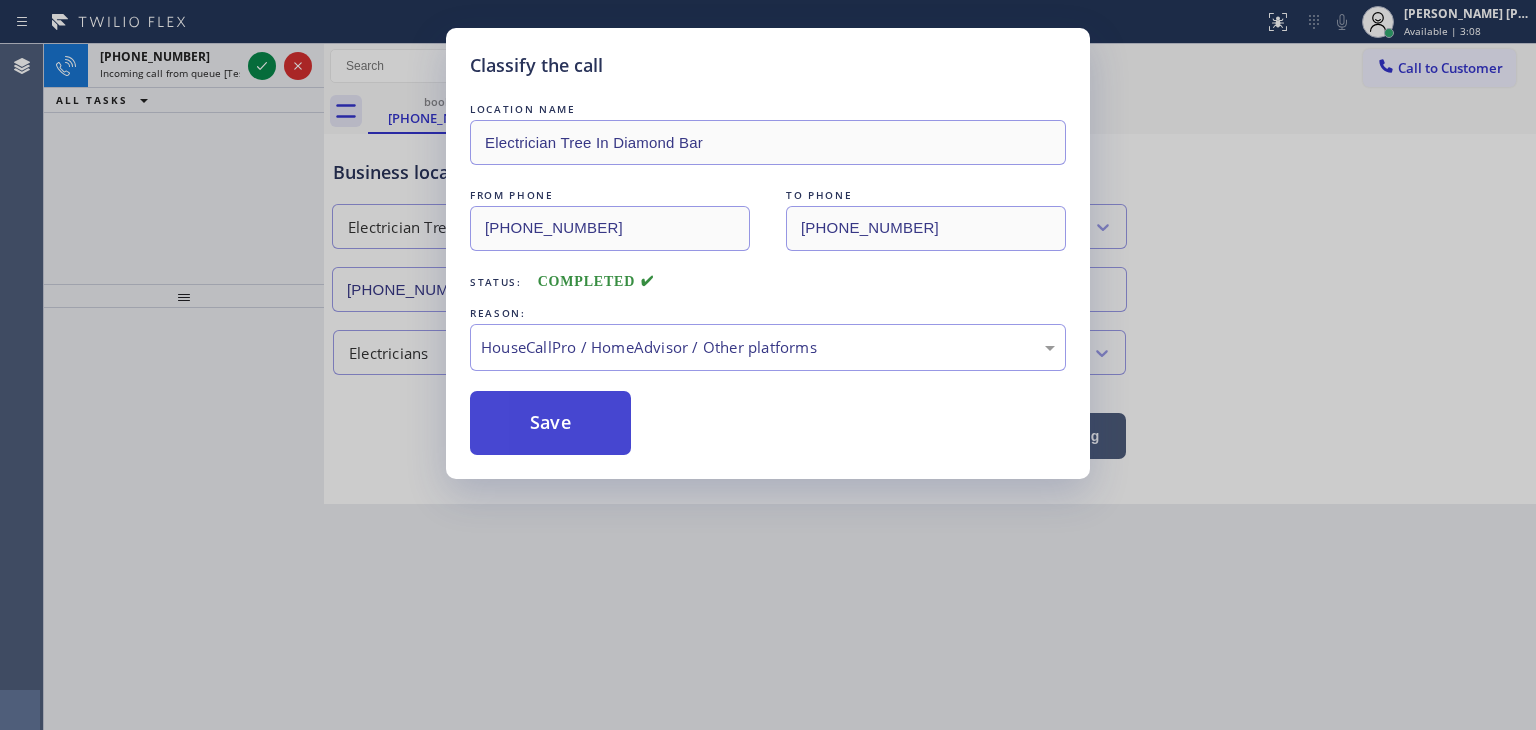 click on "Save" at bounding box center [550, 423] 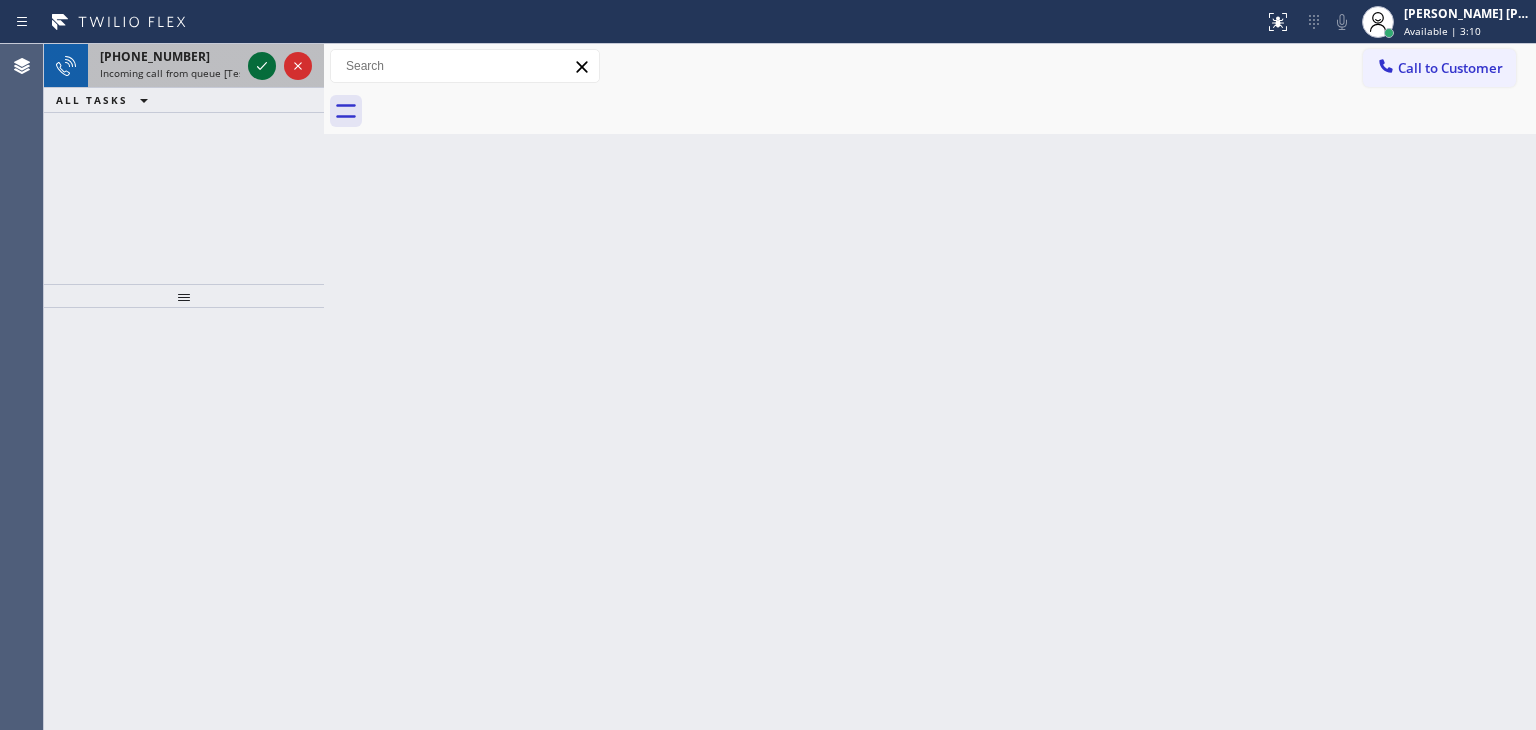 click 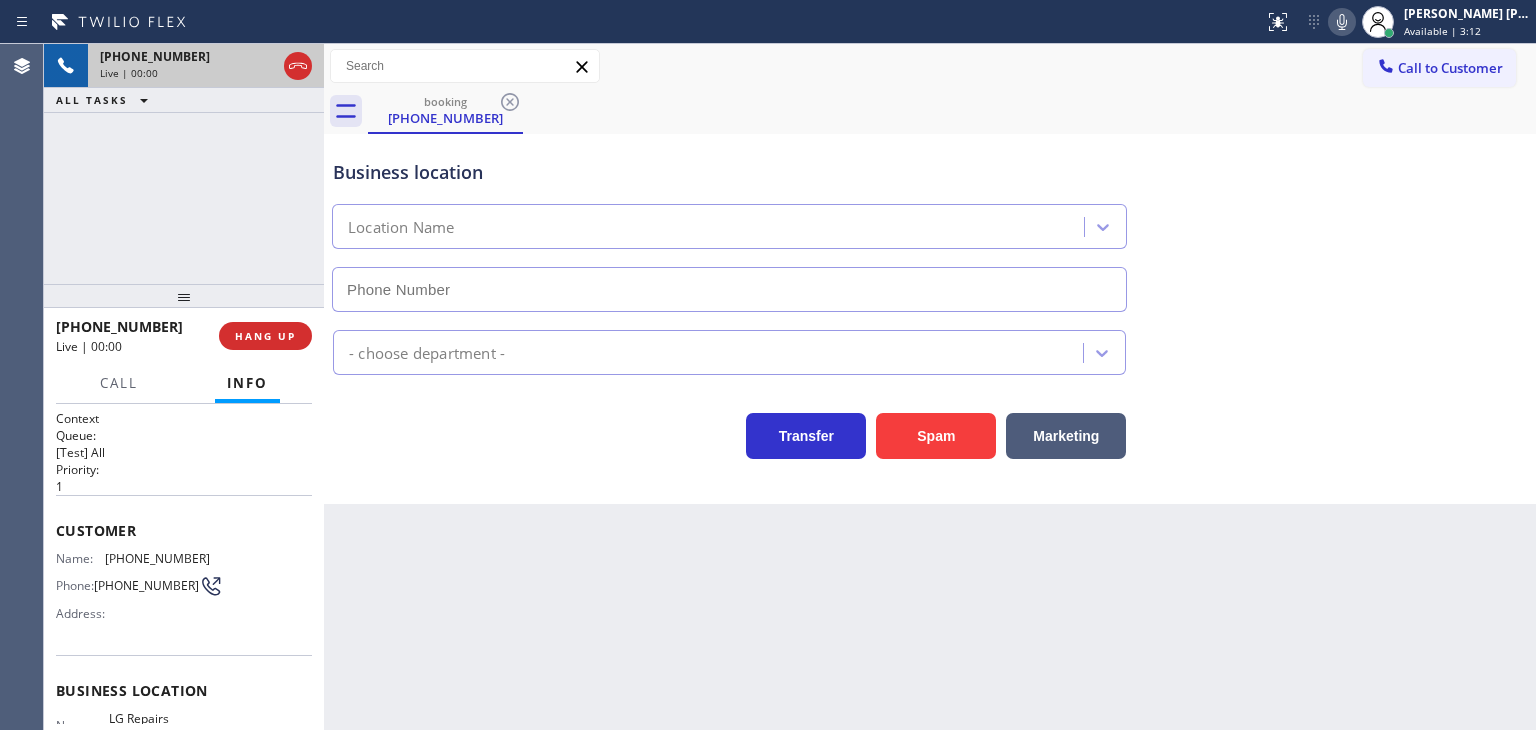 type on "[PHONE_NUMBER]" 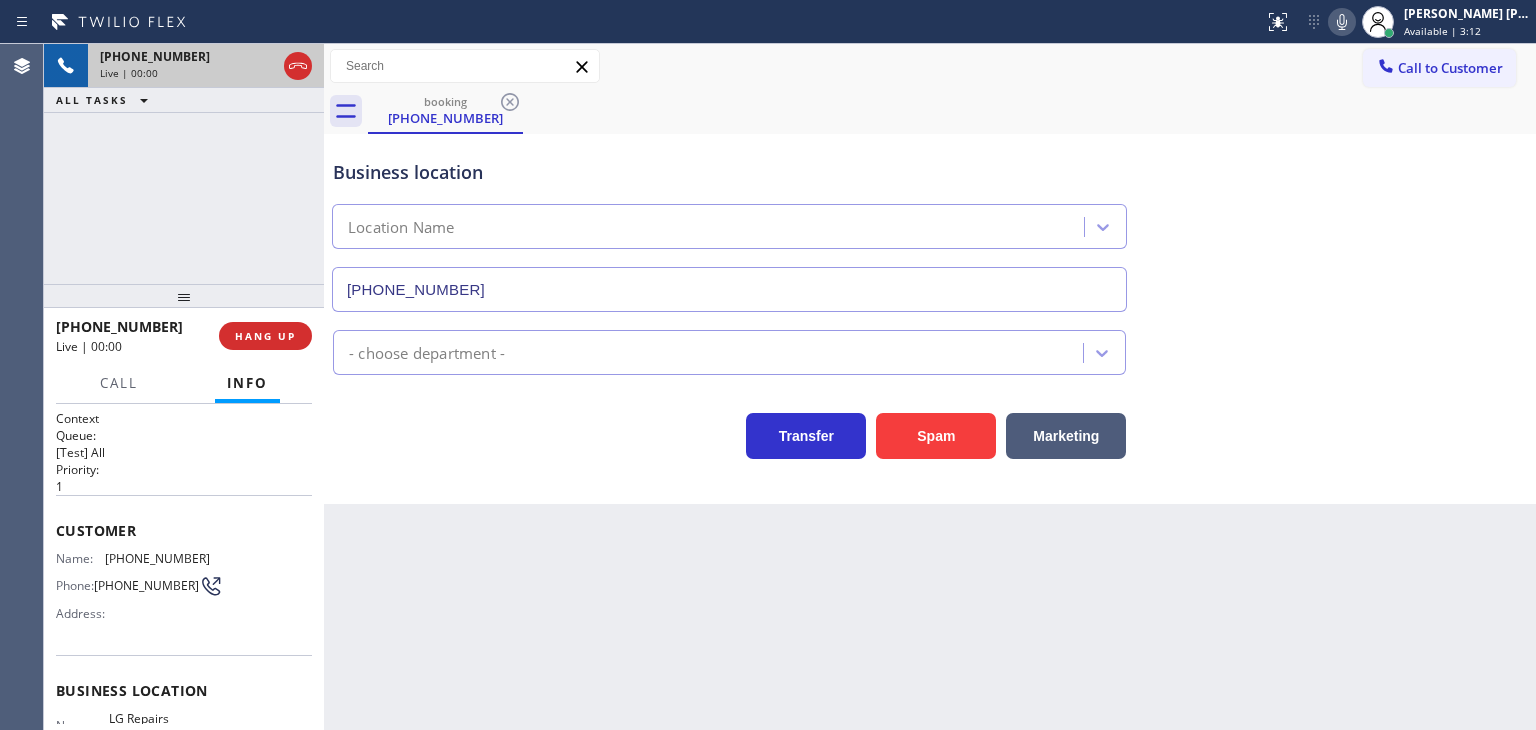 scroll, scrollTop: 251, scrollLeft: 0, axis: vertical 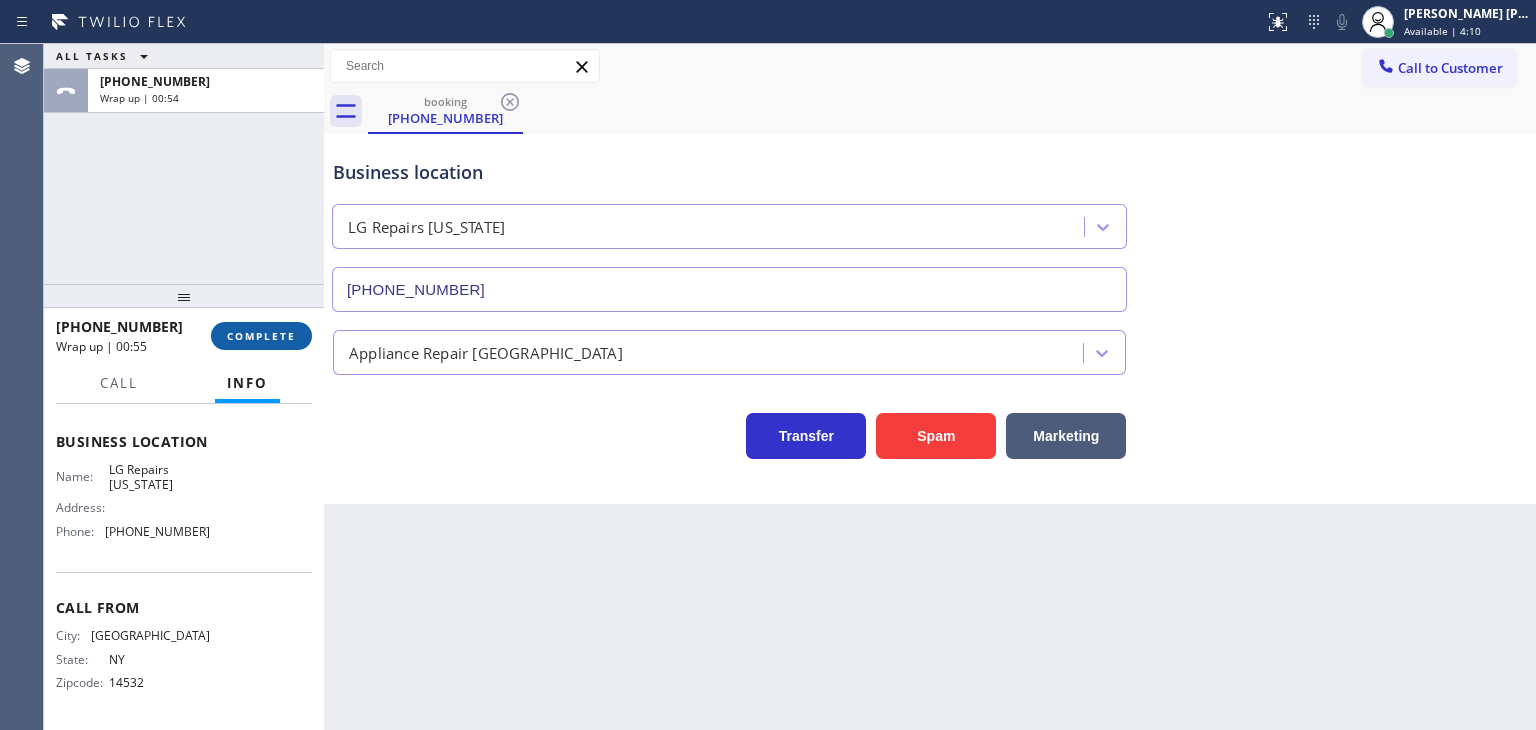 click on "COMPLETE" at bounding box center (261, 336) 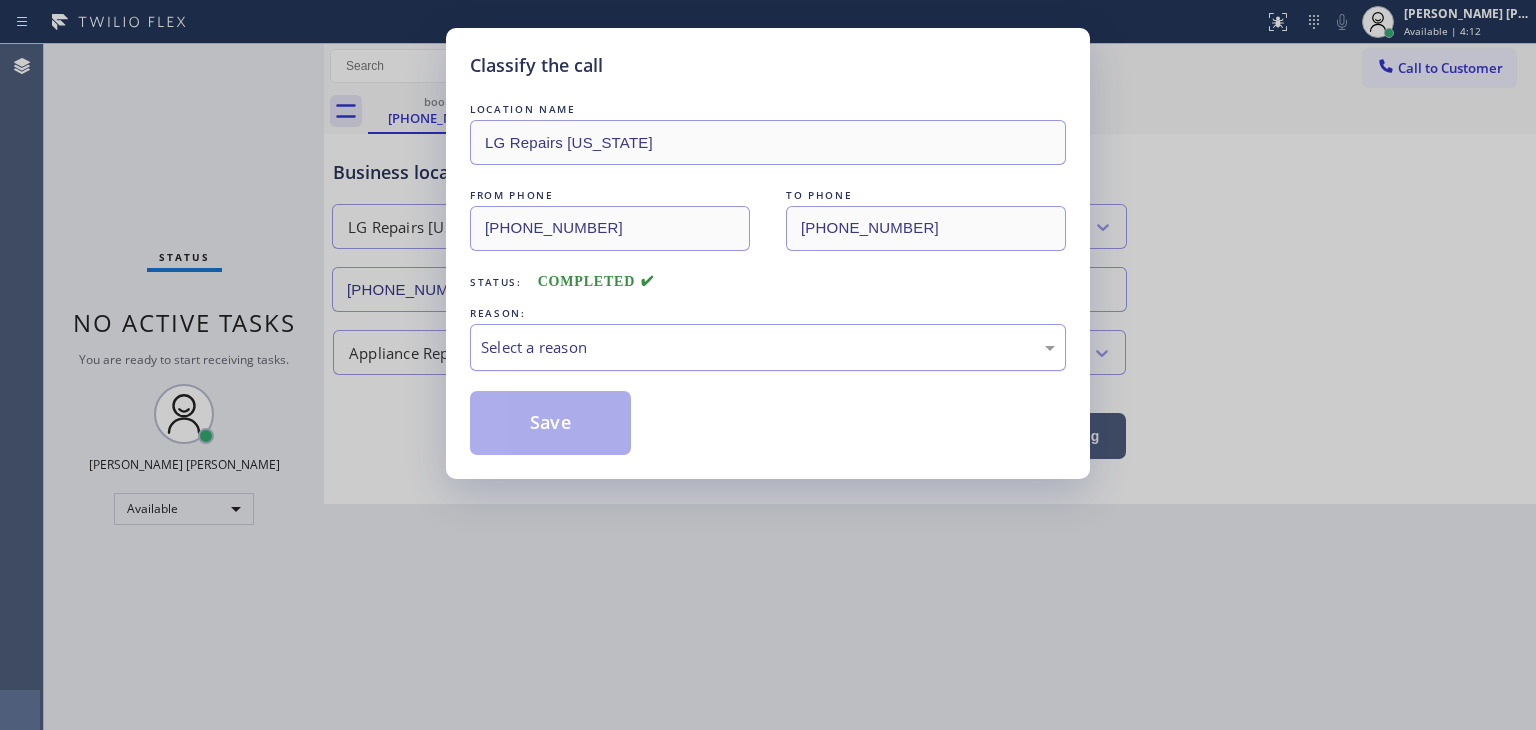 click on "Select a reason" at bounding box center (768, 347) 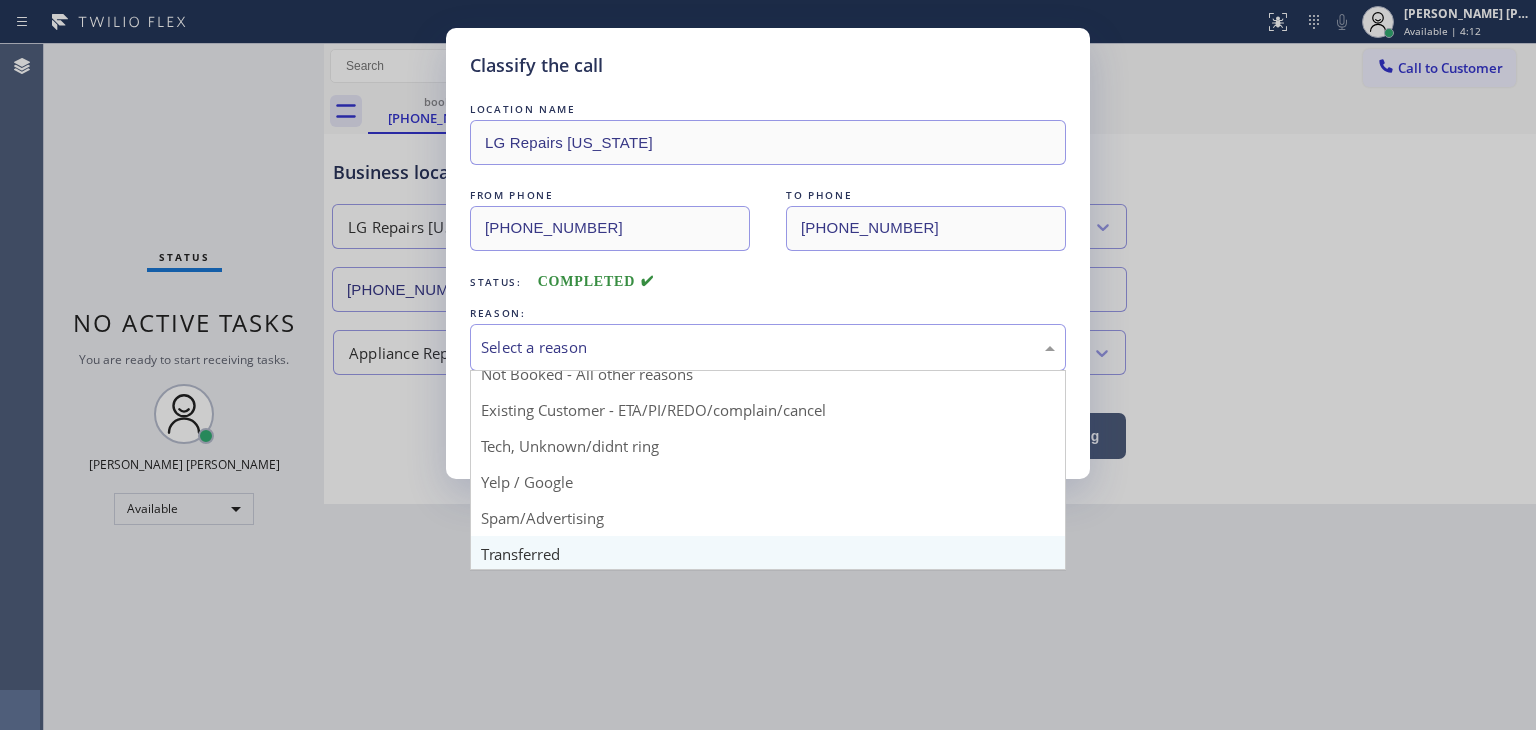 scroll, scrollTop: 100, scrollLeft: 0, axis: vertical 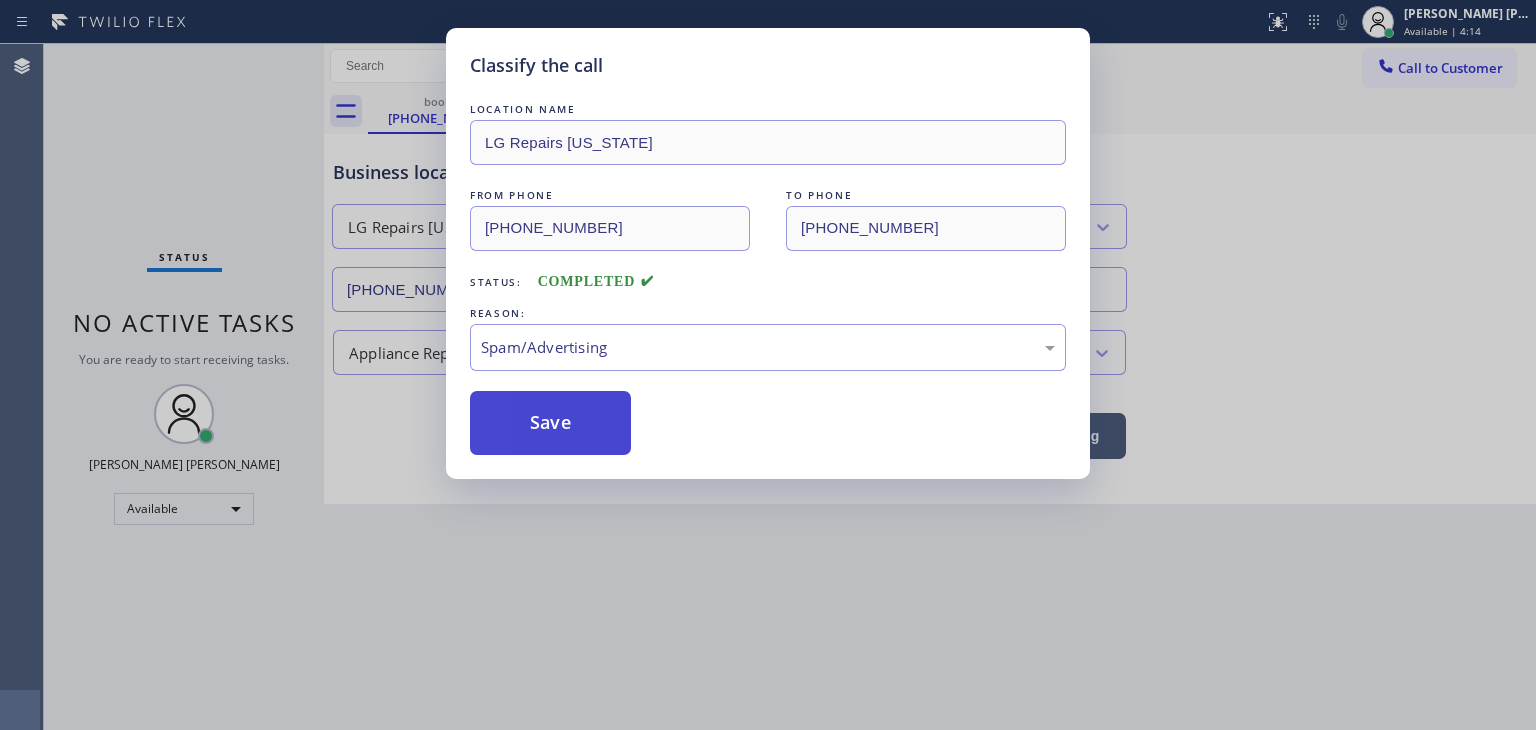 click on "Save" at bounding box center (550, 423) 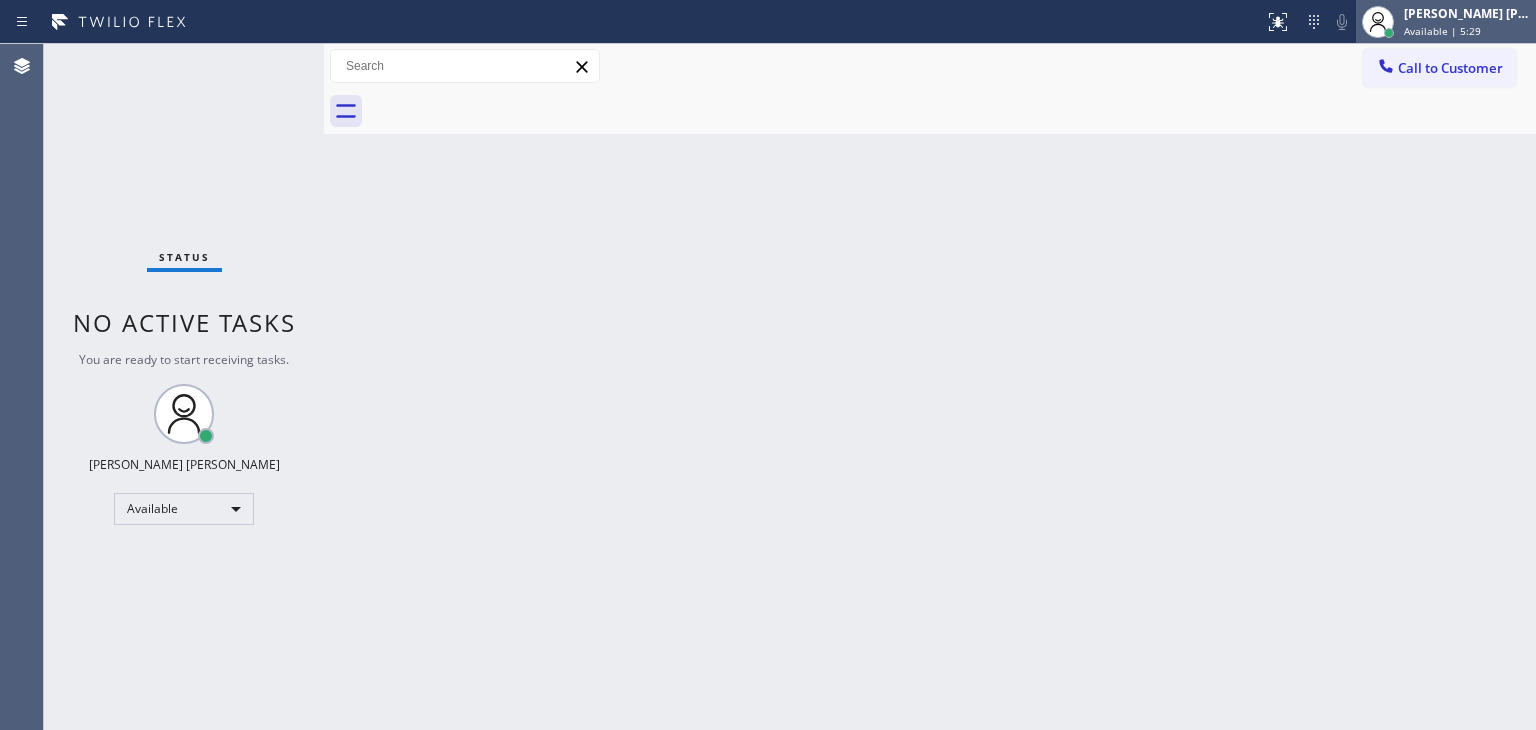 click on "[PERSON_NAME] [PERSON_NAME] Available | 5:29" at bounding box center (1468, 21) 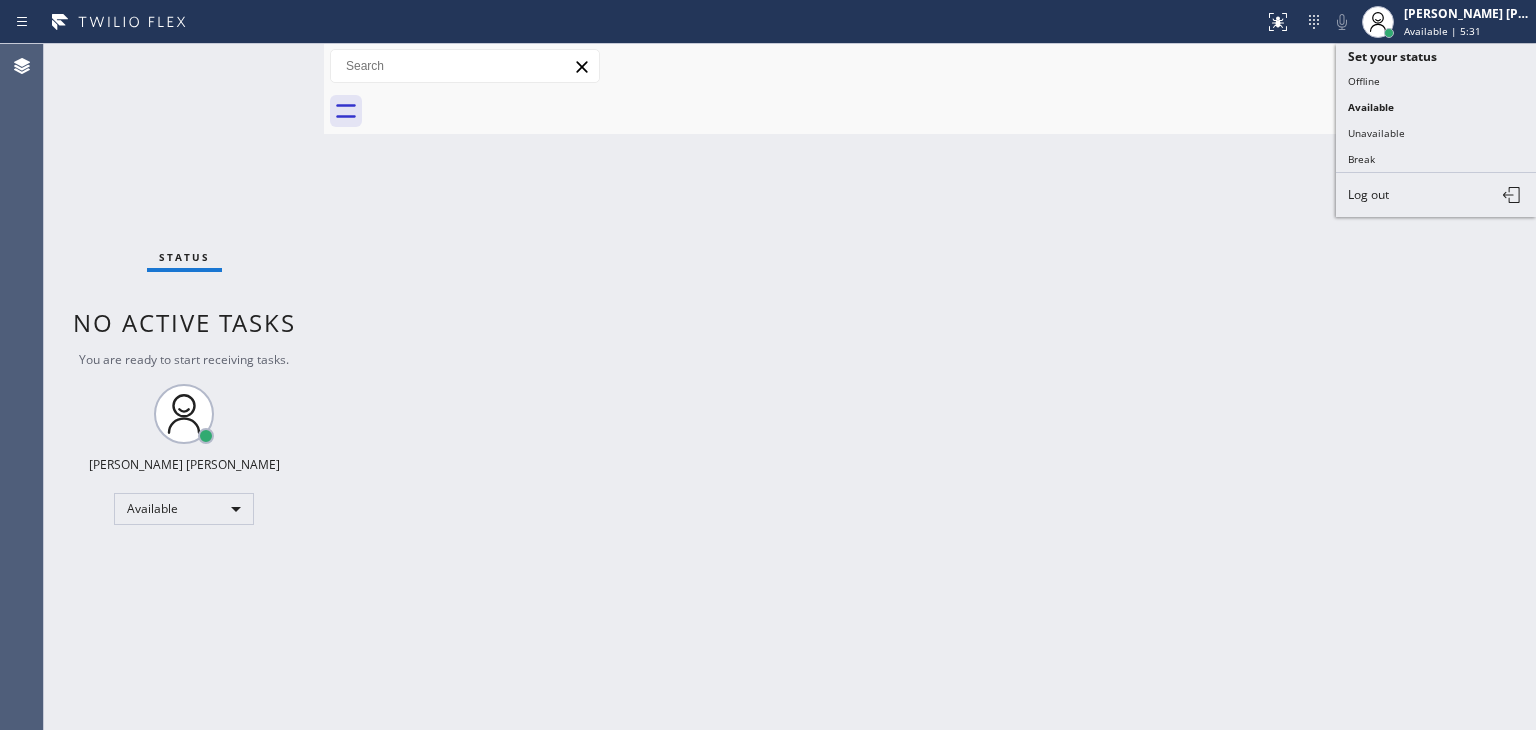 click on "Break" at bounding box center (1436, 159) 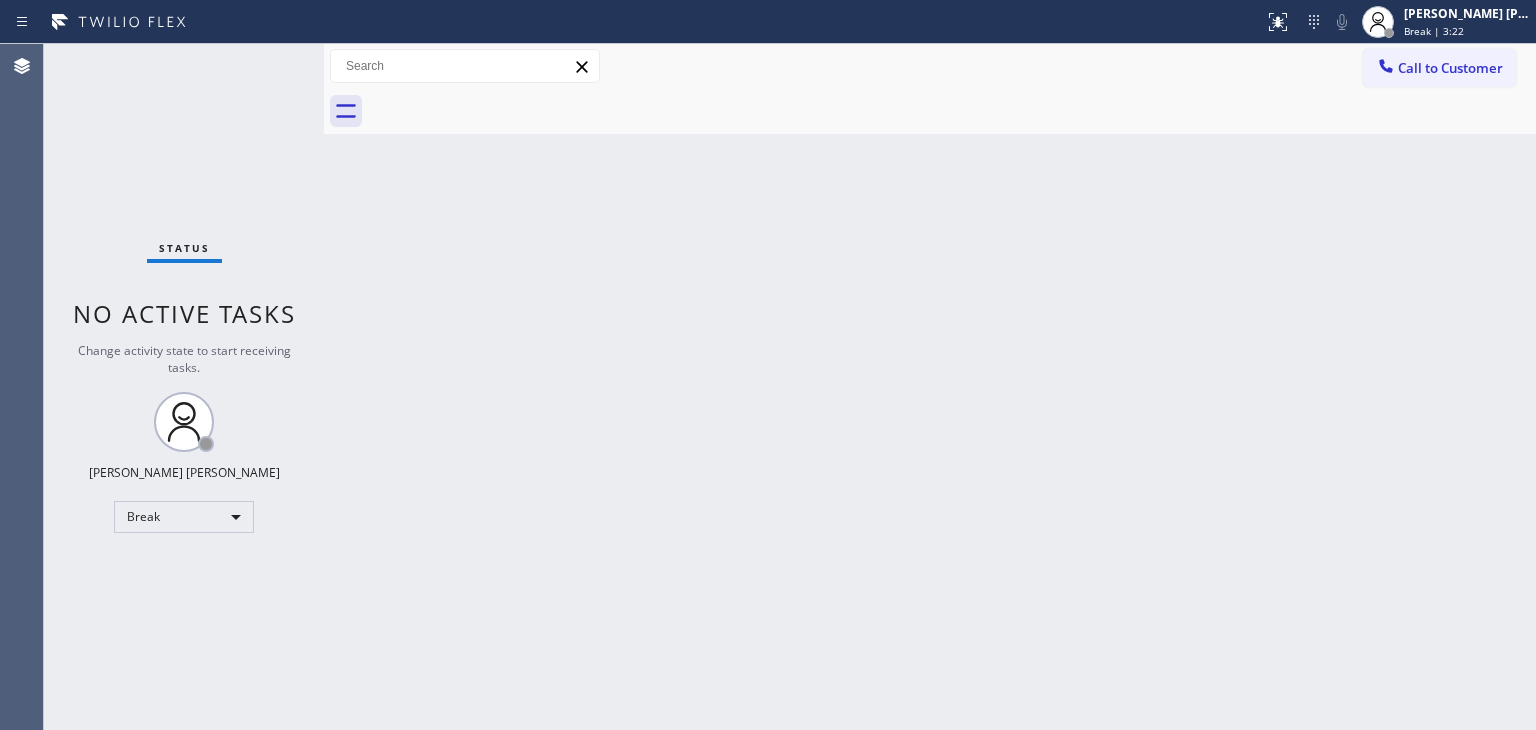 click on "Agent Desktop" at bounding box center (21, 387) 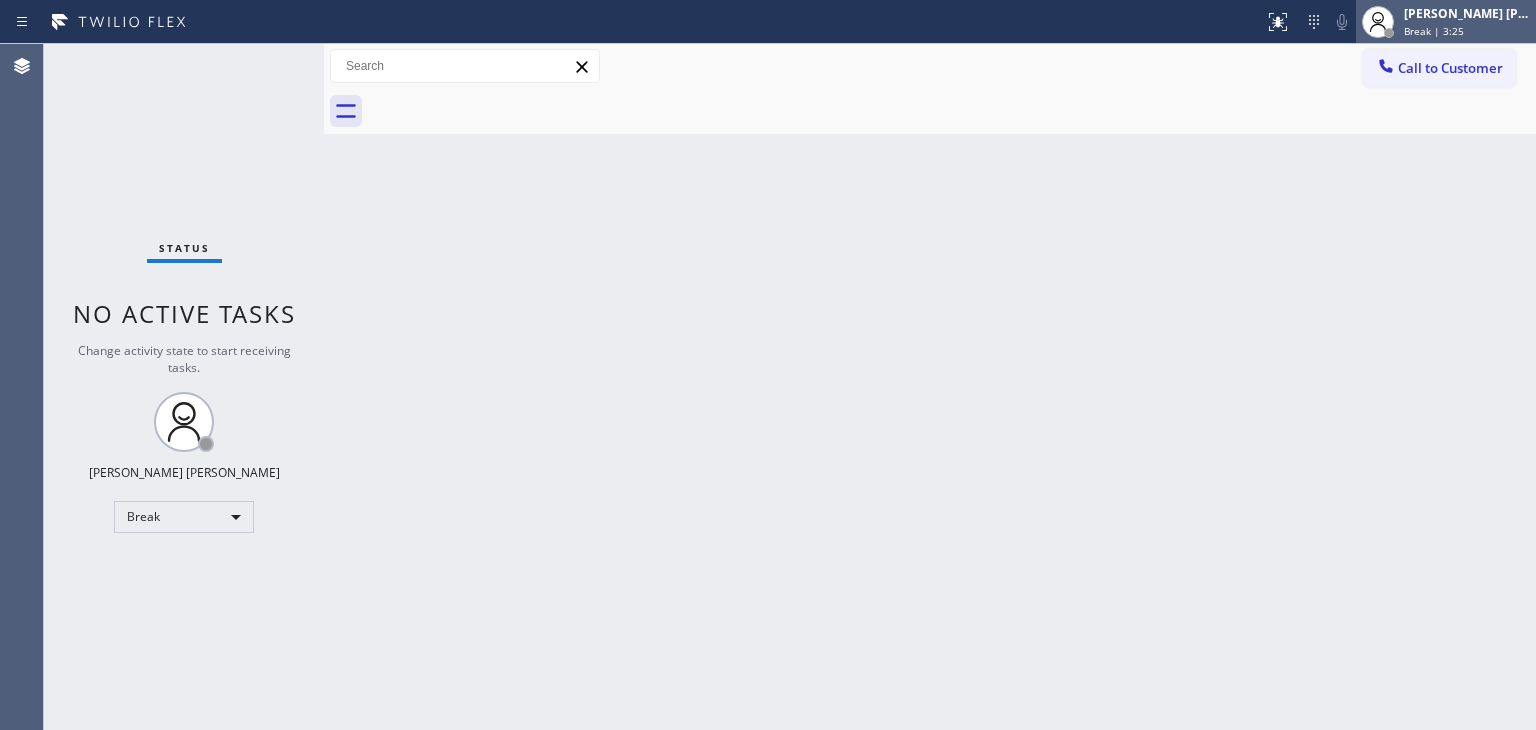 click on "[PERSON_NAME] [PERSON_NAME] Break | 3:25" at bounding box center (1468, 21) 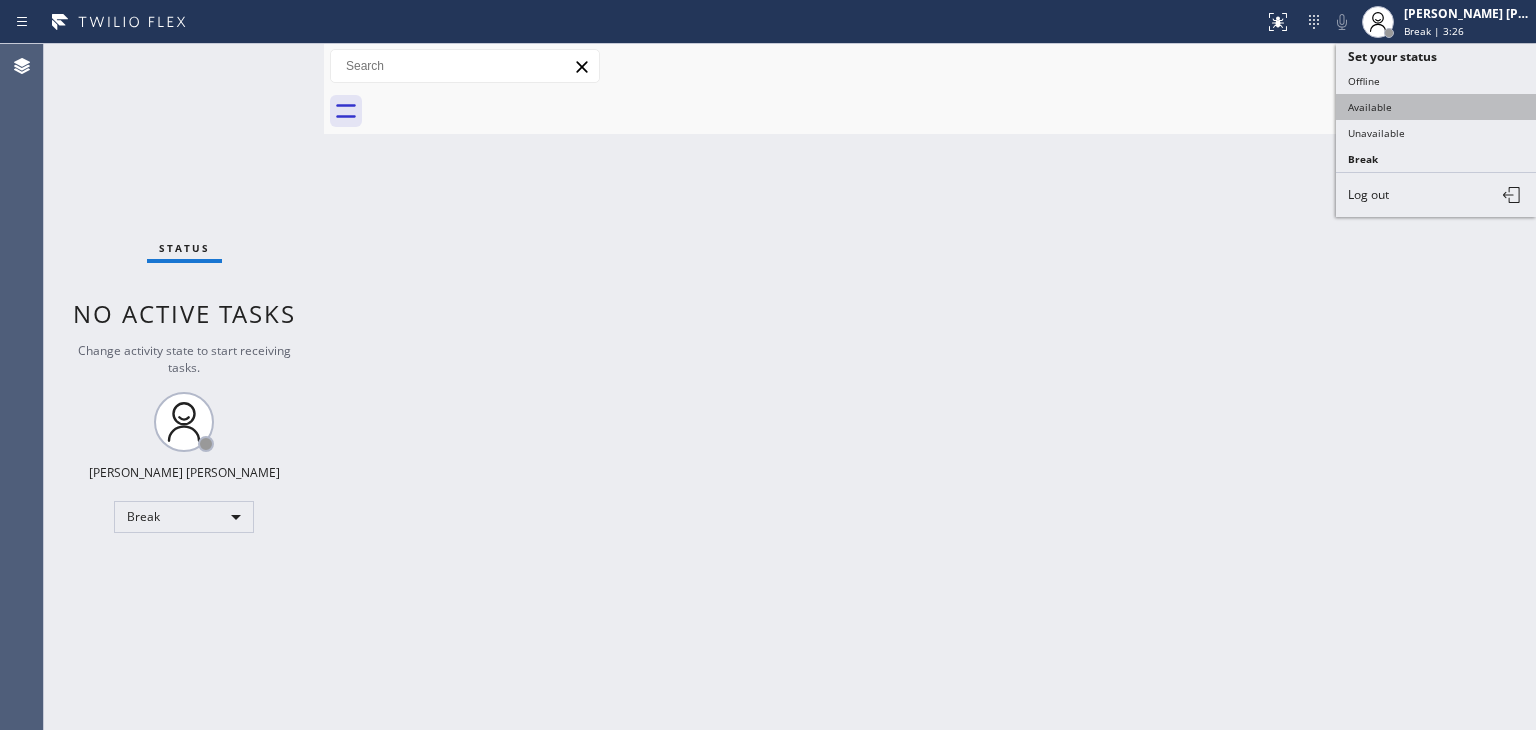 click on "Available" at bounding box center [1436, 107] 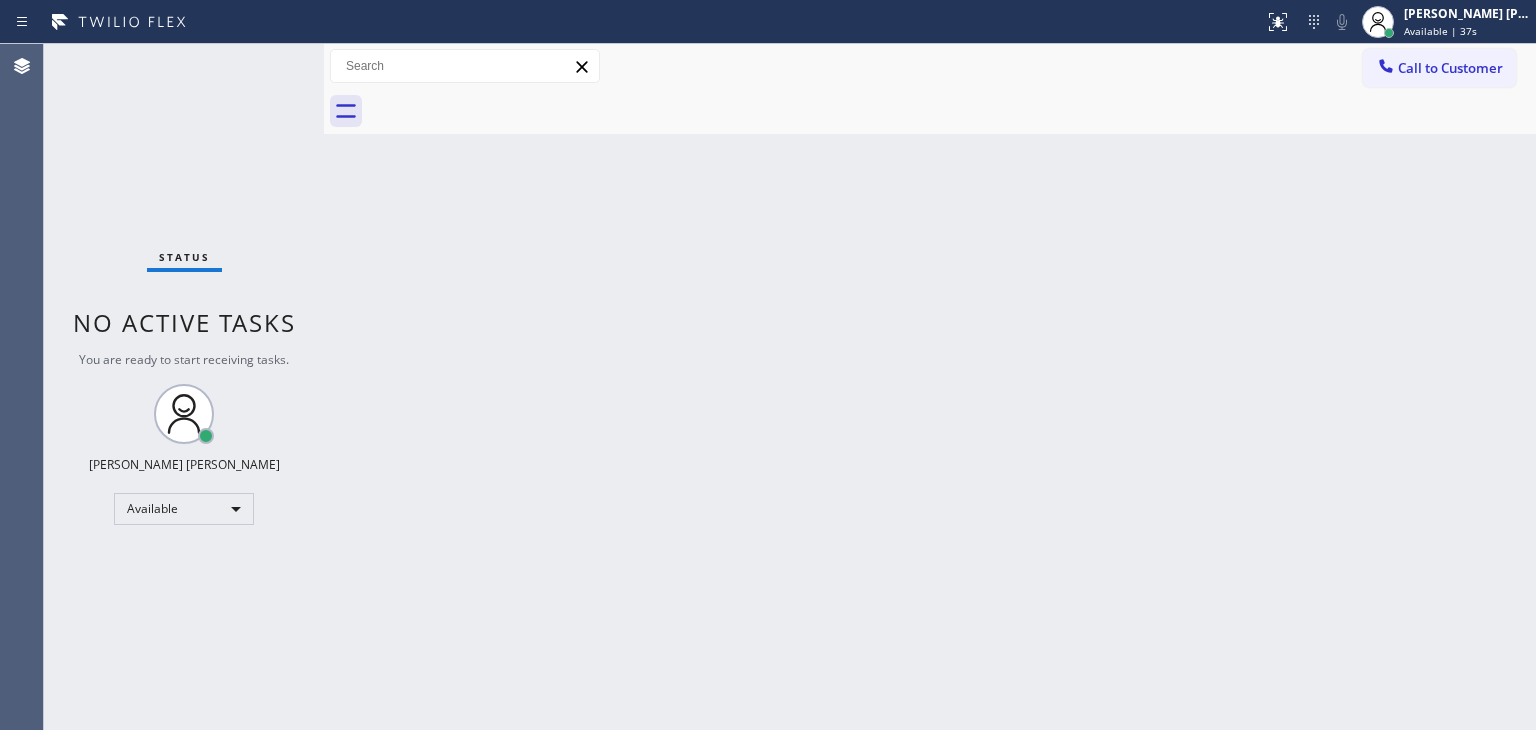 click on "Status   No active tasks     You are ready to start receiving tasks.   [PERSON_NAME] [PERSON_NAME] Available" at bounding box center (184, 387) 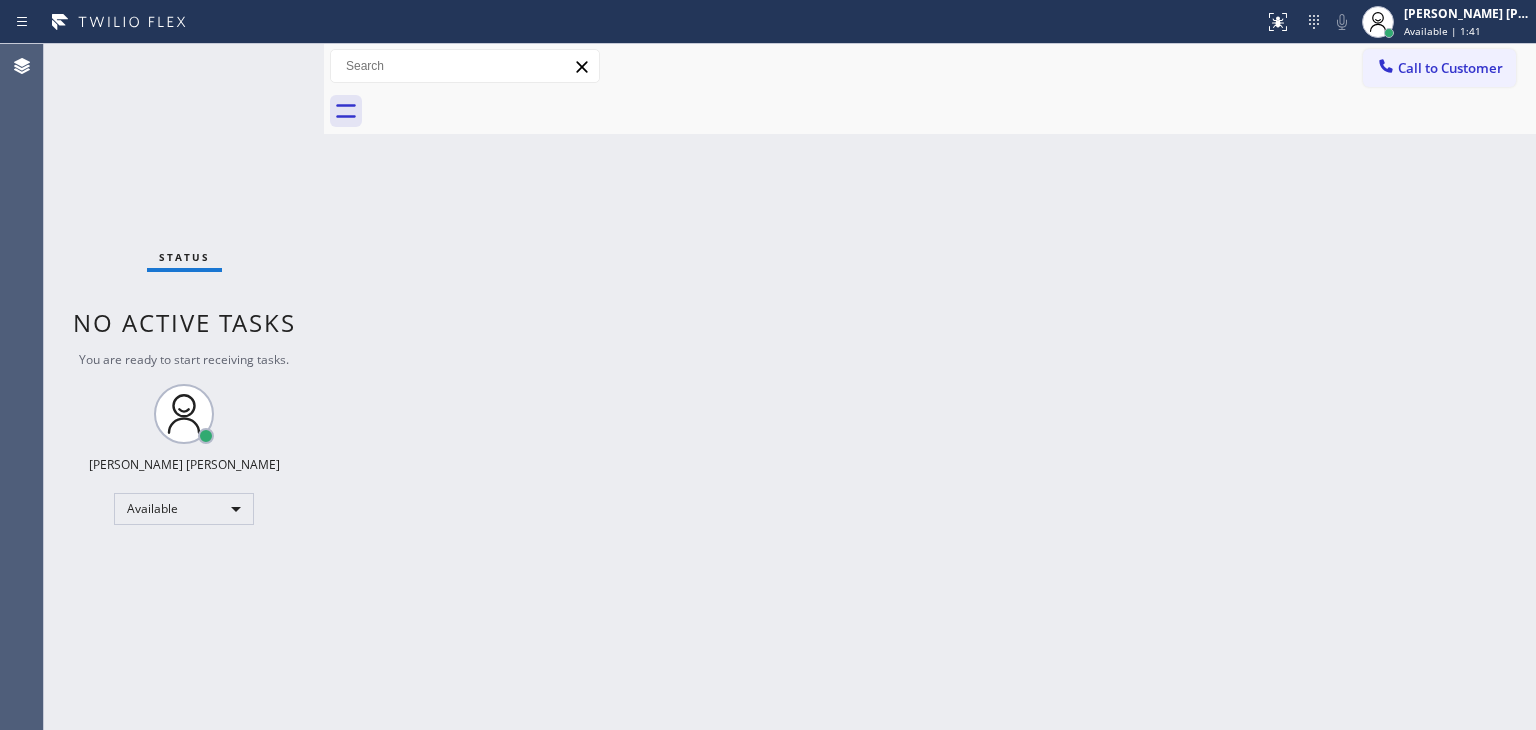 click on "Status   No active tasks     You are ready to start receiving tasks.   [PERSON_NAME] [PERSON_NAME] Available" at bounding box center [184, 387] 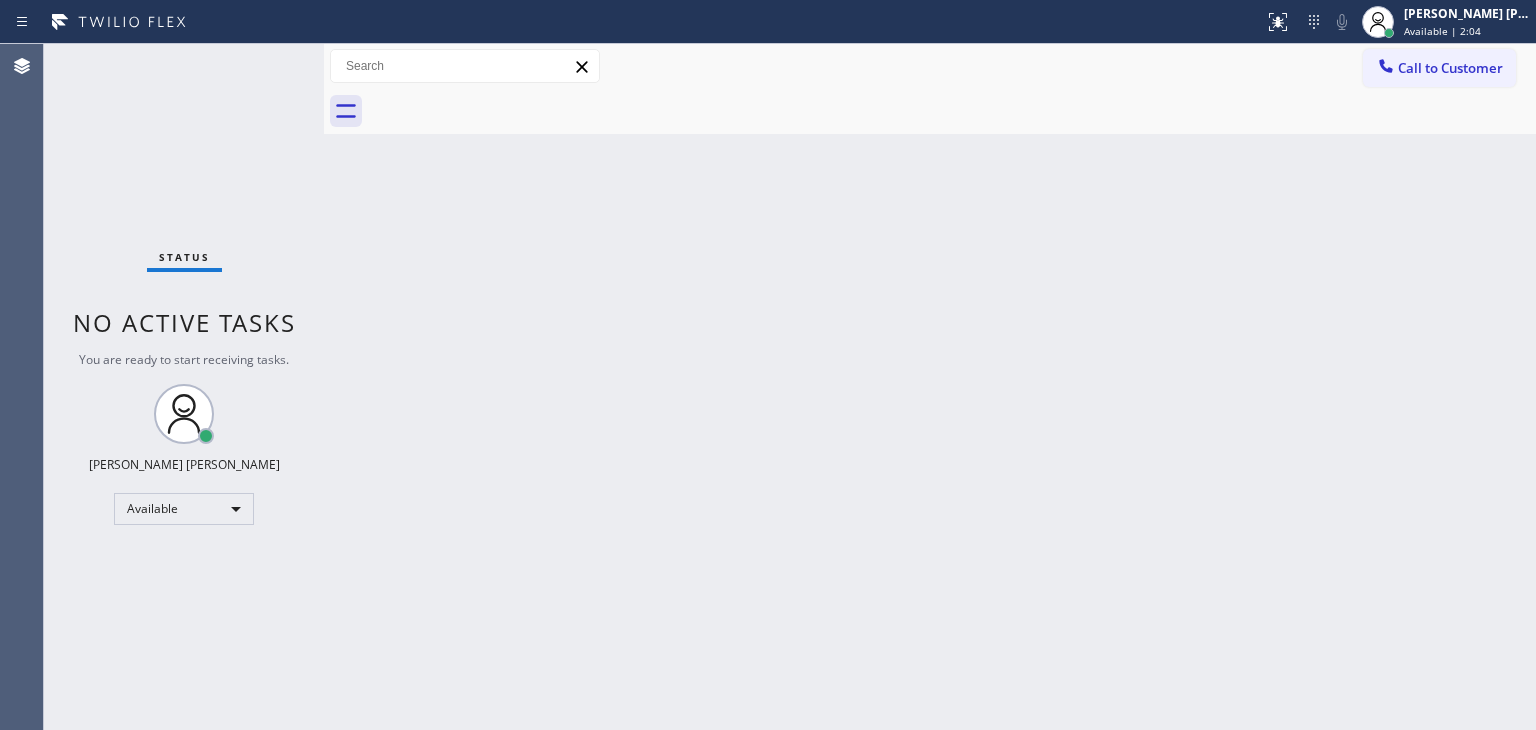 click on "Status   No active tasks     You are ready to start receiving tasks.   [PERSON_NAME] [PERSON_NAME] Available" at bounding box center [184, 387] 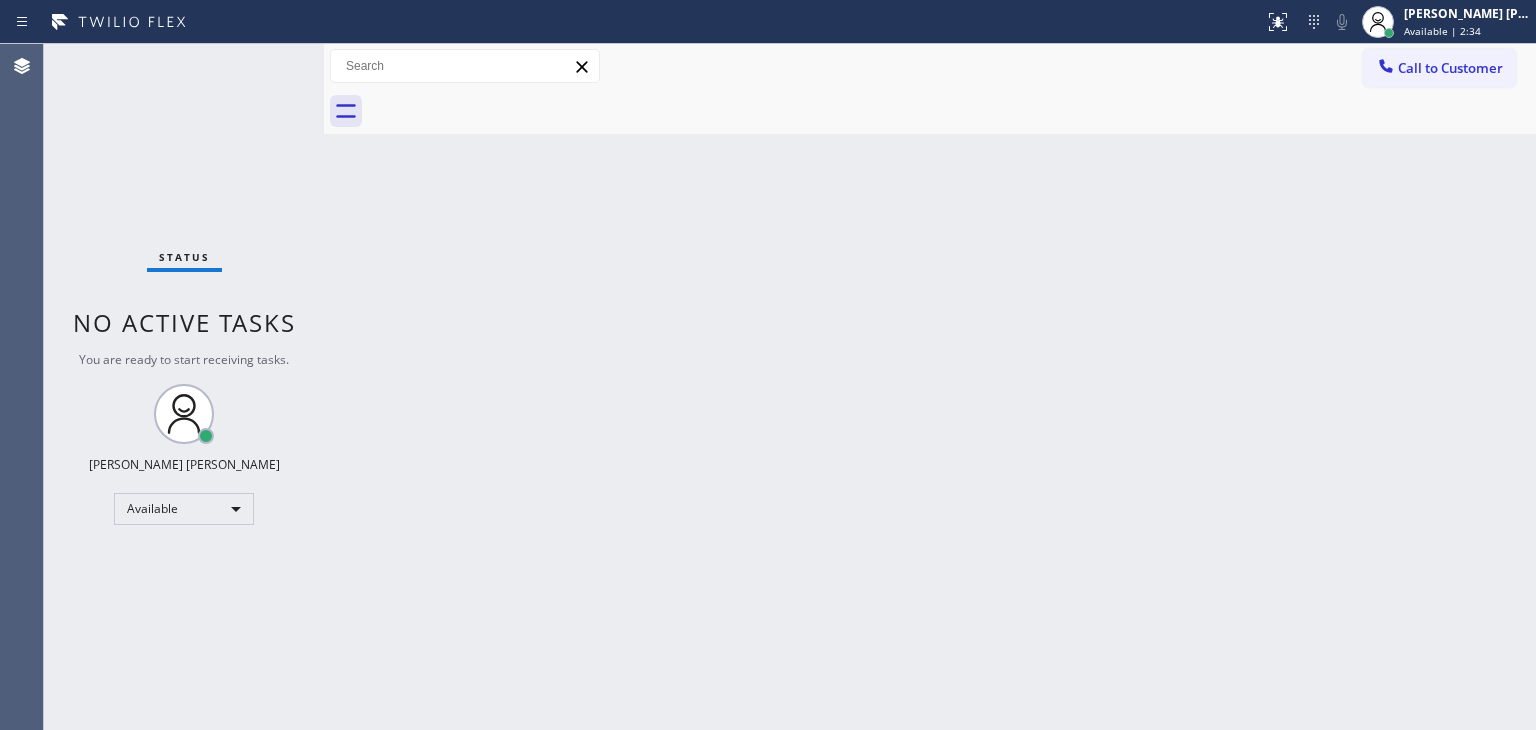 click on "Status   No active tasks     You are ready to start receiving tasks.   [PERSON_NAME] [PERSON_NAME] Available" at bounding box center [184, 387] 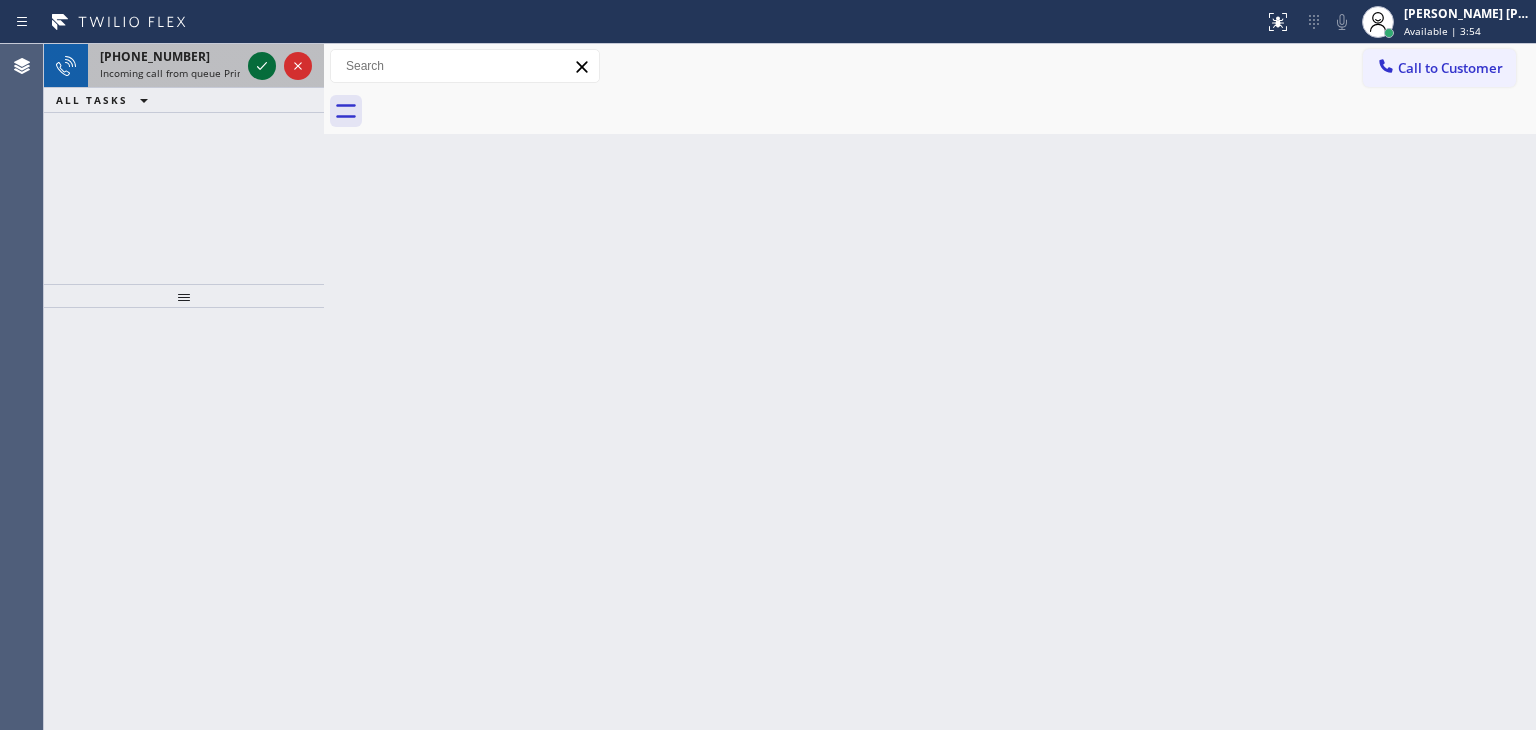 click 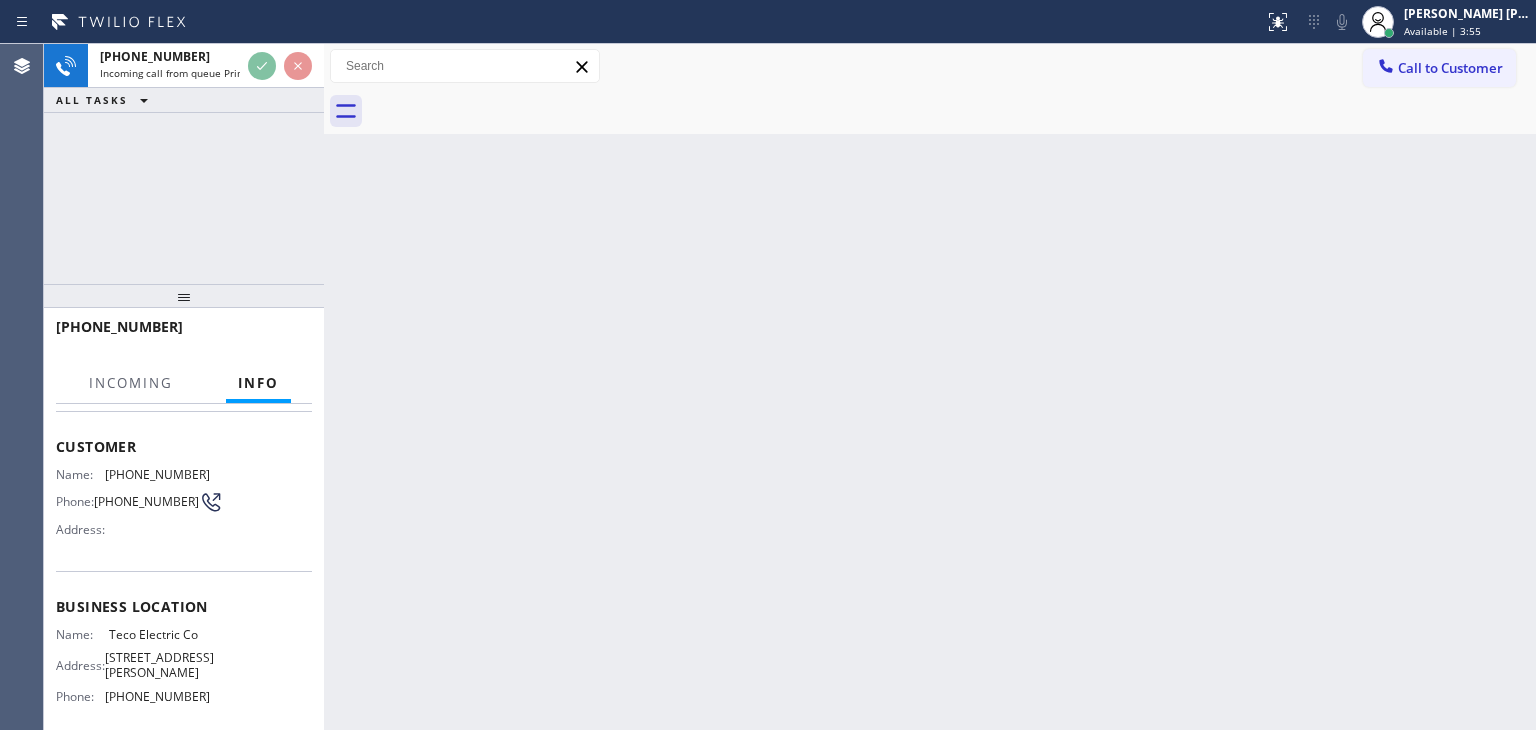 scroll, scrollTop: 200, scrollLeft: 0, axis: vertical 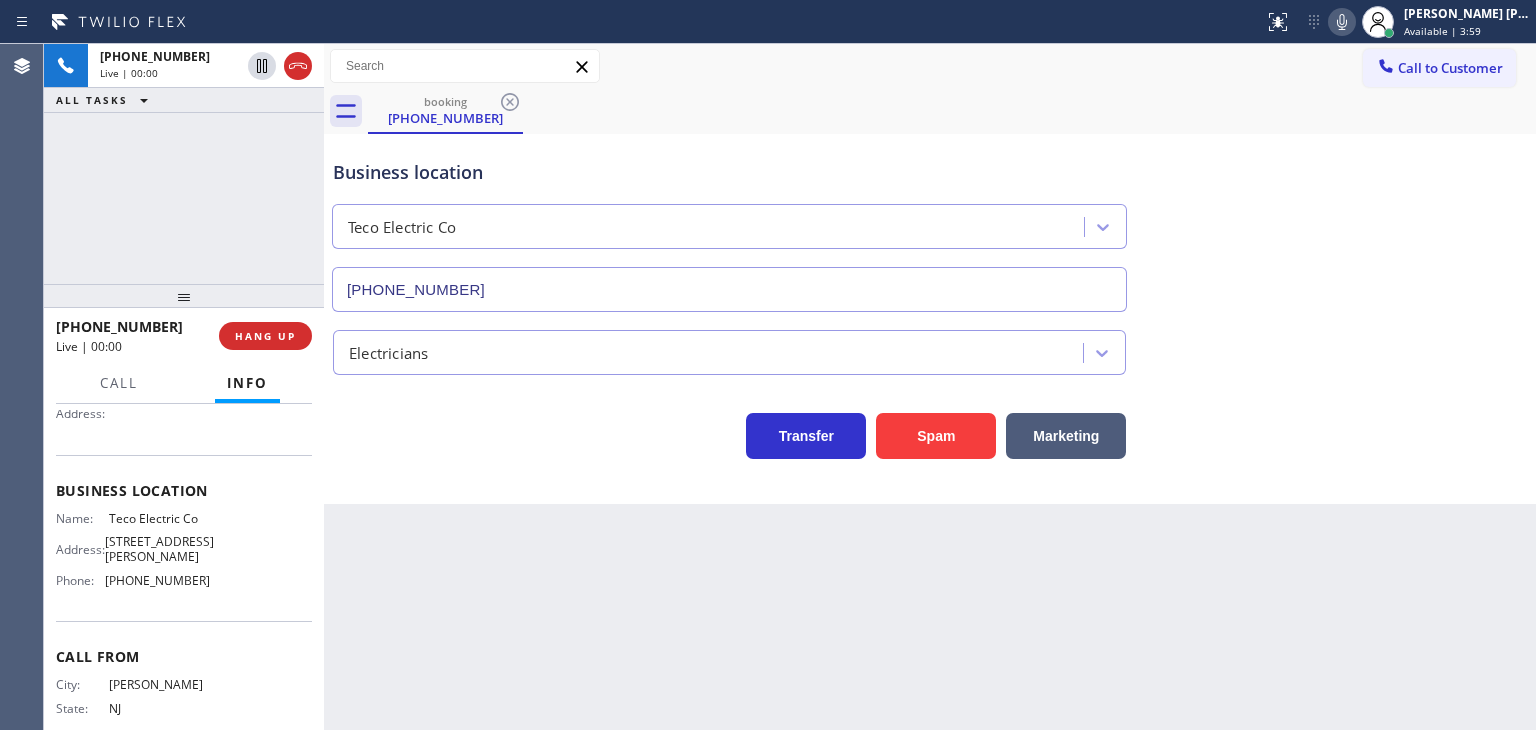 type on "[PHONE_NUMBER]" 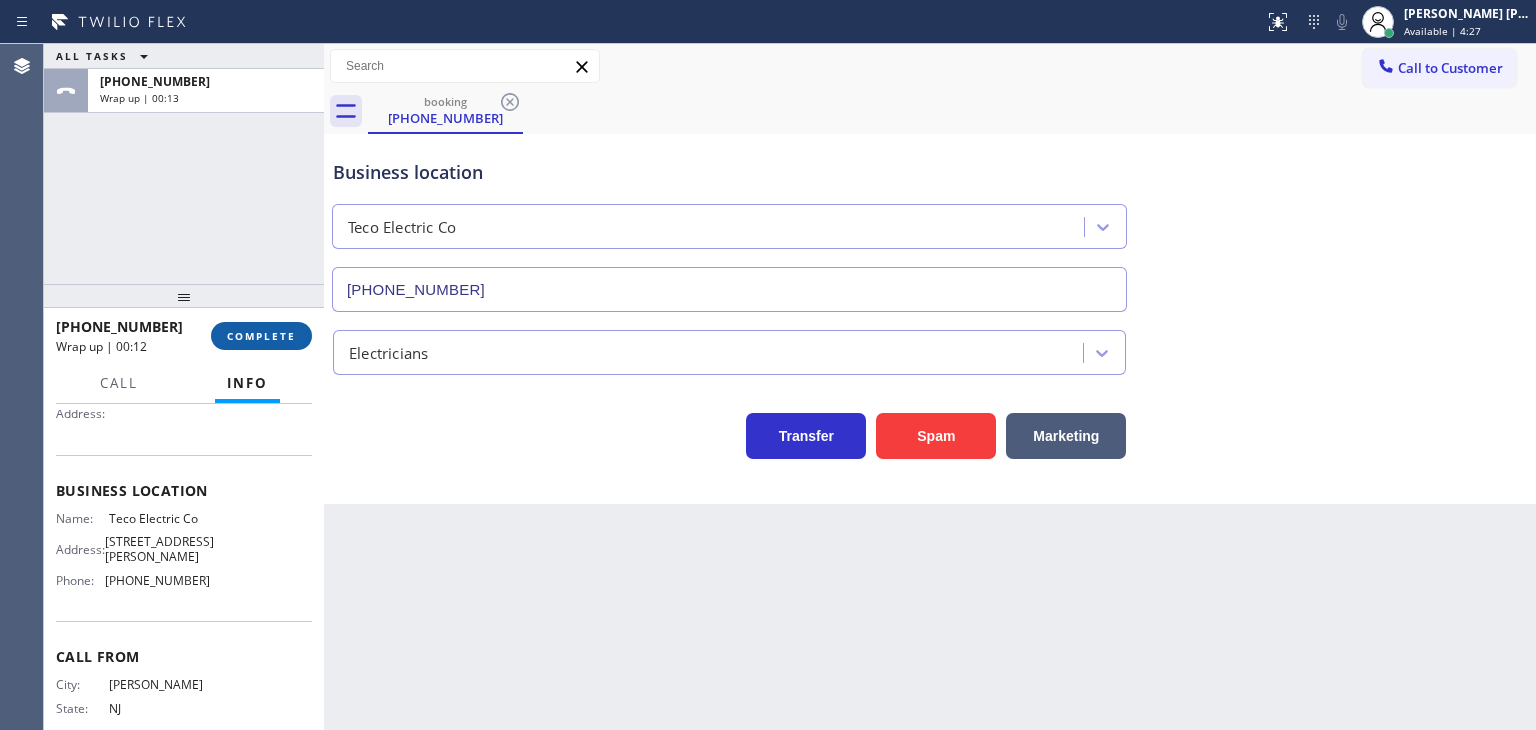 click on "COMPLETE" at bounding box center [261, 336] 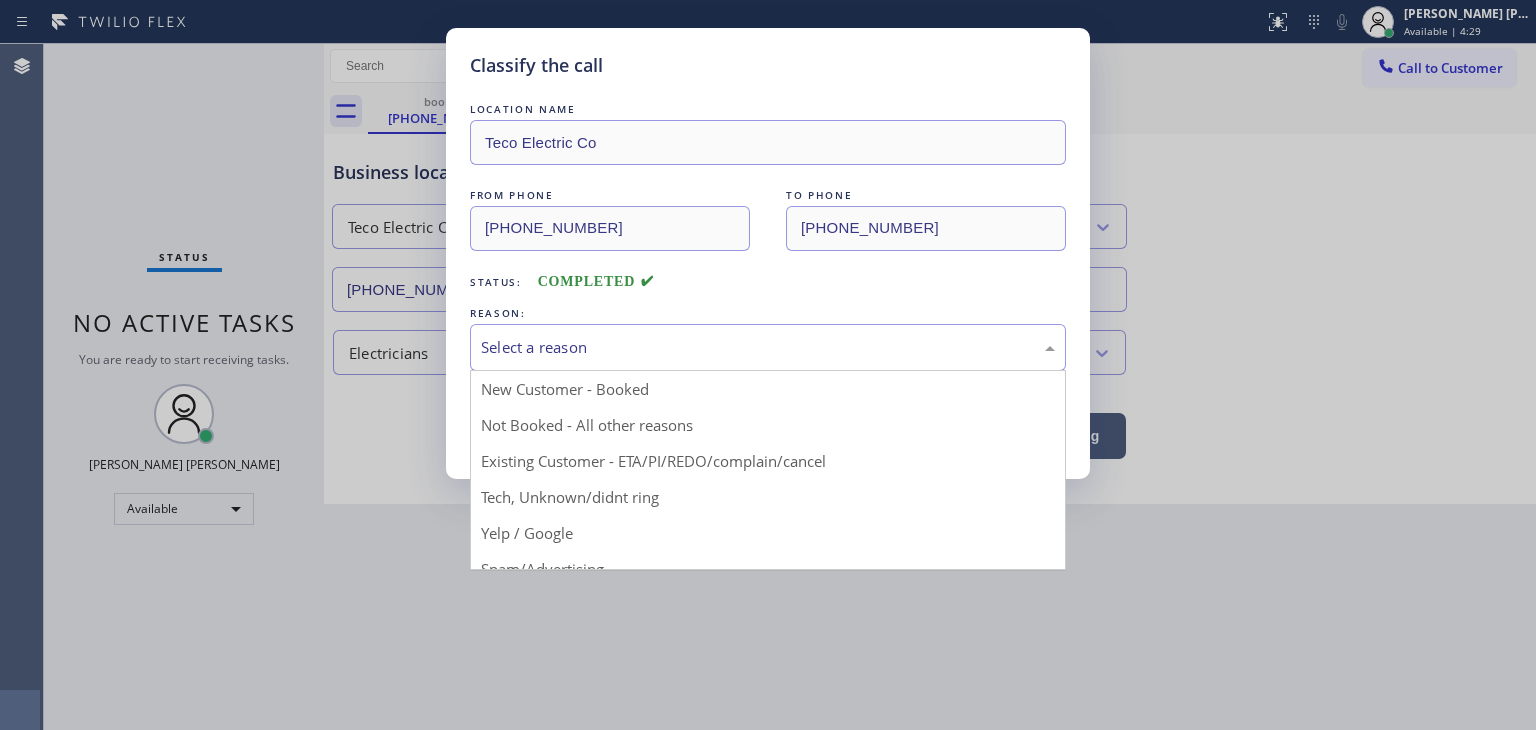 click on "Select a reason" at bounding box center [768, 347] 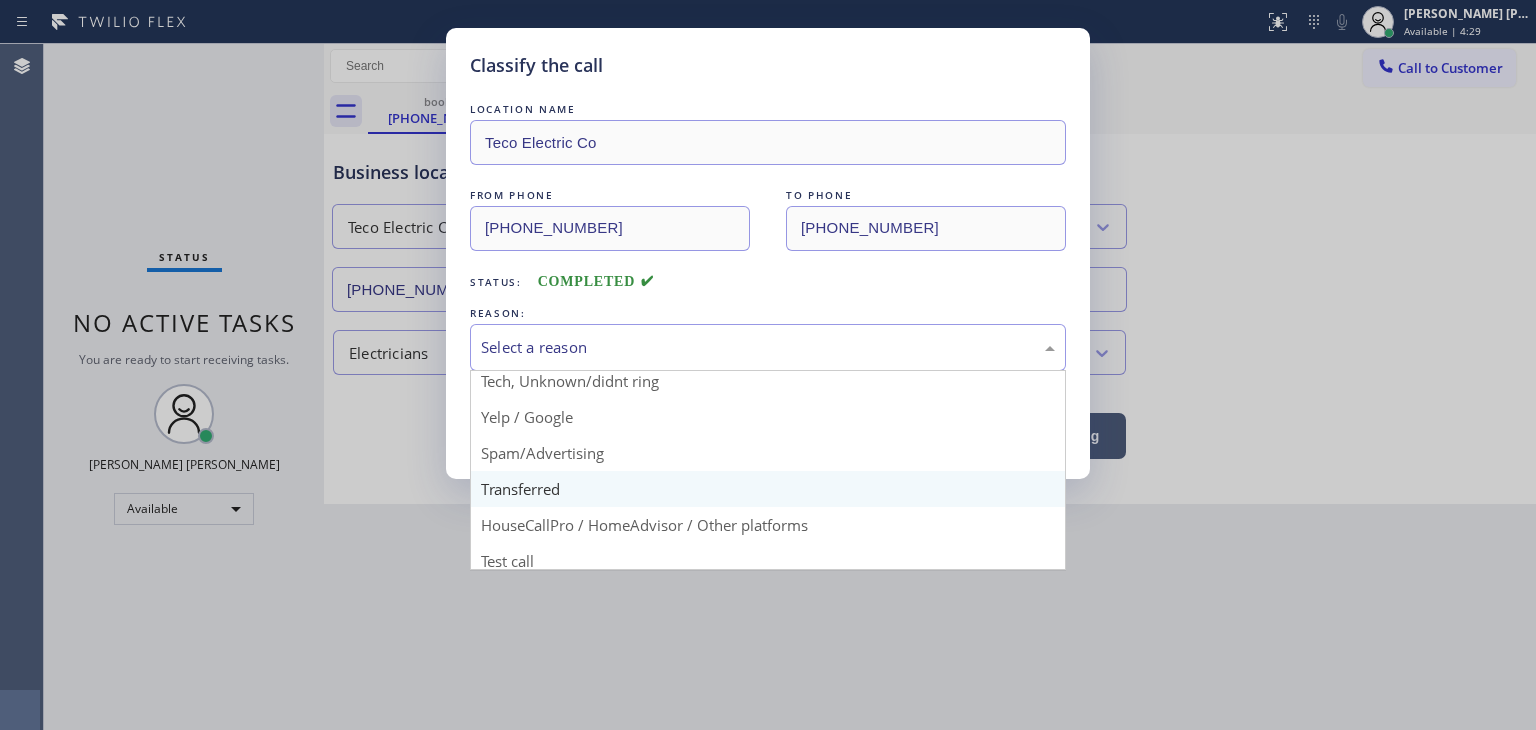 scroll, scrollTop: 125, scrollLeft: 0, axis: vertical 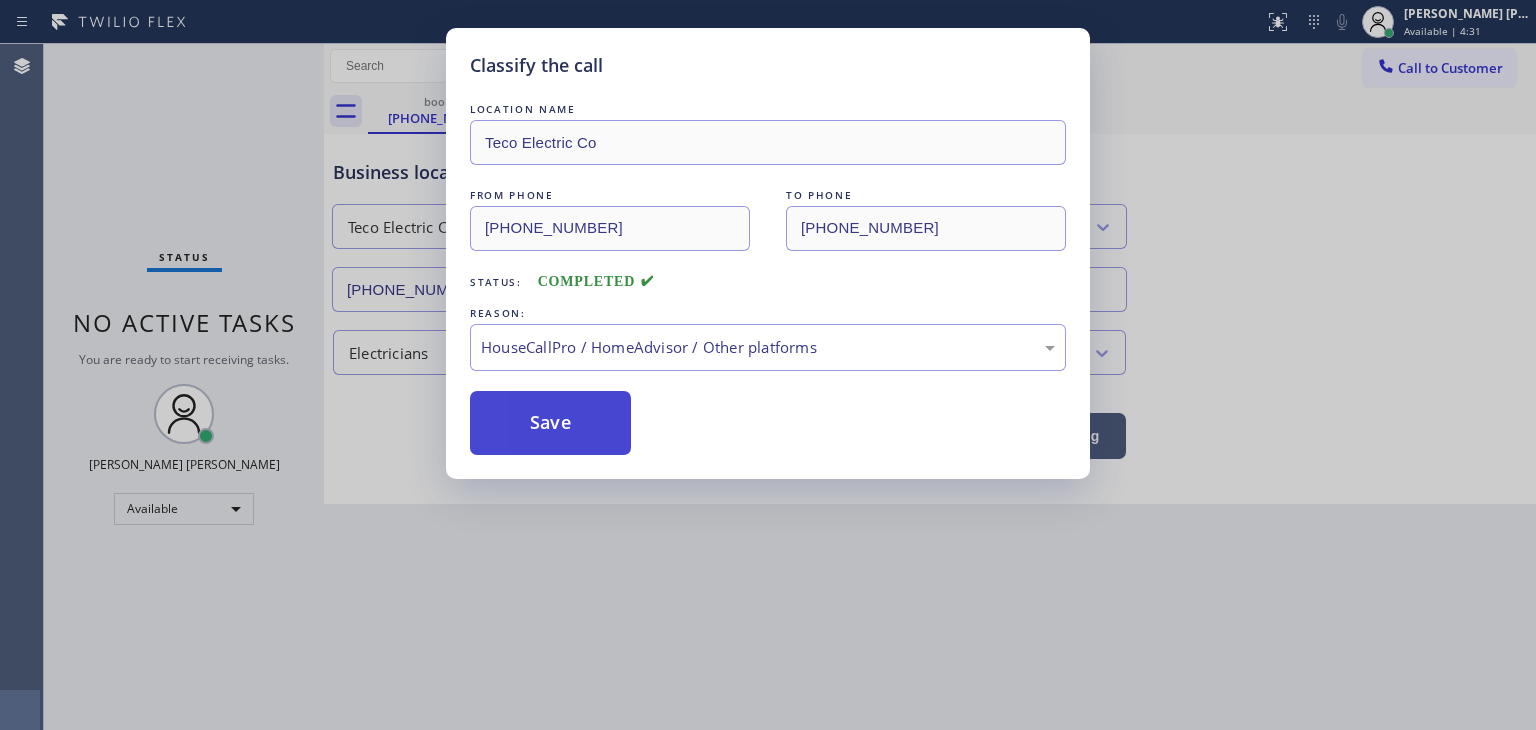 click on "Save" at bounding box center (550, 423) 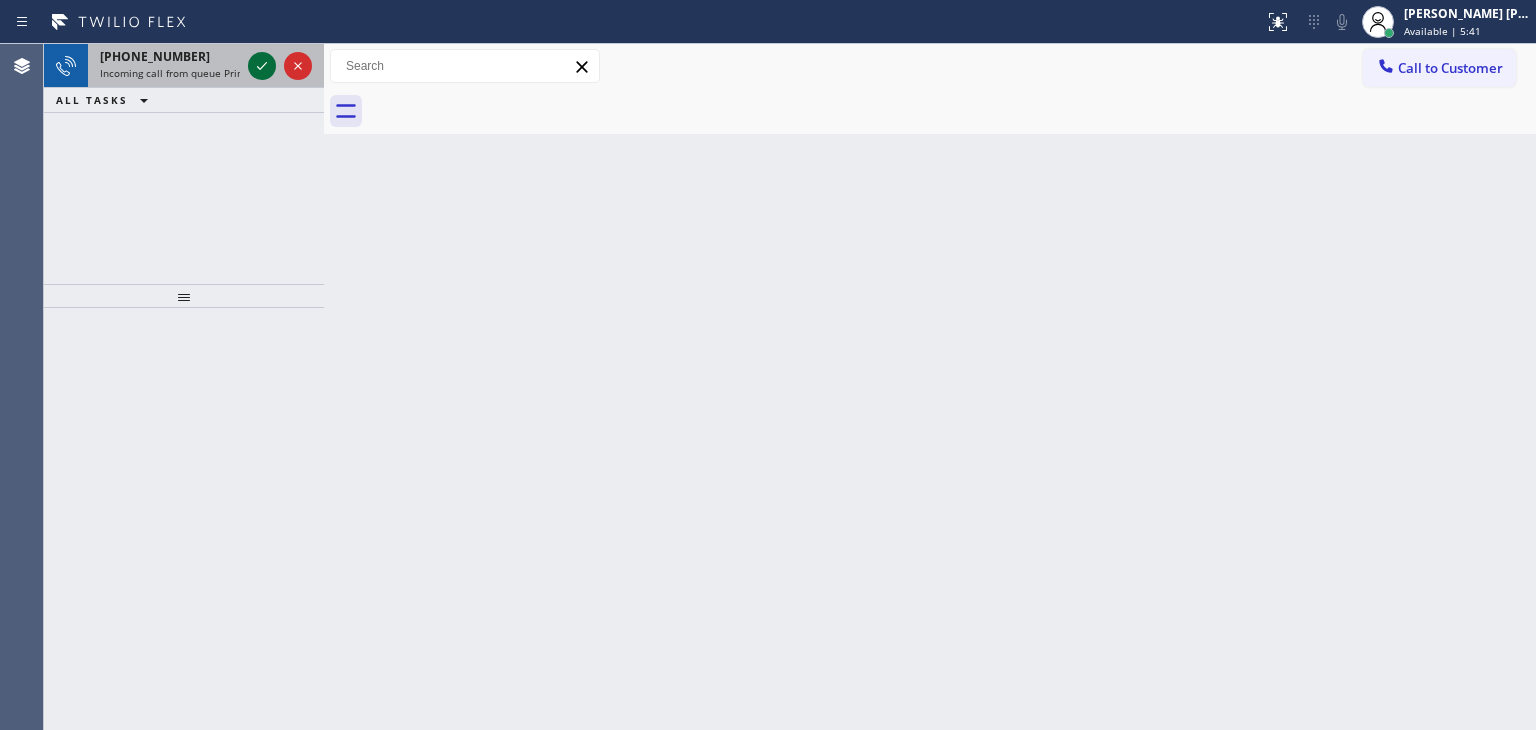 click 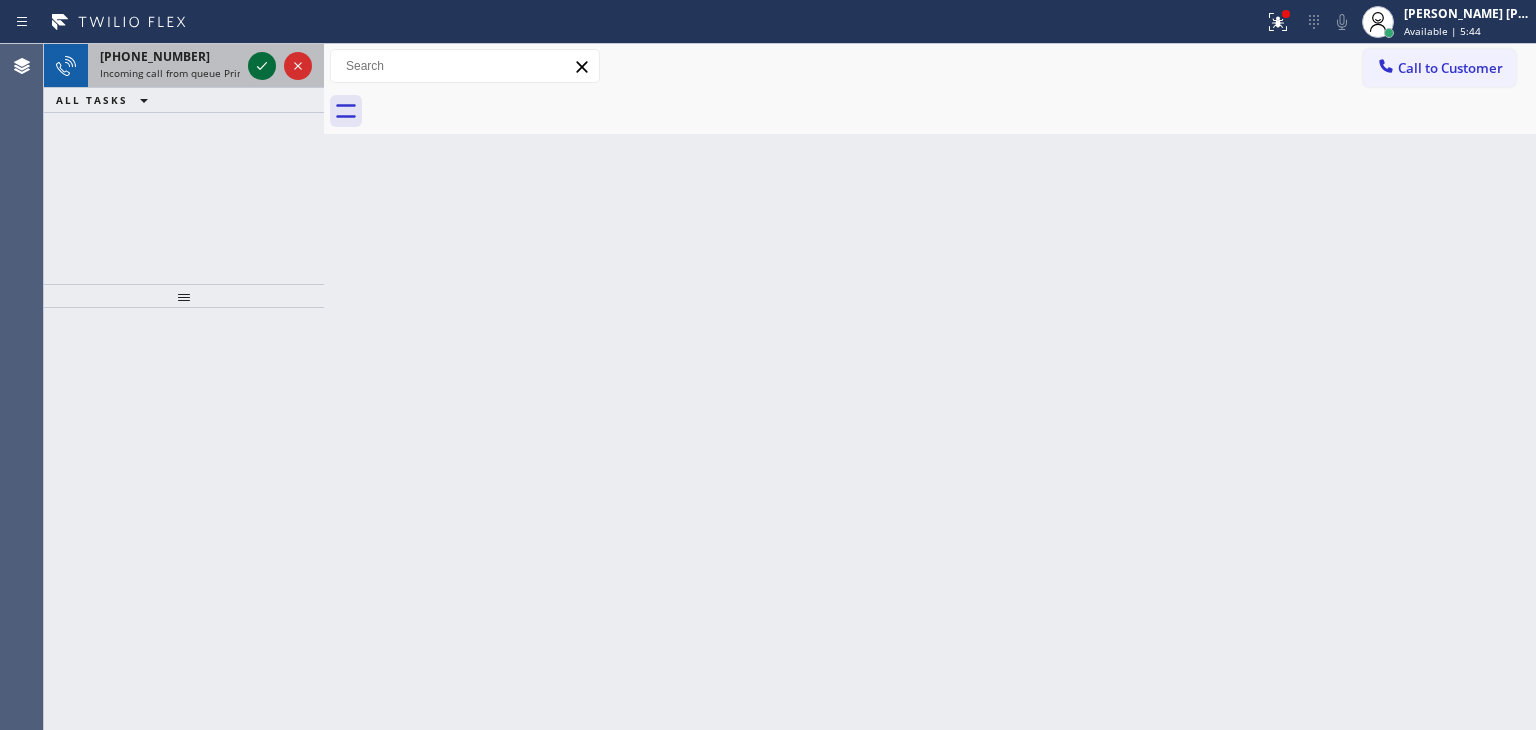 click 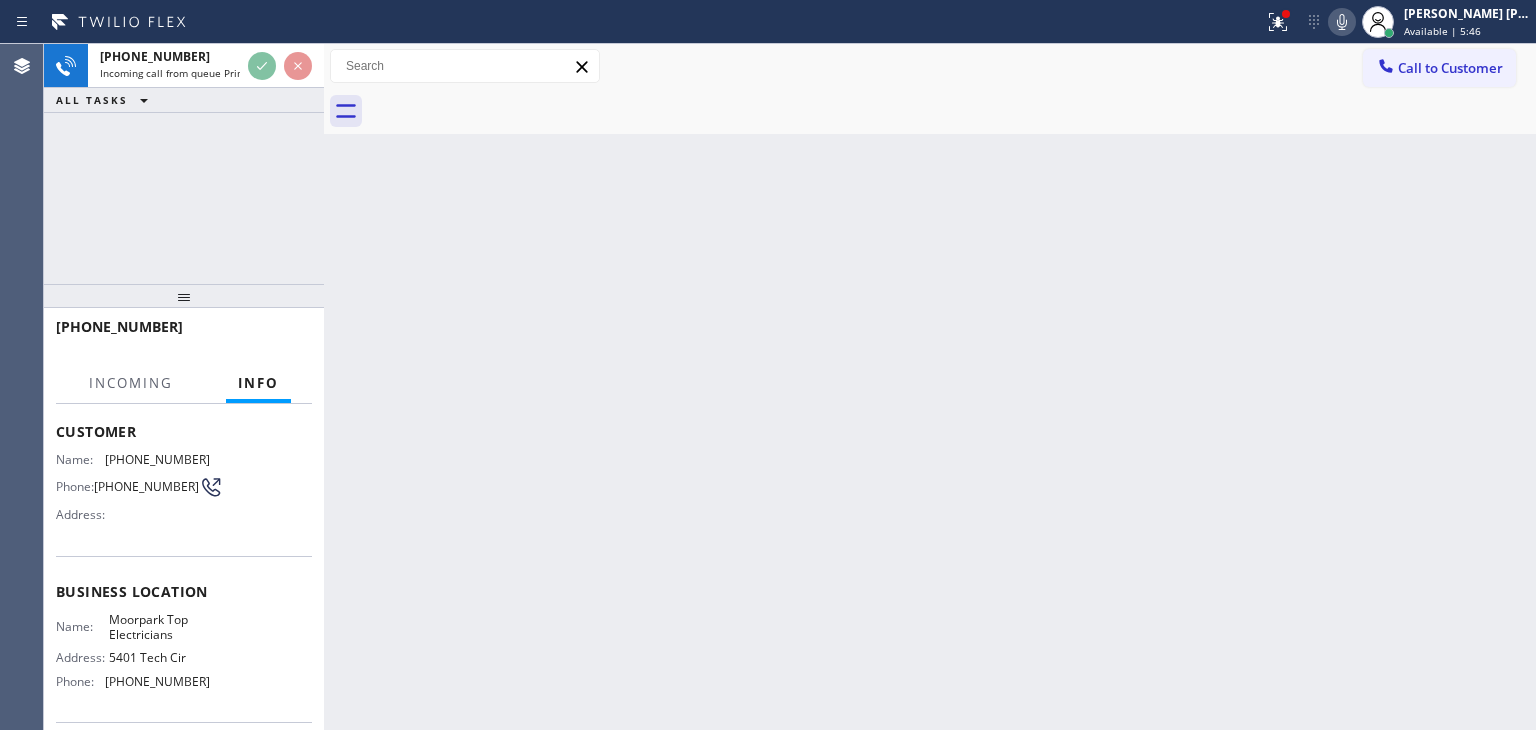 scroll, scrollTop: 100, scrollLeft: 0, axis: vertical 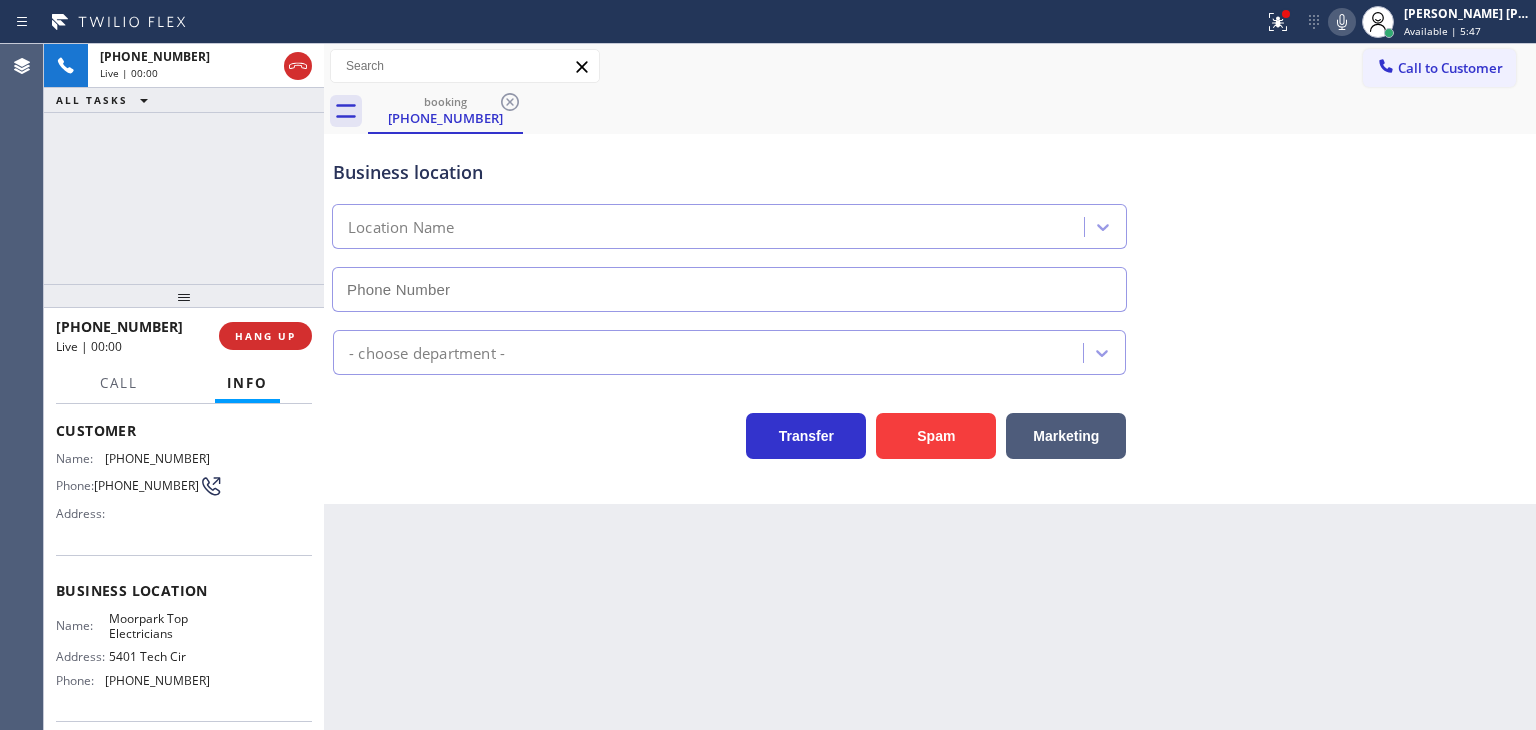 type on "[PHONE_NUMBER]" 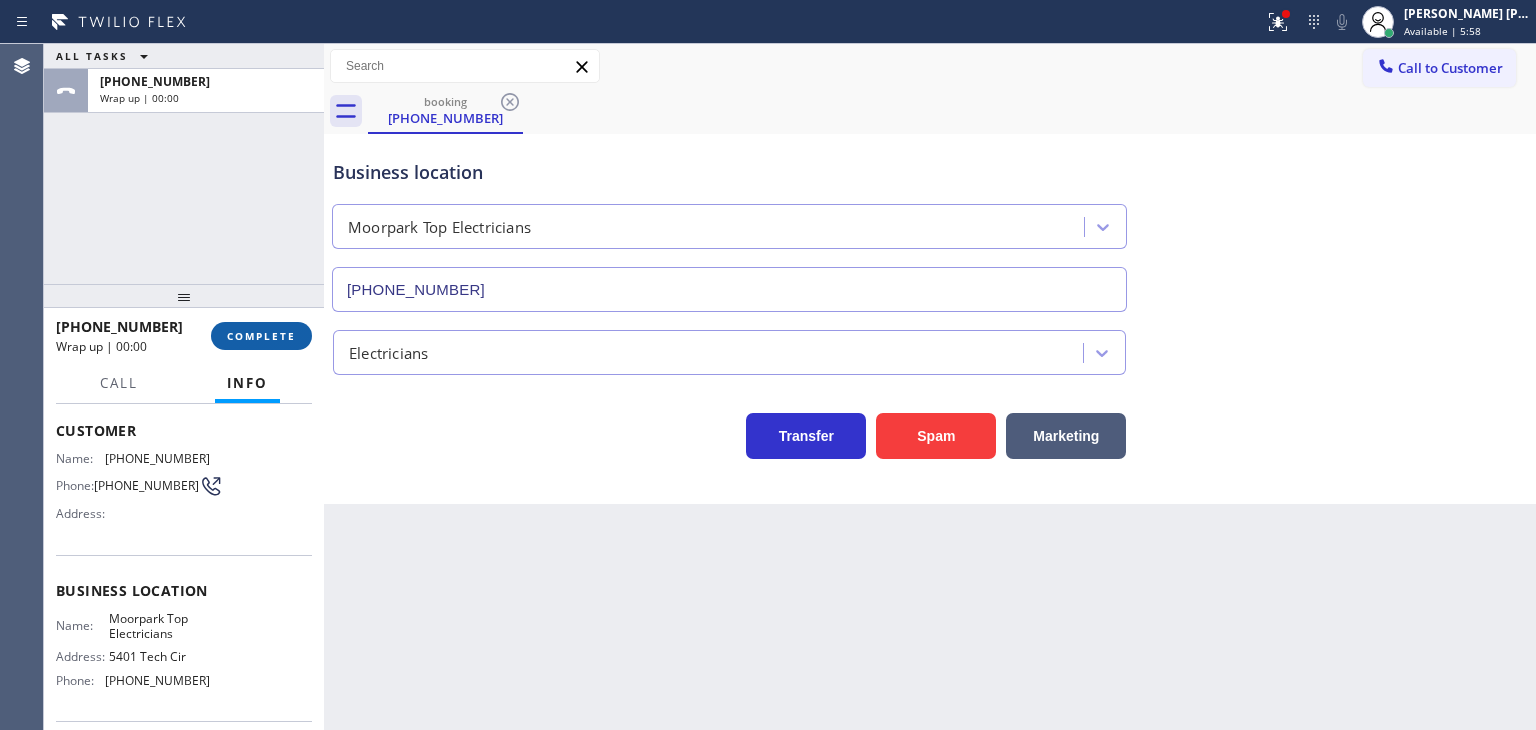 click on "COMPLETE" at bounding box center [261, 336] 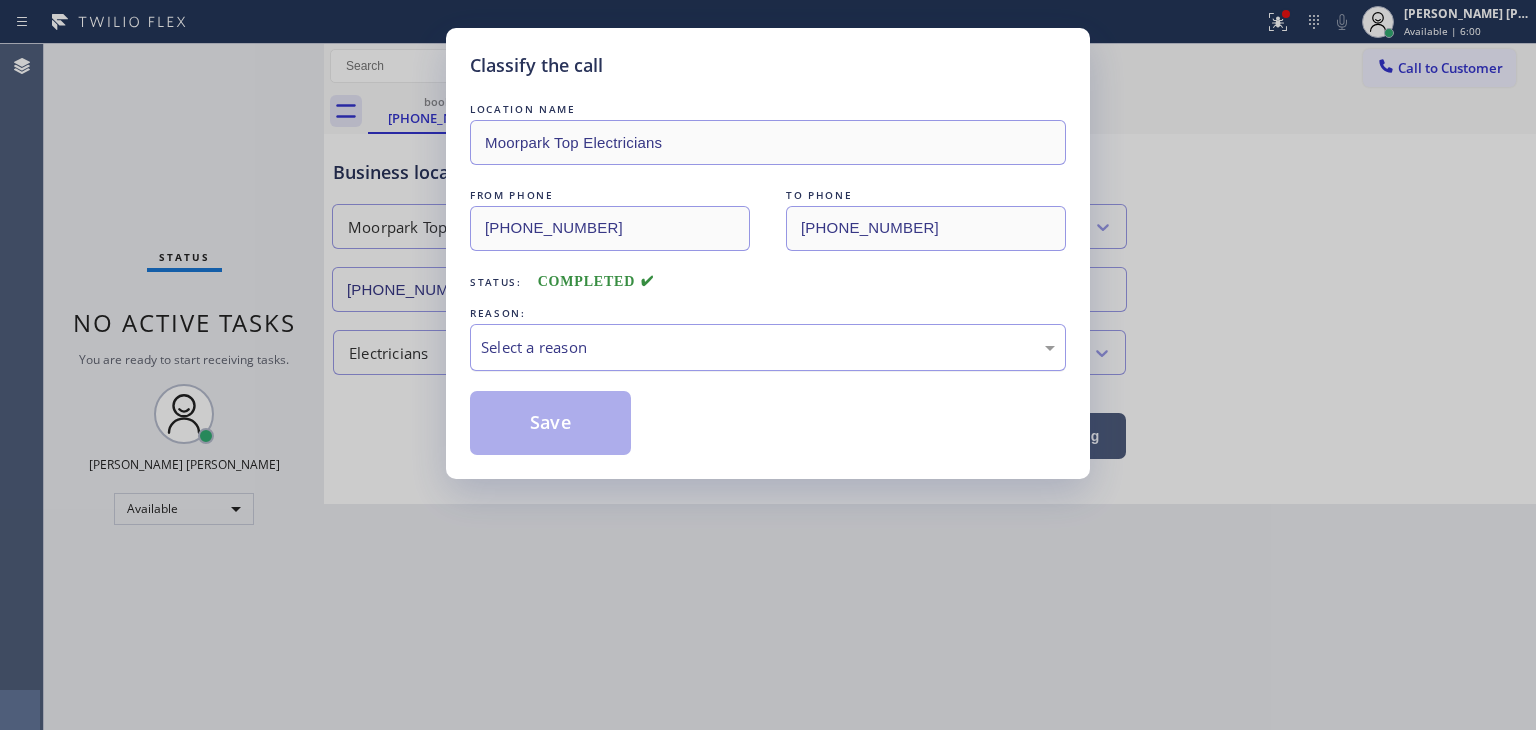 click on "Select a reason" at bounding box center [768, 347] 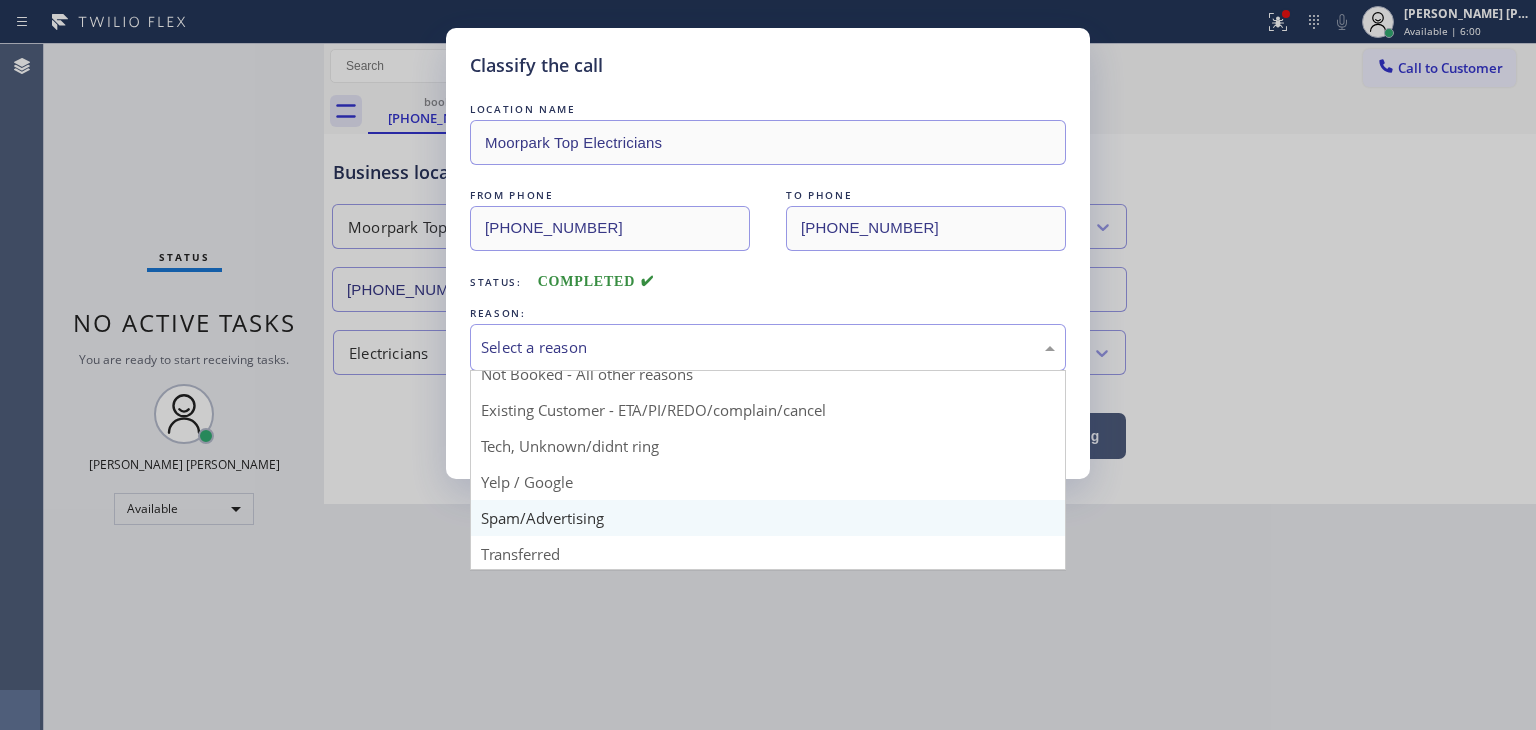 scroll, scrollTop: 100, scrollLeft: 0, axis: vertical 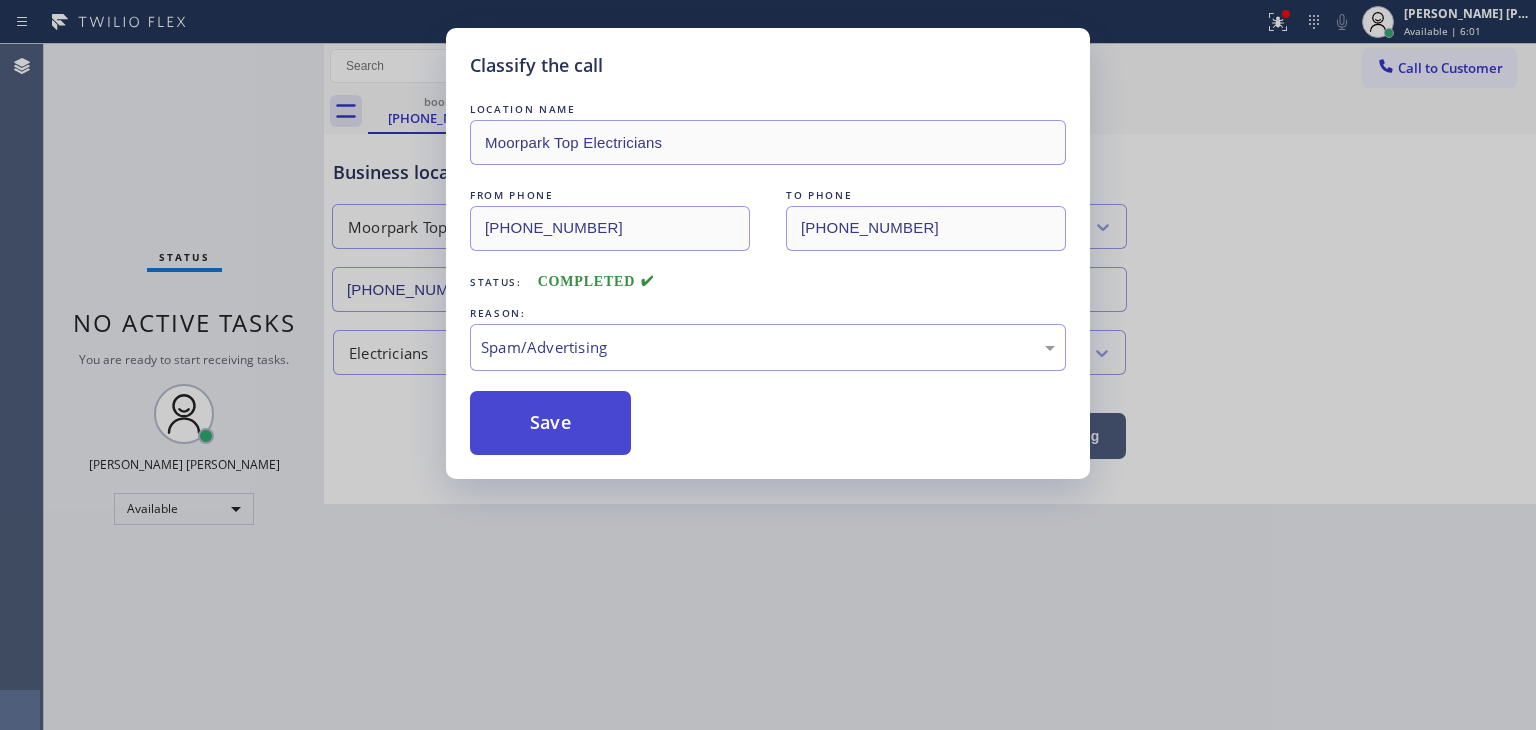 click on "Save" at bounding box center [550, 423] 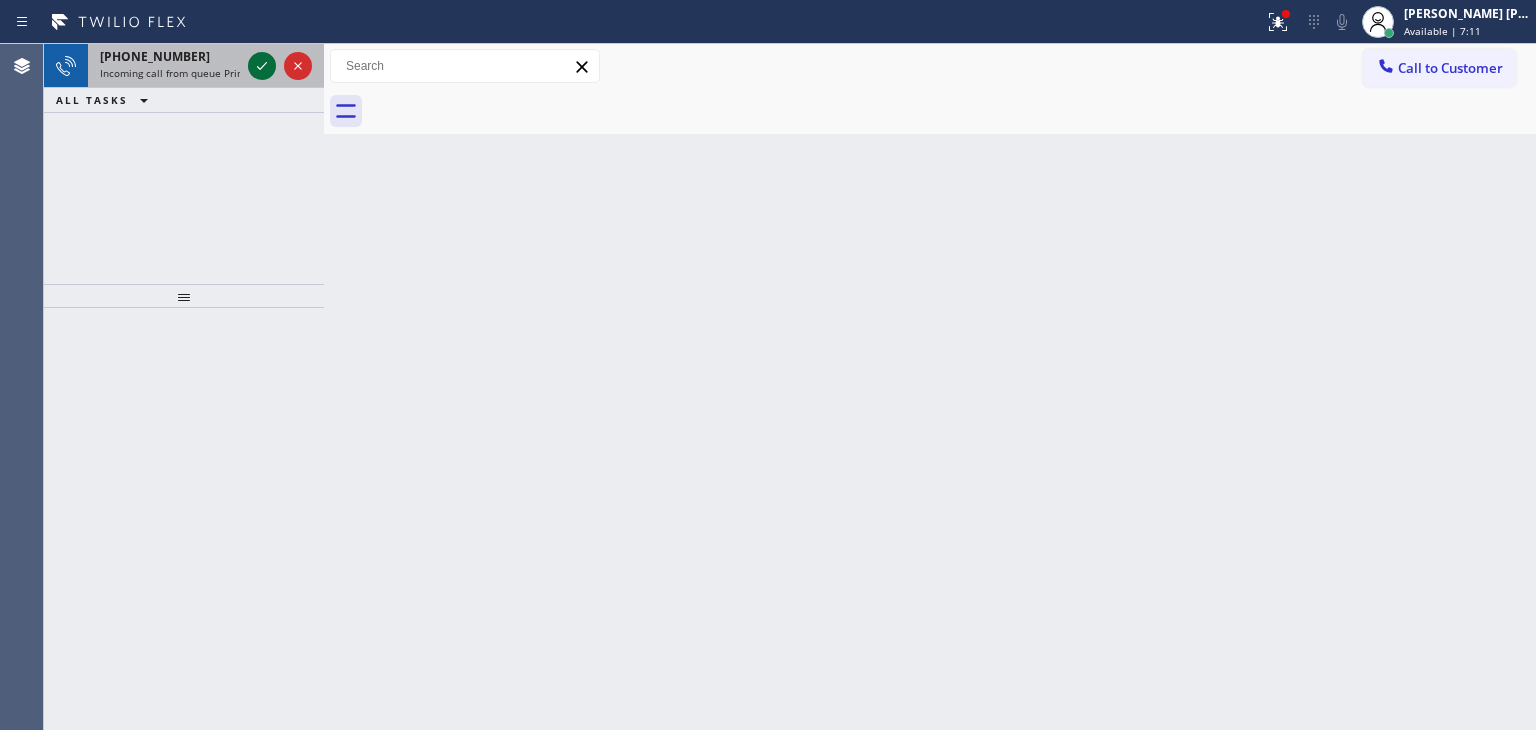 click 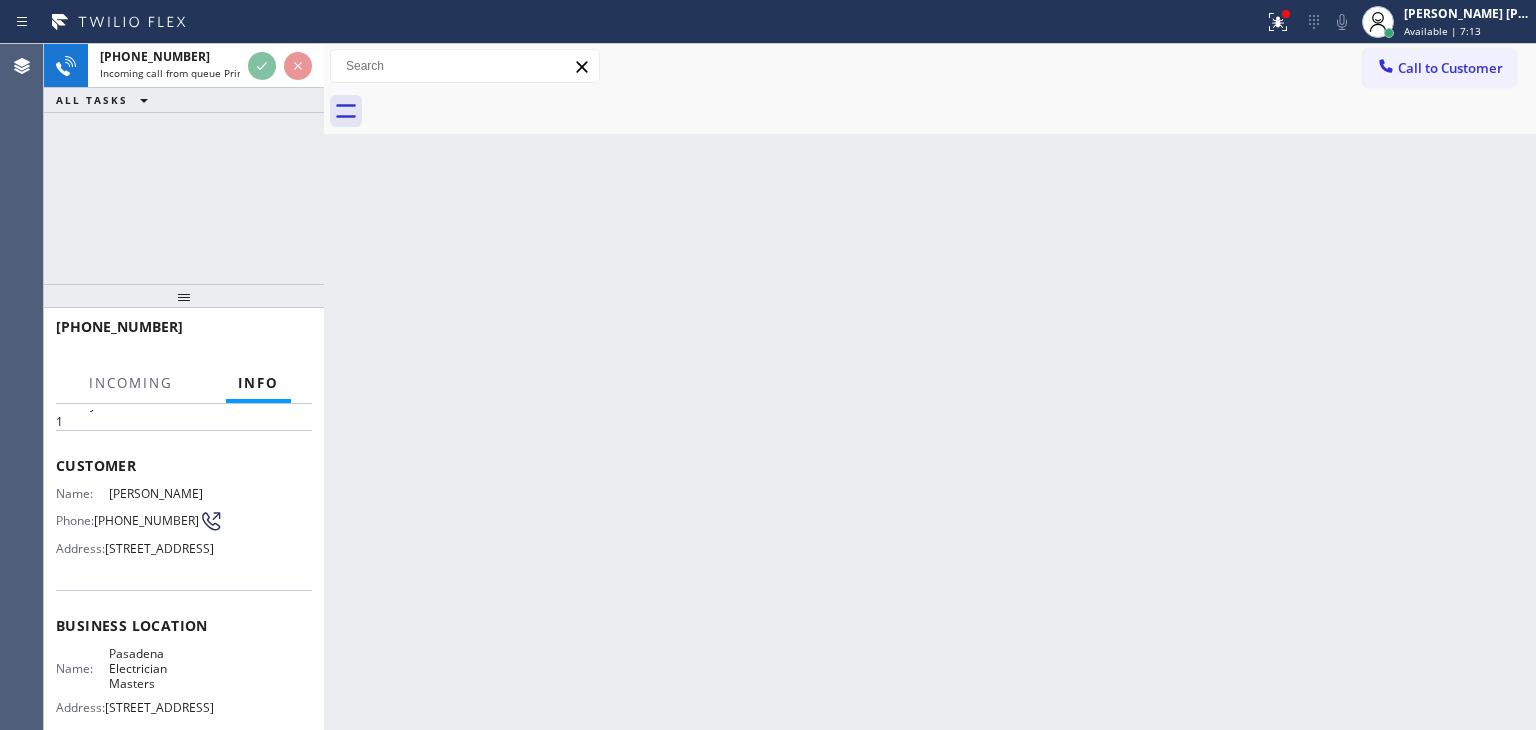 scroll, scrollTop: 100, scrollLeft: 0, axis: vertical 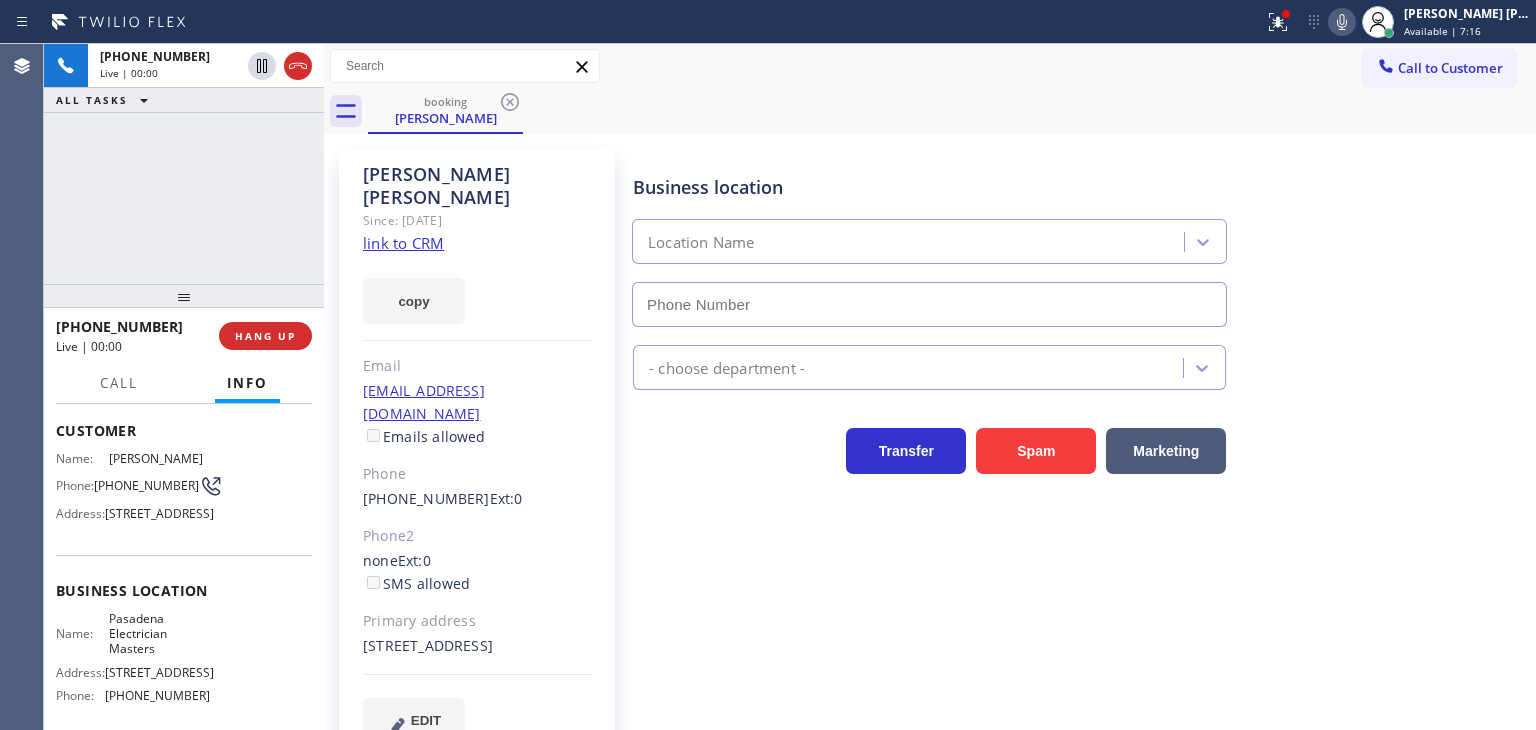 type on "[PHONE_NUMBER]" 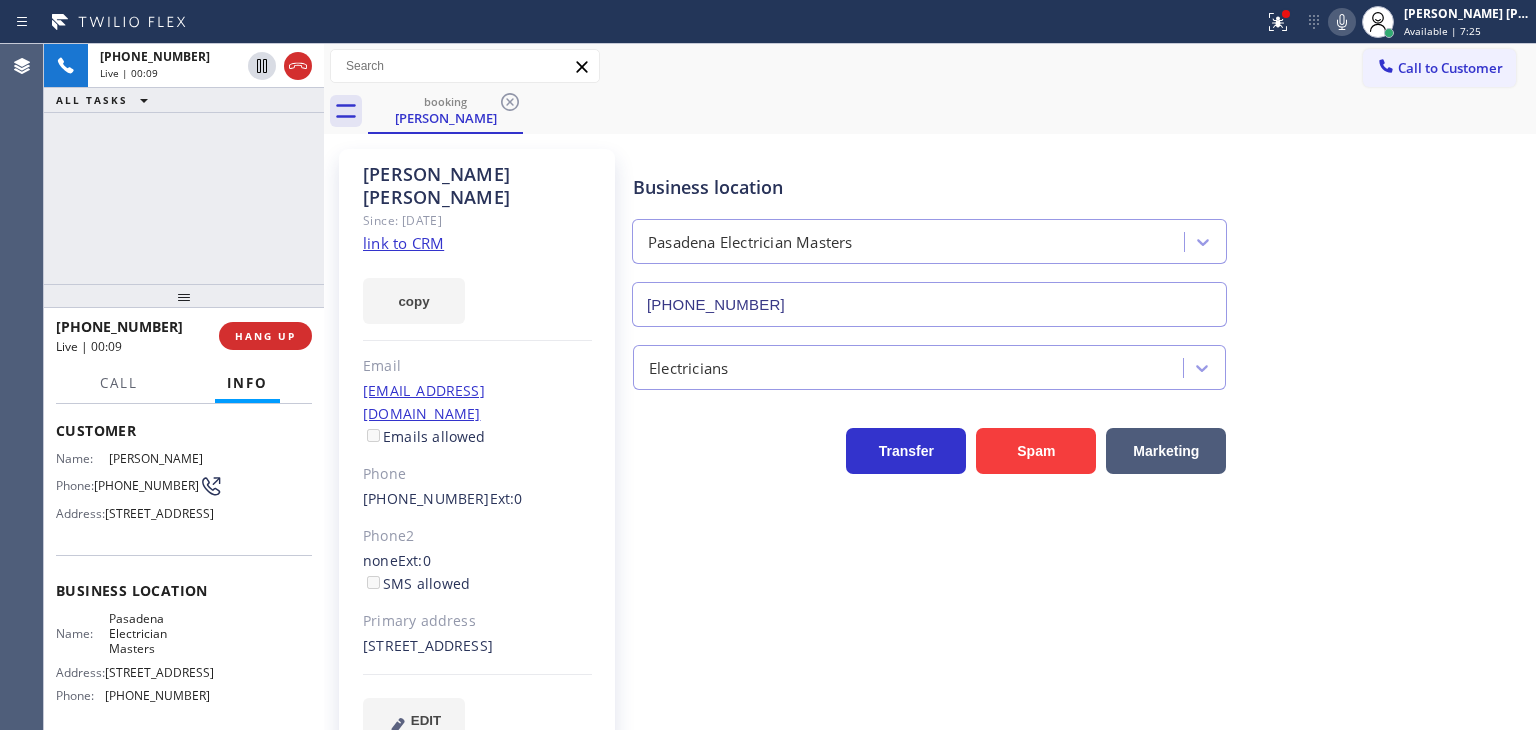 click on "link to CRM" 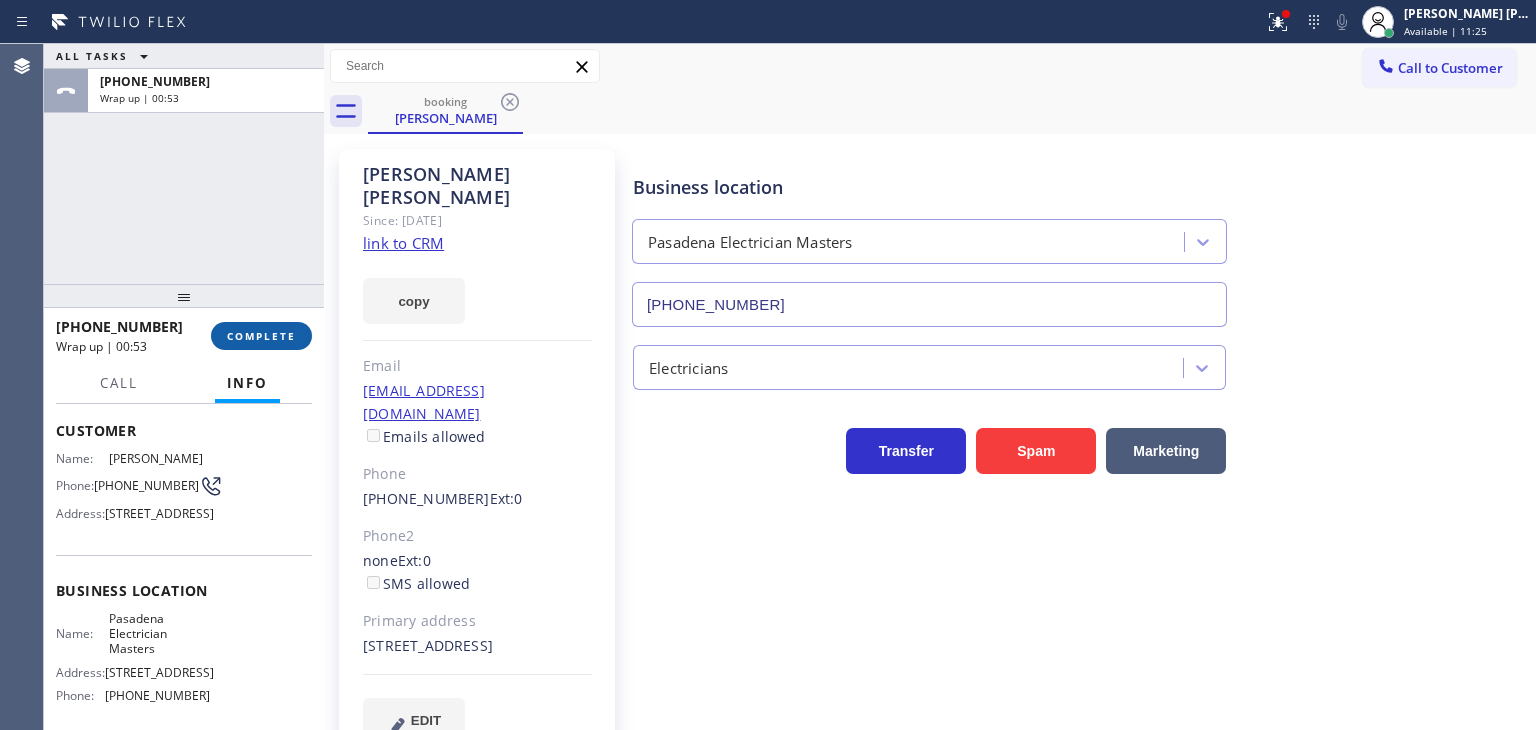 click on "COMPLETE" at bounding box center (261, 336) 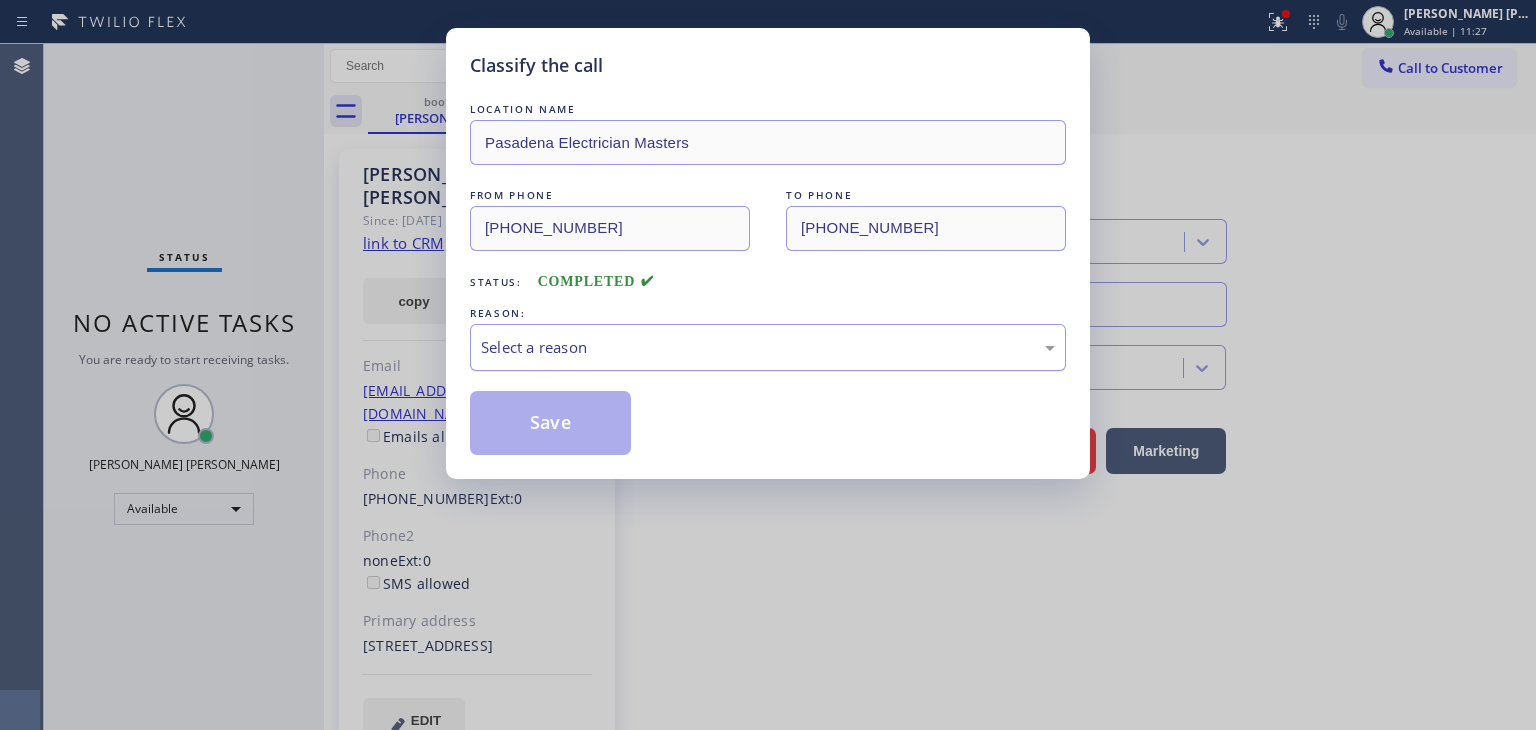 click on "Select a reason" at bounding box center [768, 347] 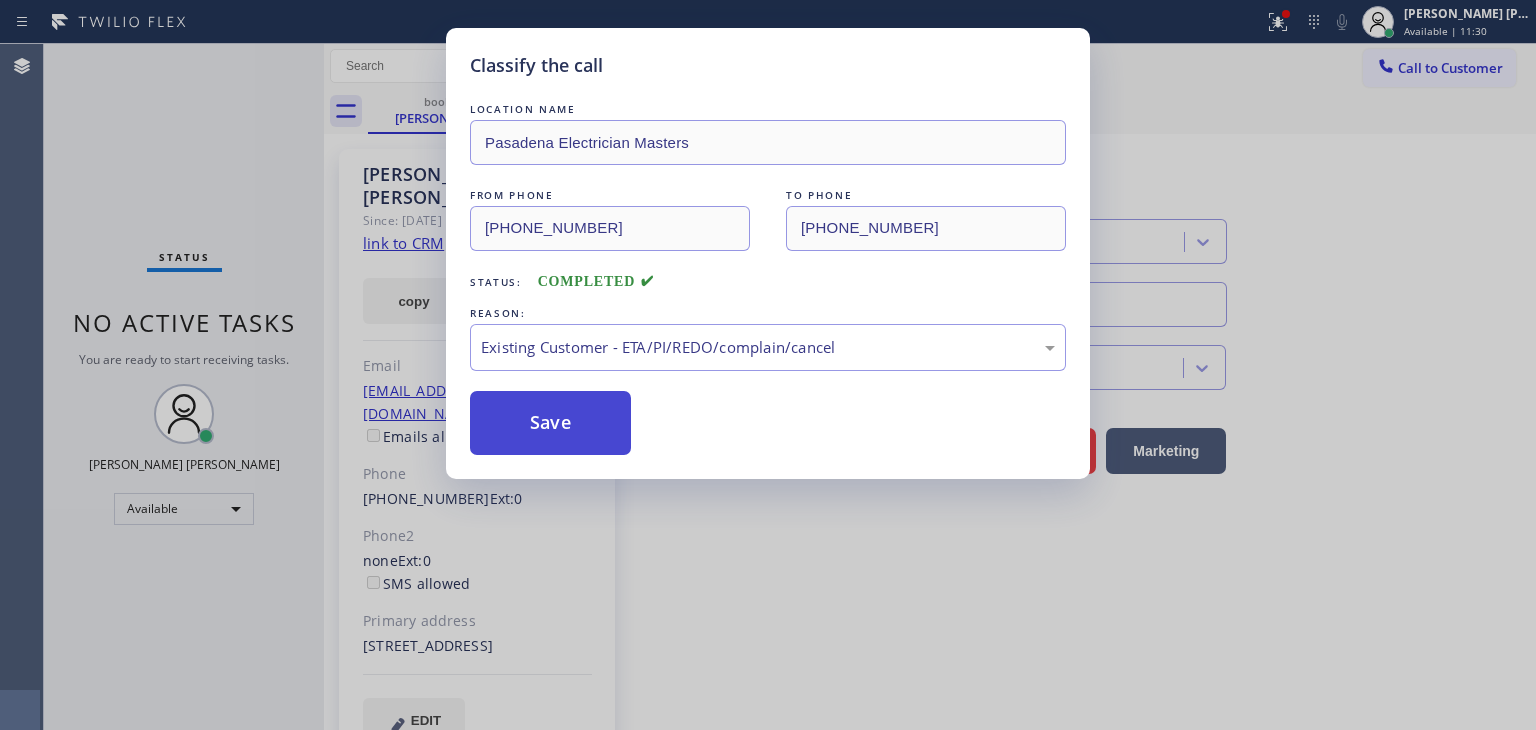 click on "Save" at bounding box center (550, 423) 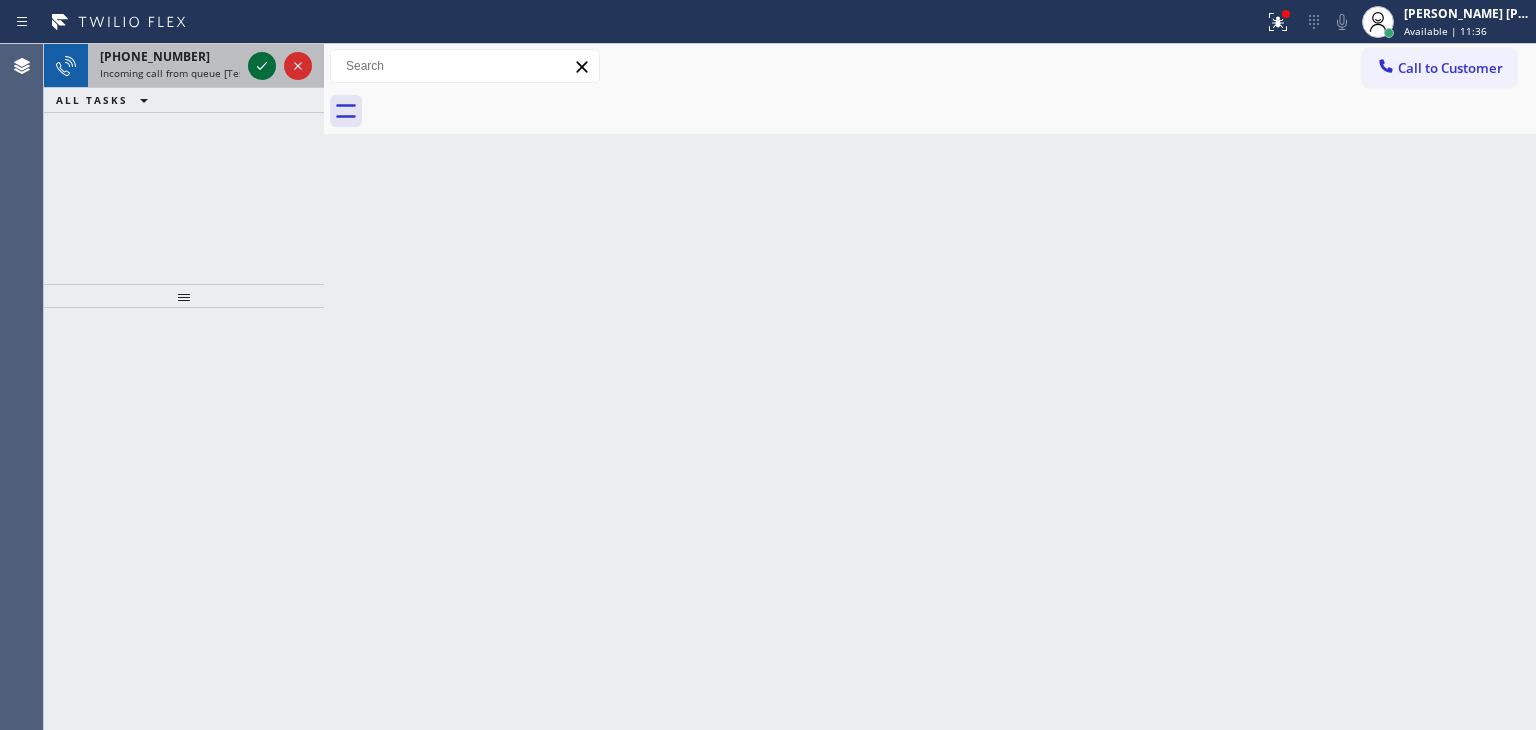 click 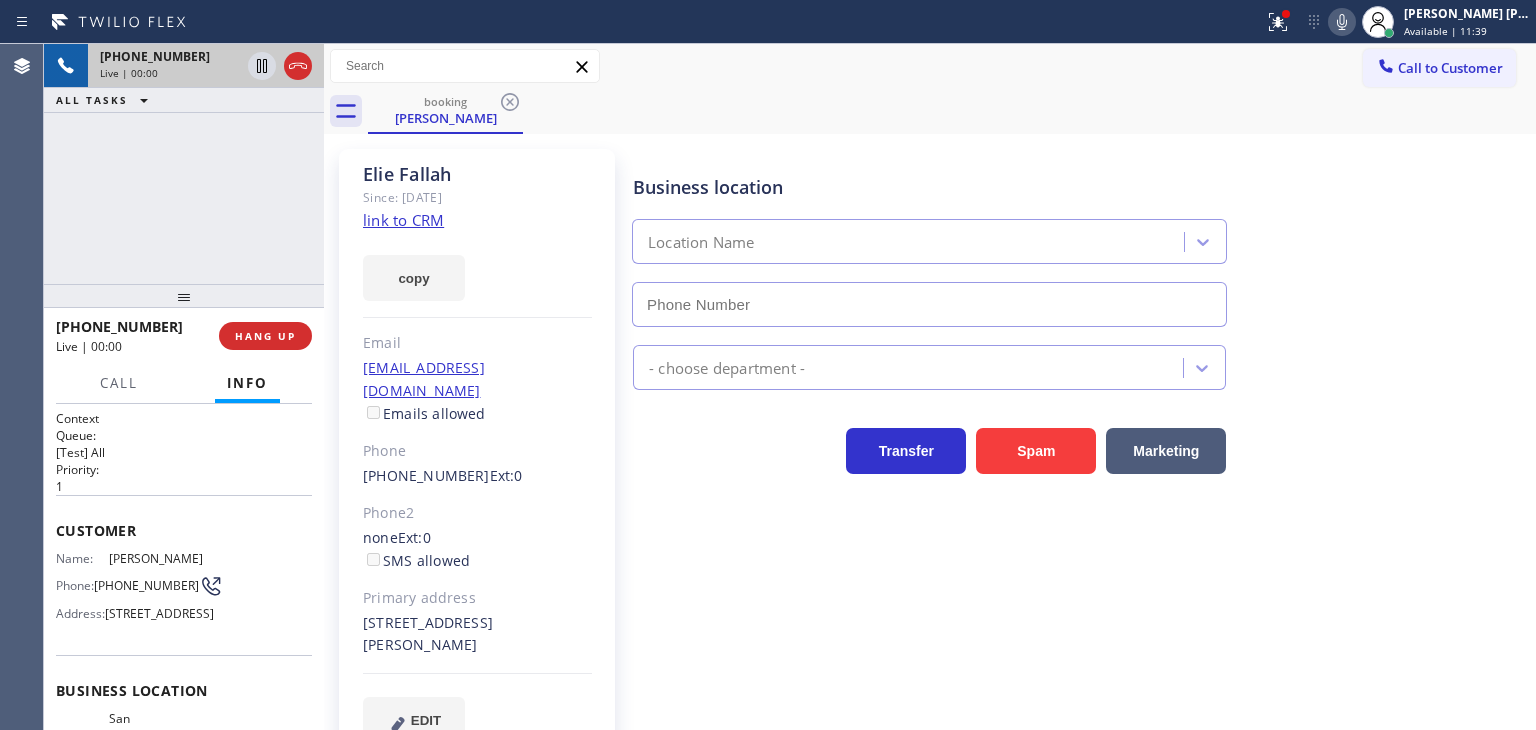 type on "[PHONE_NUMBER]" 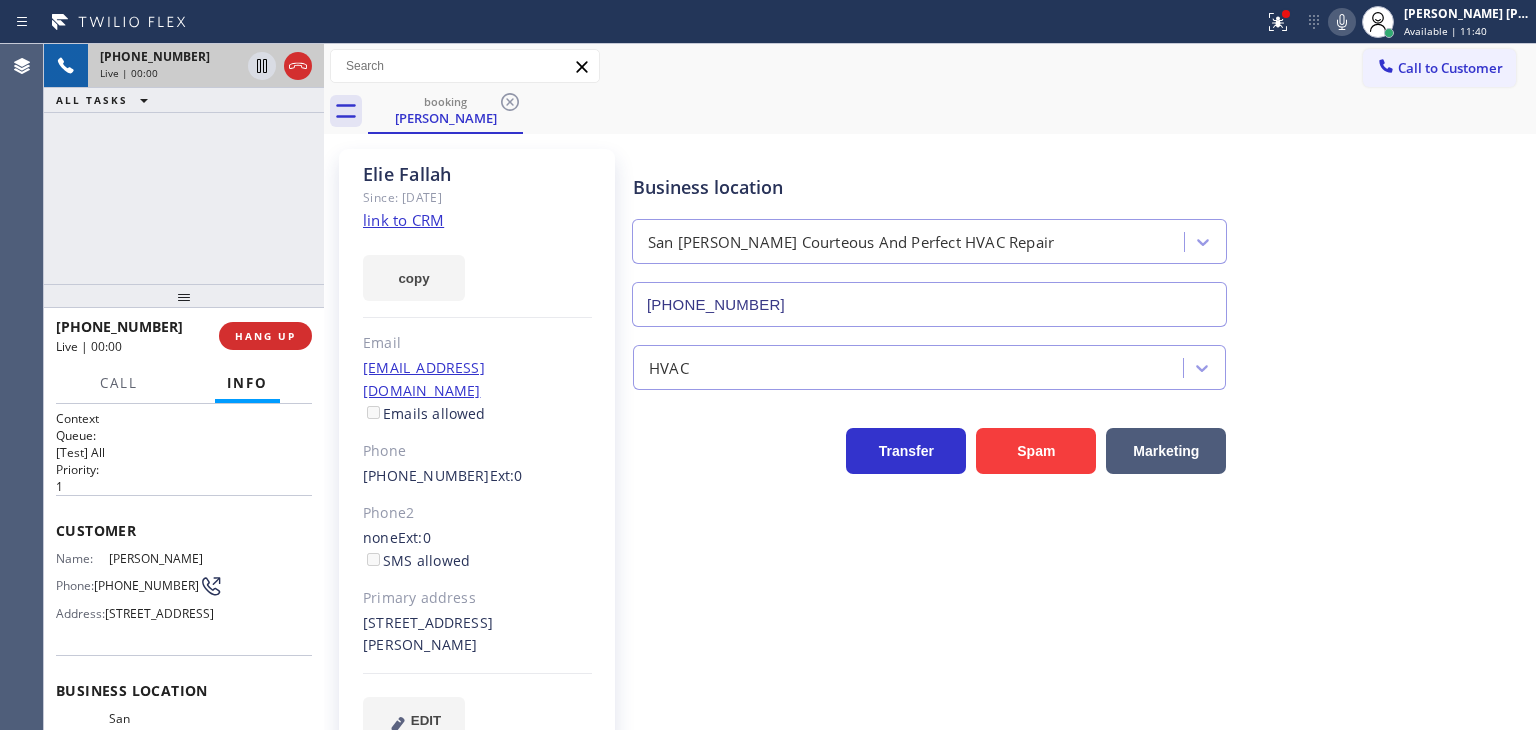 scroll, scrollTop: 200, scrollLeft: 0, axis: vertical 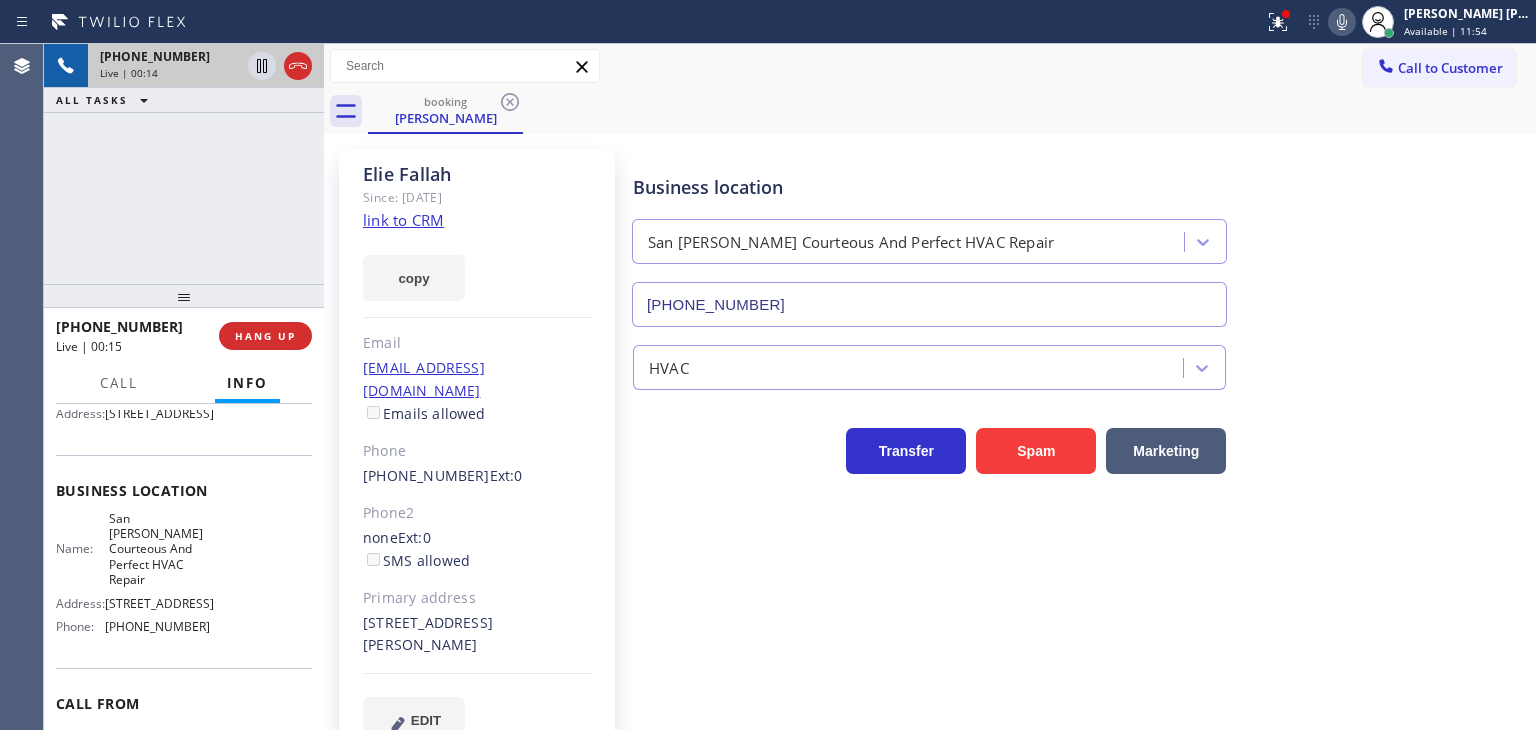 click on "link to CRM" 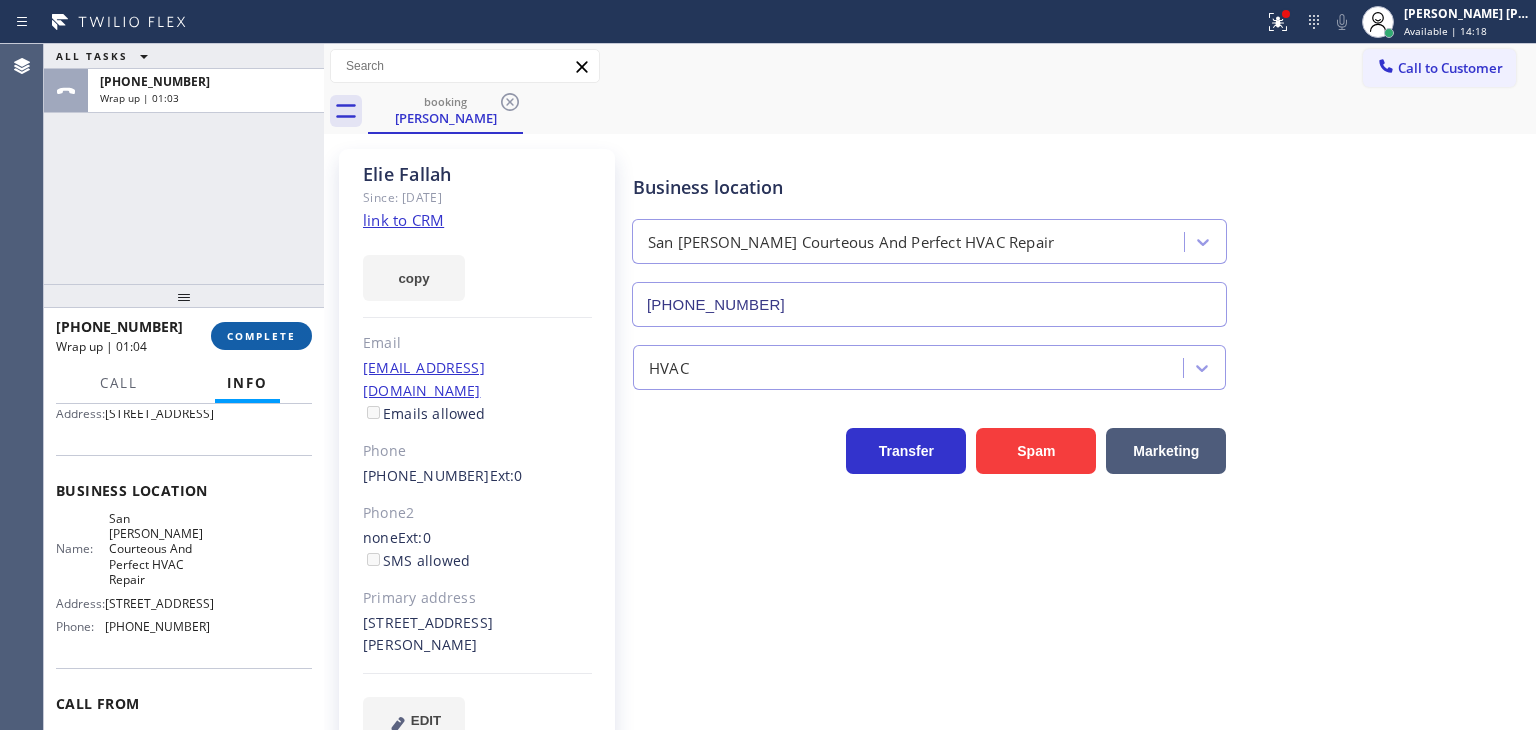 click on "COMPLETE" at bounding box center (261, 336) 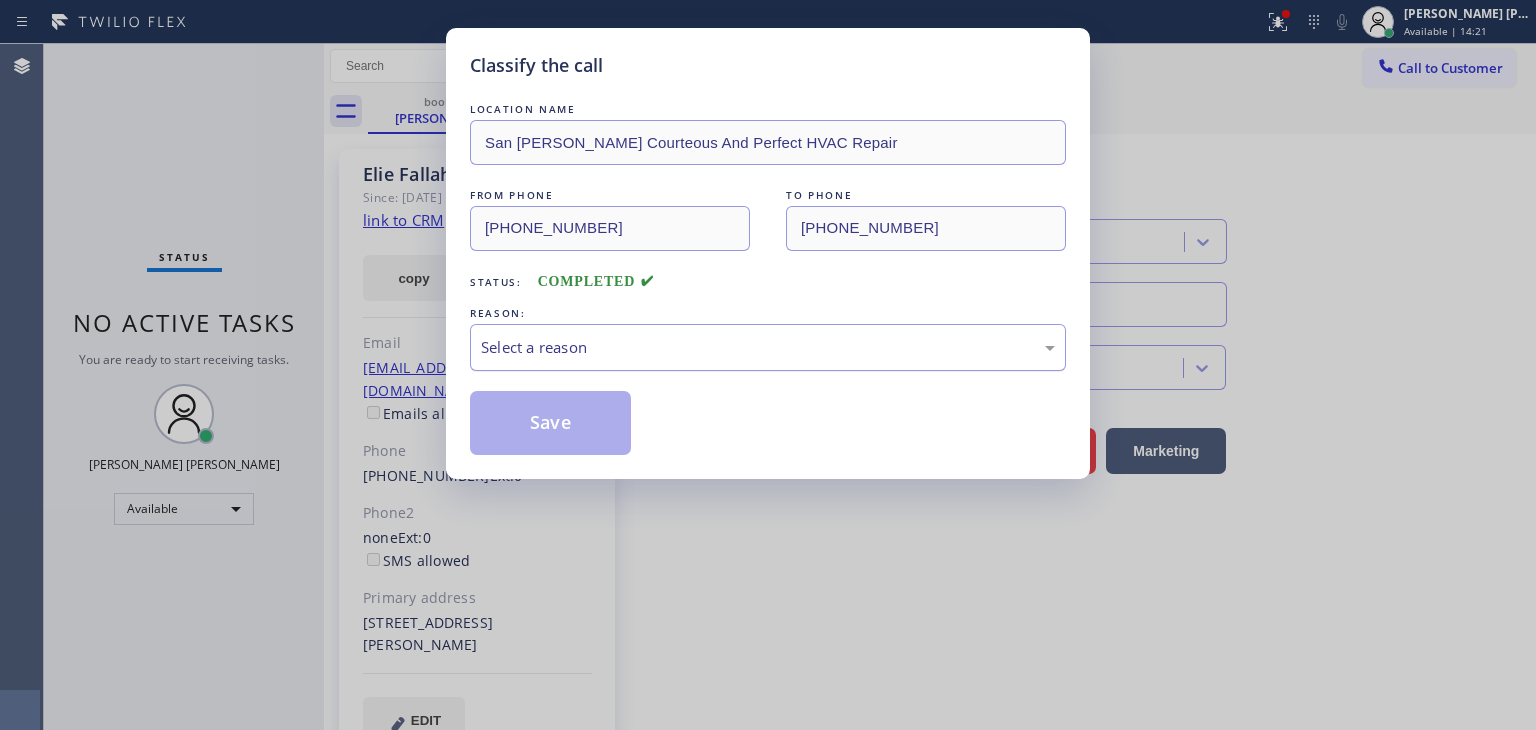 click on "Select a reason" at bounding box center [768, 347] 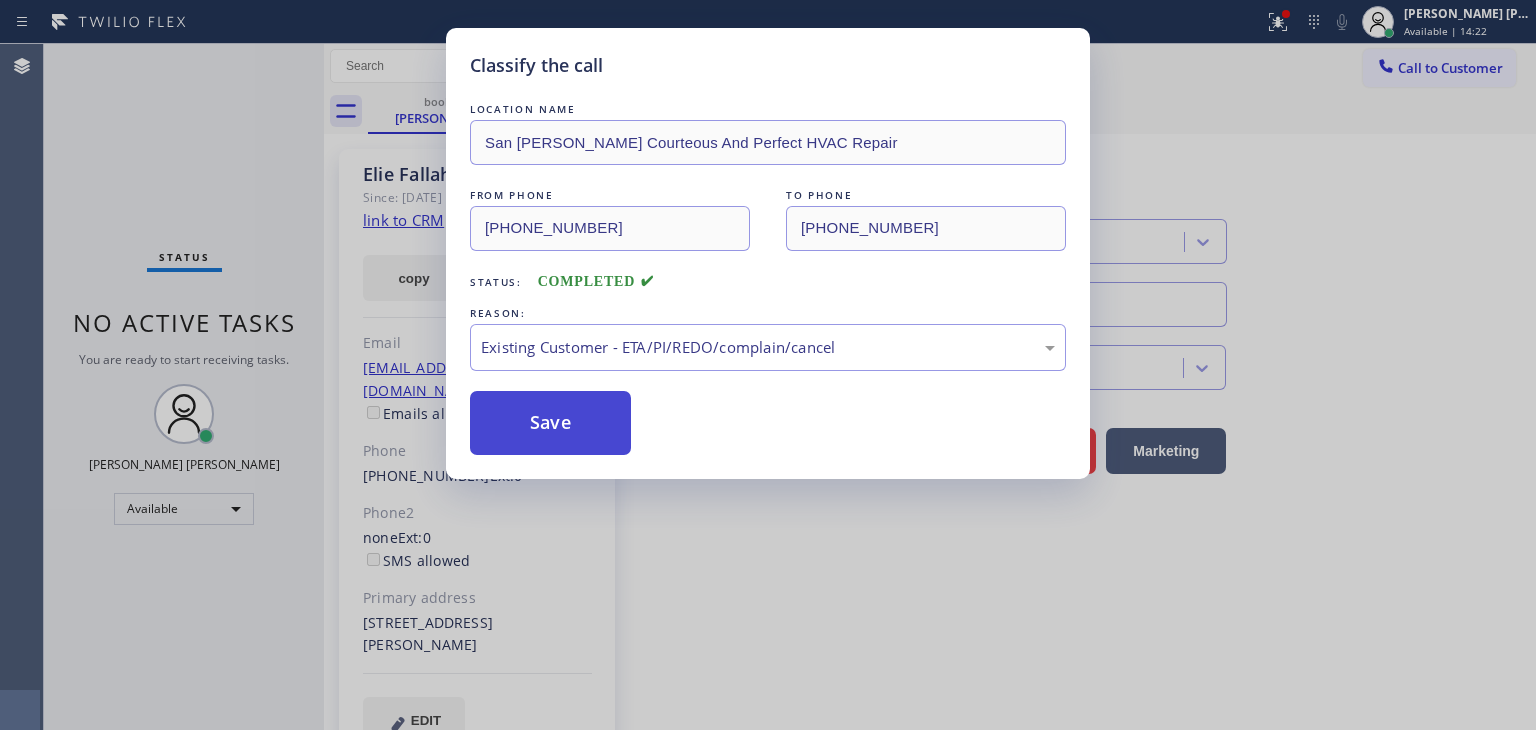click on "Save" at bounding box center [550, 423] 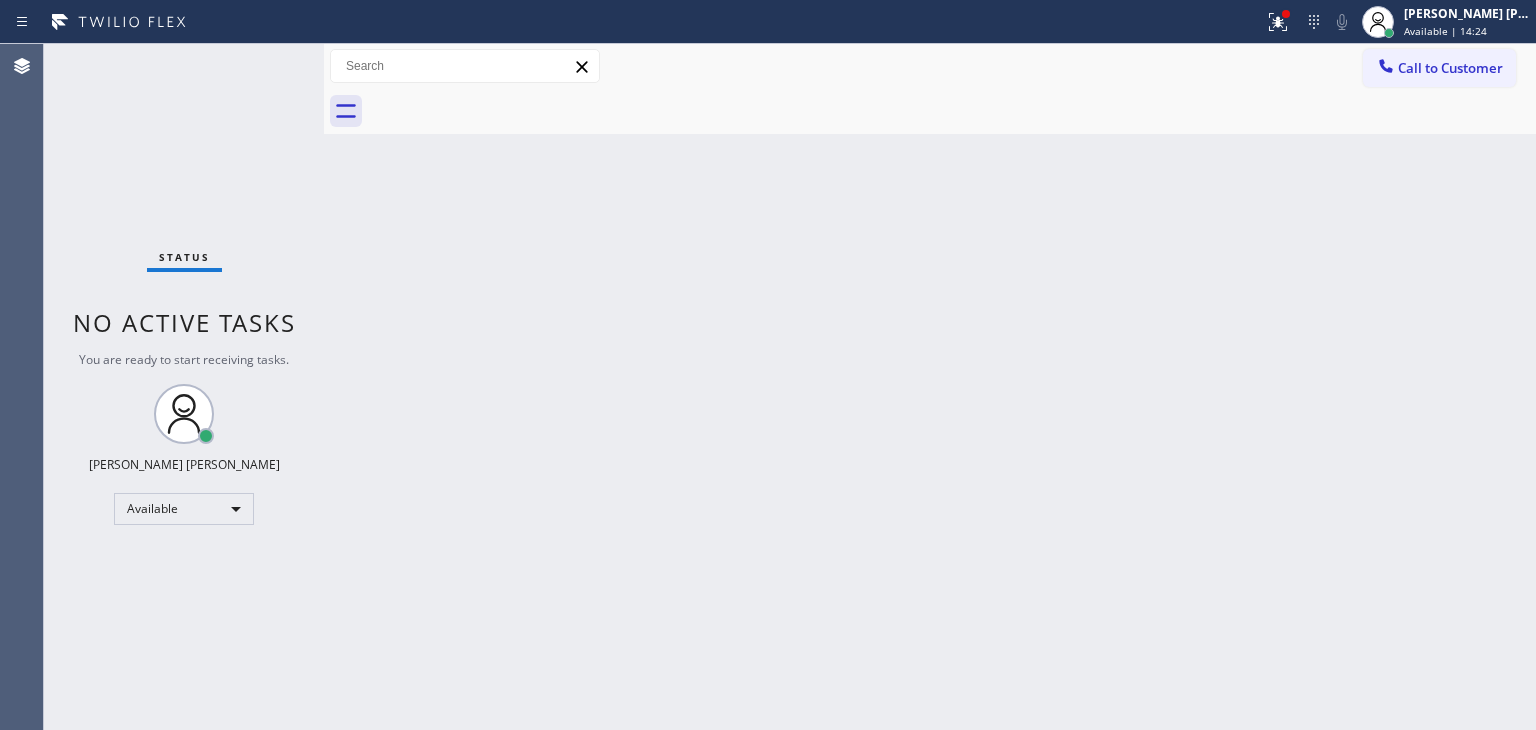 click on "Status   No active tasks     You are ready to start receiving tasks.   [PERSON_NAME] [PERSON_NAME] Available" at bounding box center (184, 387) 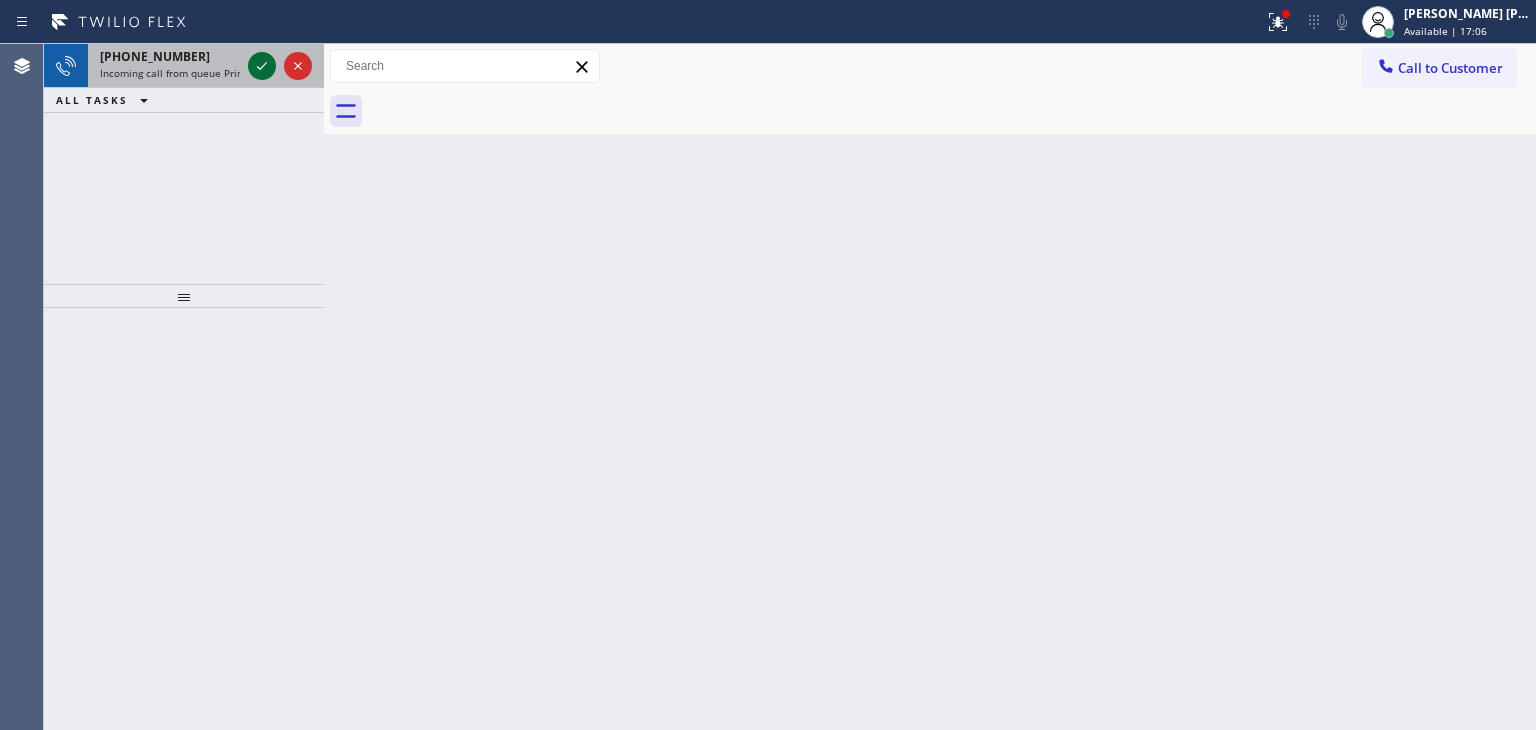 click 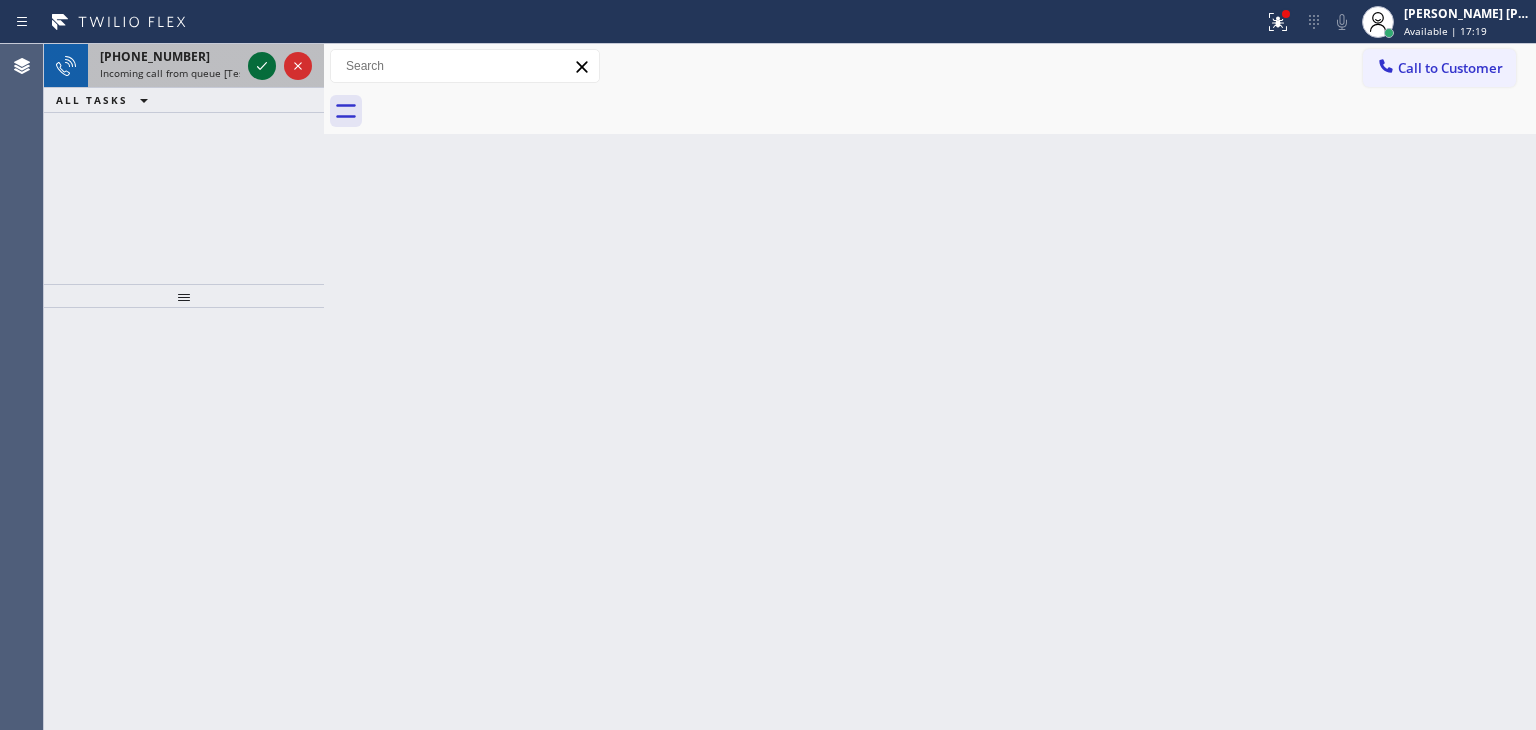 click 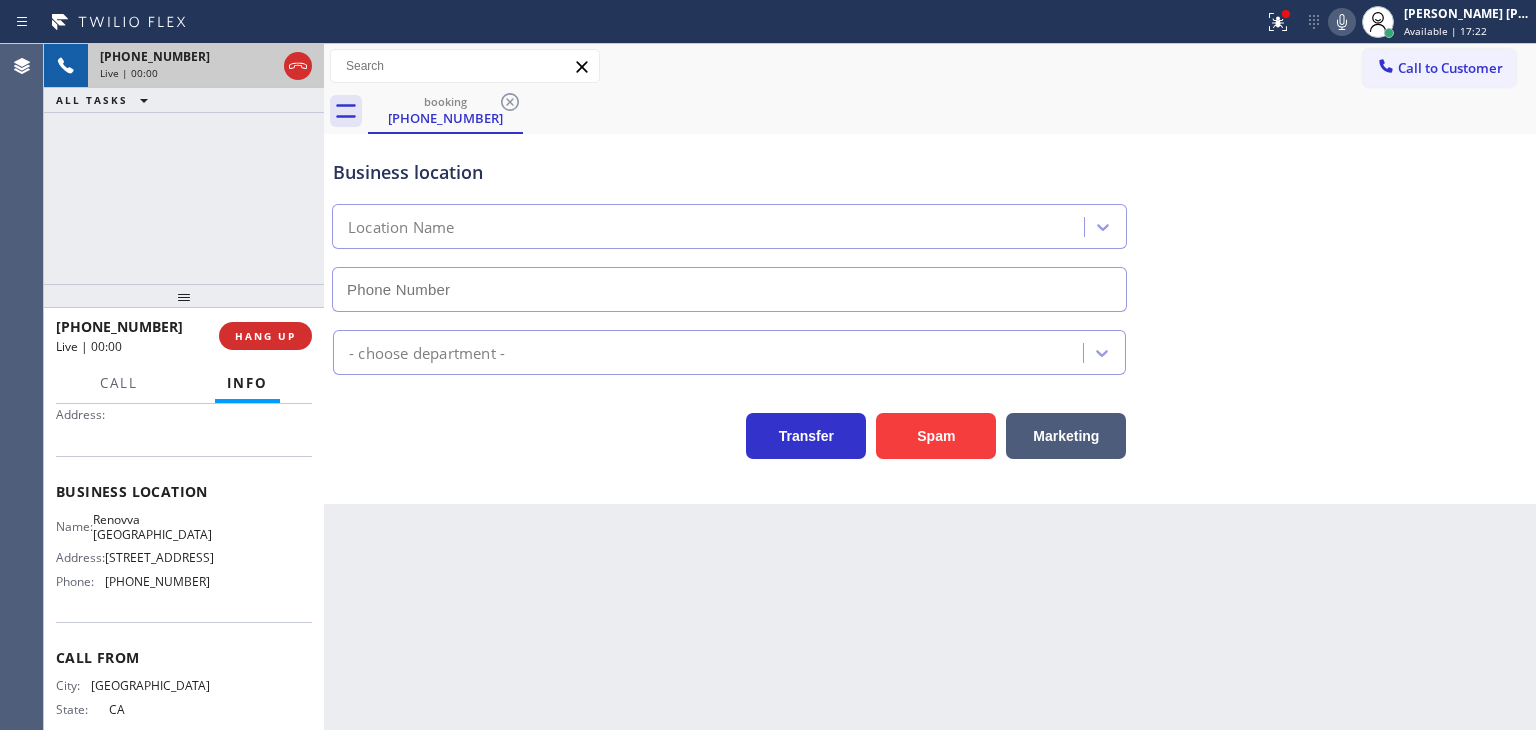 type on "[PHONE_NUMBER]" 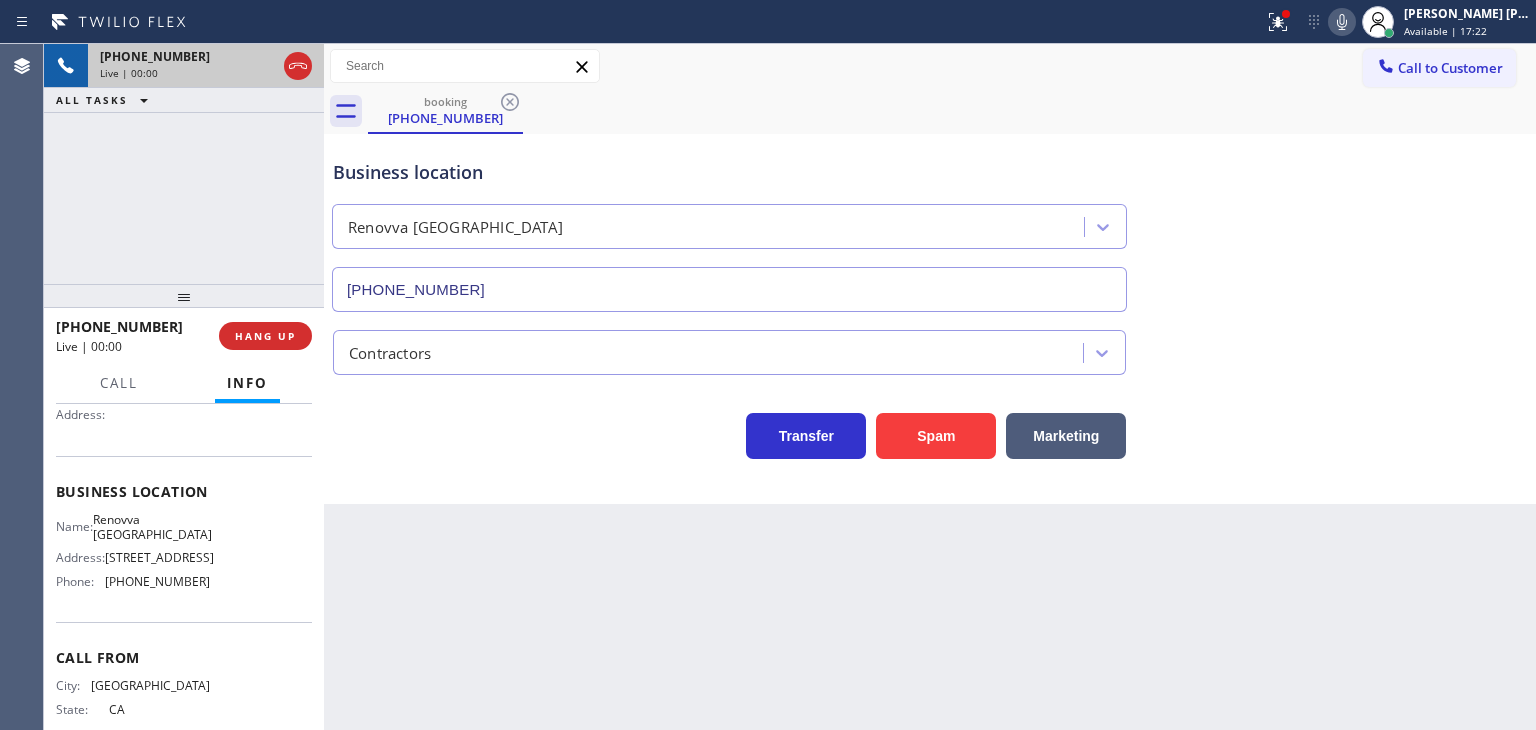 scroll, scrollTop: 200, scrollLeft: 0, axis: vertical 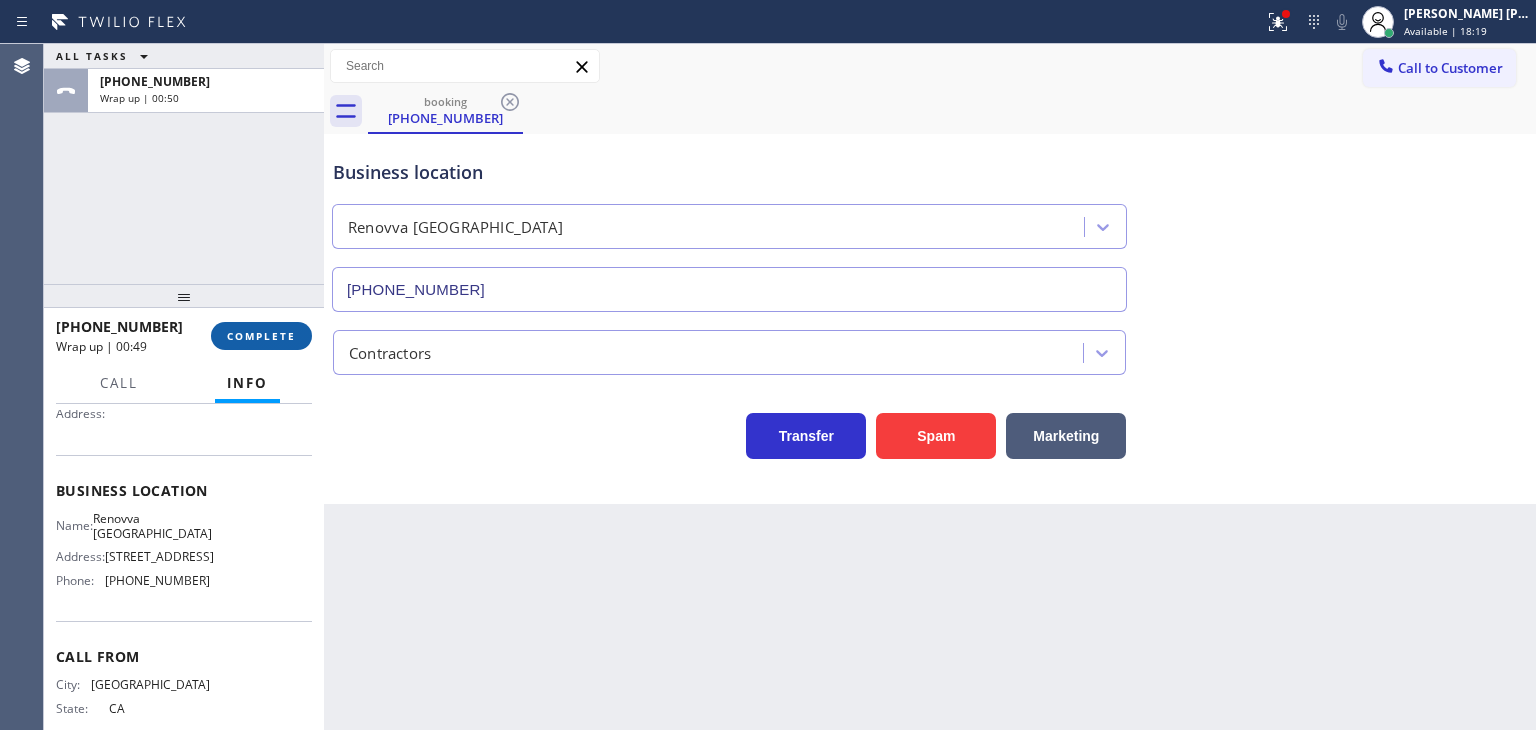 click on "COMPLETE" at bounding box center [261, 336] 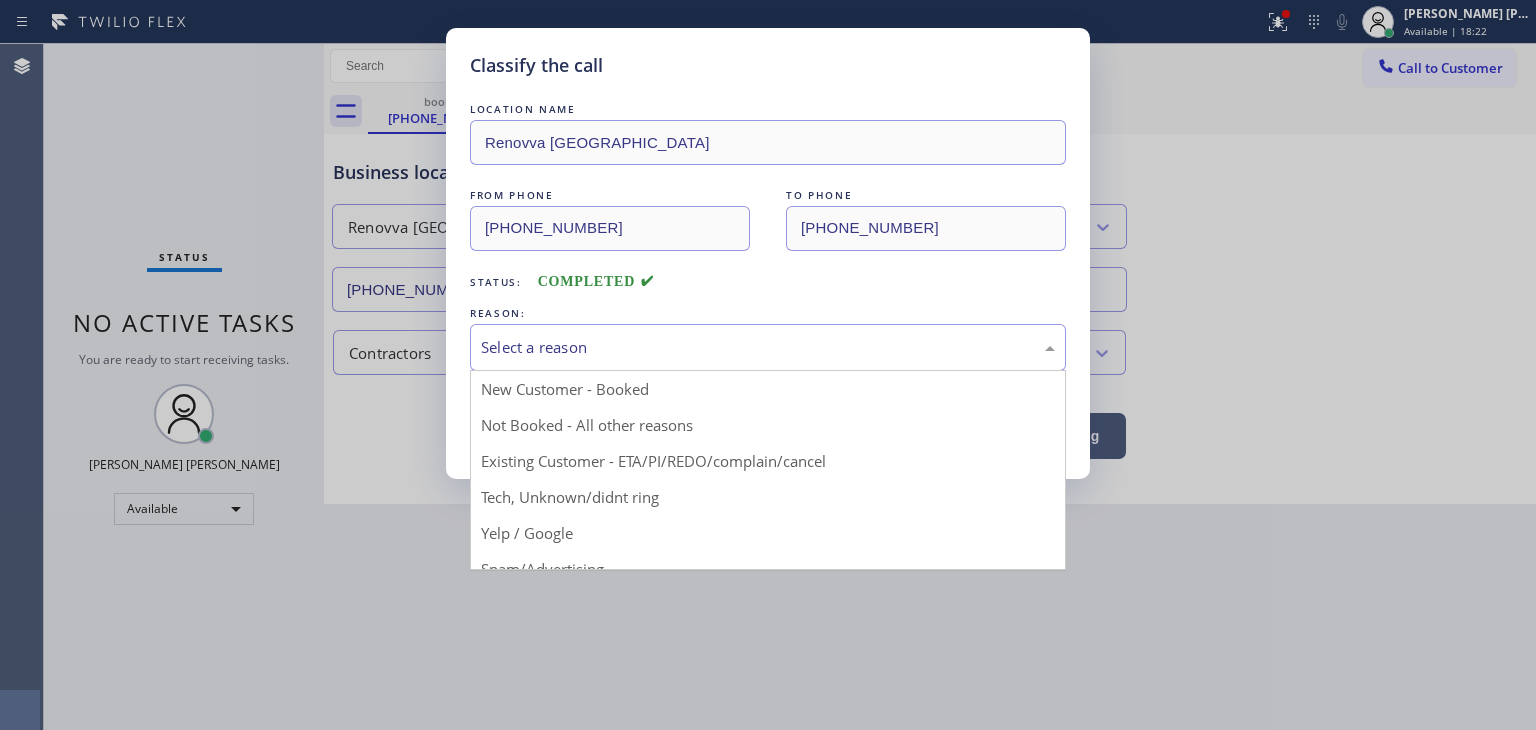 click on "Select a reason" at bounding box center [768, 347] 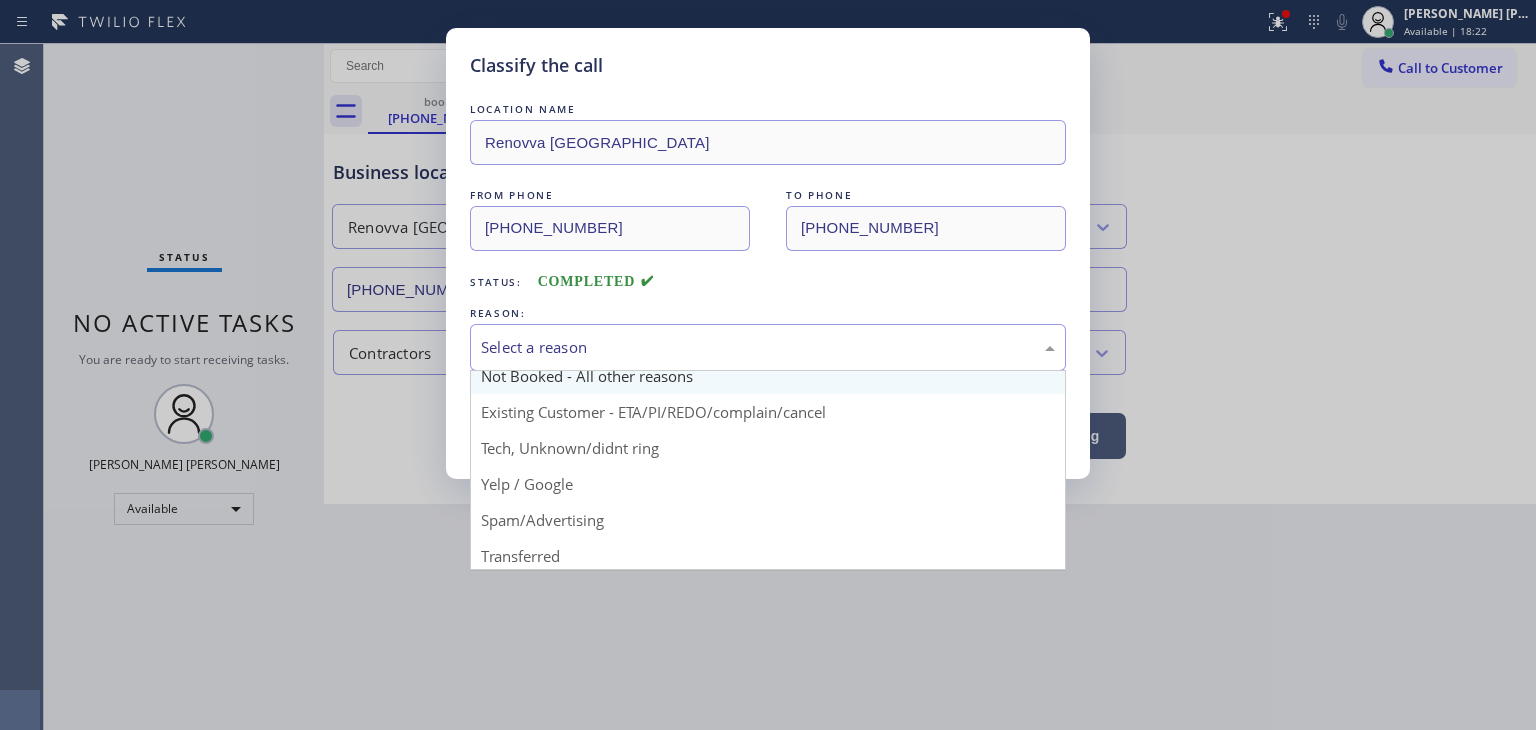 scroll, scrollTop: 125, scrollLeft: 0, axis: vertical 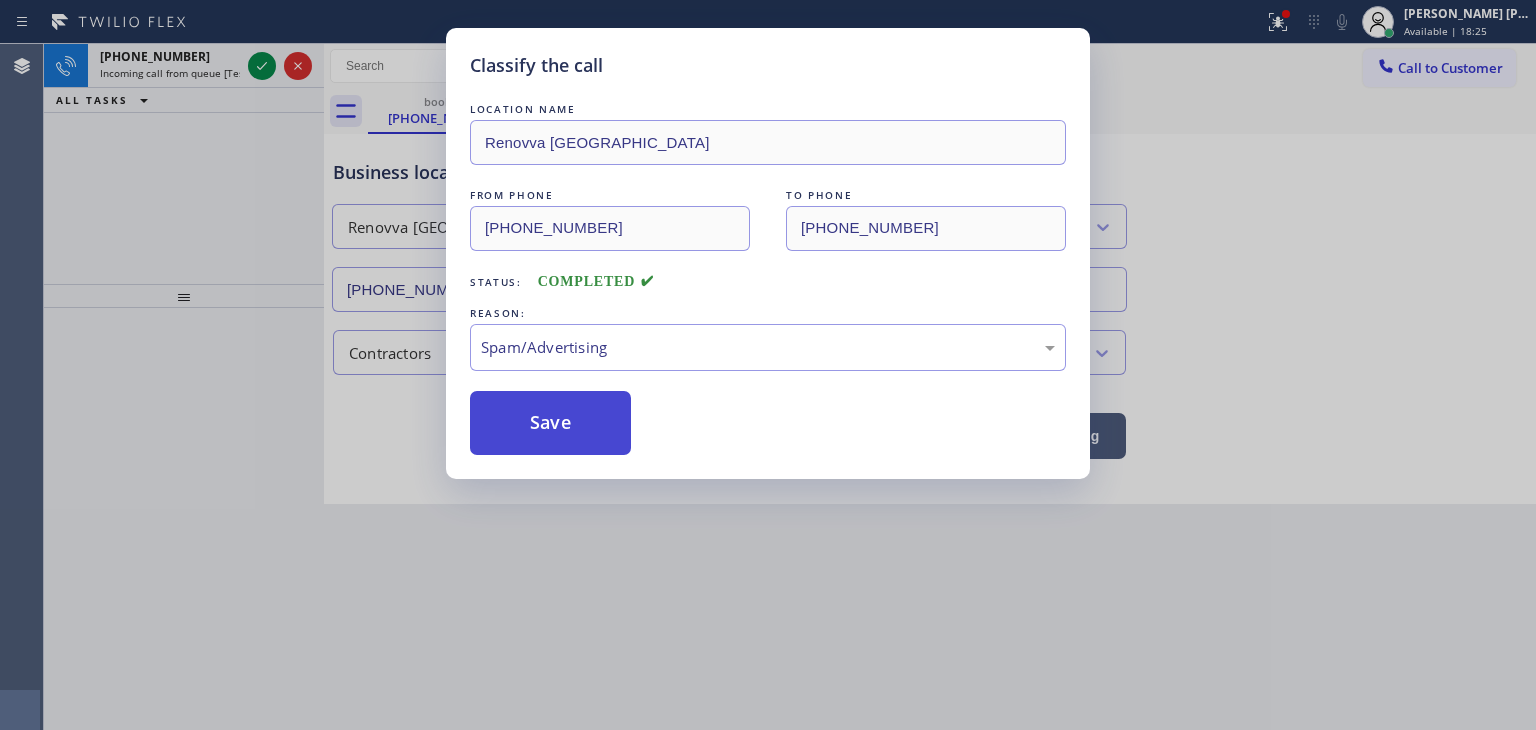 click on "Save" at bounding box center [550, 423] 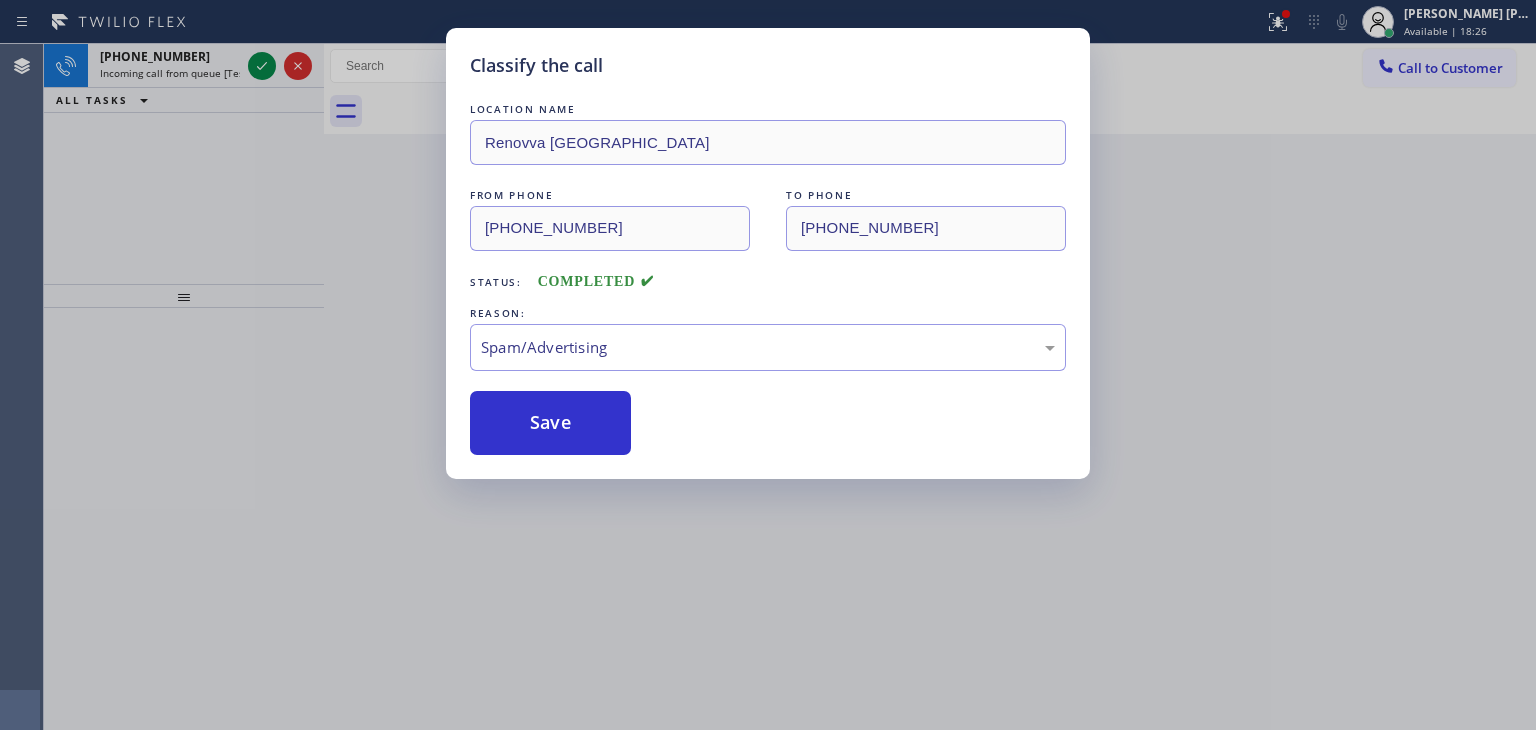 click on "Classify the call LOCATION NAME Renovva Studio City FROM PHONE [PHONE_NUMBER] TO PHONE [PHONE_NUMBER] Status: COMPLETED REASON: Spam/Advertising Save" at bounding box center [768, 365] 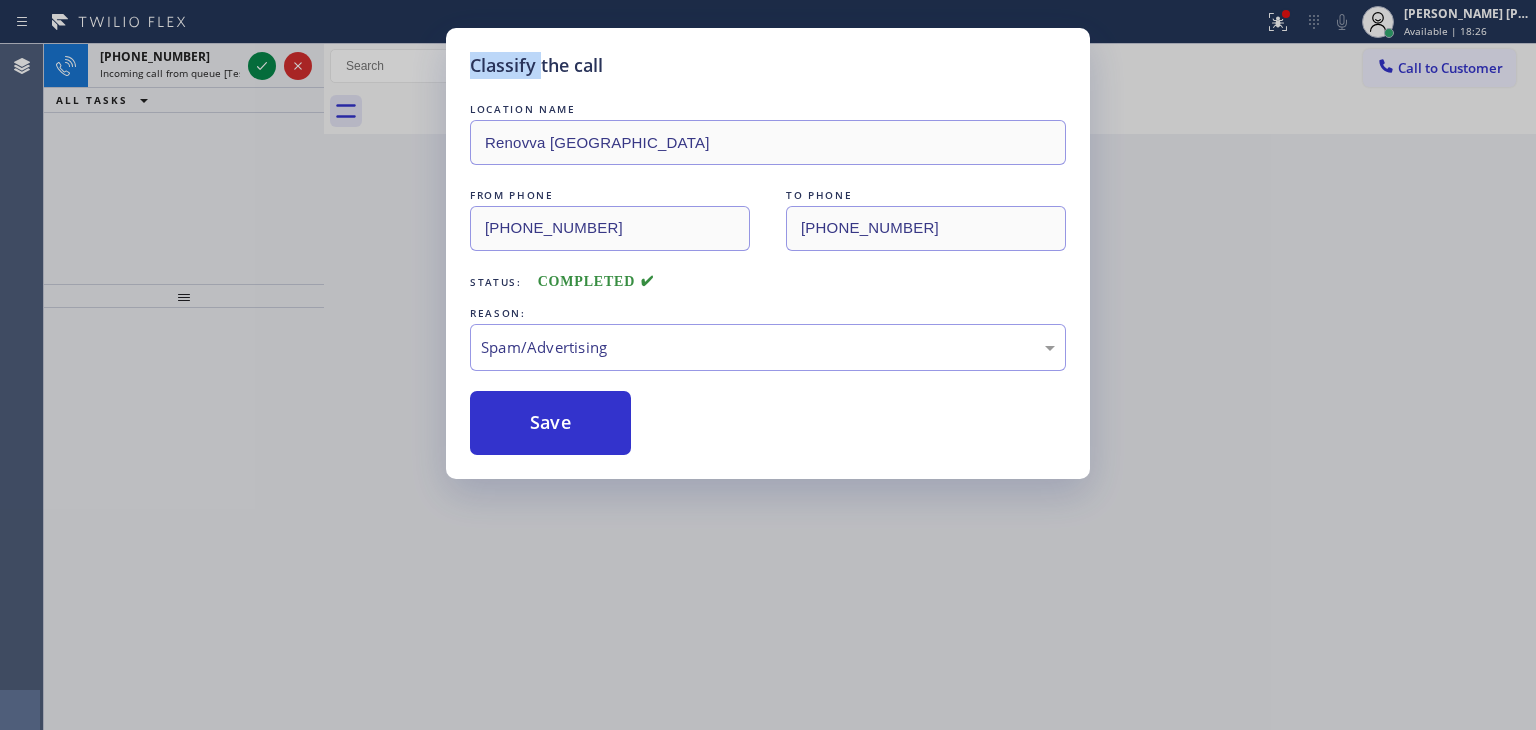 click on "Classify the call LOCATION NAME Renovva Studio City FROM PHONE [PHONE_NUMBER] TO PHONE [PHONE_NUMBER] Status: COMPLETED REASON: Spam/Advertising Save" at bounding box center (768, 365) 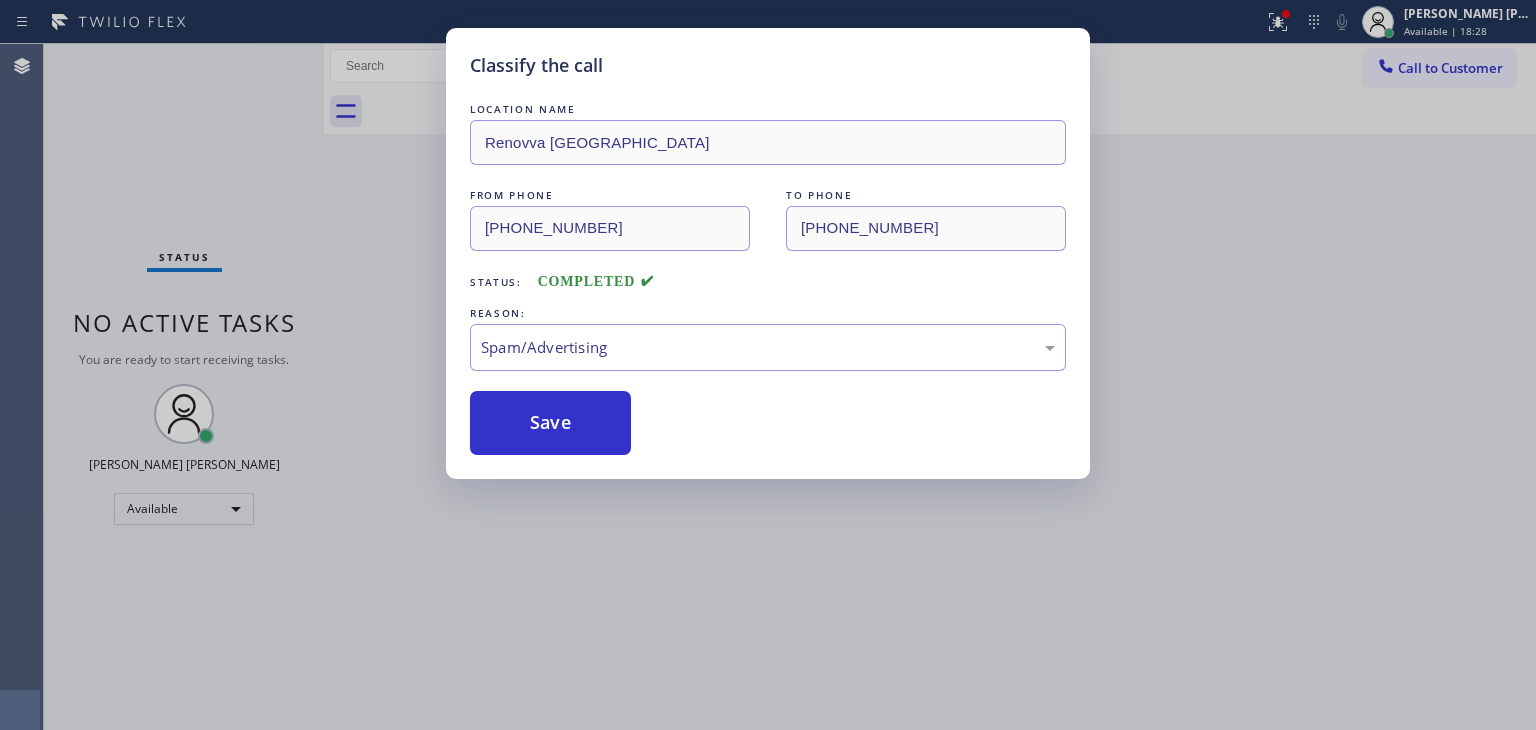 click on "Back to Dashboard Change Sender ID Customers Technicians Select a contact Outbound call Technician Search Technician Your caller id phone number Your caller id phone number Call Technician info Name   Phone none Address none Change Sender ID HVAC [PHONE_NUMBER] 5 Star Appliance [PHONE_NUMBER] Appliance Repair [PHONE_NUMBER] Plumbing [PHONE_NUMBER] Air Duct Cleaning [PHONE_NUMBER]  Electricians [PHONE_NUMBER] Cancel Change Check personal SMS Reset Change No tabs Call to Customer Outbound call Location Search location Your caller id phone number Customer number Call Outbound call Technician Search Technician Your caller id phone number Your caller id phone number Call" at bounding box center (930, 387) 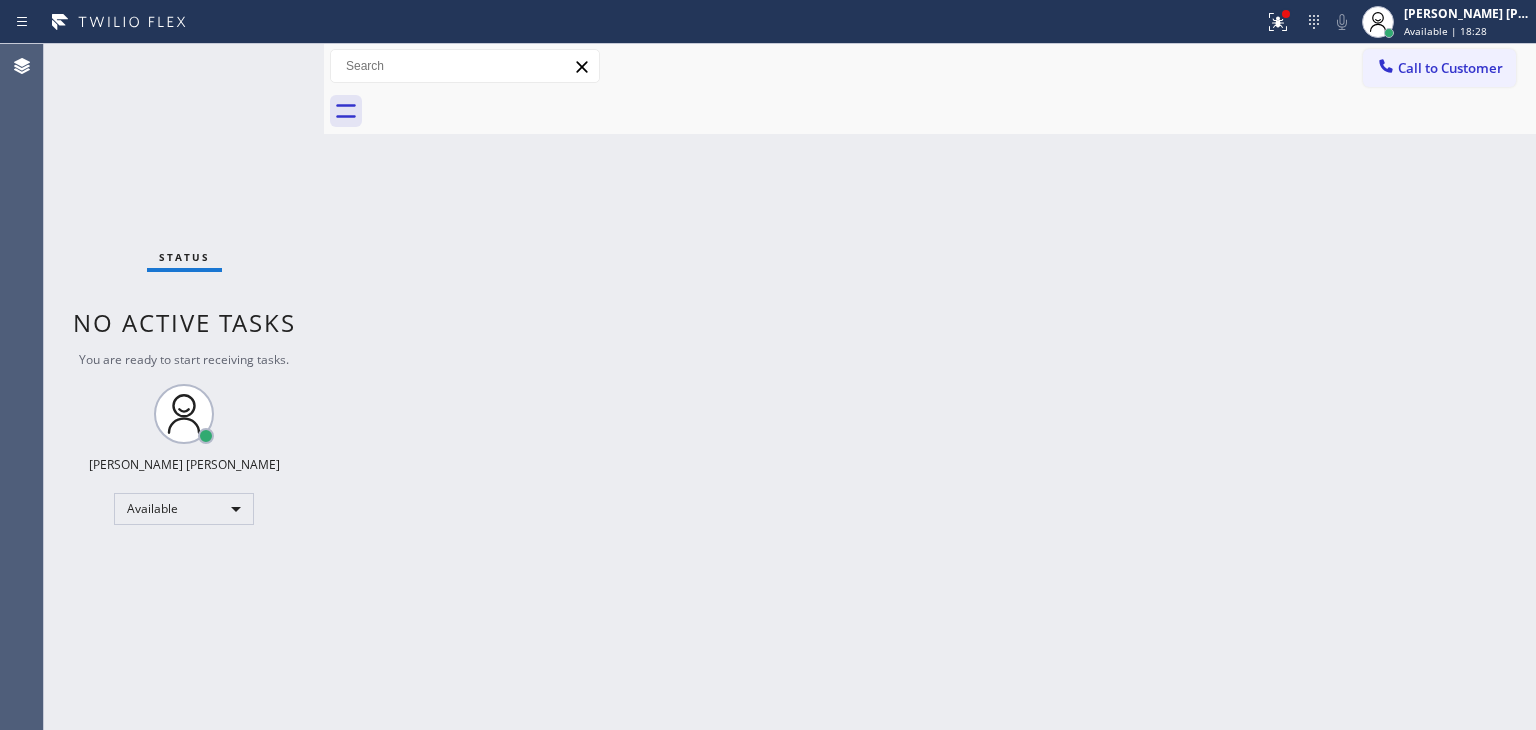 click on "Back to Dashboard Change Sender ID Customers Technicians Select a contact Outbound call Technician Search Technician Your caller id phone number Your caller id phone number Call Technician info Name   Phone none Address none Change Sender ID HVAC [PHONE_NUMBER] 5 Star Appliance [PHONE_NUMBER] Appliance Repair [PHONE_NUMBER] Plumbing [PHONE_NUMBER] Air Duct Cleaning [PHONE_NUMBER]  Electricians [PHONE_NUMBER] Cancel Change Check personal SMS Reset Change No tabs Call to Customer Outbound call Location Search location Your caller id phone number Customer number Call Outbound call Technician Search Technician Your caller id phone number Your caller id phone number Call" at bounding box center [930, 387] 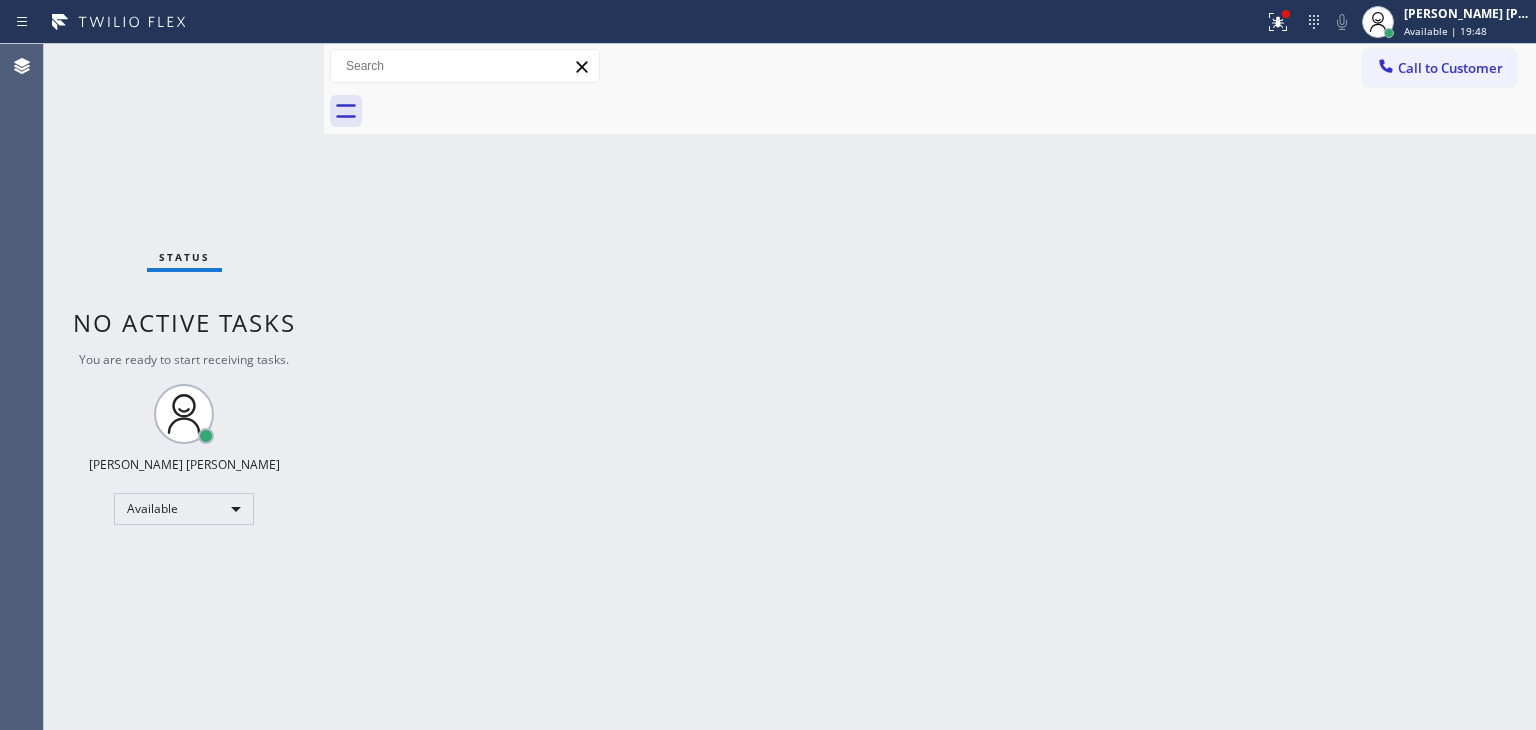 click on "Status   No active tasks     You are ready to start receiving tasks.   [PERSON_NAME] [PERSON_NAME] Available" at bounding box center [184, 387] 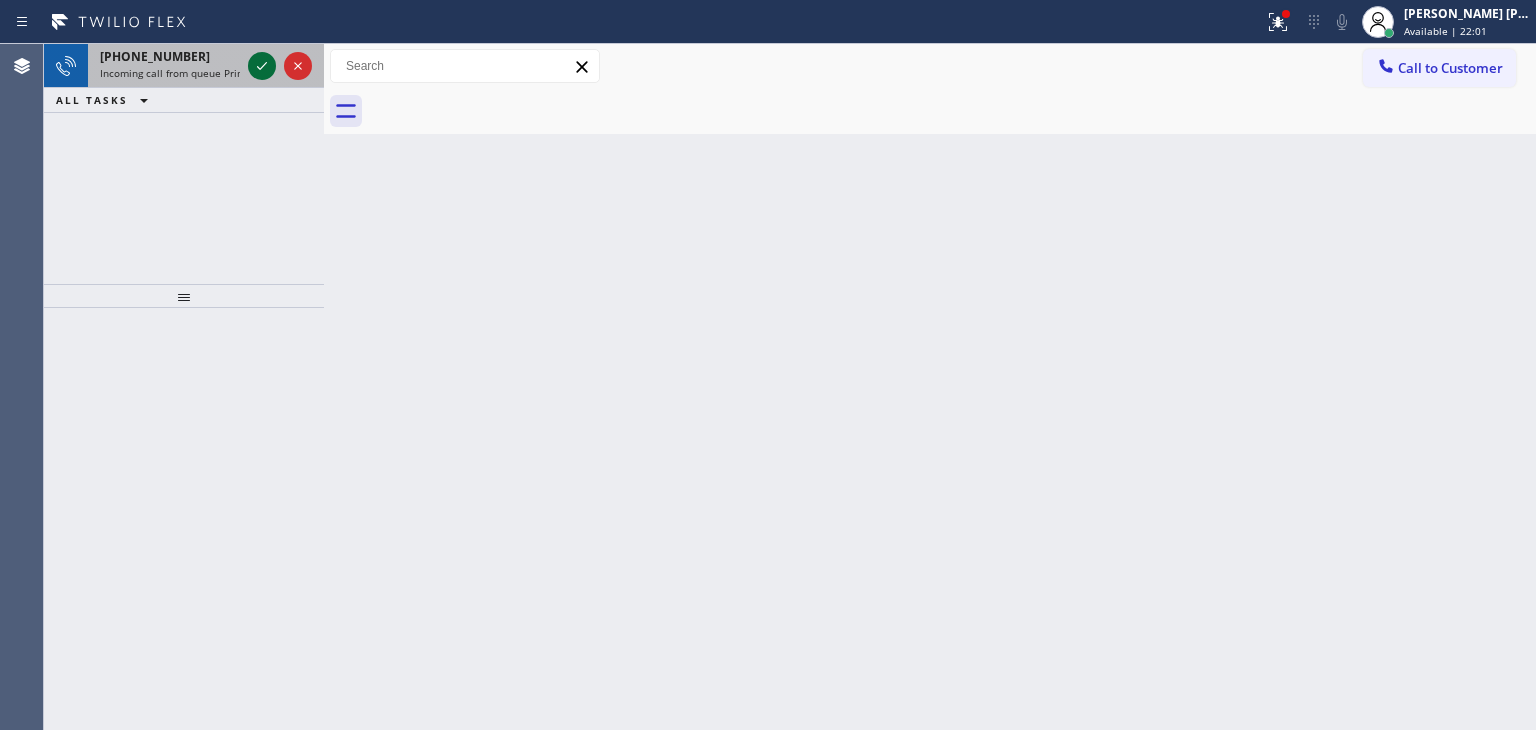 click 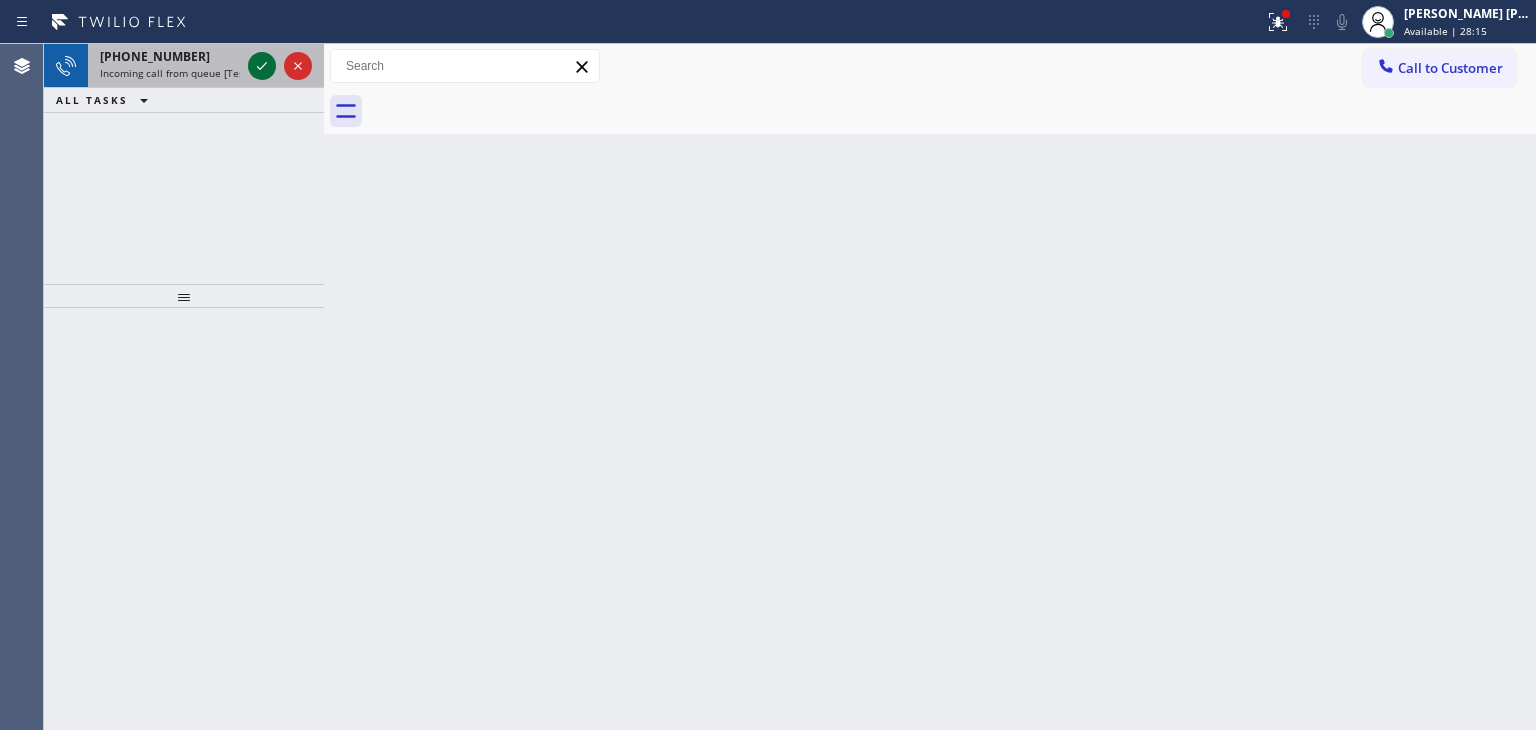 click 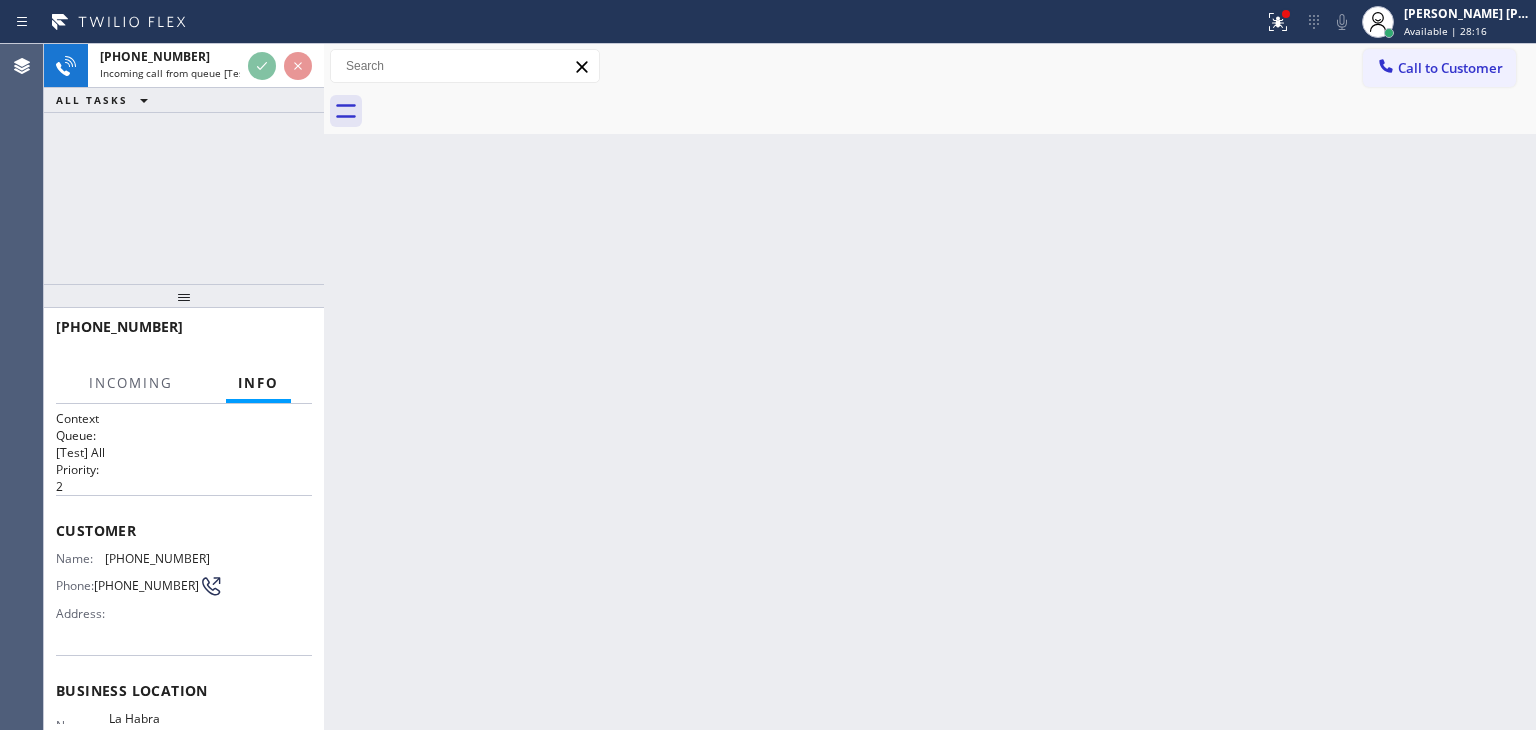 scroll, scrollTop: 100, scrollLeft: 0, axis: vertical 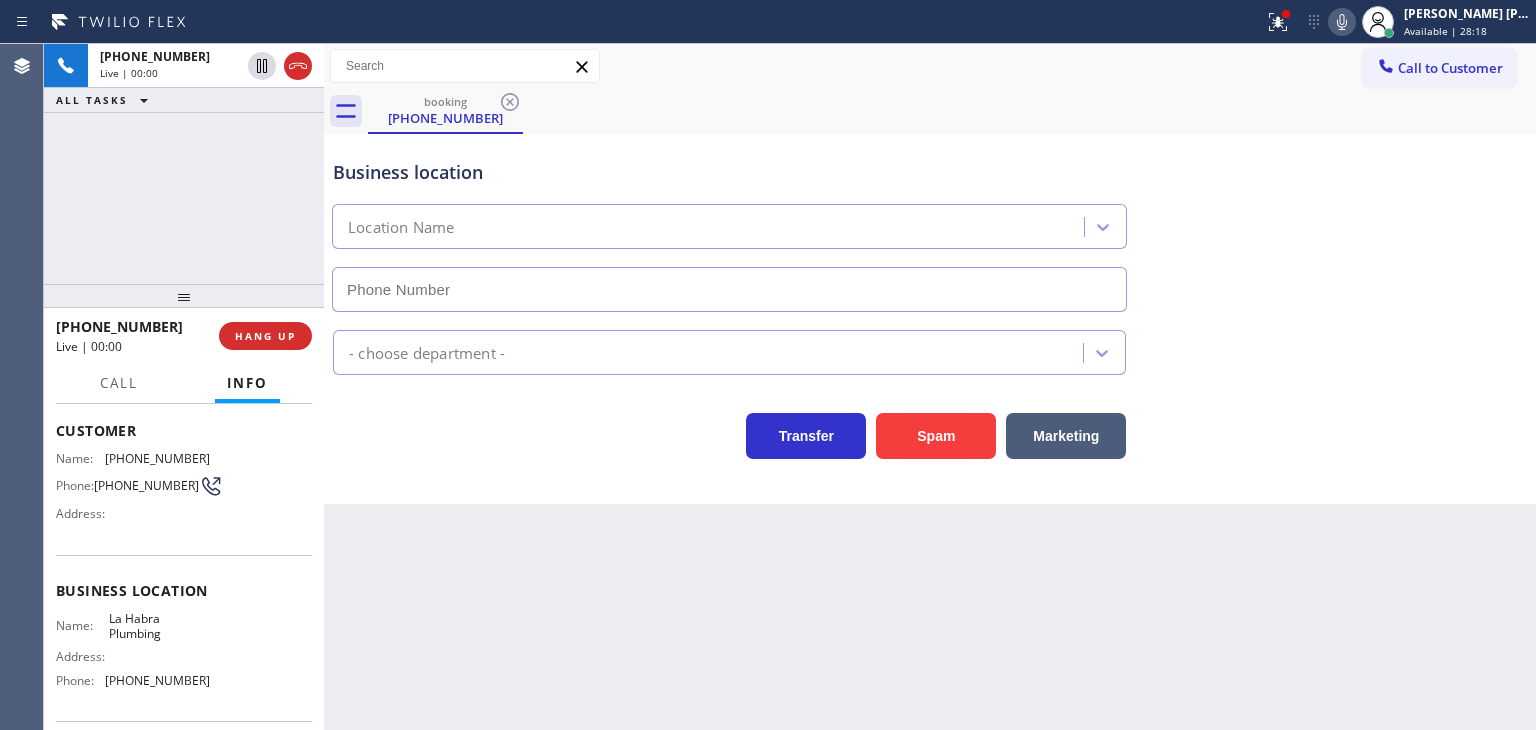 type on "[PHONE_NUMBER]" 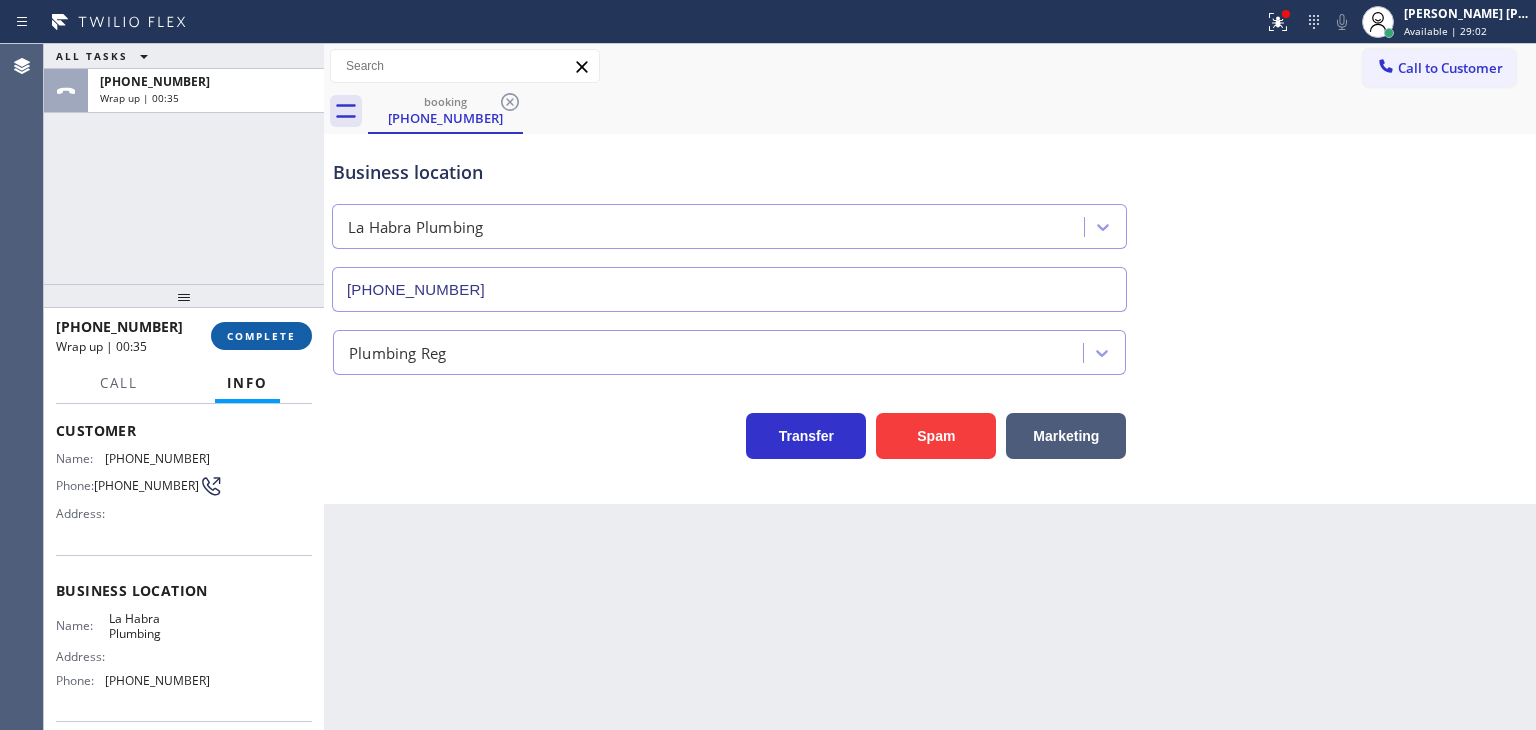 click on "COMPLETE" at bounding box center [261, 336] 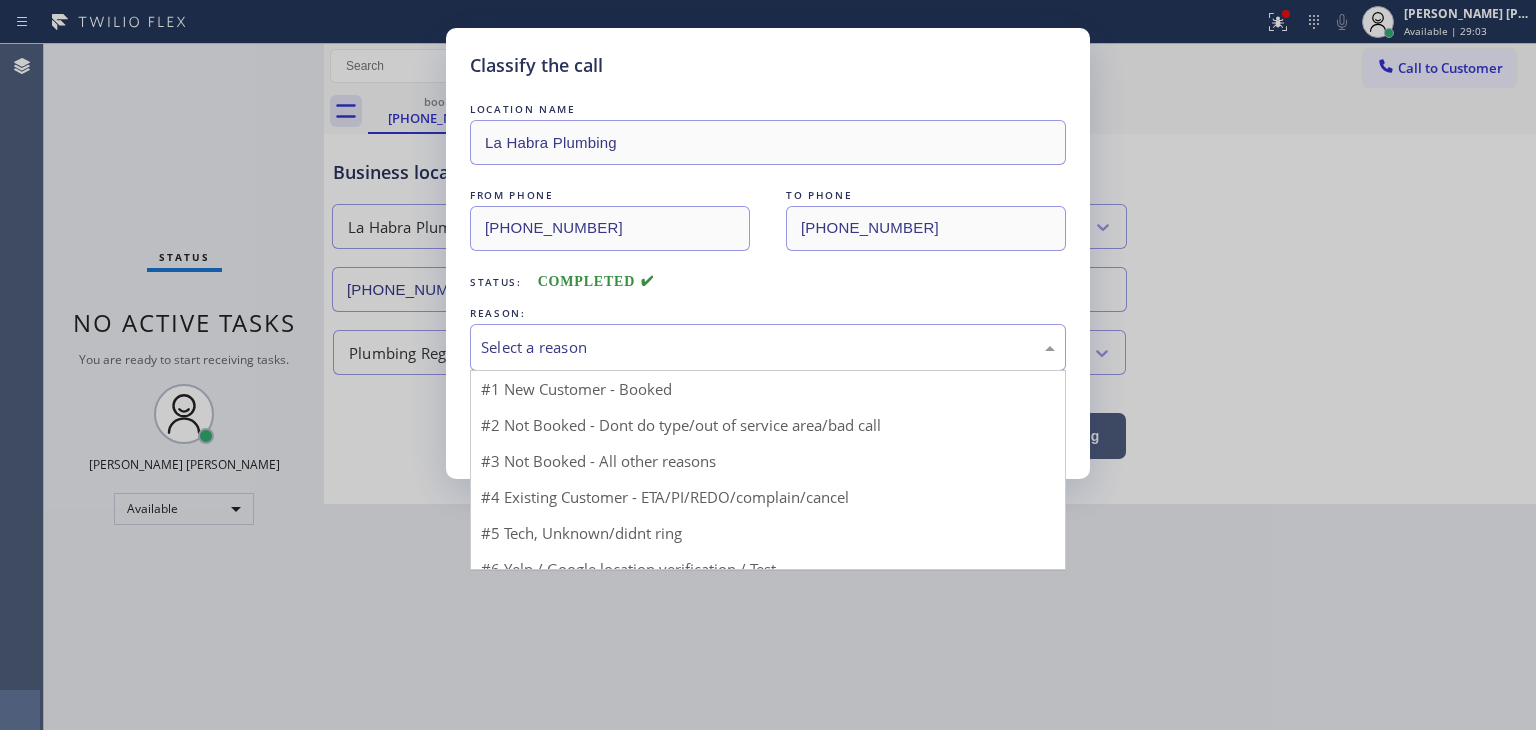 click on "Select a reason" at bounding box center (768, 347) 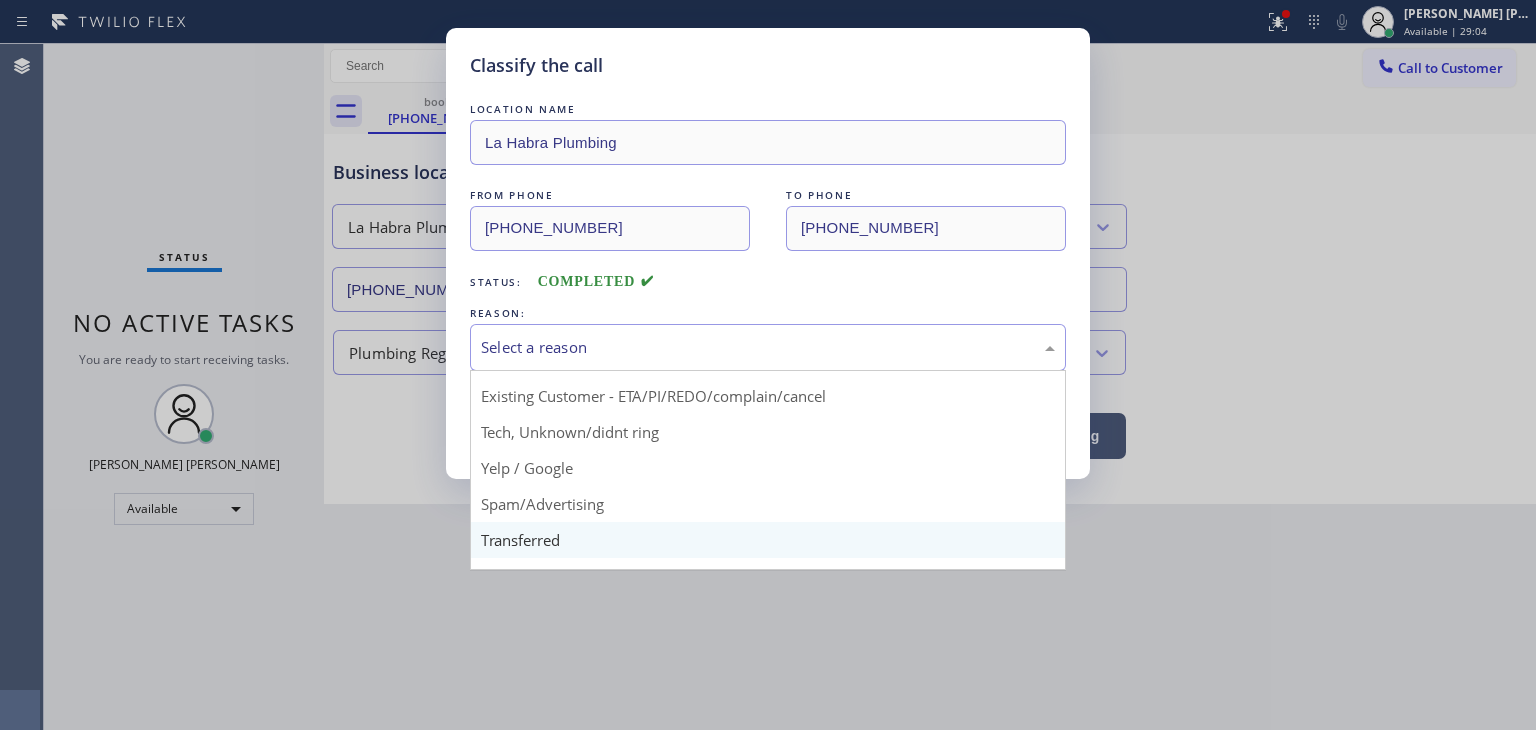 scroll, scrollTop: 100, scrollLeft: 0, axis: vertical 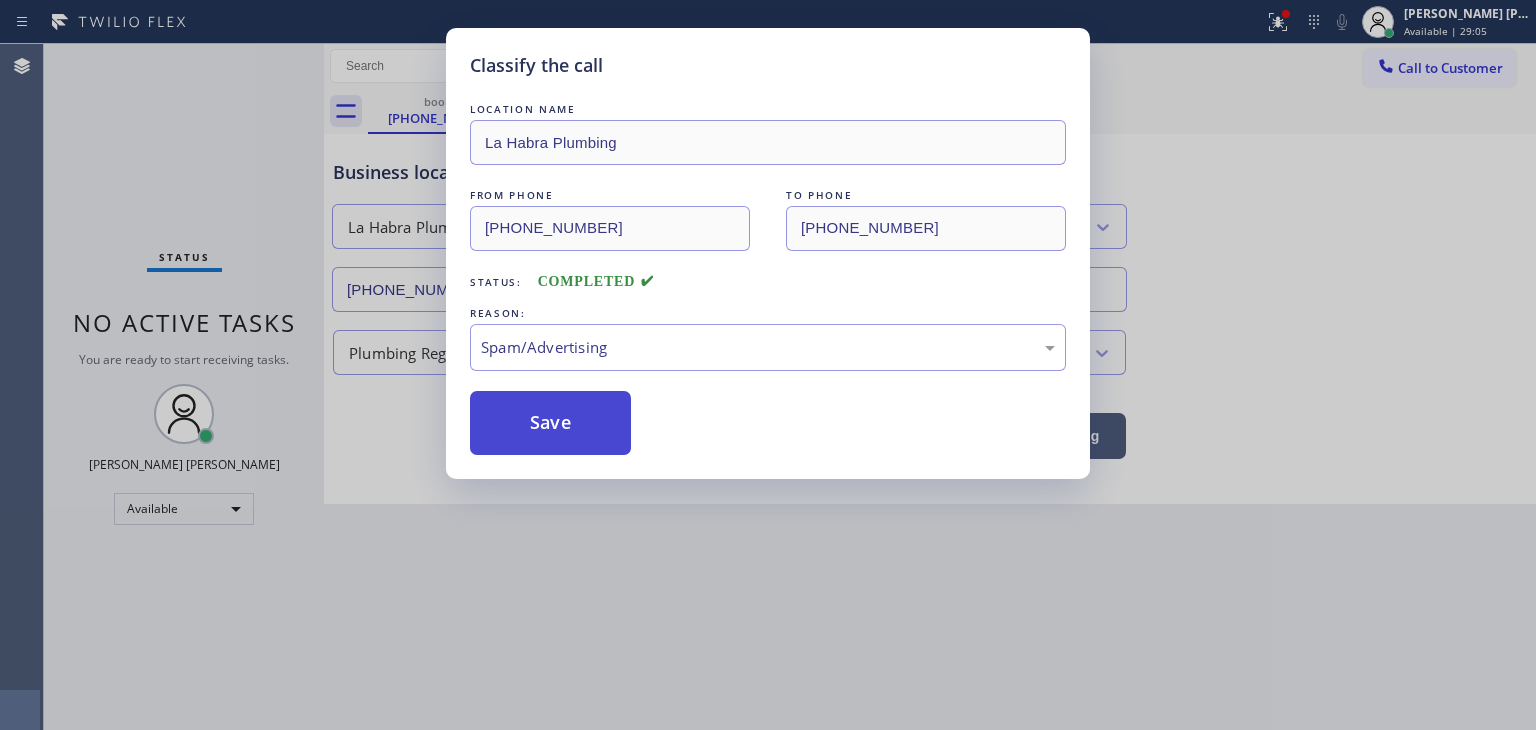 click on "Save" at bounding box center (550, 423) 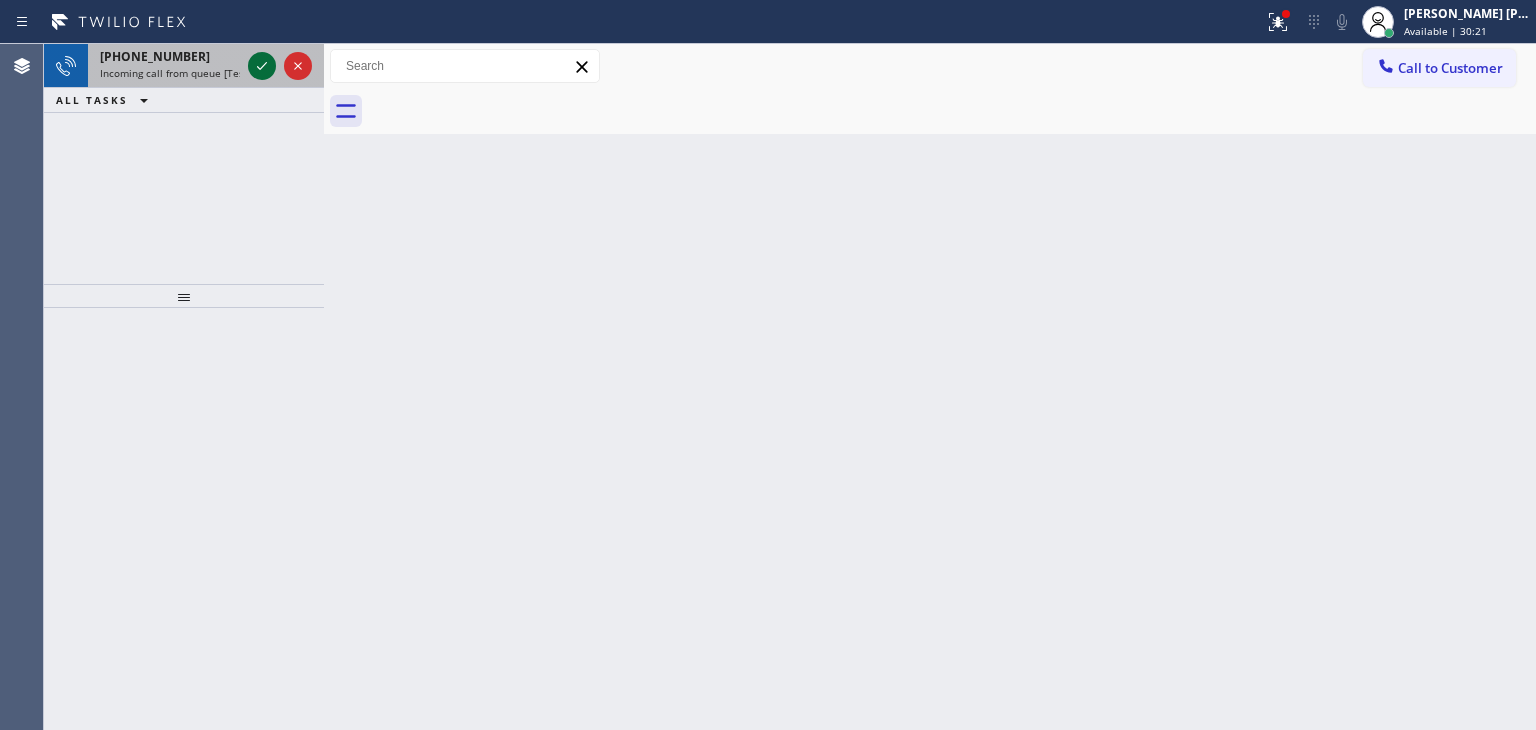 click 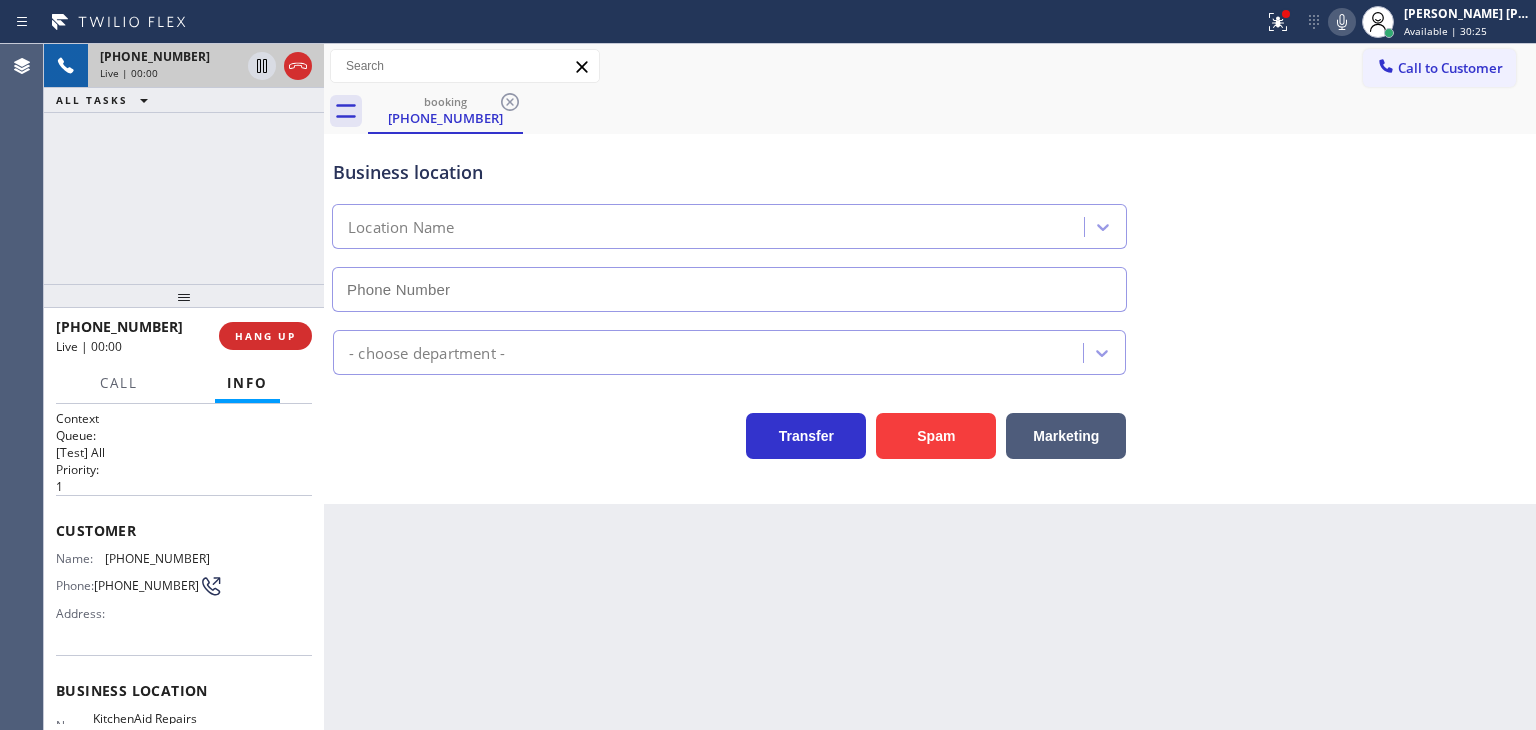 type on "[PHONE_NUMBER]" 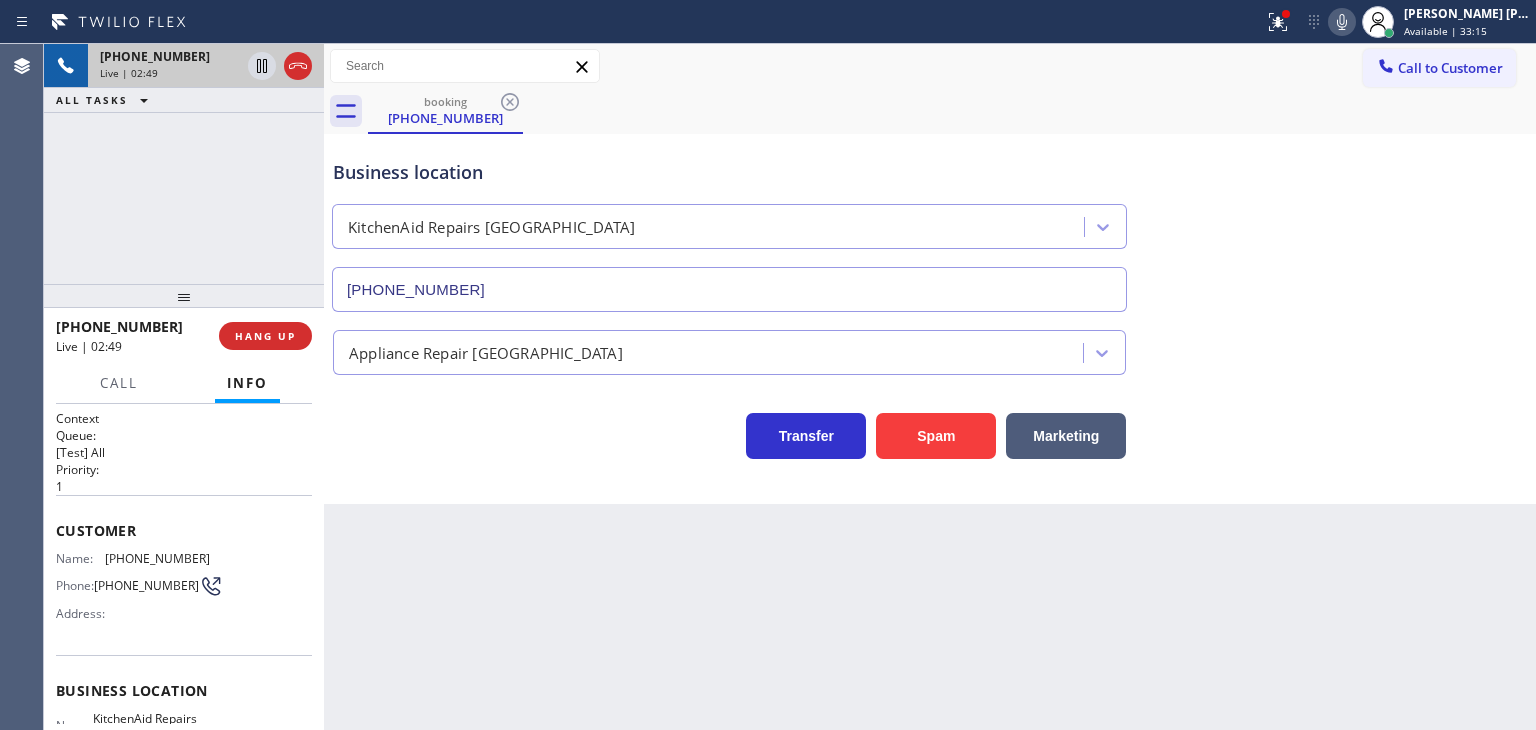 click on "Transfer Spam Marketing" at bounding box center [930, 417] 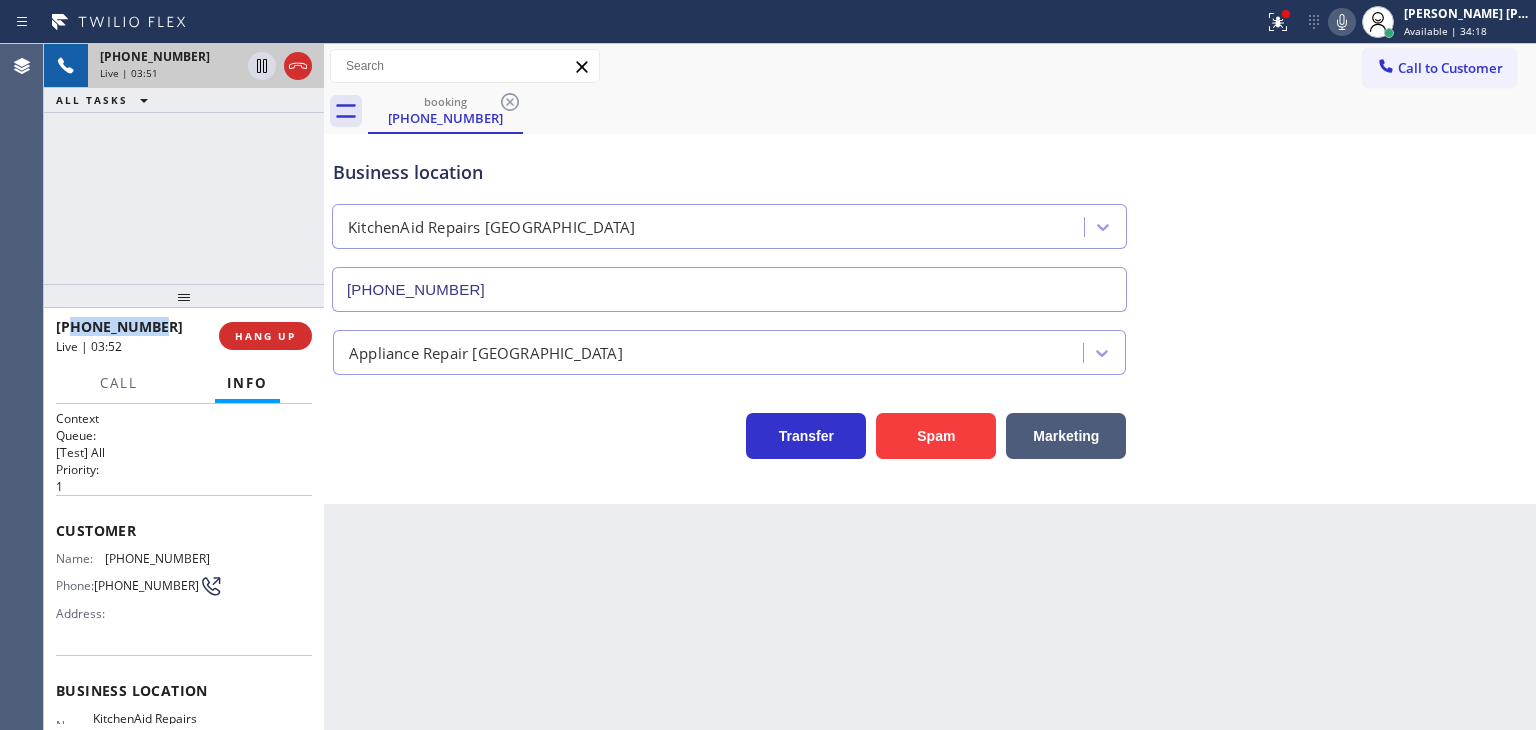 drag, startPoint x: 155, startPoint y: 325, endPoint x: 69, endPoint y: 321, distance: 86.09297 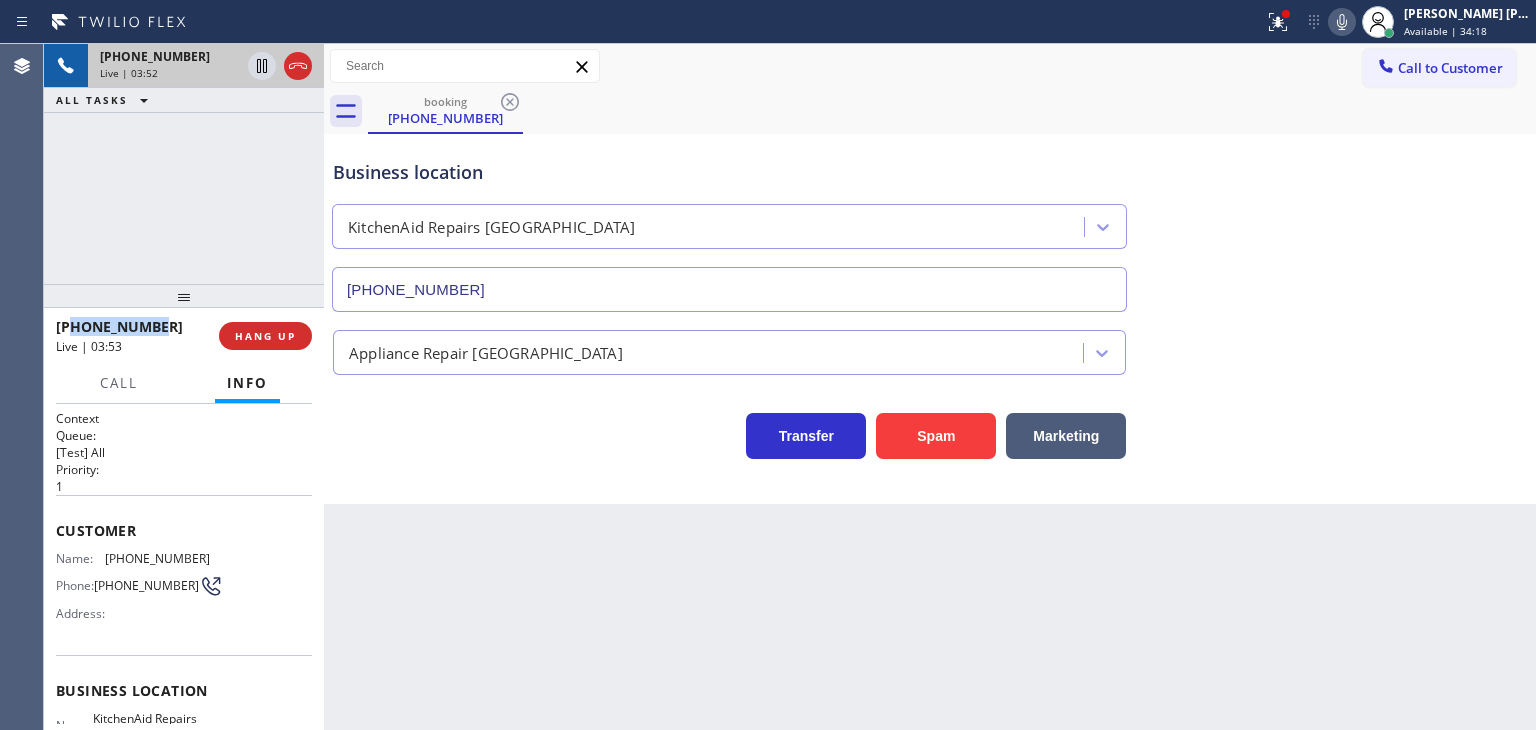 copy on "5618807901" 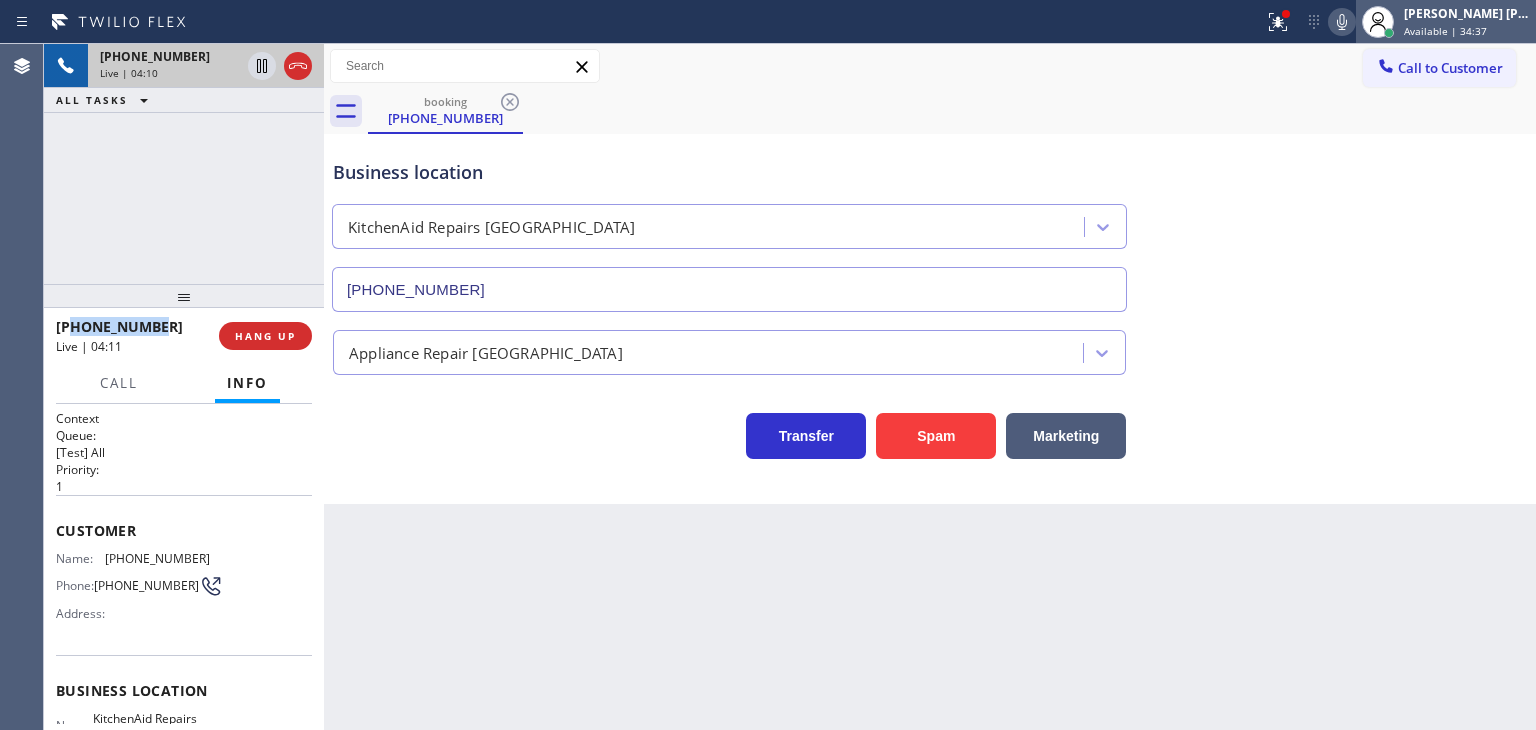 click on "[PERSON_NAME] [PERSON_NAME]" at bounding box center [1467, 13] 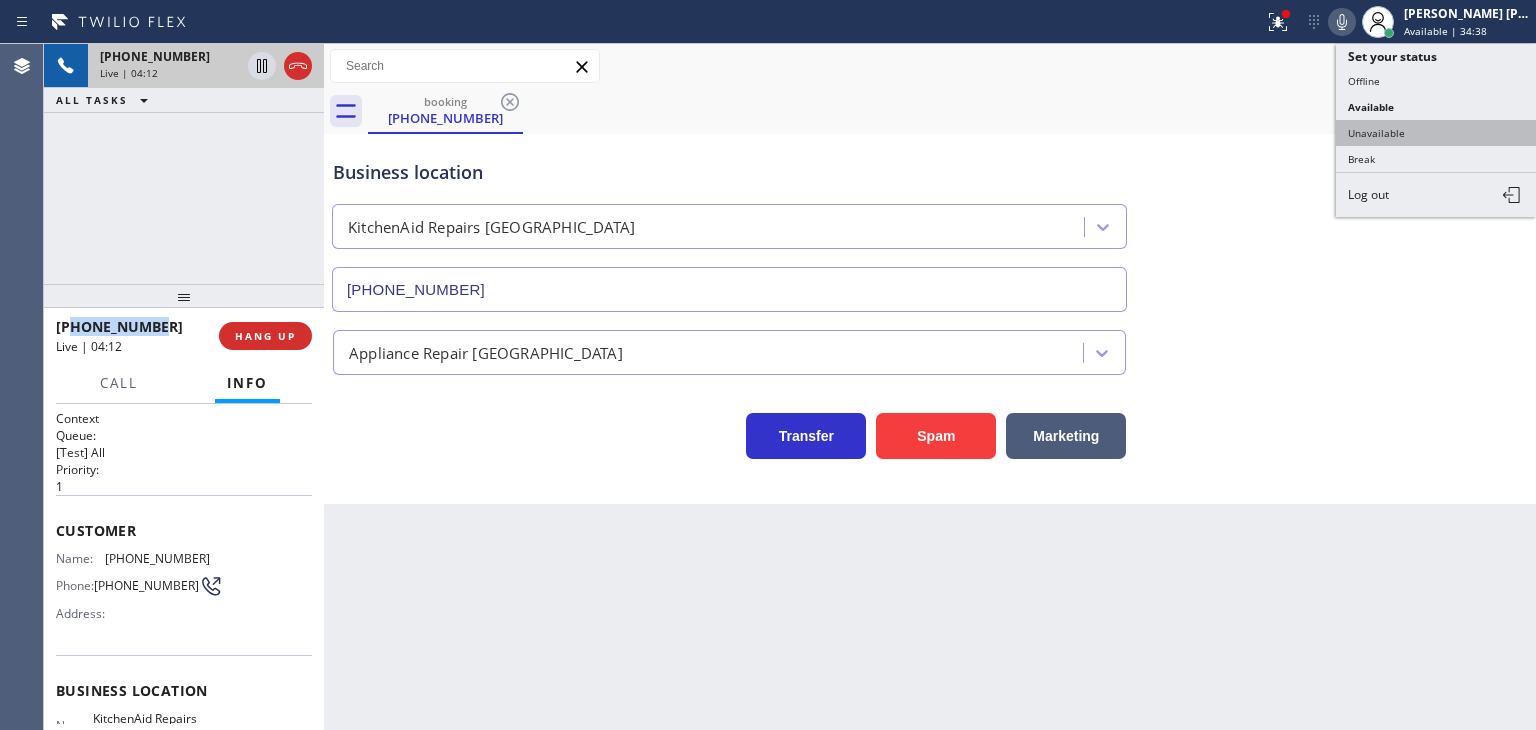 click on "Unavailable" at bounding box center (1436, 133) 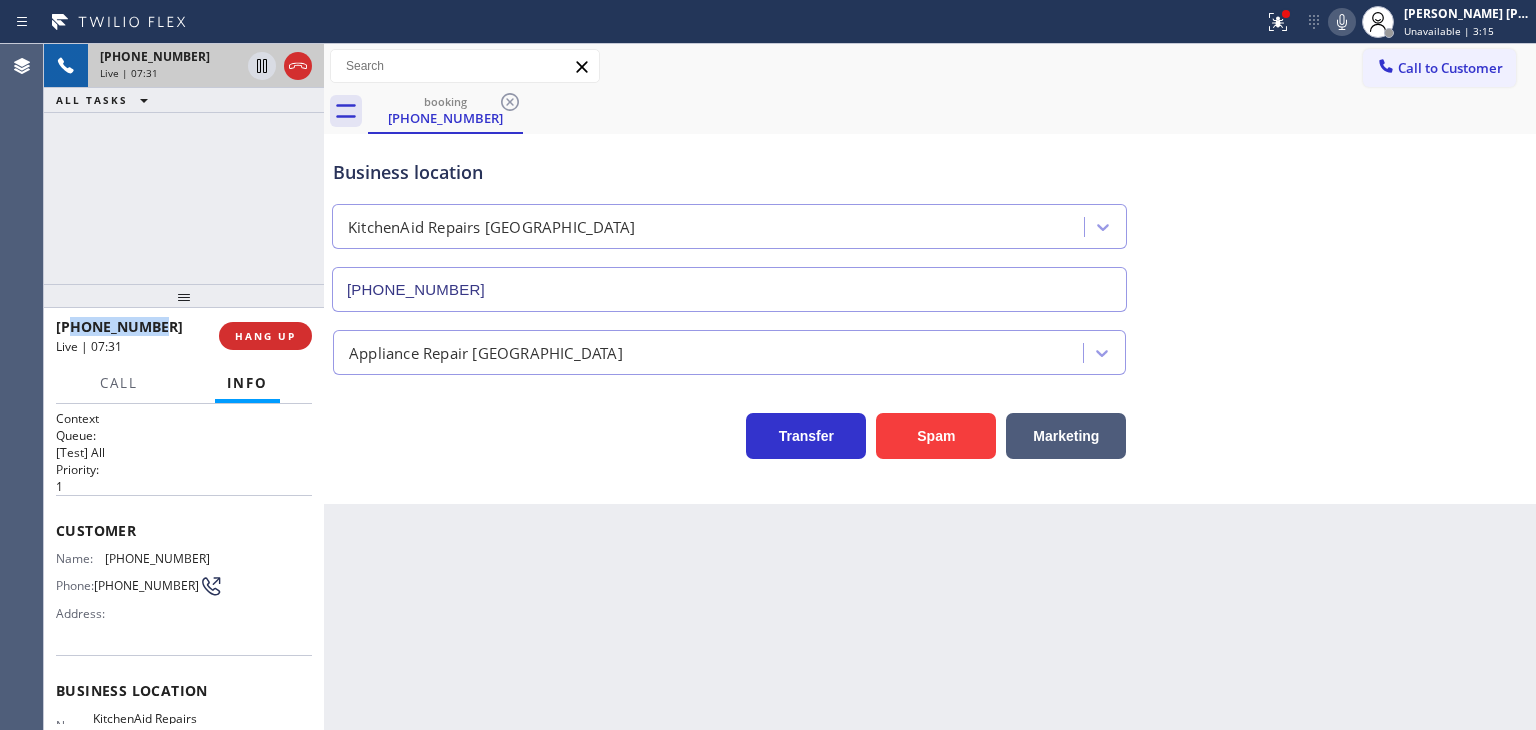 scroll, scrollTop: 100, scrollLeft: 0, axis: vertical 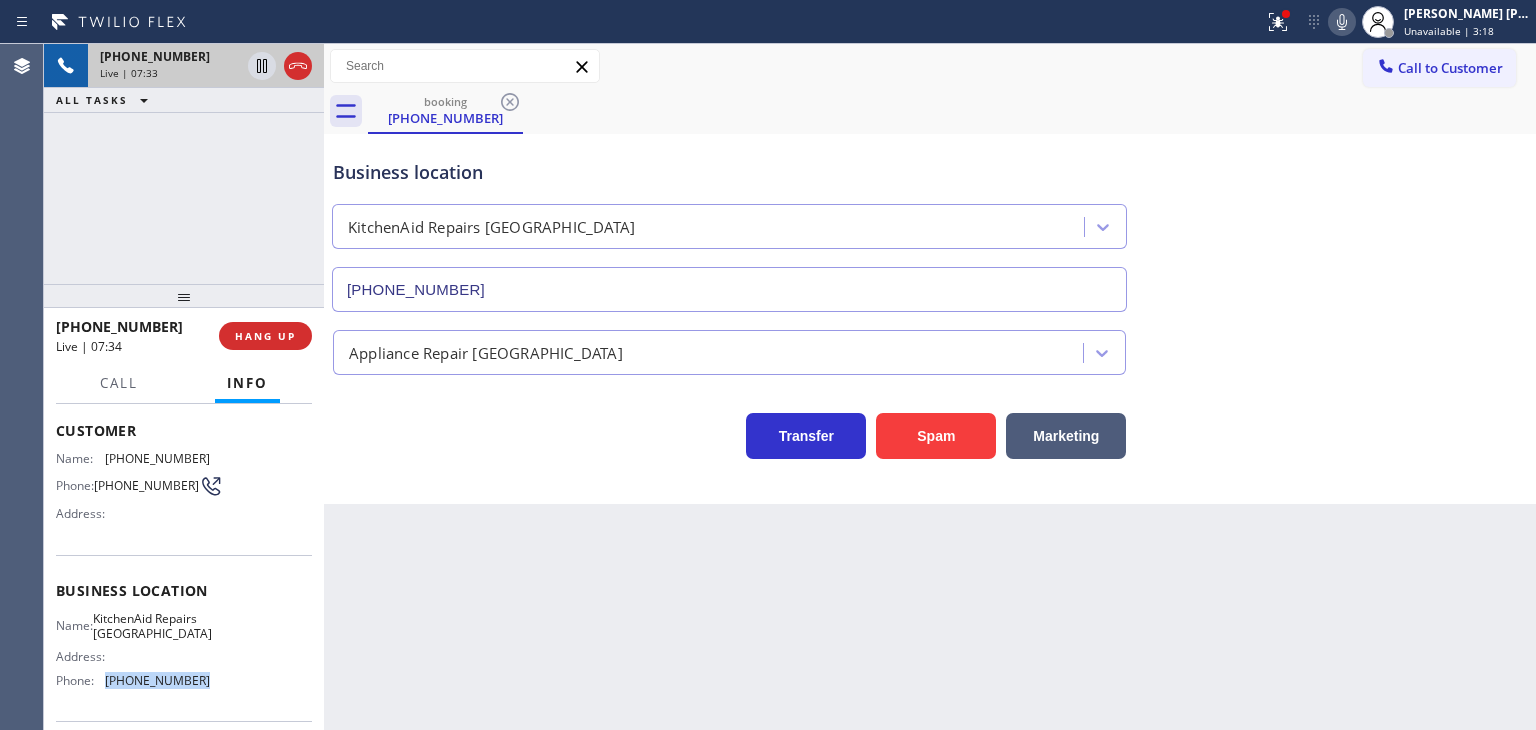 drag, startPoint x: 204, startPoint y: 699, endPoint x: 104, endPoint y: 690, distance: 100.40418 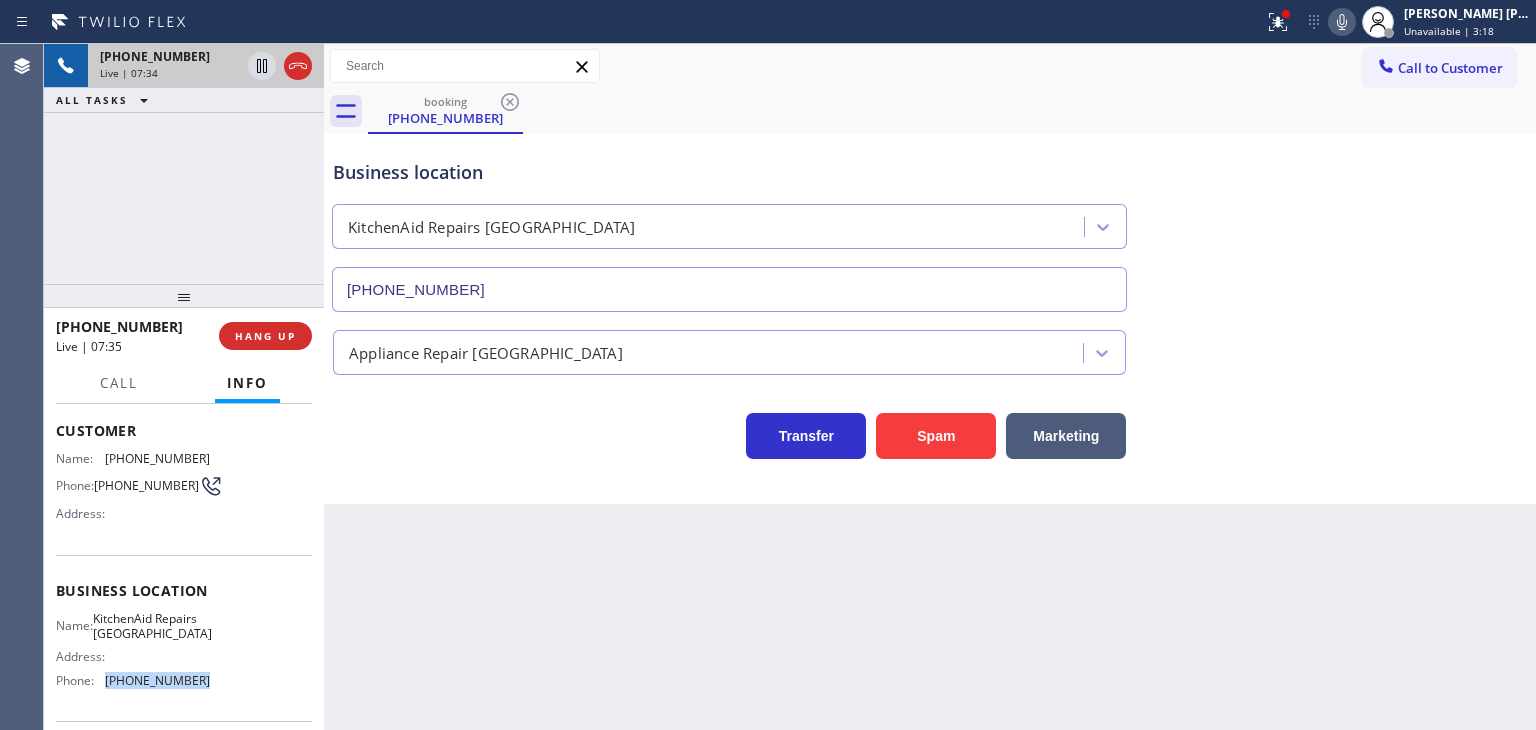 copy on "[PHONE_NUMBER]" 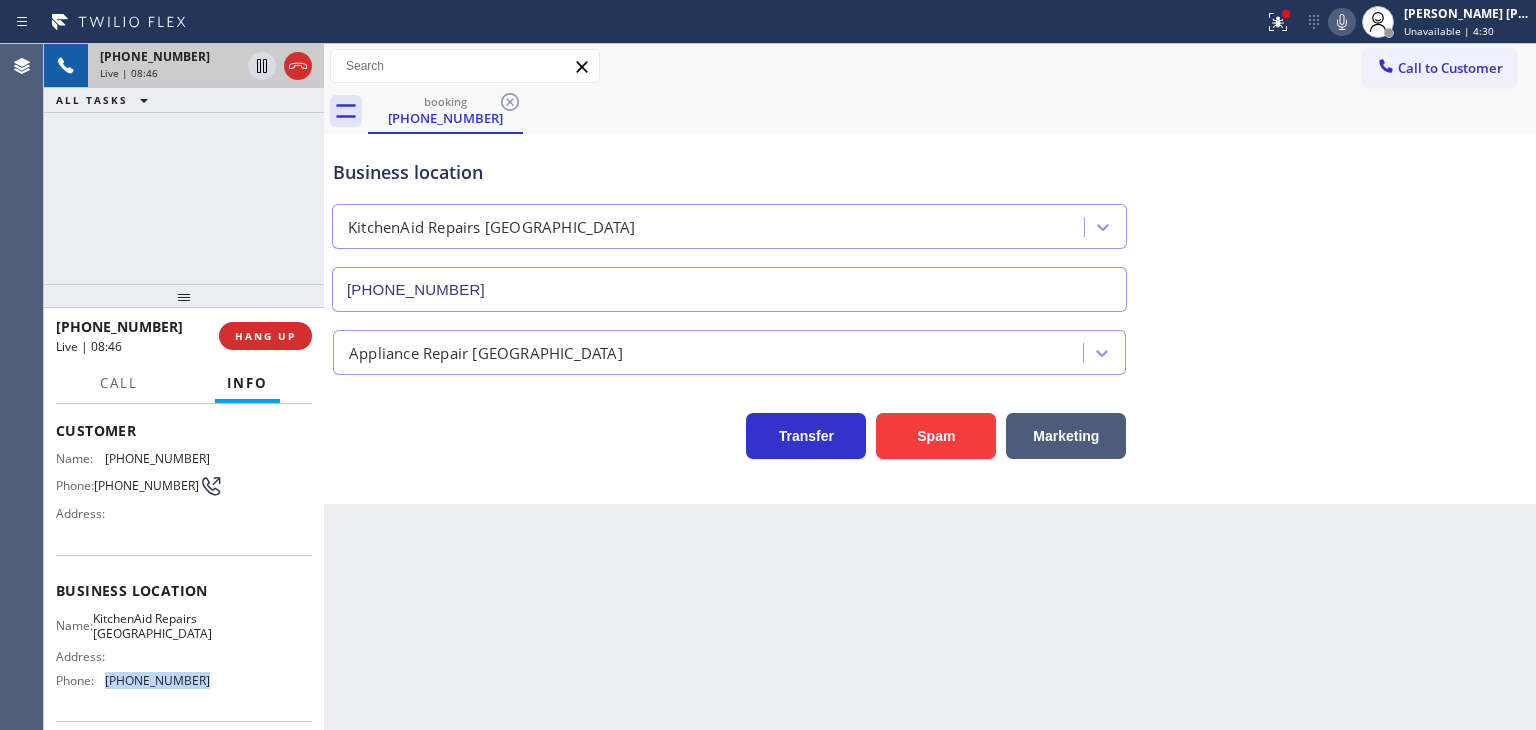 click 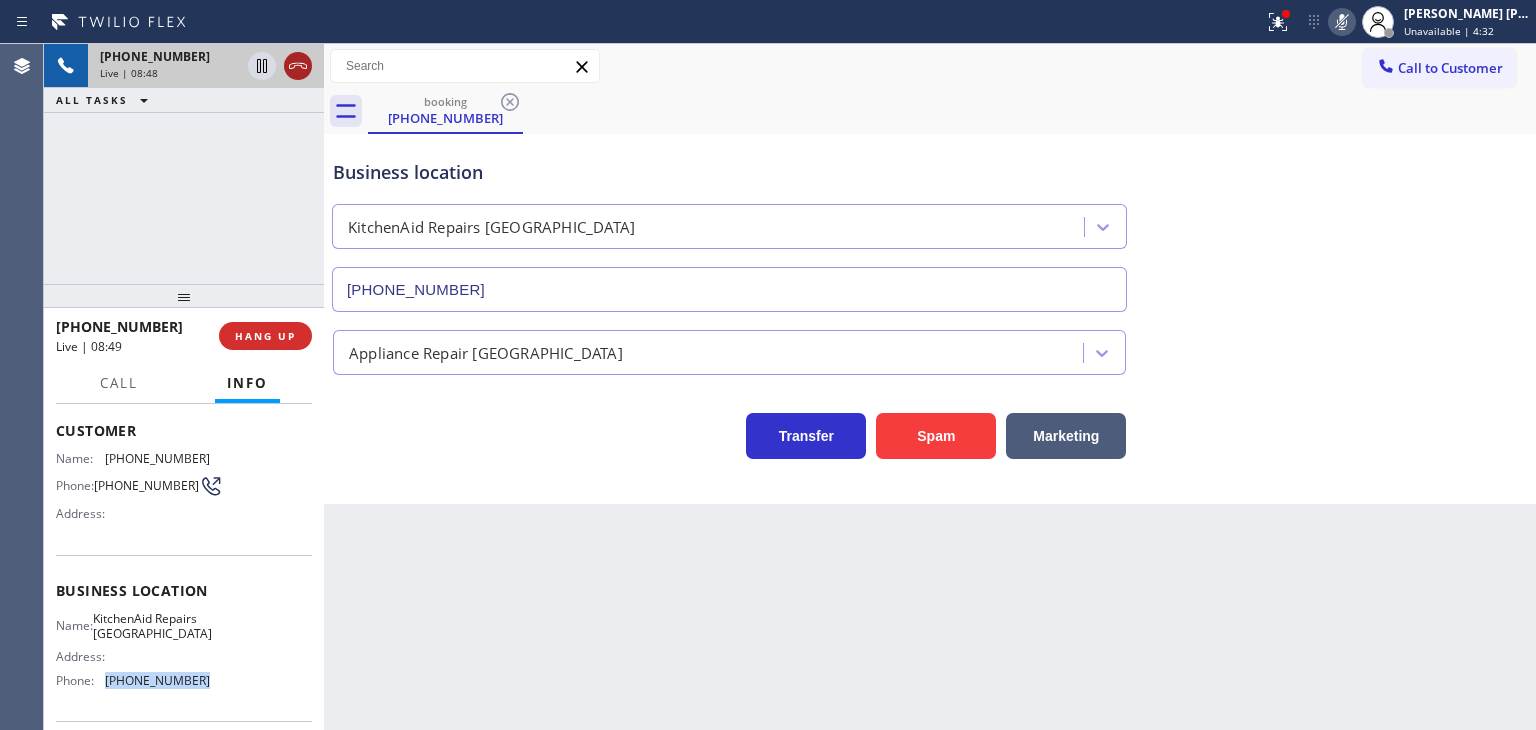 click 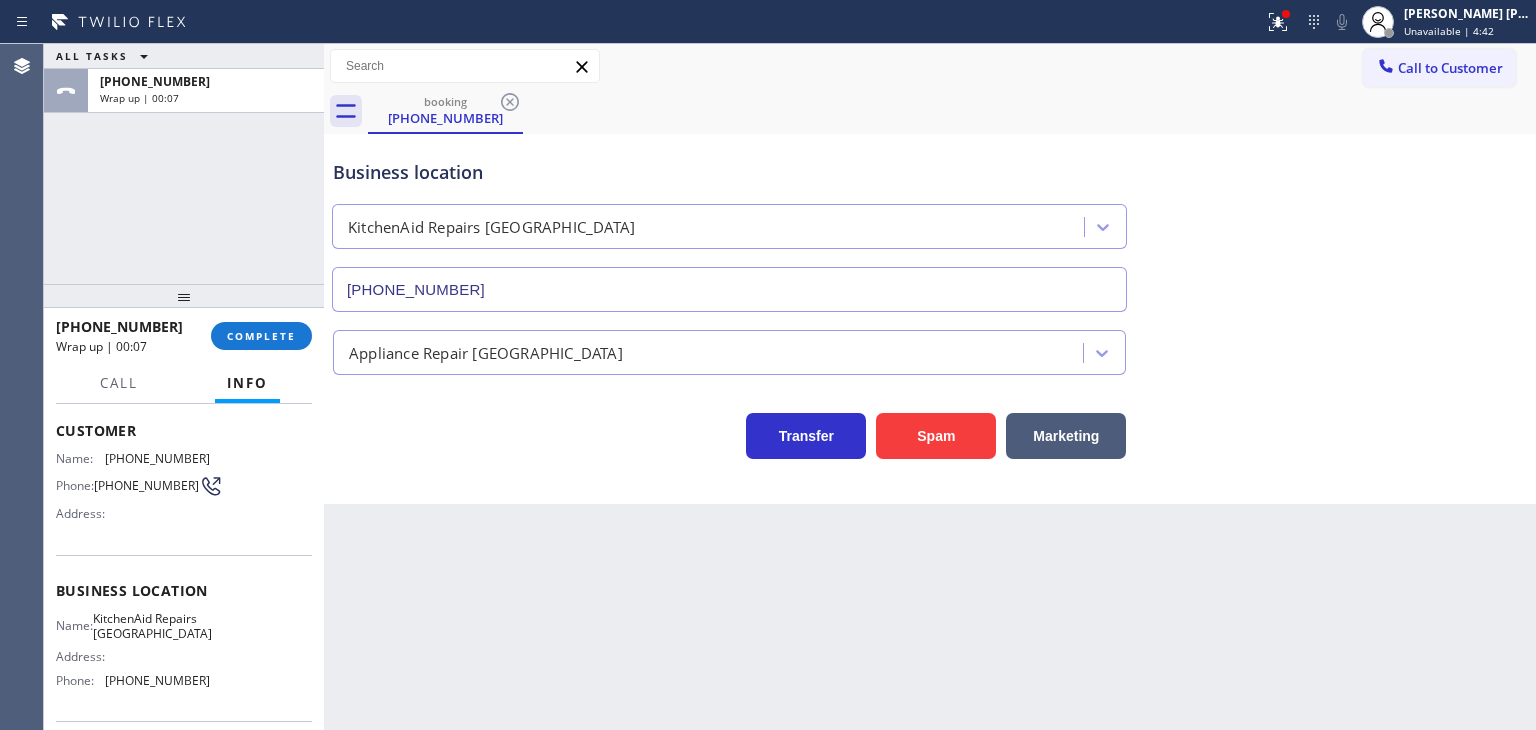 drag, startPoint x: 1463, startPoint y: 306, endPoint x: 1455, endPoint y: 298, distance: 11.313708 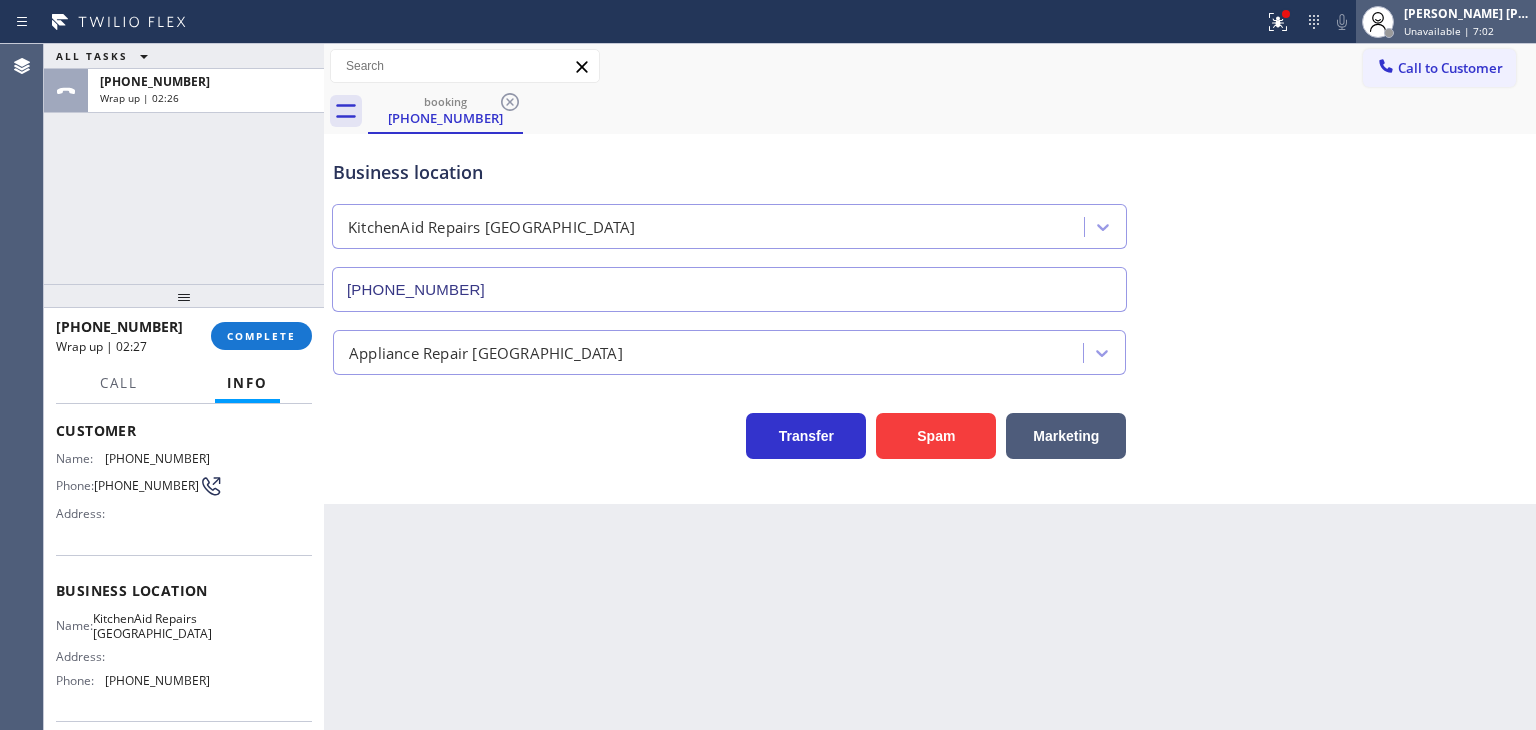 click on "[PERSON_NAME] [PERSON_NAME]" at bounding box center (1467, 13) 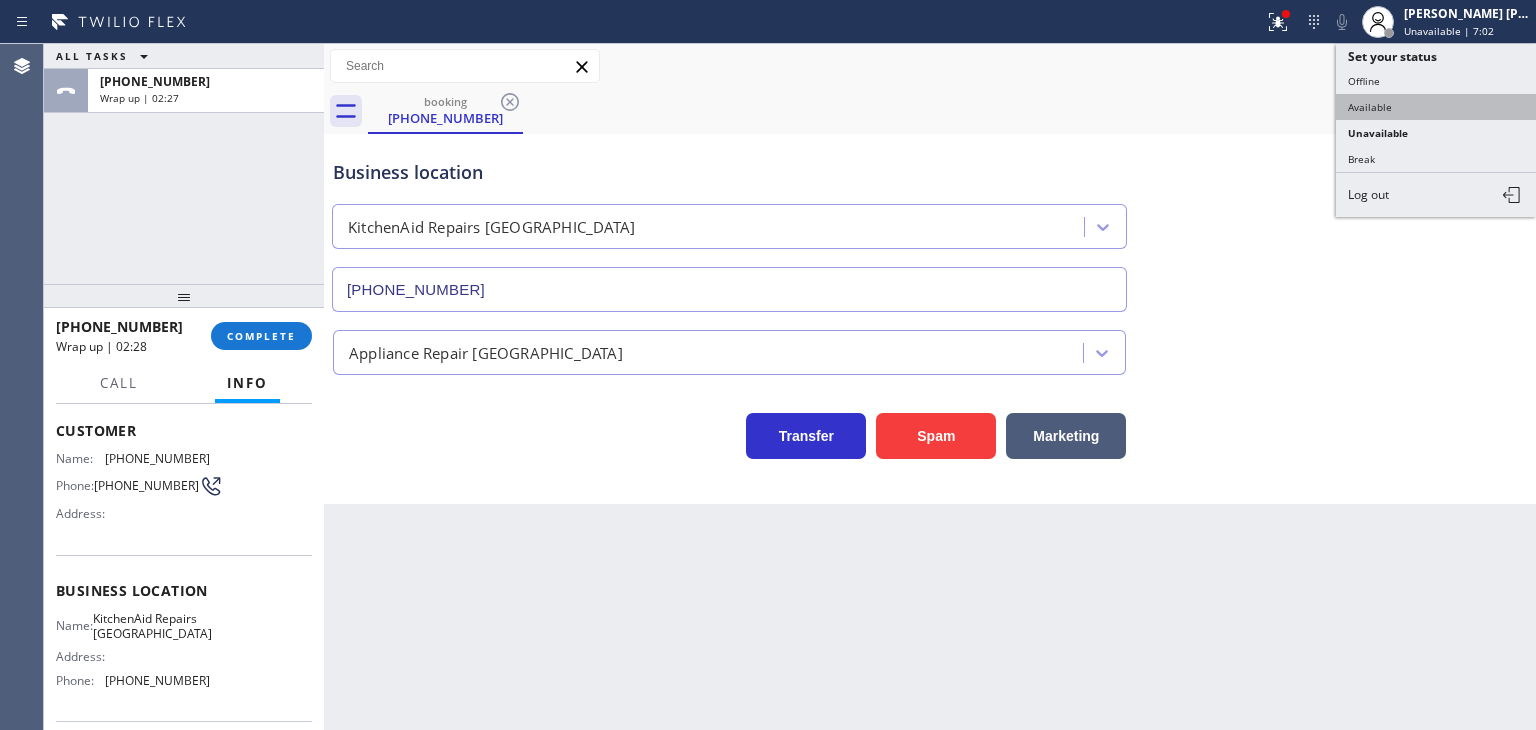 click on "Available" at bounding box center [1436, 107] 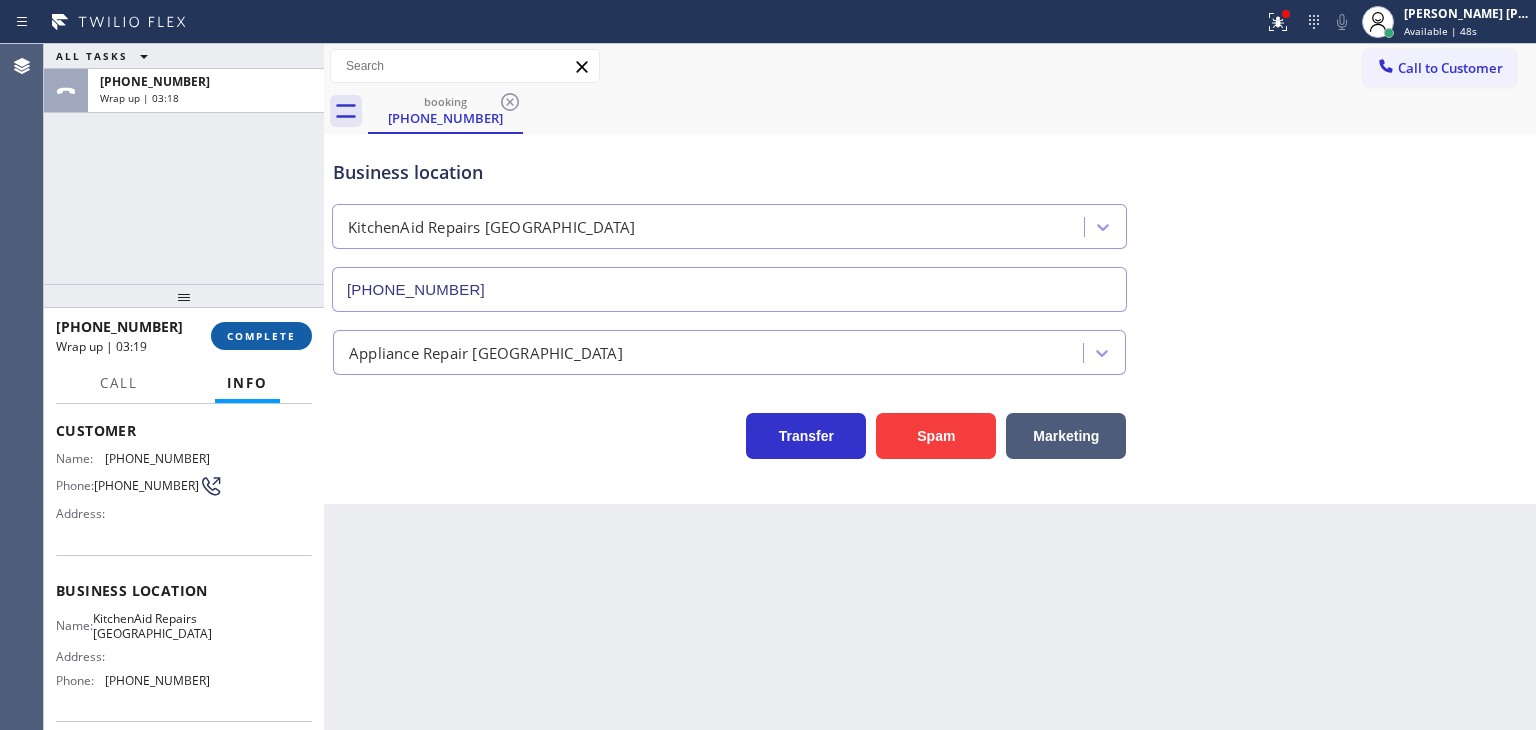 click on "COMPLETE" at bounding box center (261, 336) 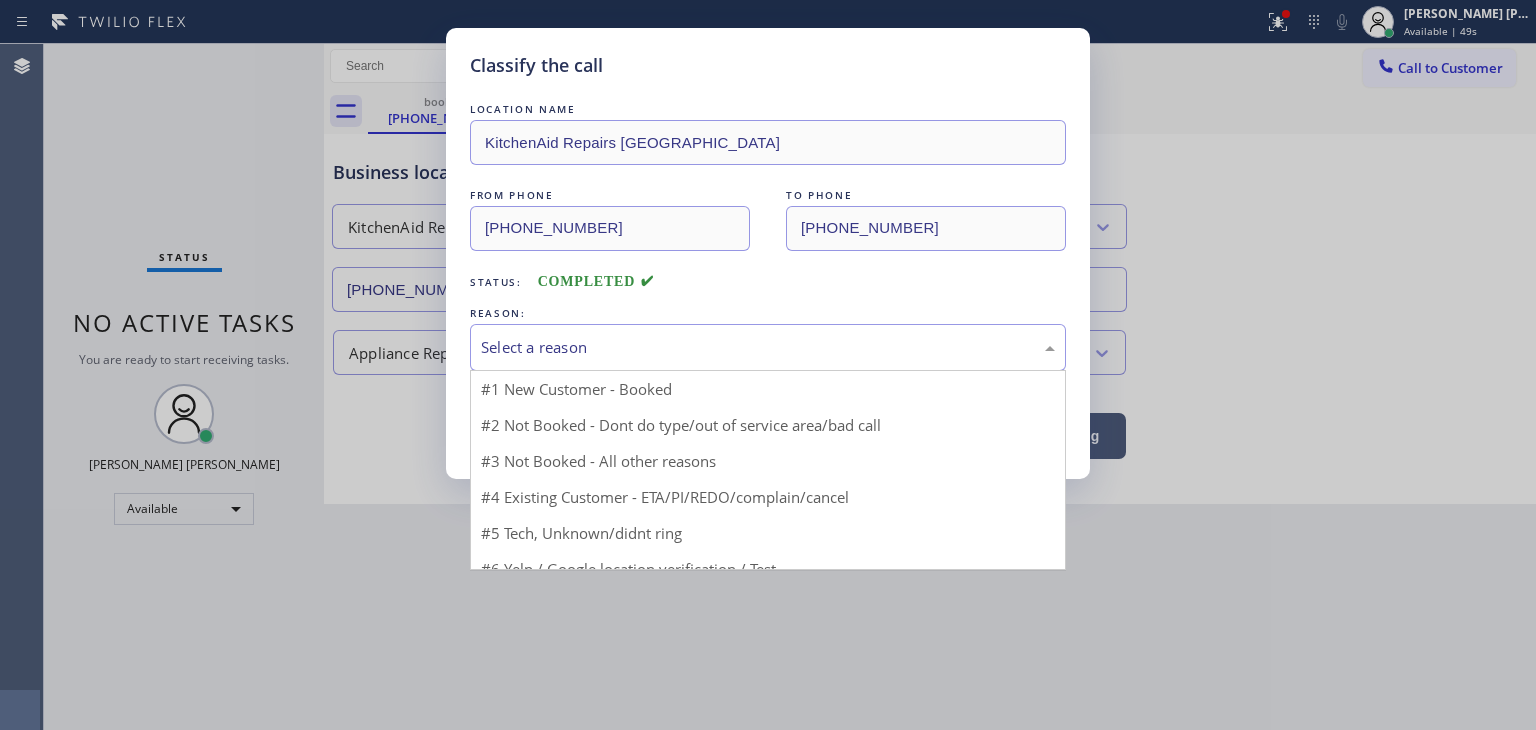 click on "Select a reason" at bounding box center [768, 347] 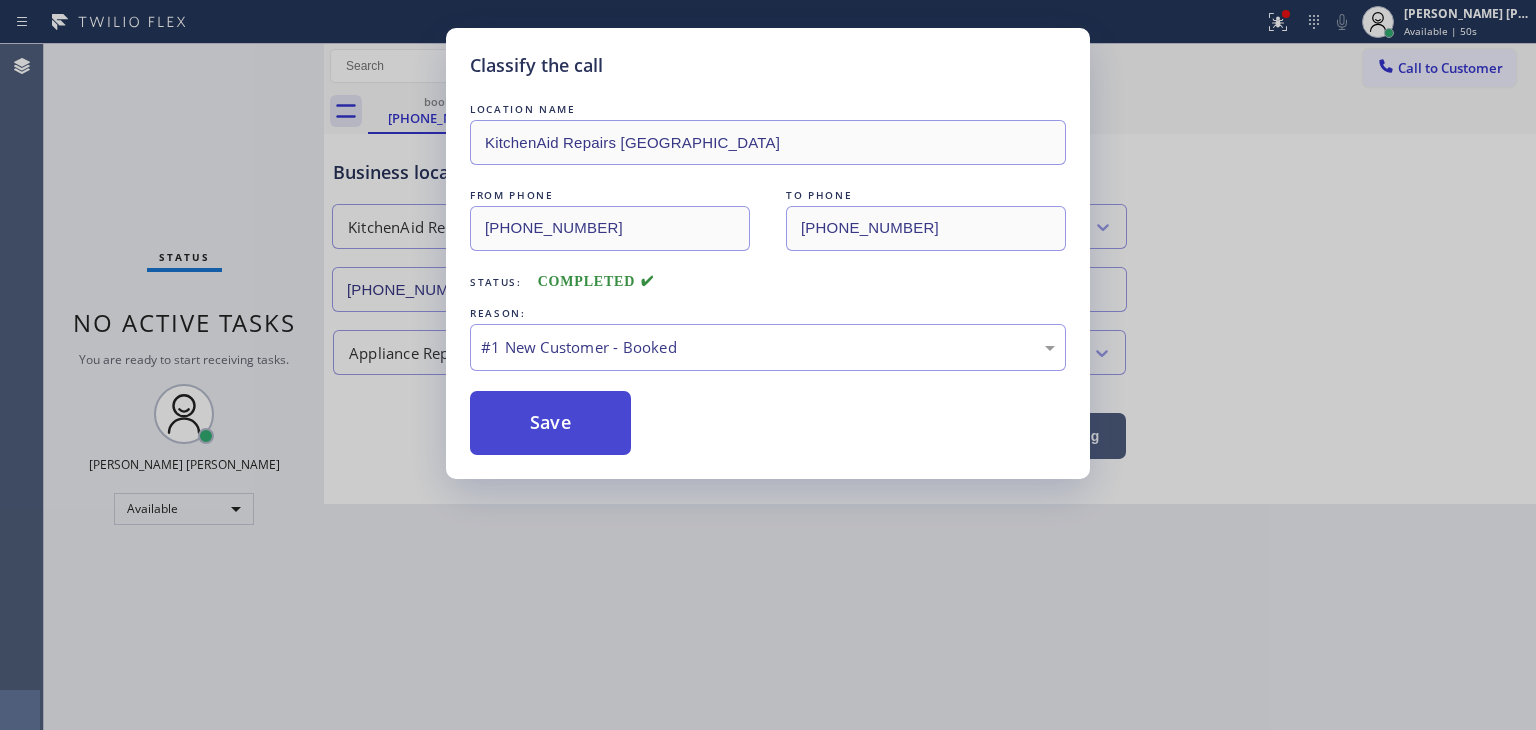 click on "Save" at bounding box center [550, 423] 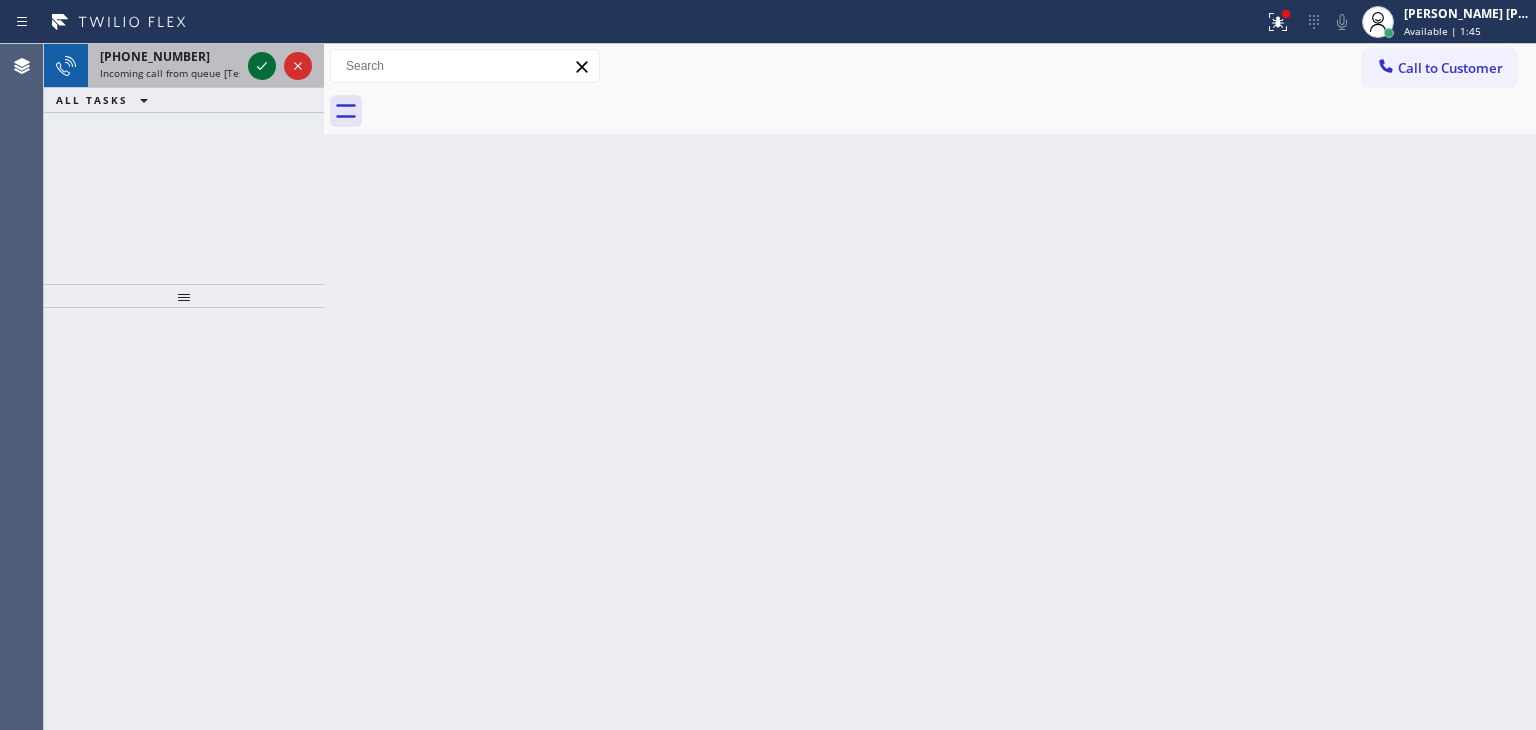 click 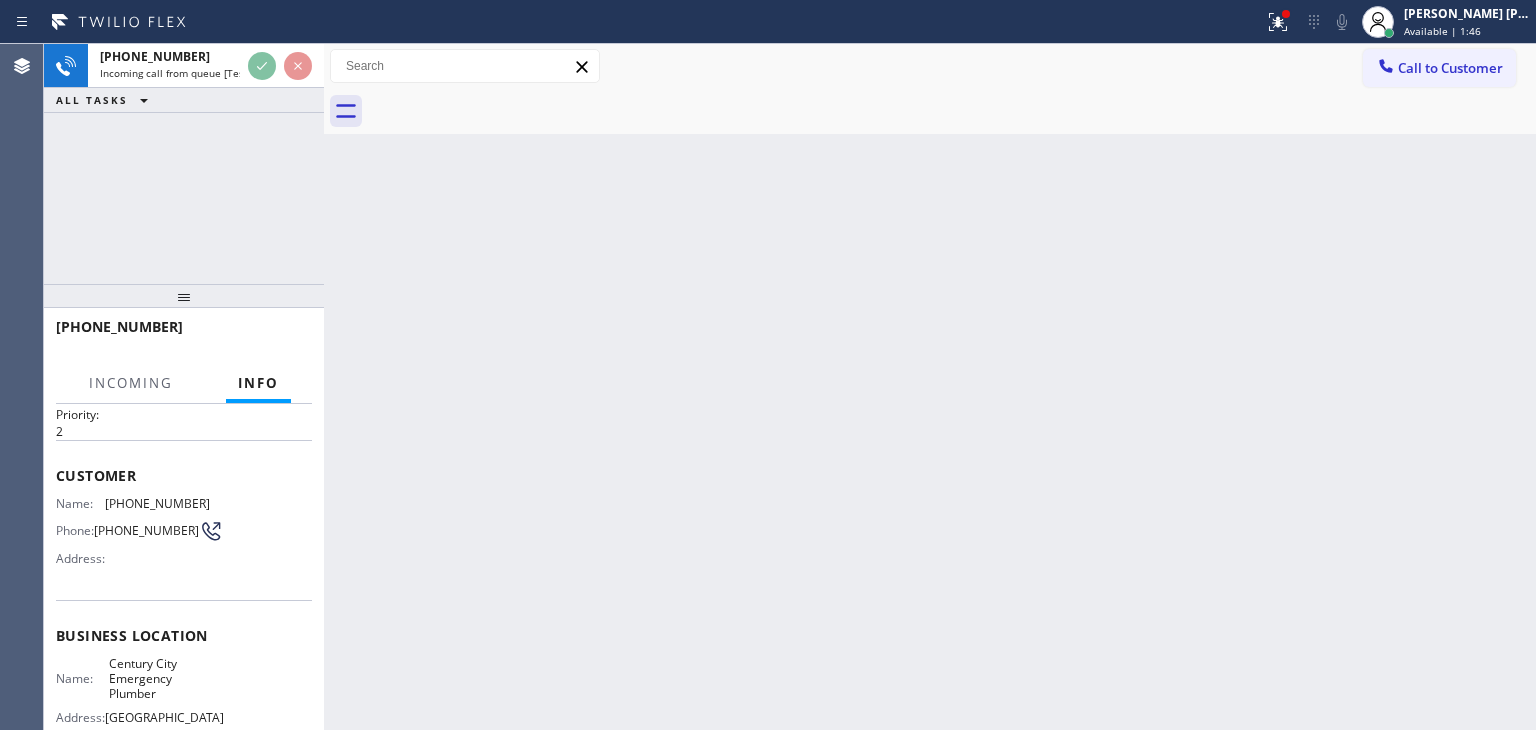 scroll, scrollTop: 100, scrollLeft: 0, axis: vertical 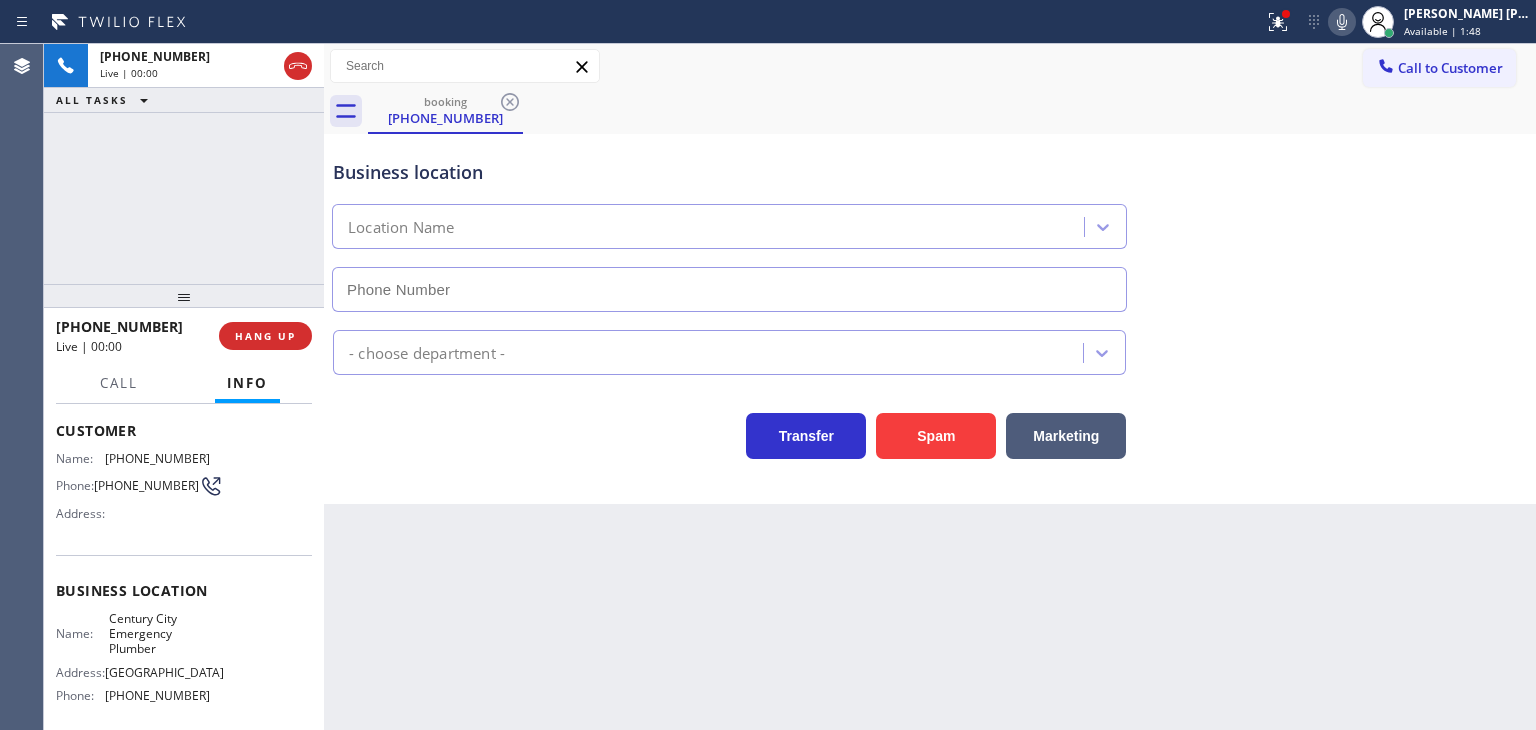 type on "[PHONE_NUMBER]" 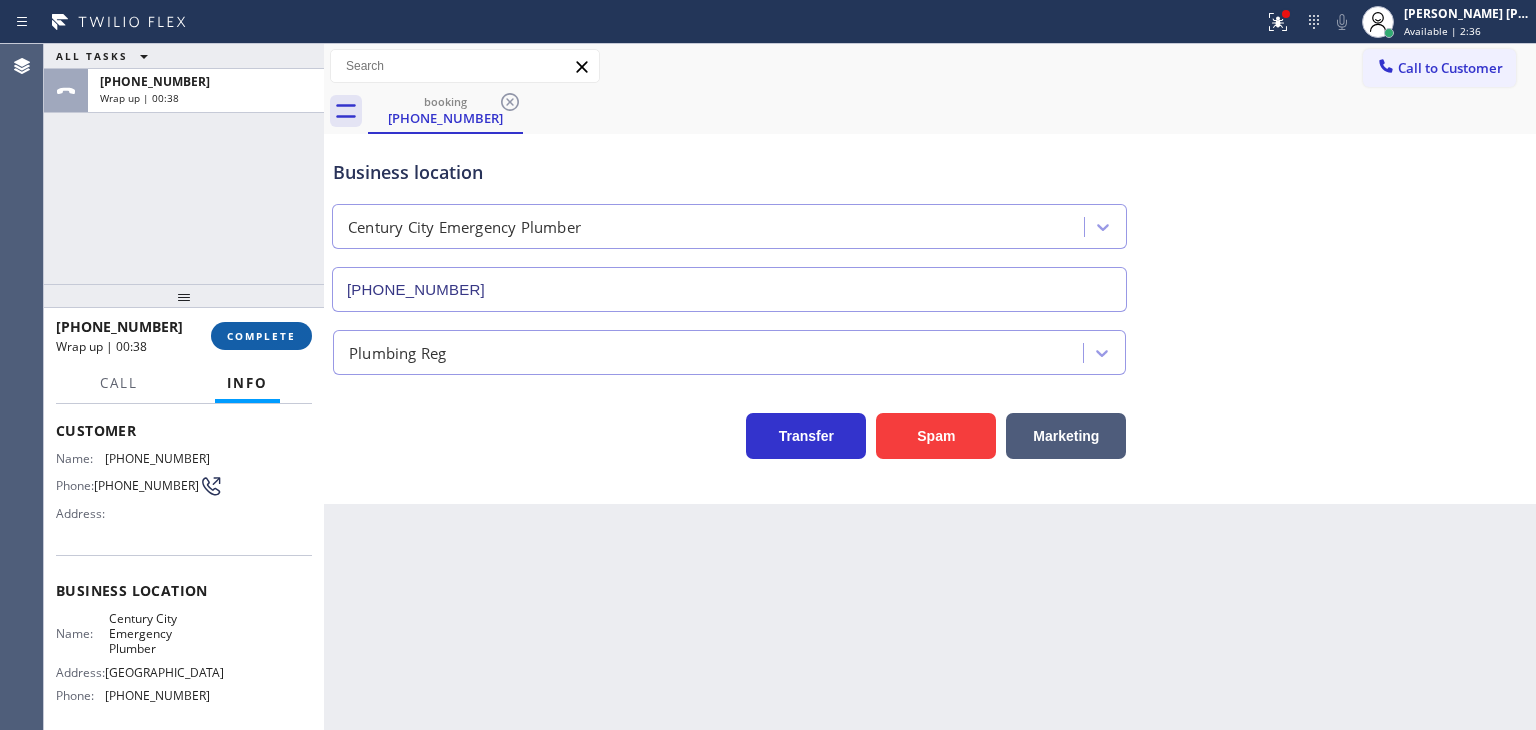 click on "COMPLETE" at bounding box center (261, 336) 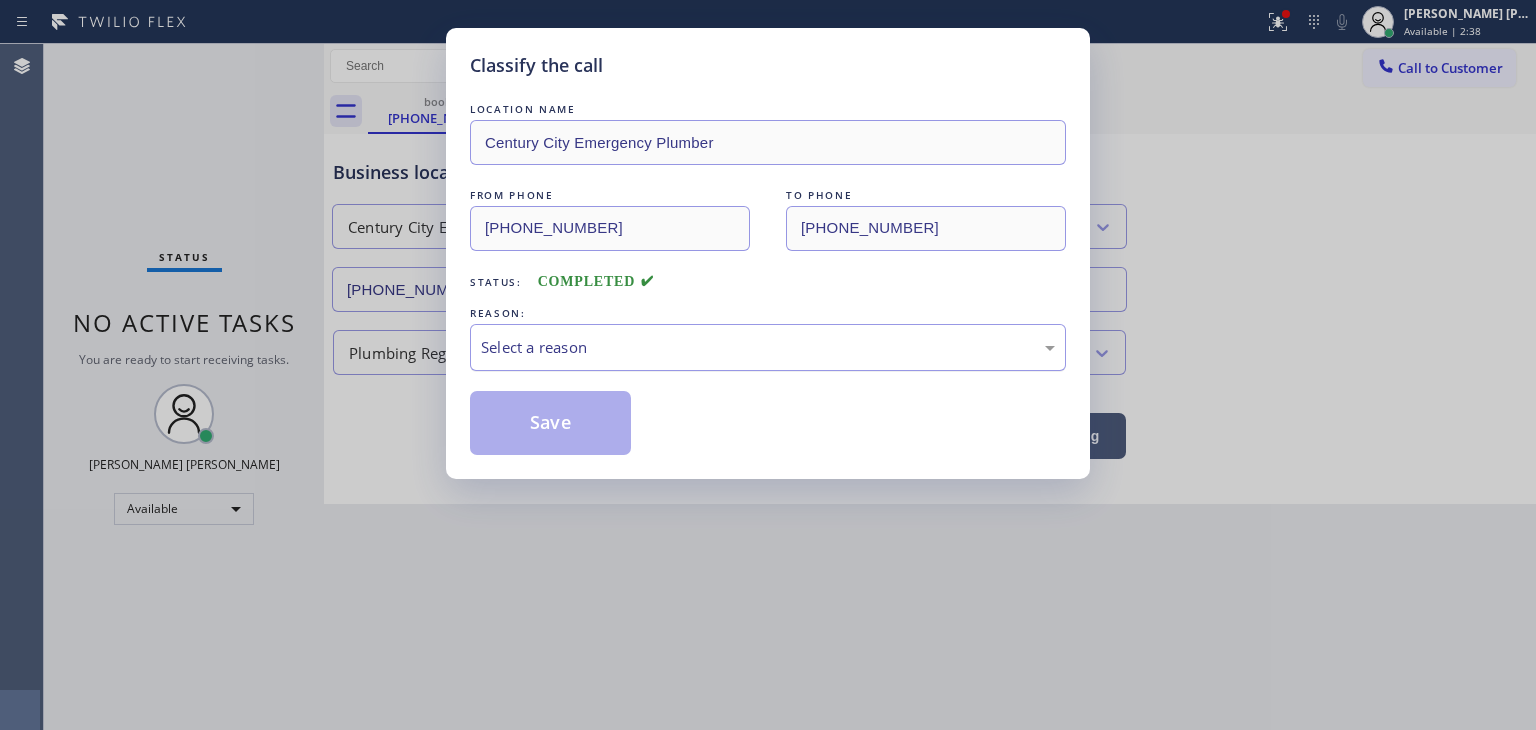 click on "Select a reason" at bounding box center [768, 347] 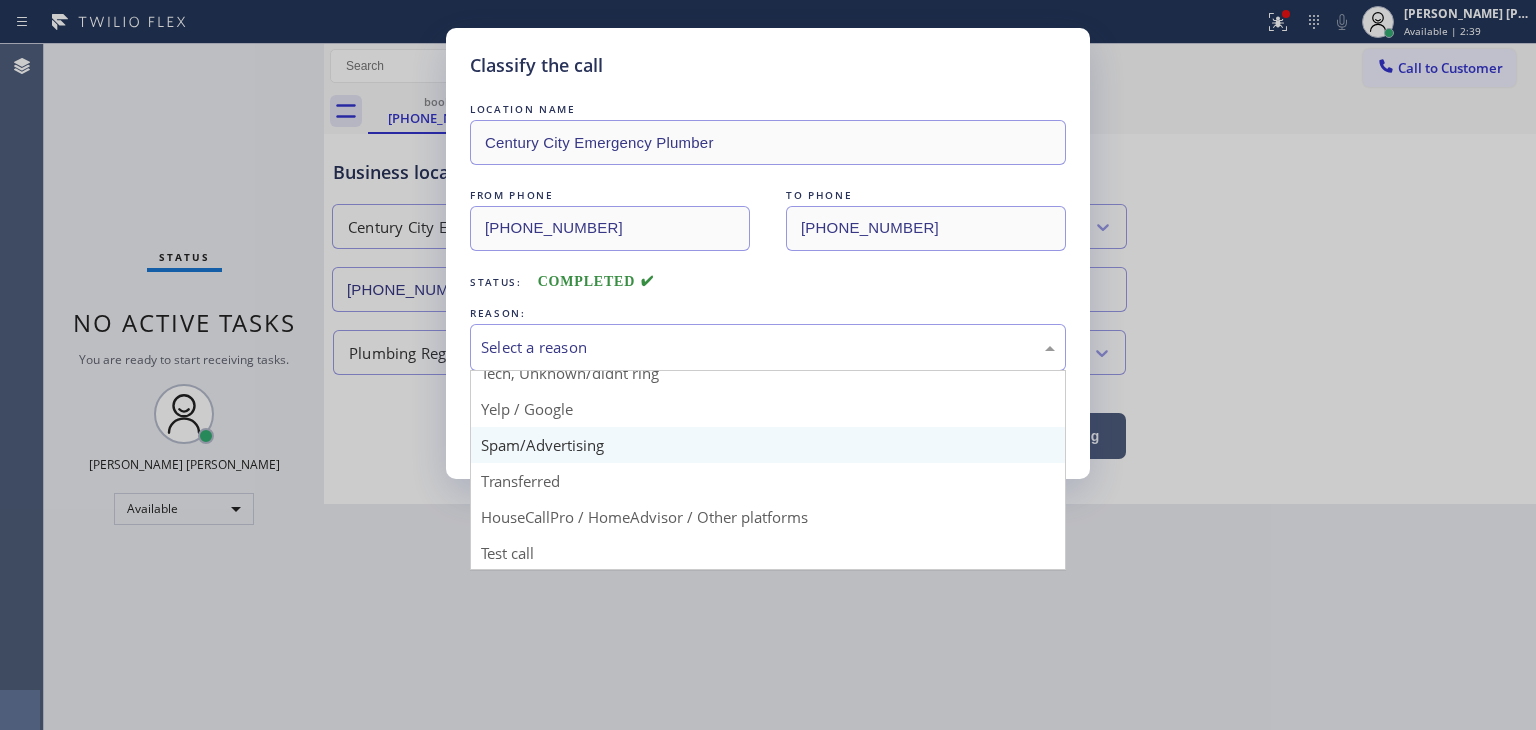 scroll, scrollTop: 125, scrollLeft: 0, axis: vertical 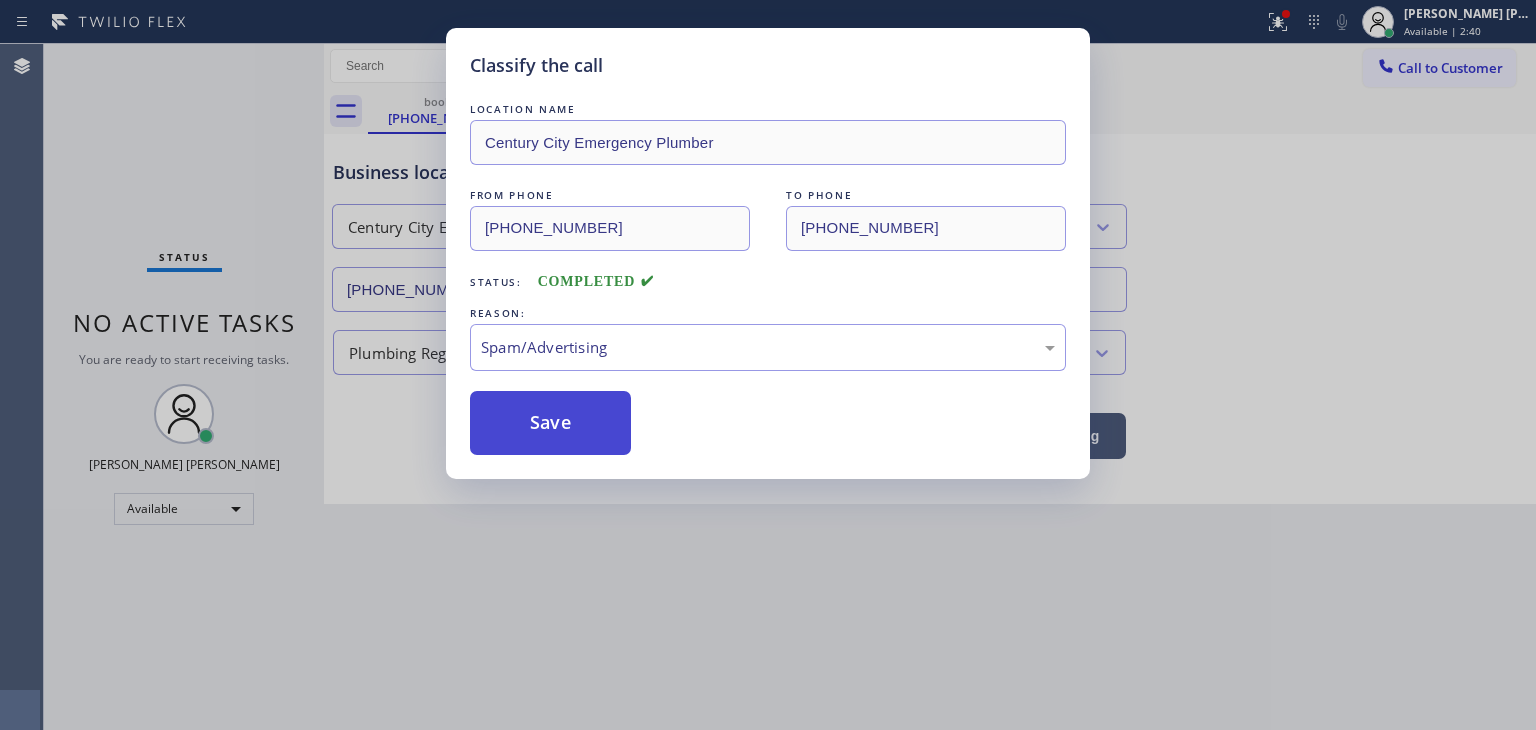 click on "Save" at bounding box center (550, 423) 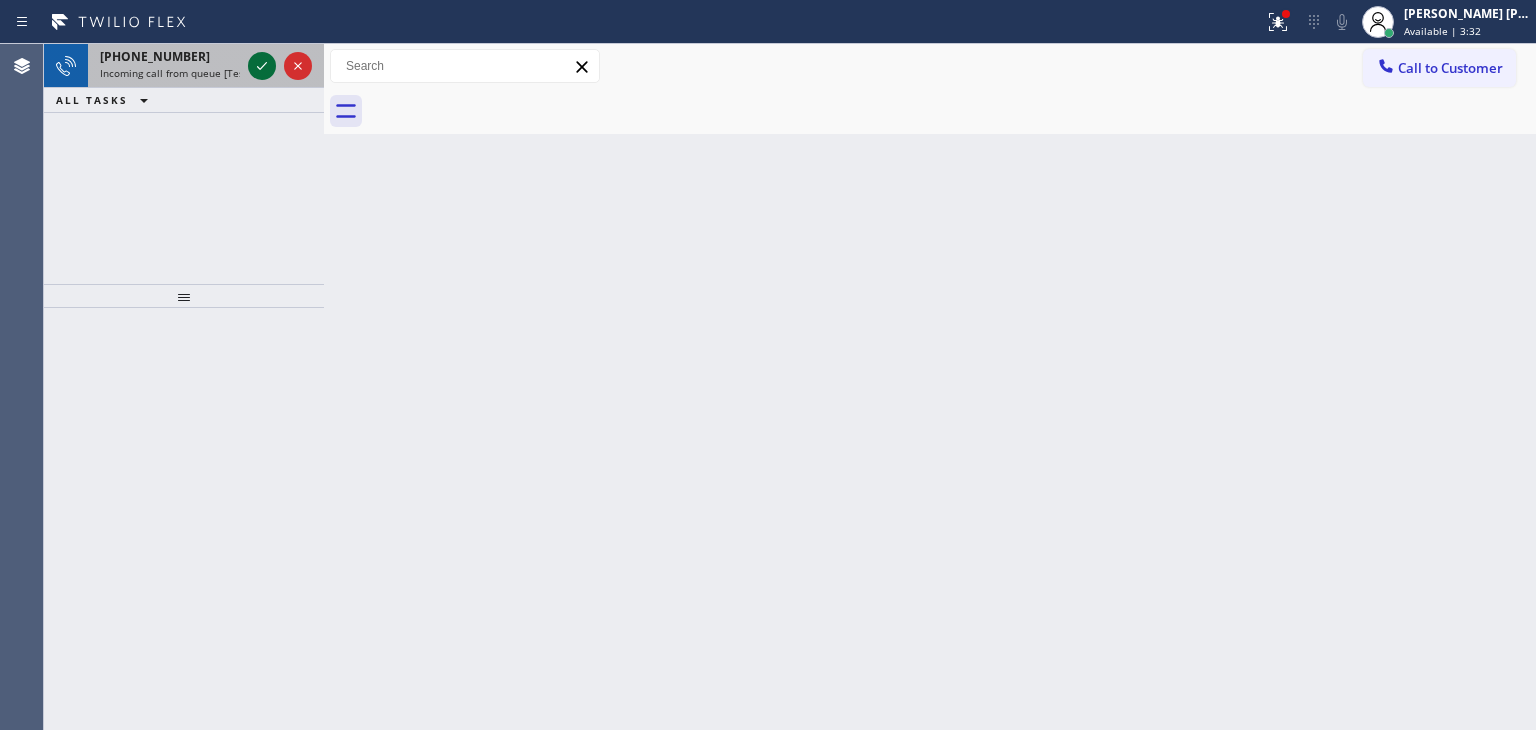click 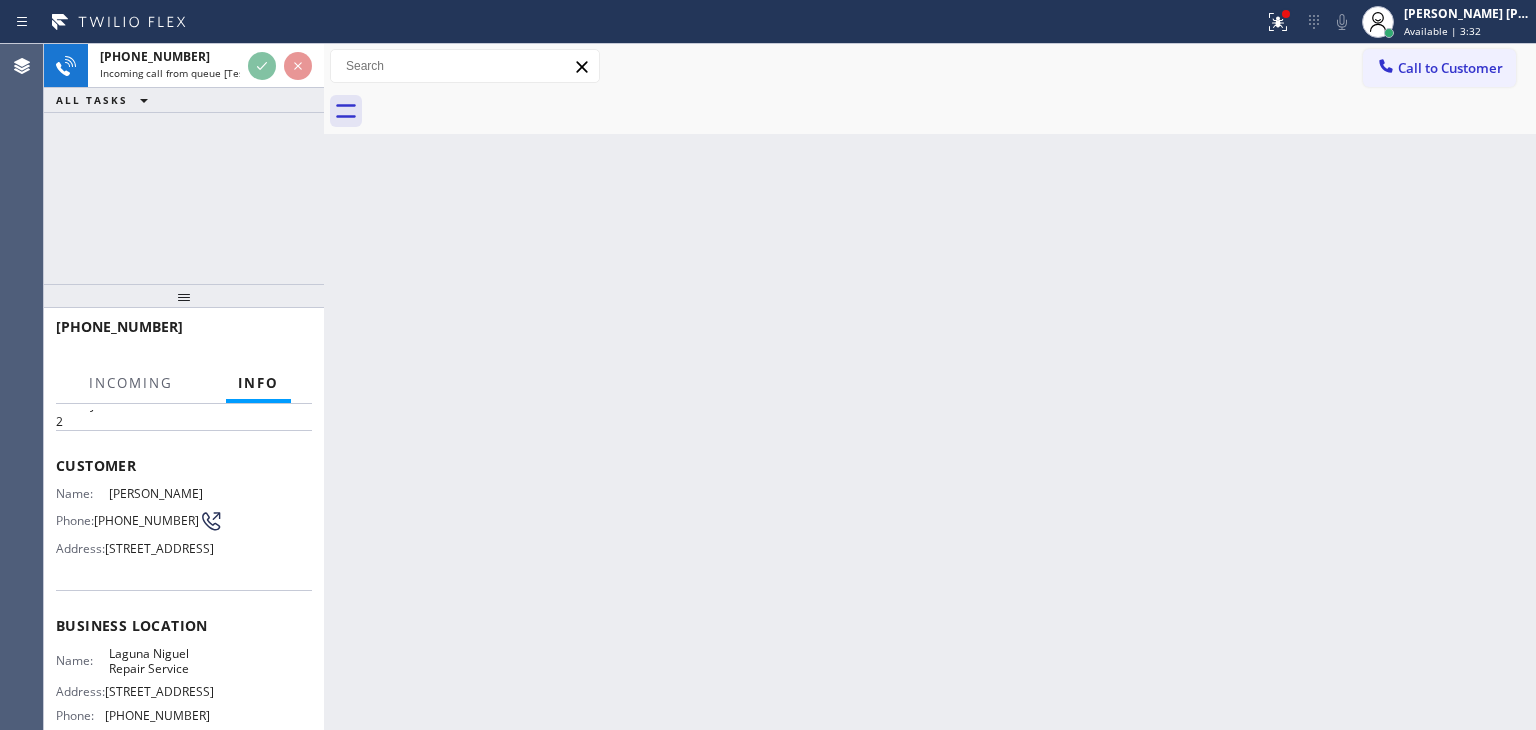 scroll, scrollTop: 100, scrollLeft: 0, axis: vertical 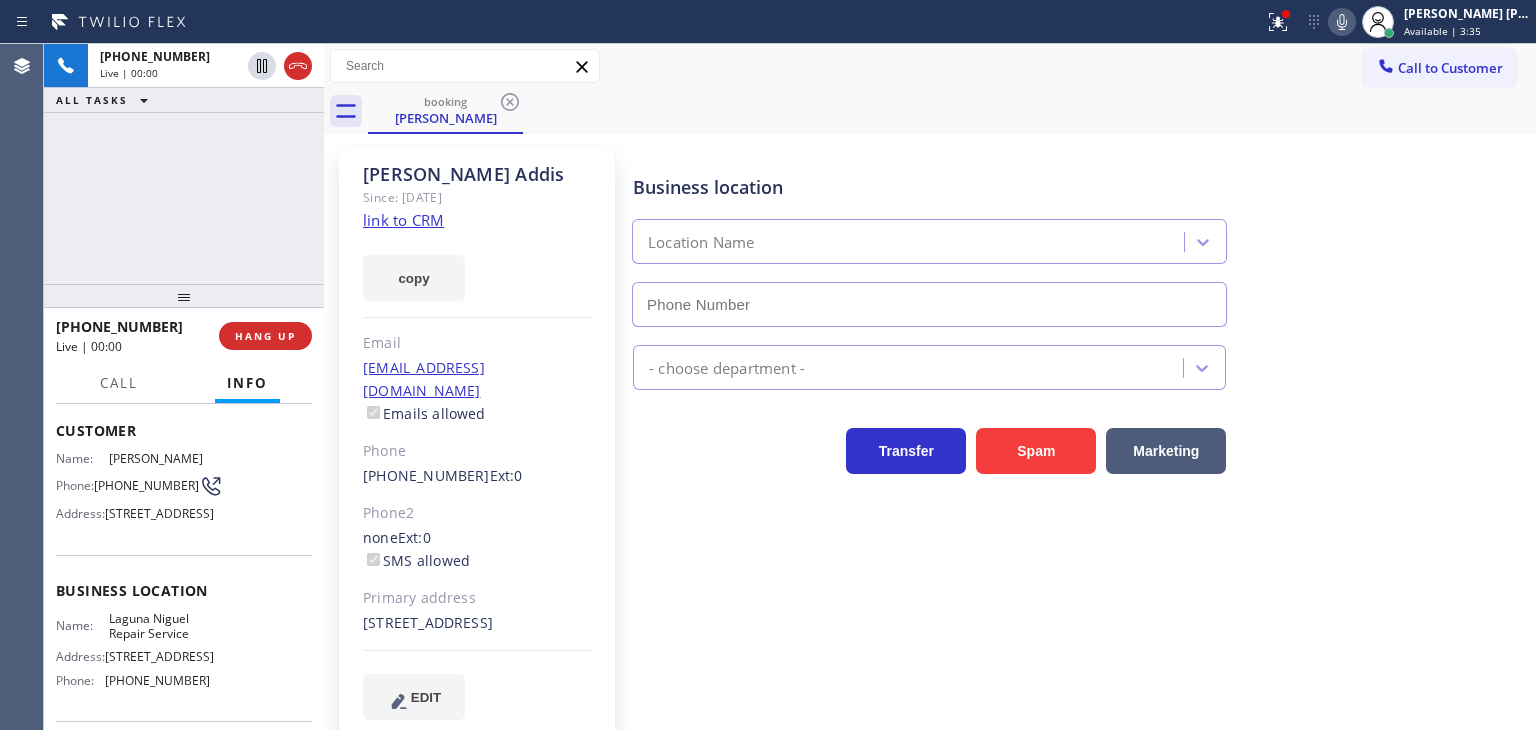 type on "[PHONE_NUMBER]" 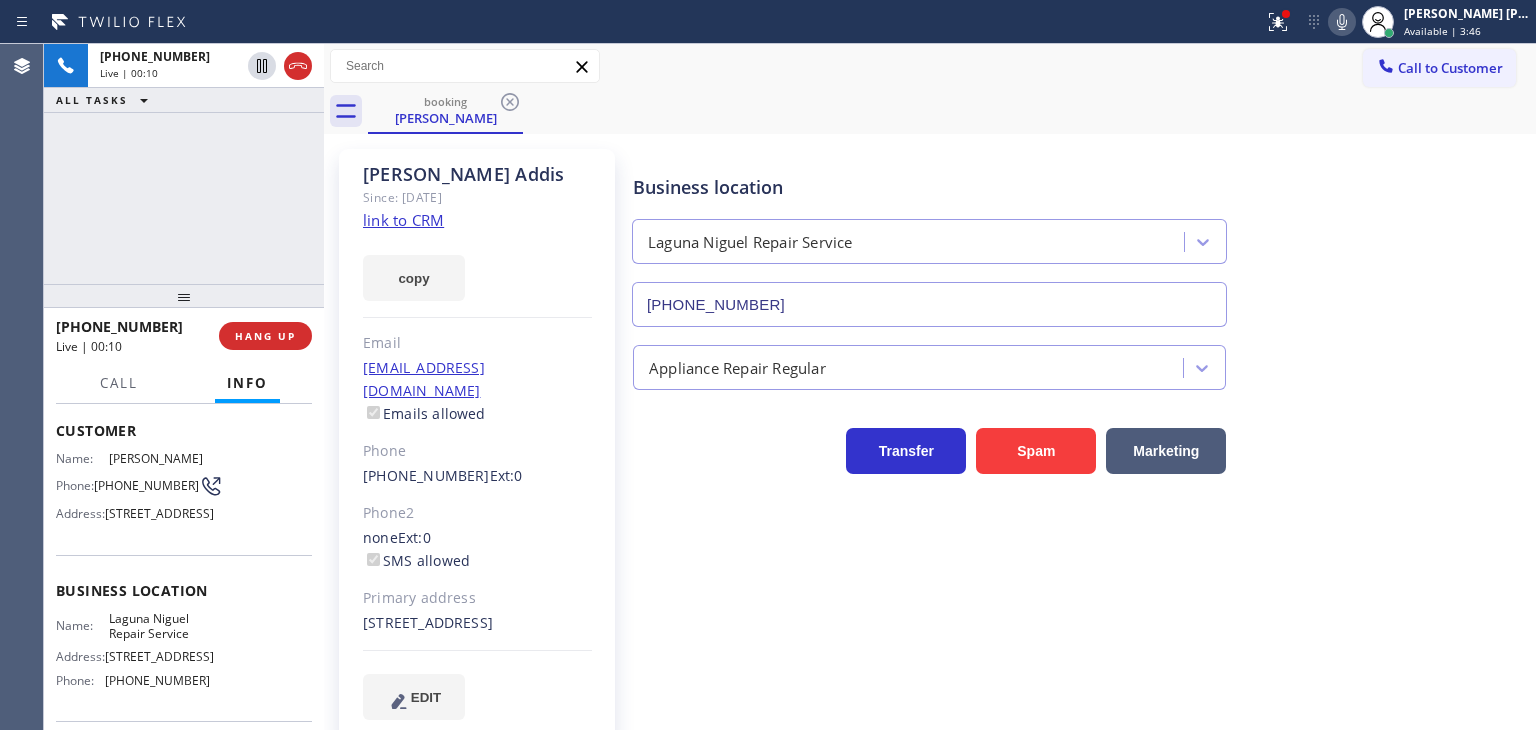 click on "link to CRM" 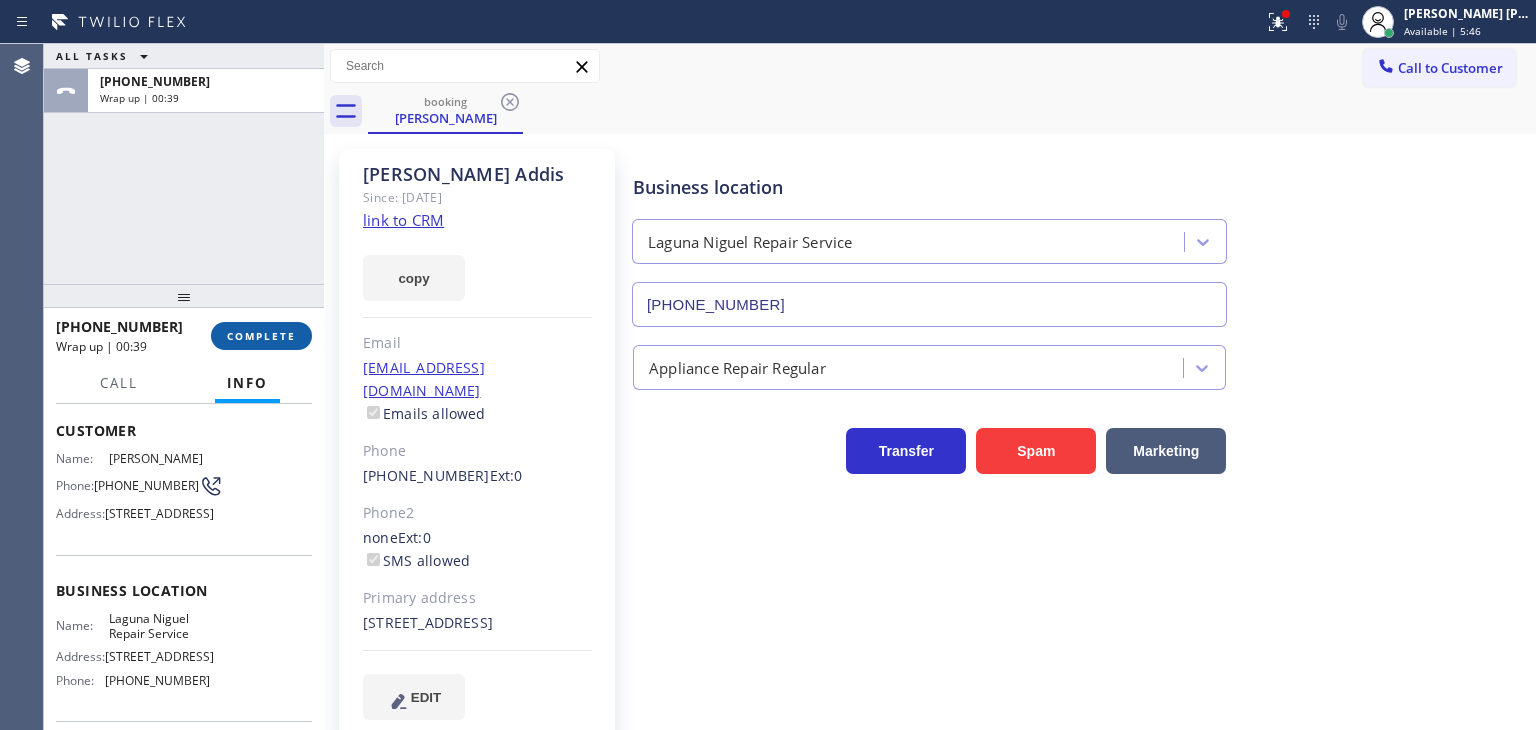 click on "COMPLETE" at bounding box center (261, 336) 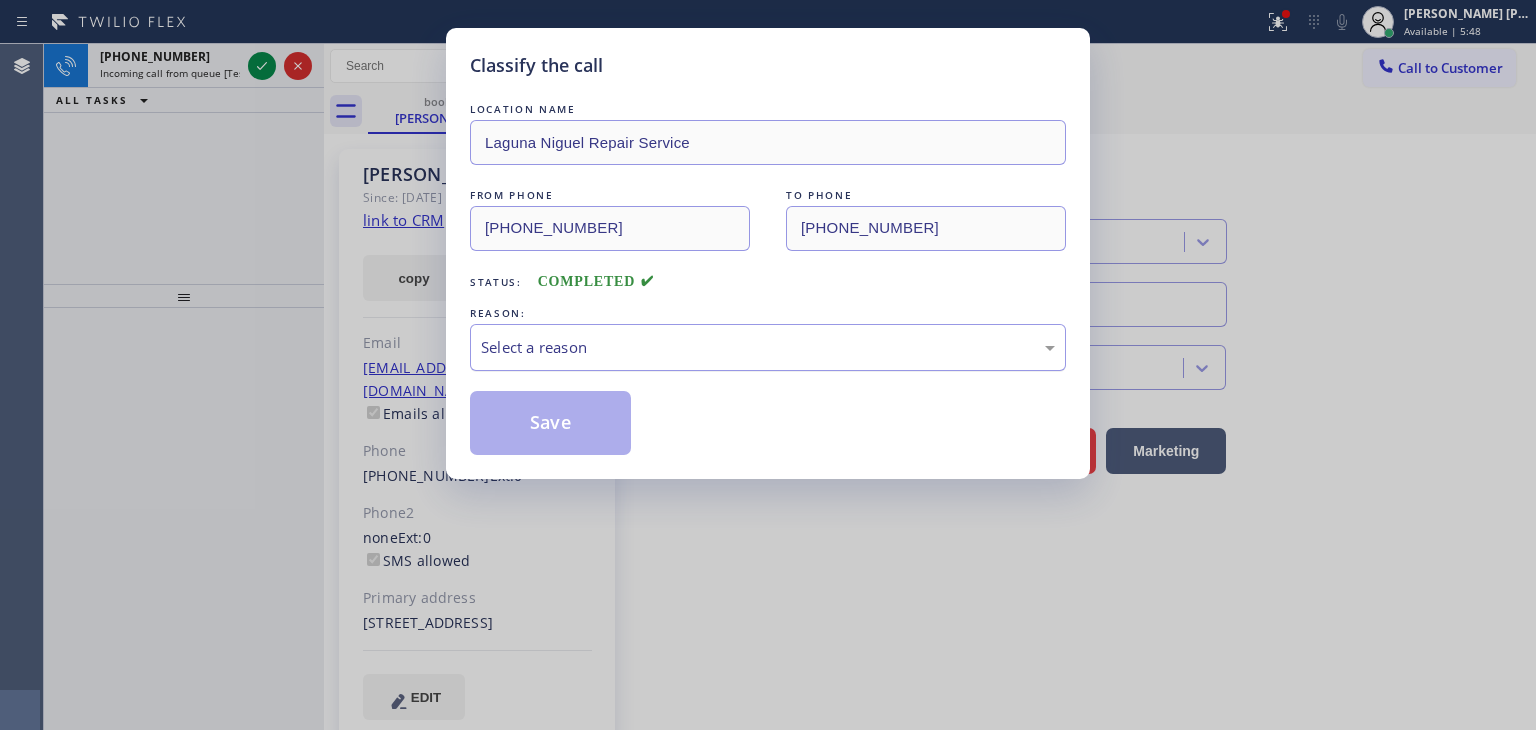 click on "Select a reason" at bounding box center (768, 347) 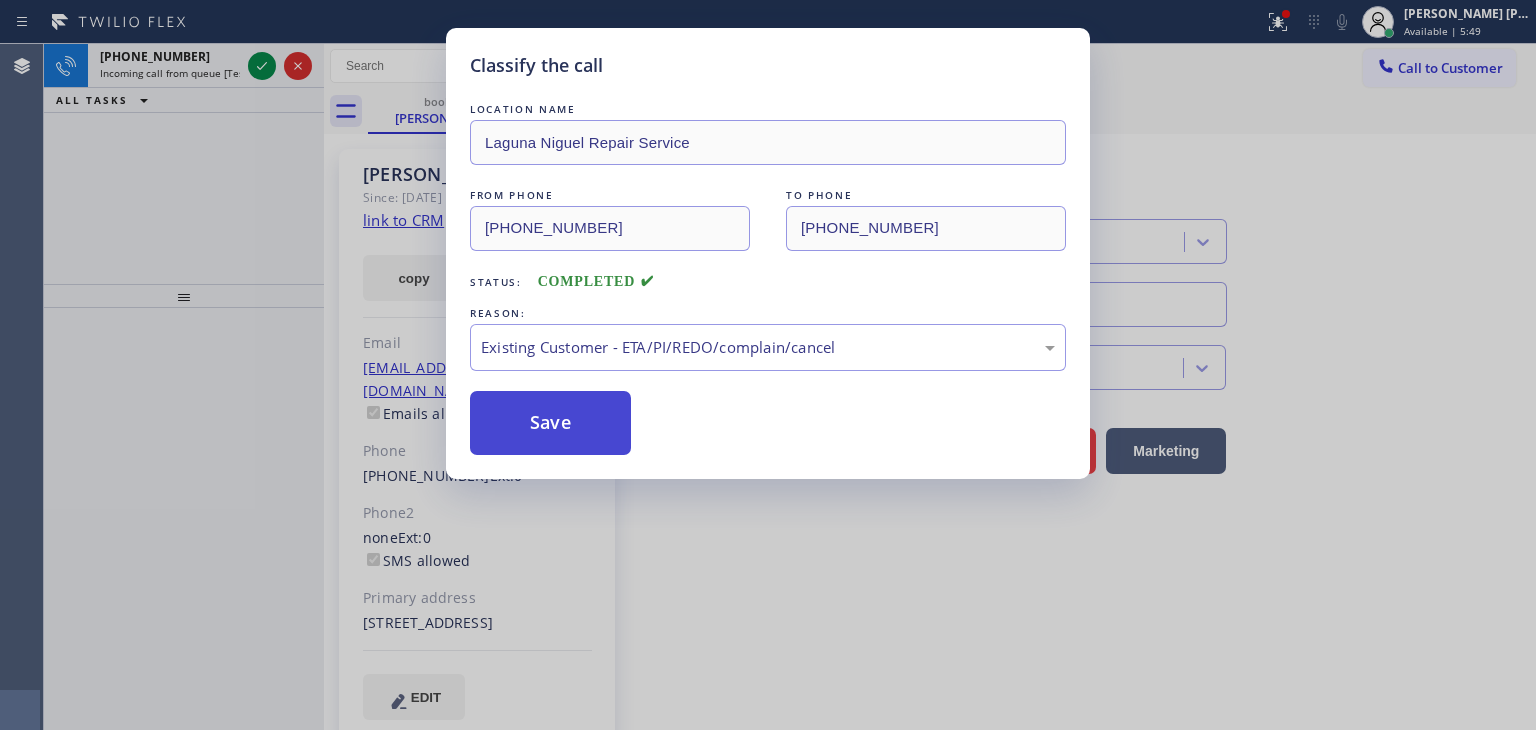 click on "Save" at bounding box center (550, 423) 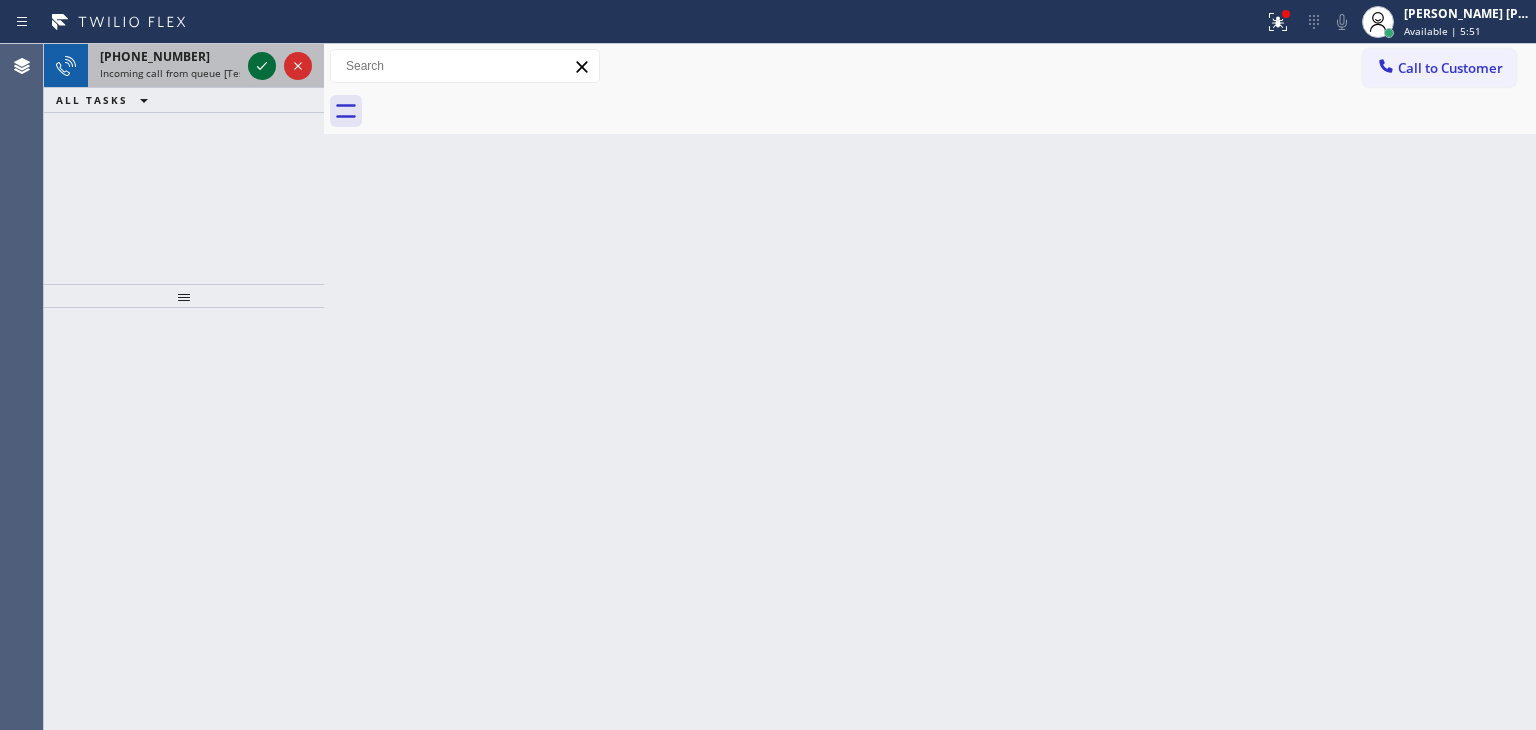 click 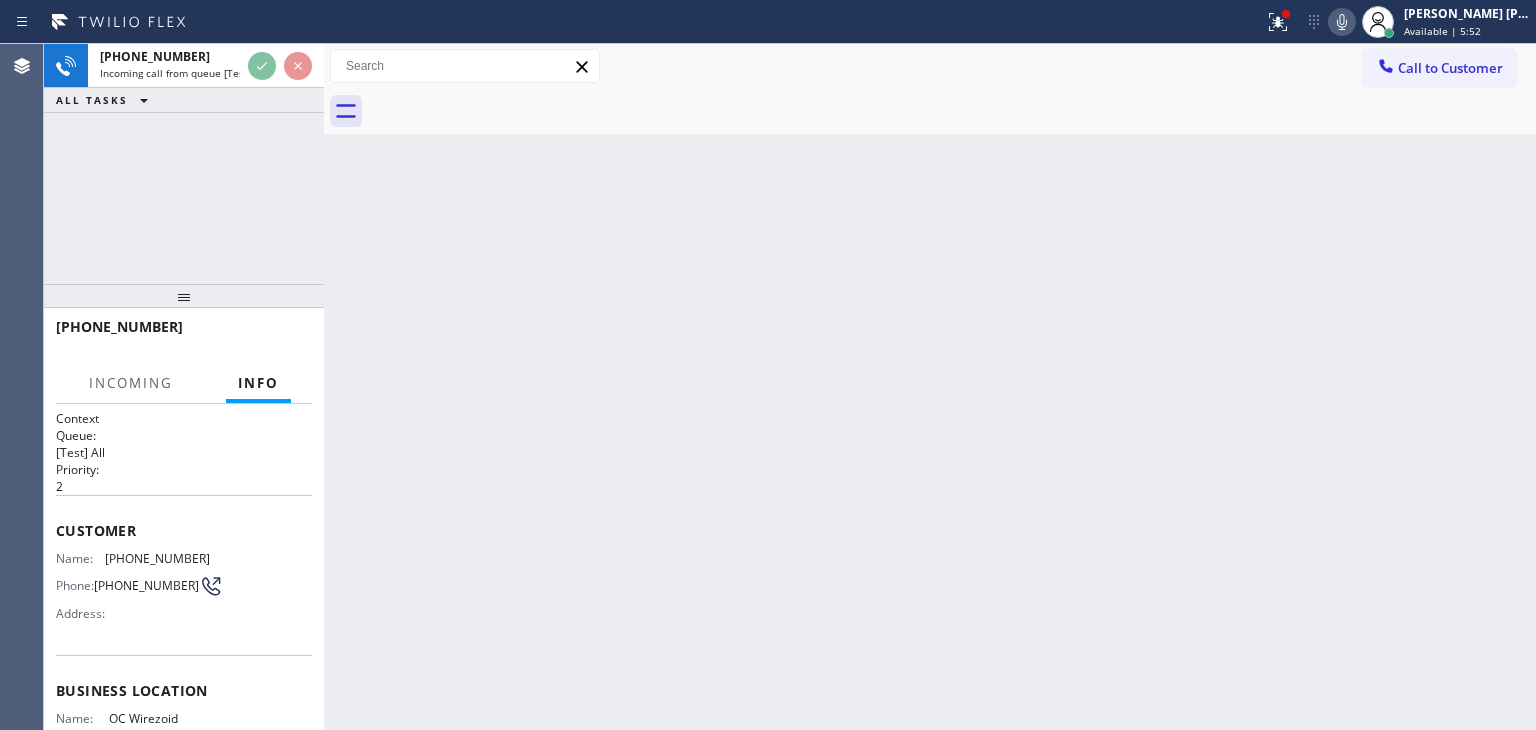 scroll, scrollTop: 100, scrollLeft: 0, axis: vertical 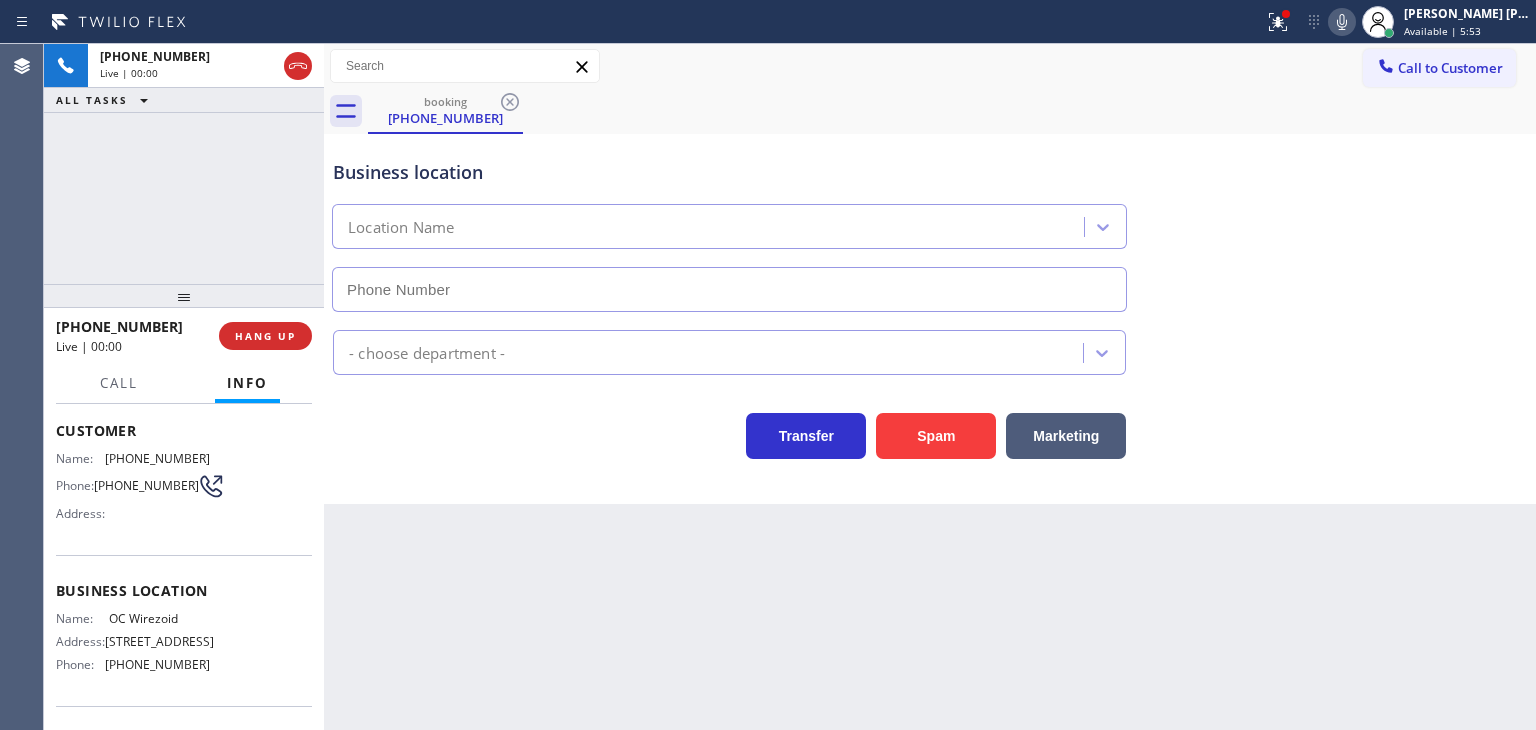 type on "[PHONE_NUMBER]" 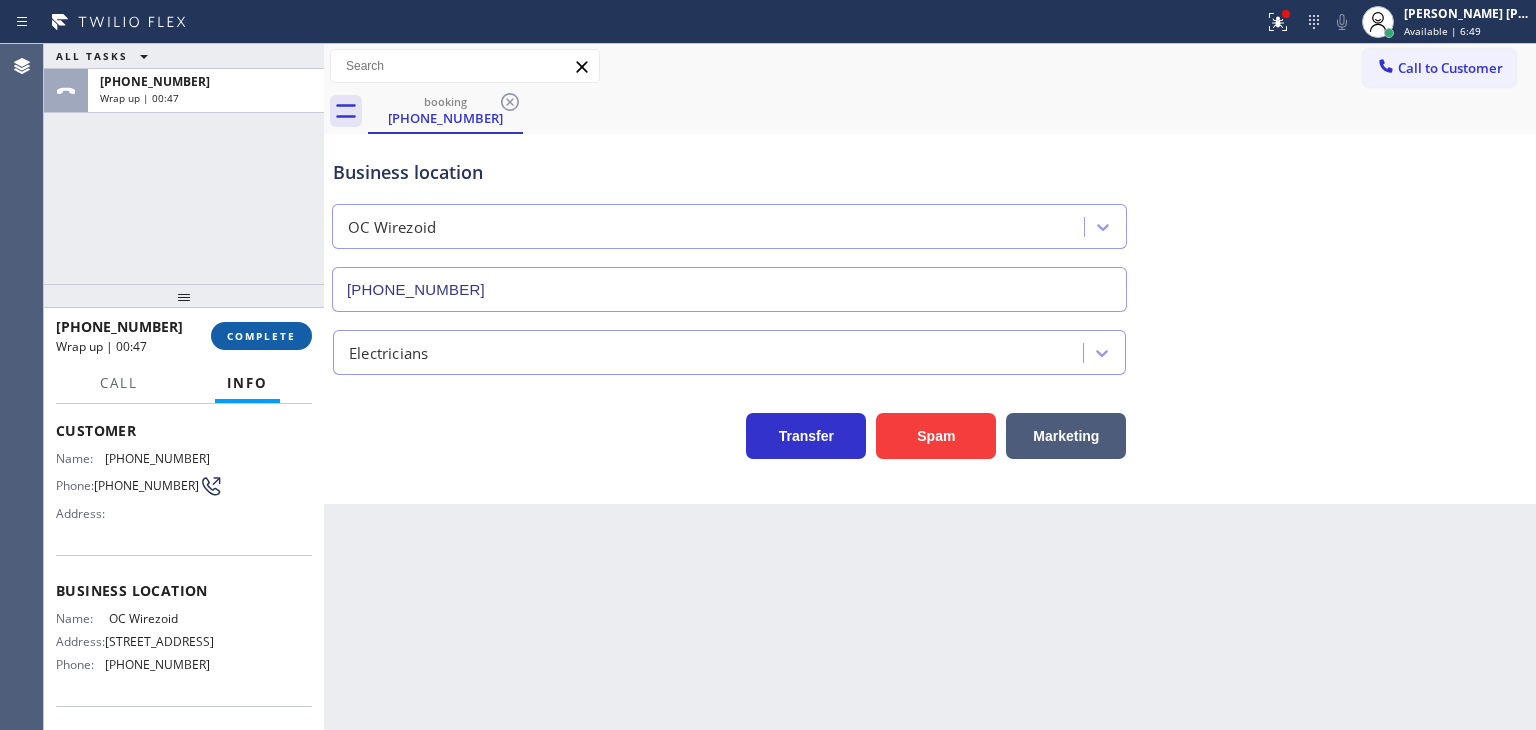 click on "COMPLETE" at bounding box center (261, 336) 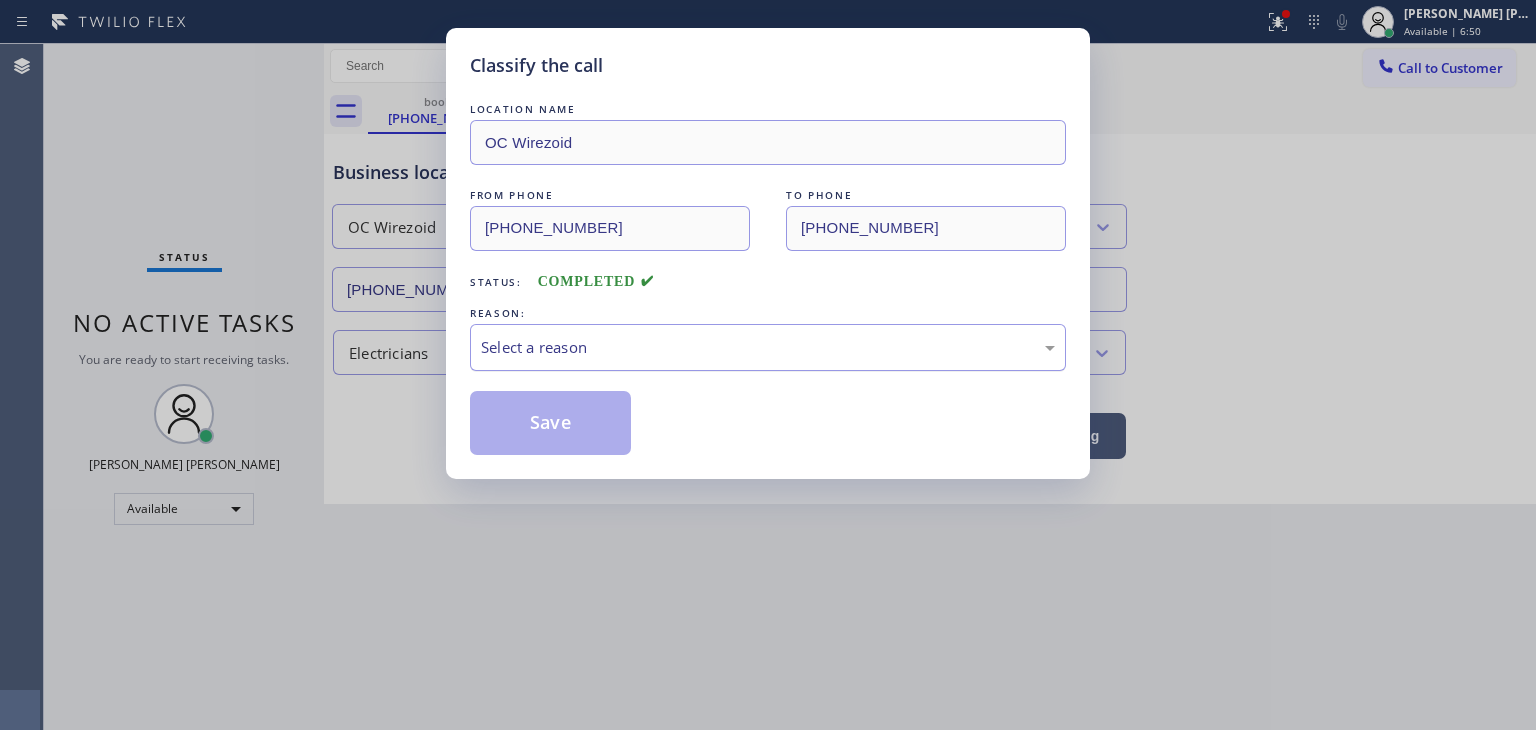 click on "Select a reason" at bounding box center [768, 347] 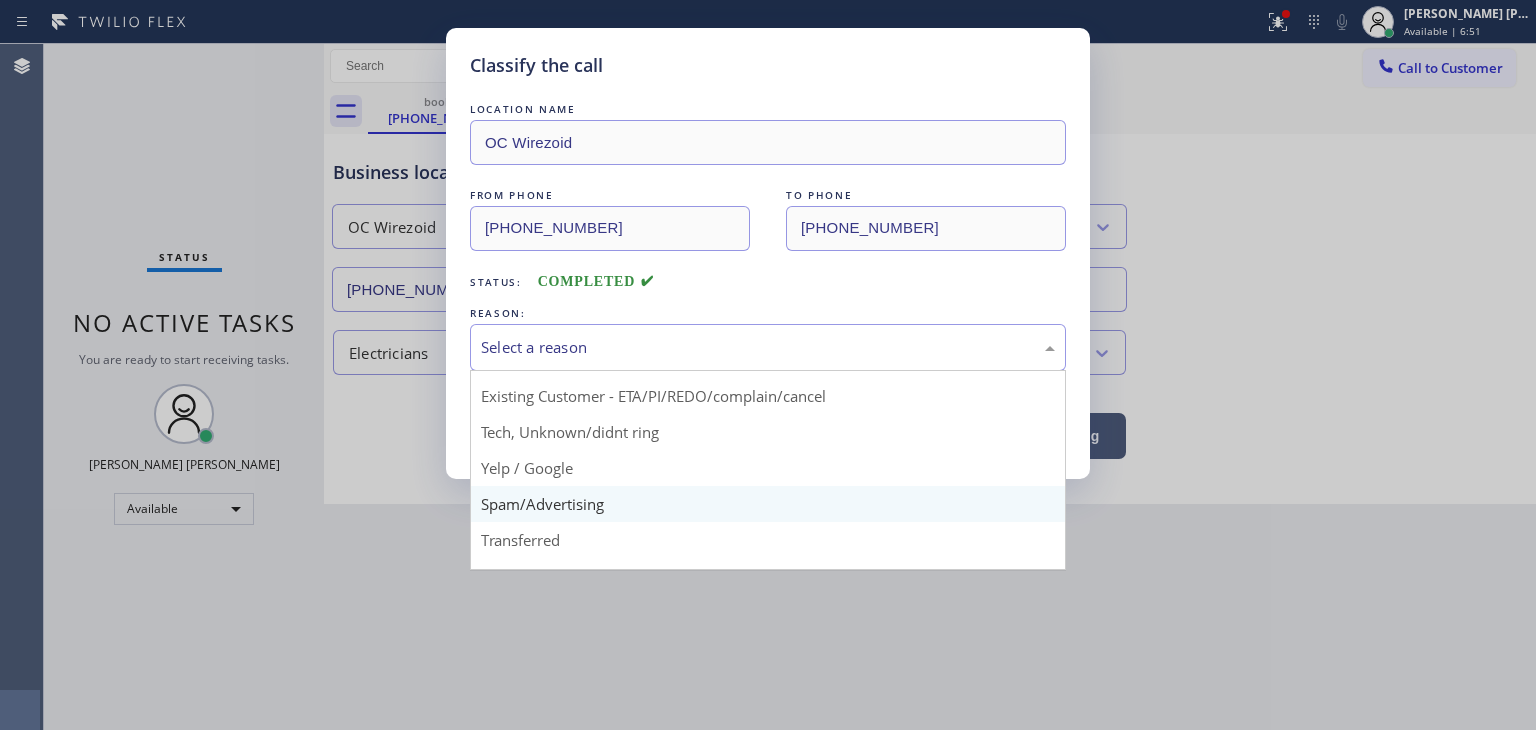 scroll, scrollTop: 100, scrollLeft: 0, axis: vertical 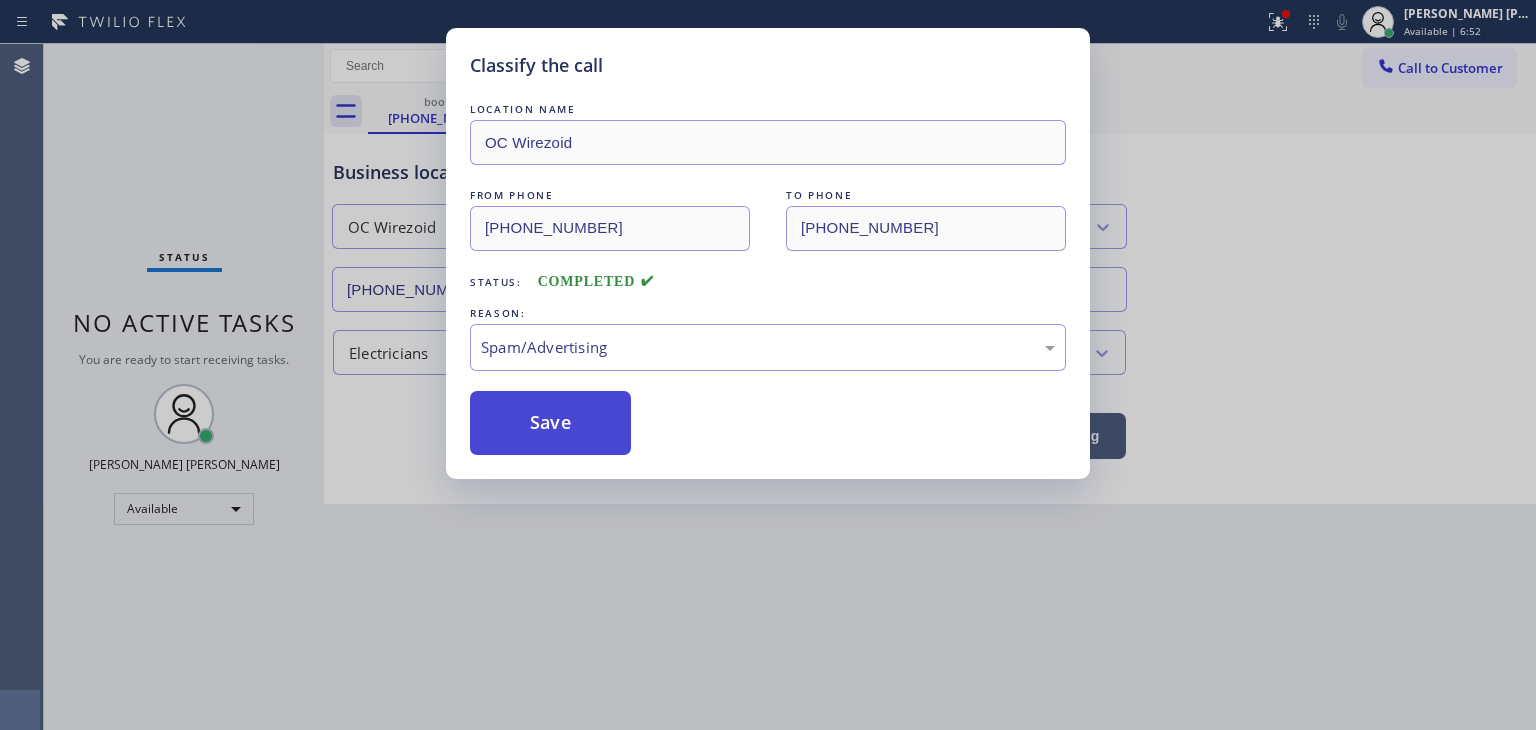 click on "Save" at bounding box center (550, 423) 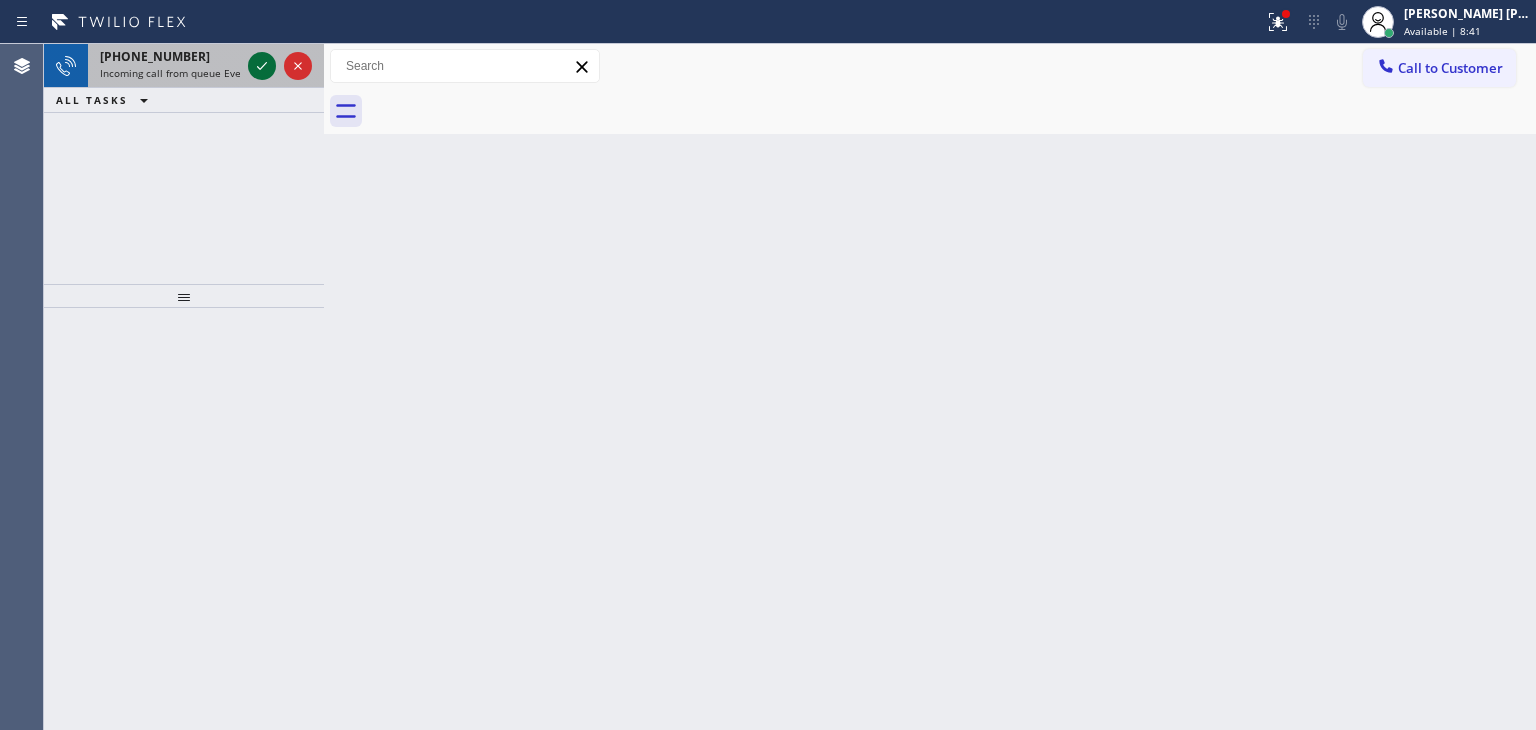 click 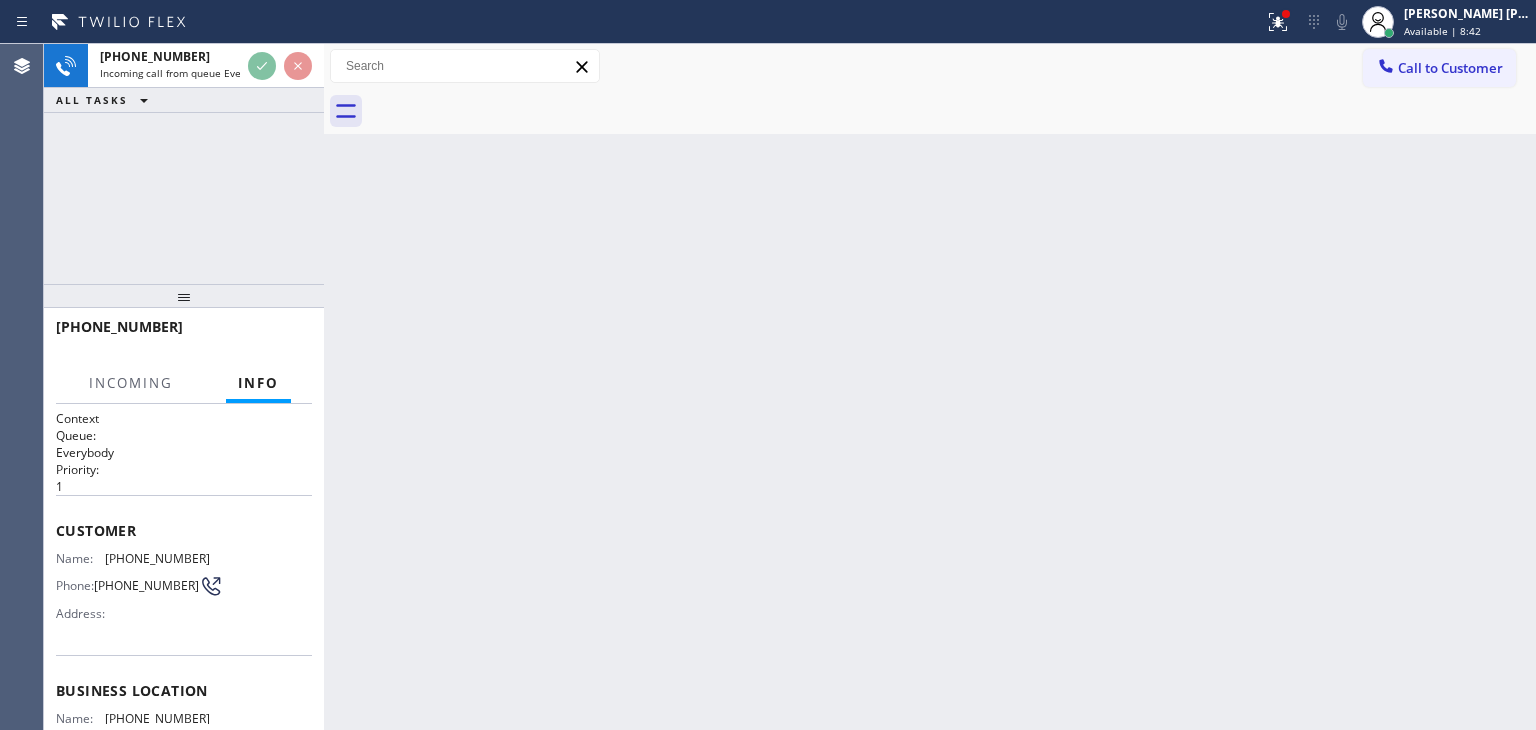 scroll, scrollTop: 100, scrollLeft: 0, axis: vertical 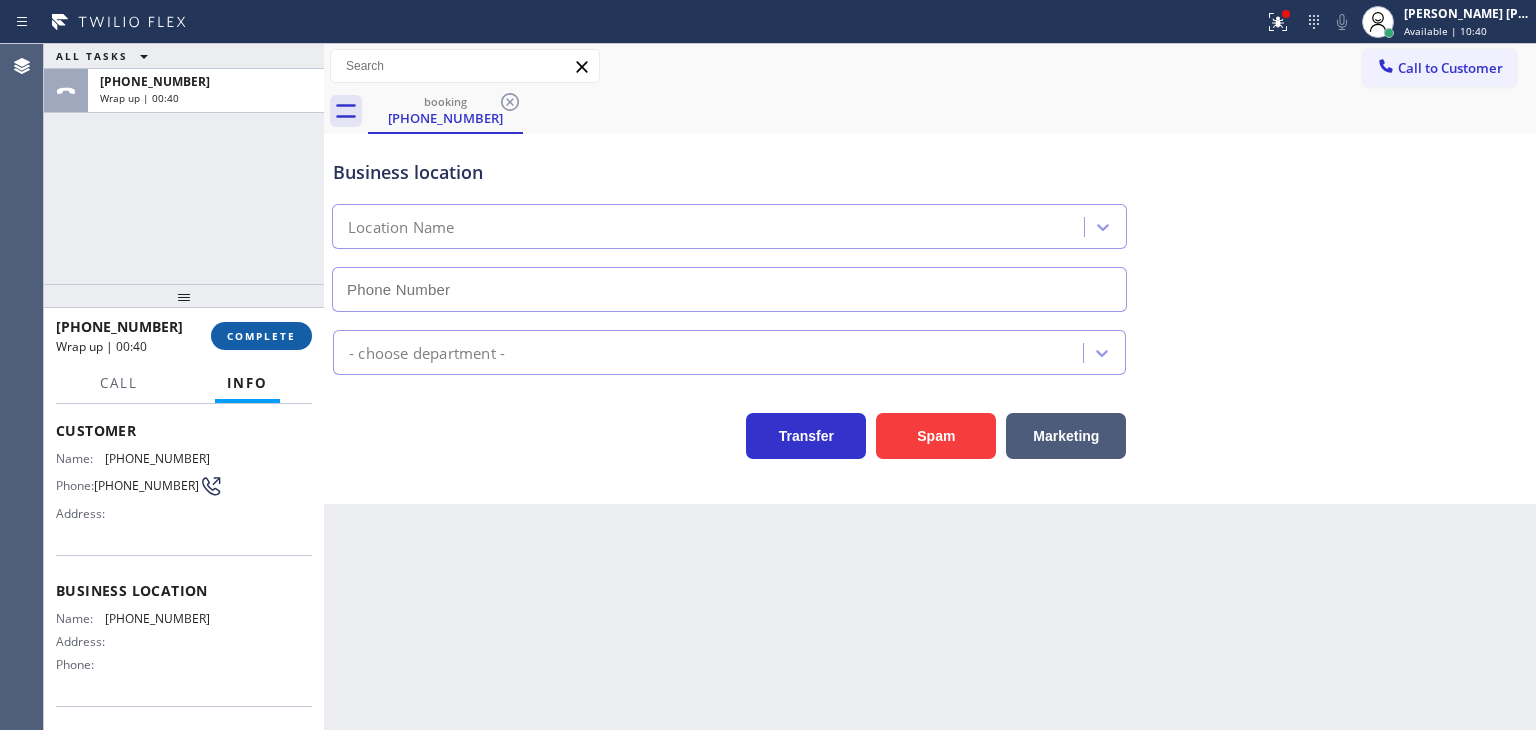 click on "COMPLETE" at bounding box center [261, 336] 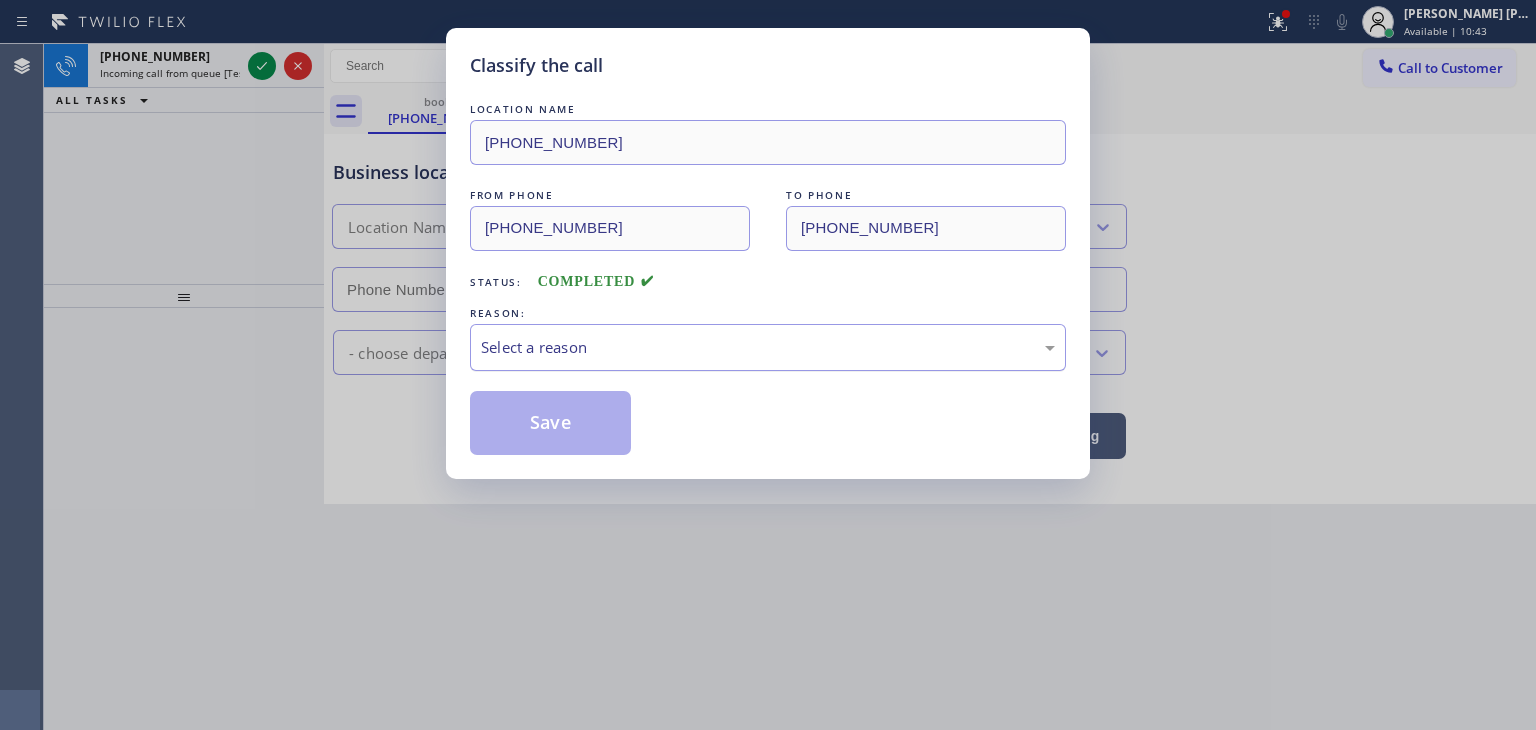 click on "Select a reason" at bounding box center (768, 347) 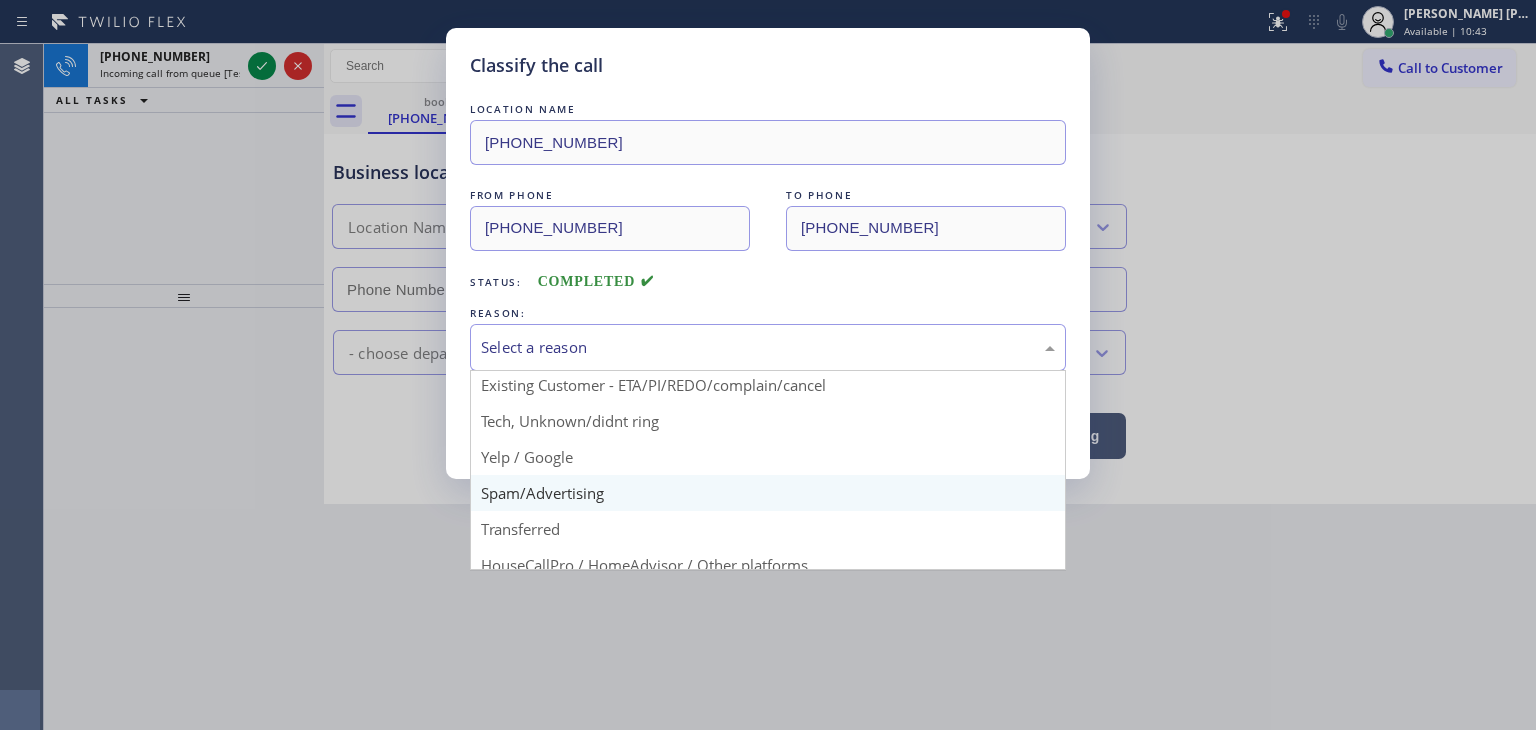 scroll, scrollTop: 125, scrollLeft: 0, axis: vertical 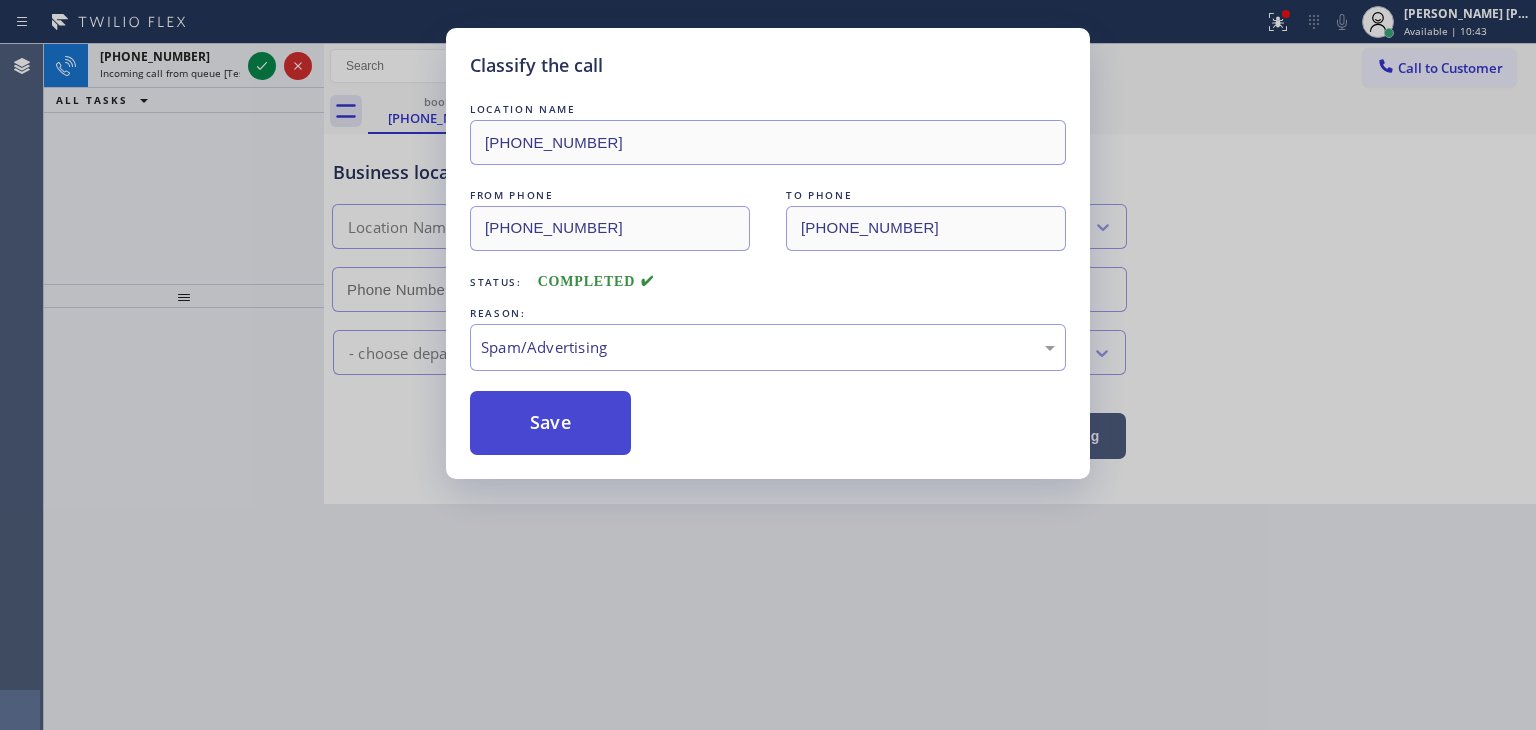 click on "Save" at bounding box center (550, 423) 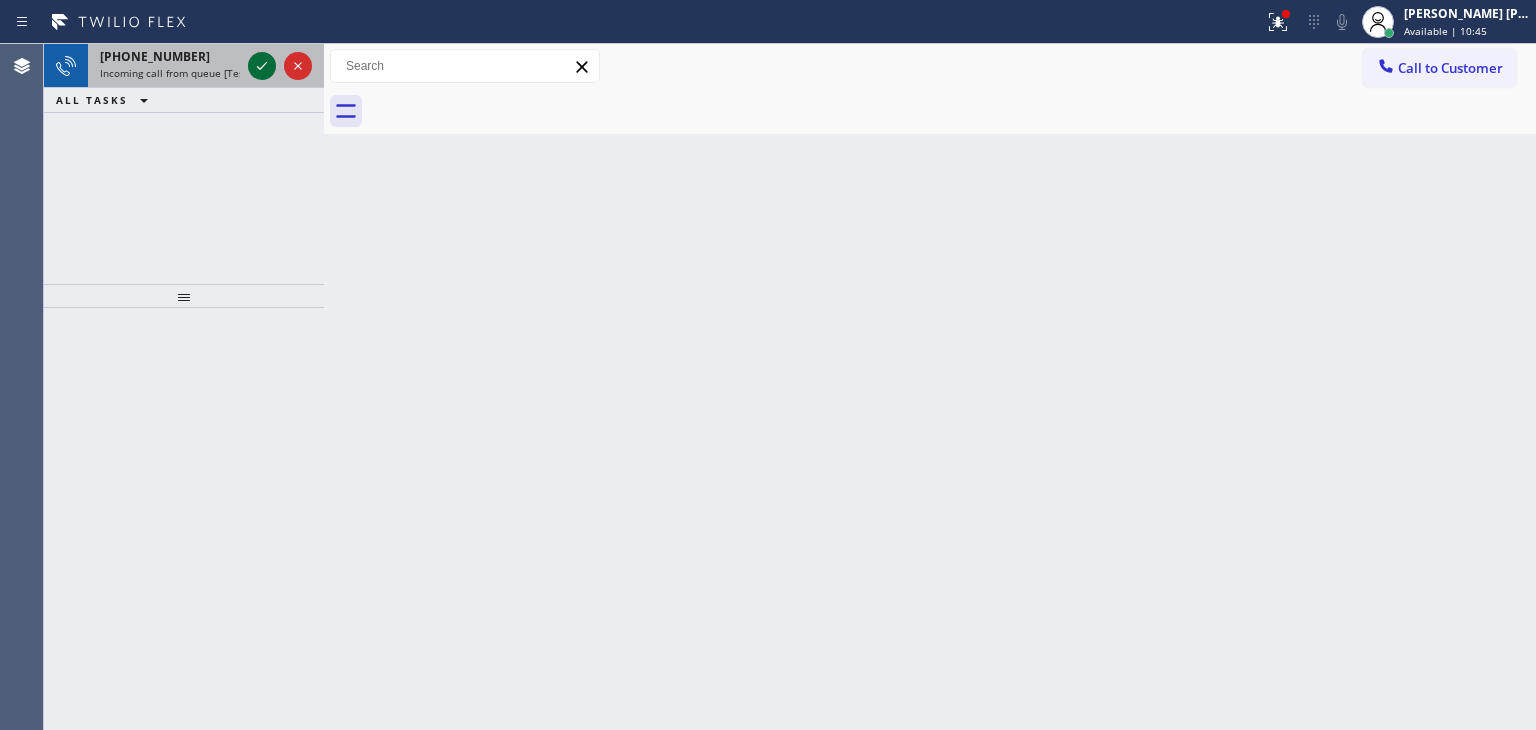 click 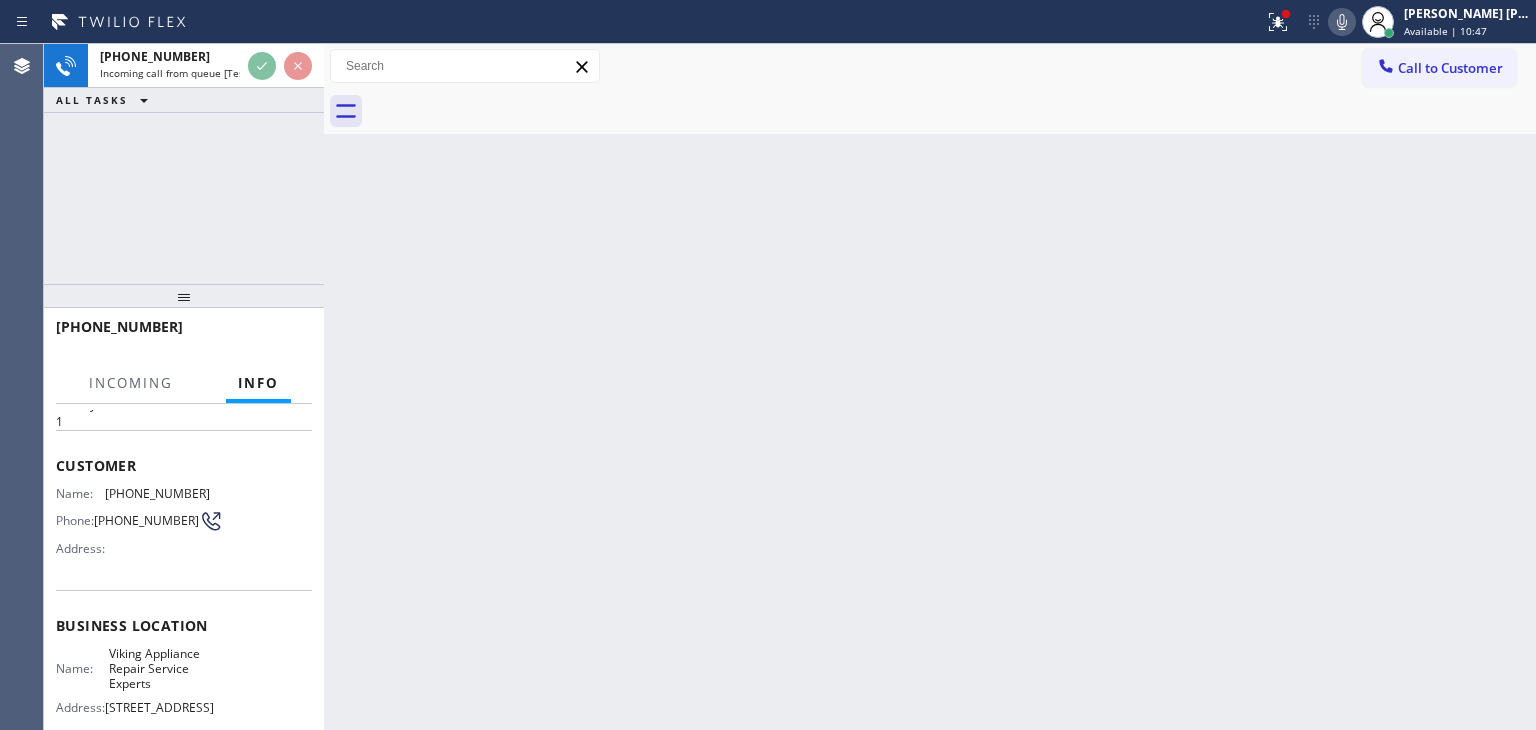 scroll, scrollTop: 100, scrollLeft: 0, axis: vertical 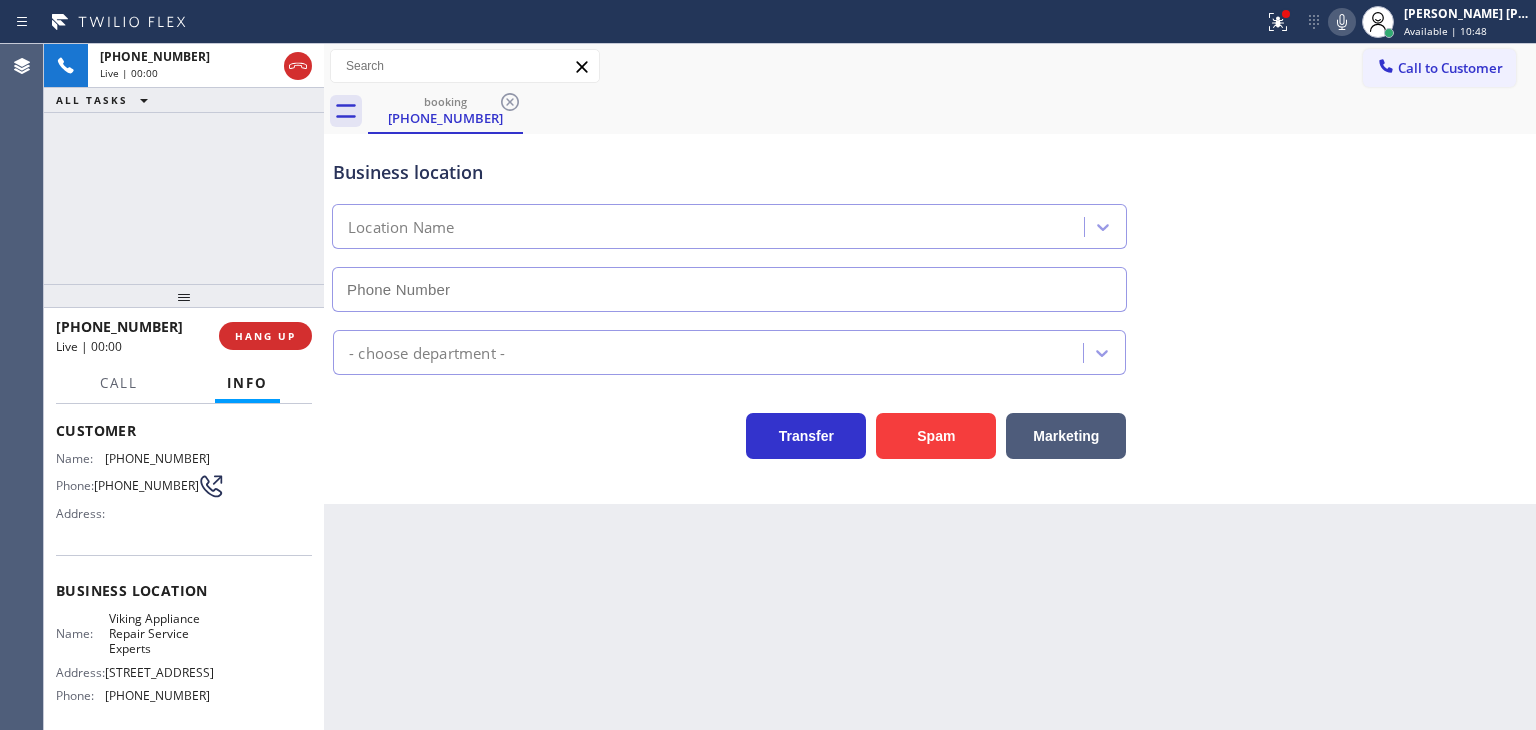 type on "[PHONE_NUMBER]" 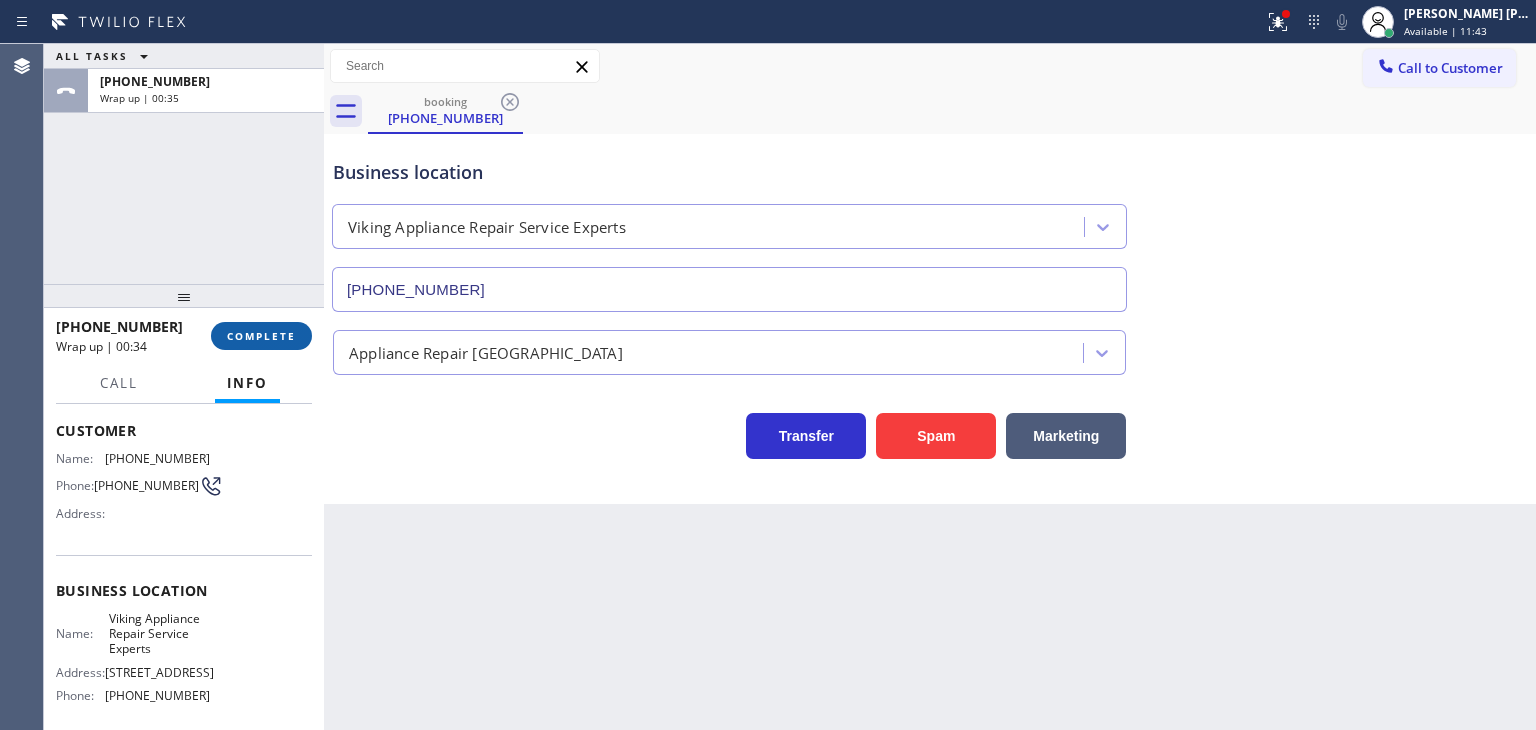 click on "COMPLETE" at bounding box center (261, 336) 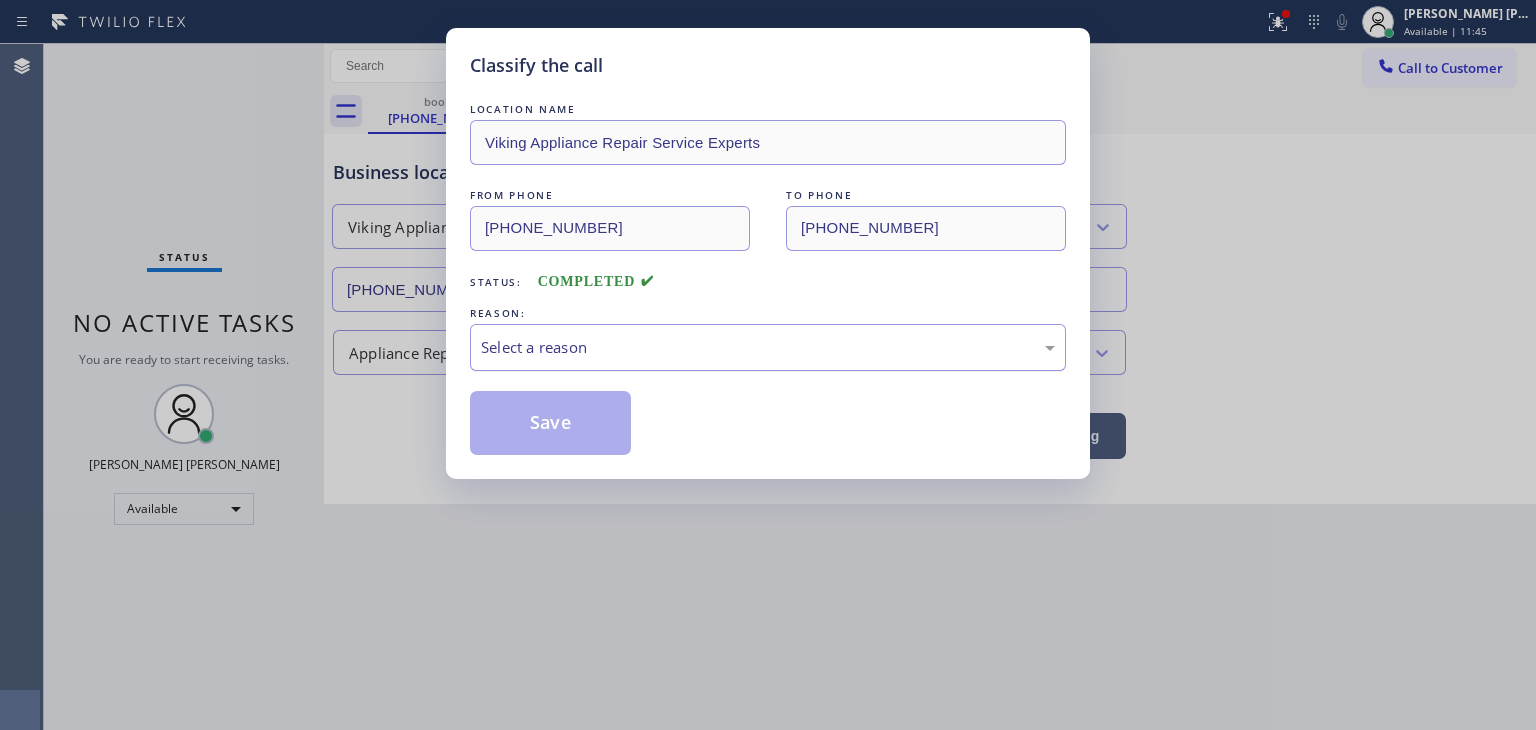 click on "Select a reason" at bounding box center [768, 347] 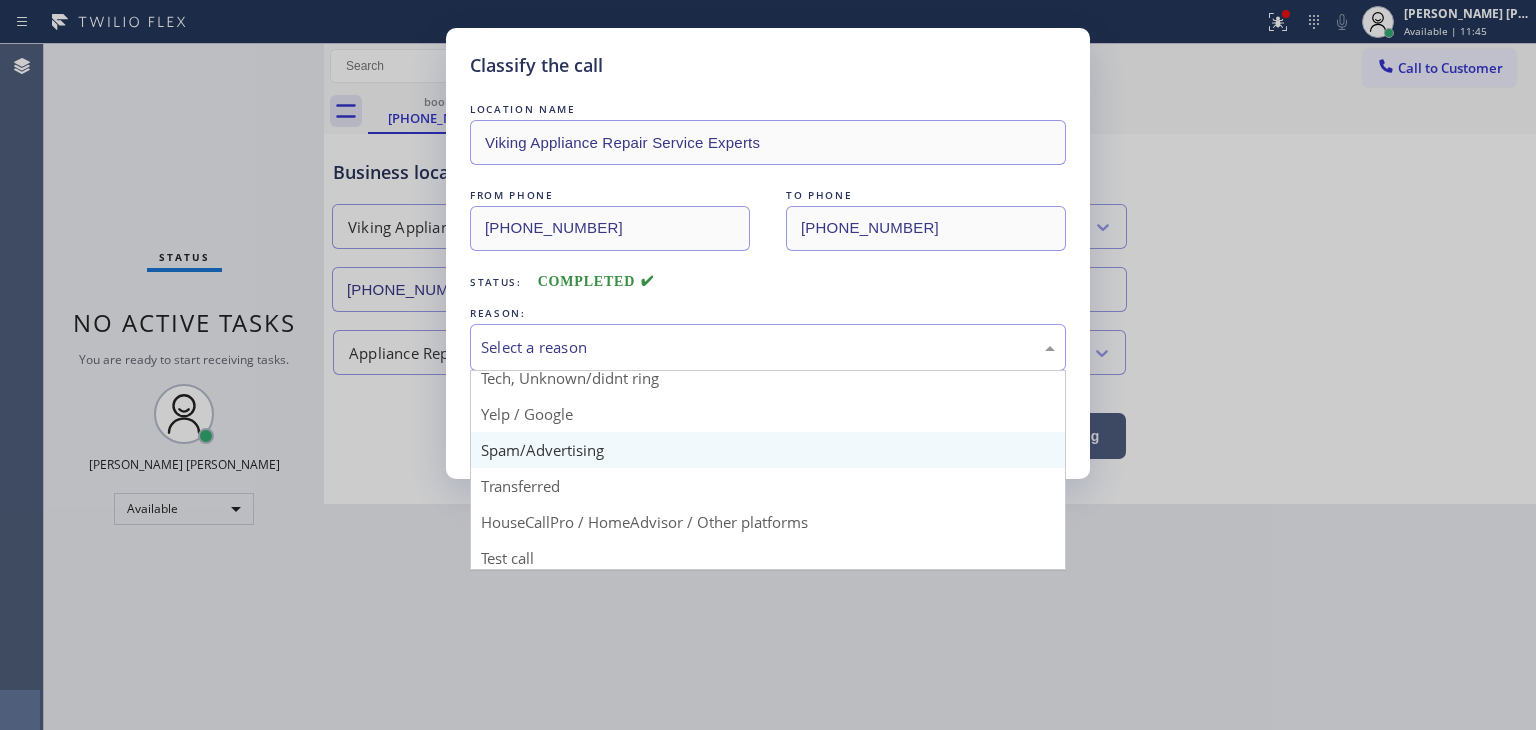scroll, scrollTop: 125, scrollLeft: 0, axis: vertical 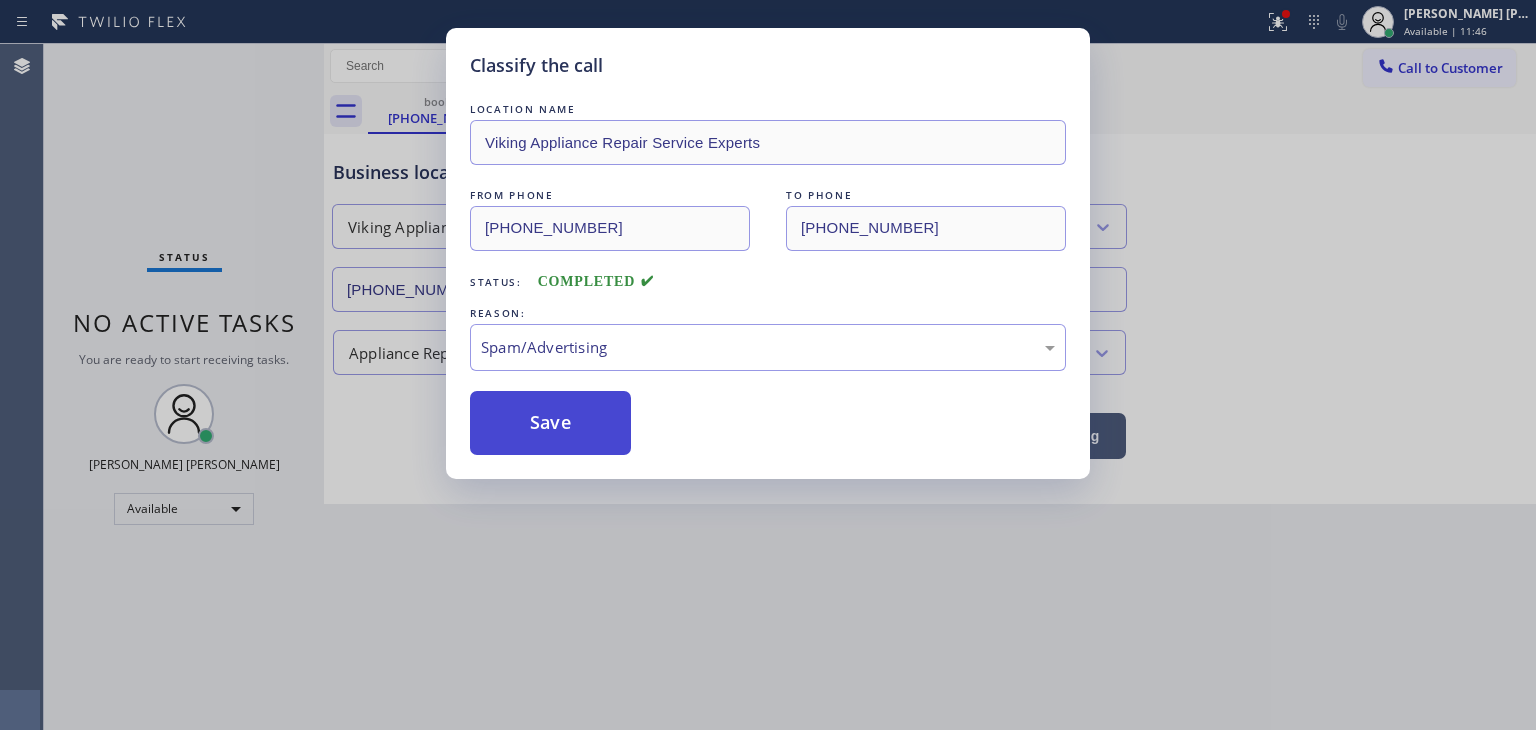 click on "Save" at bounding box center (550, 423) 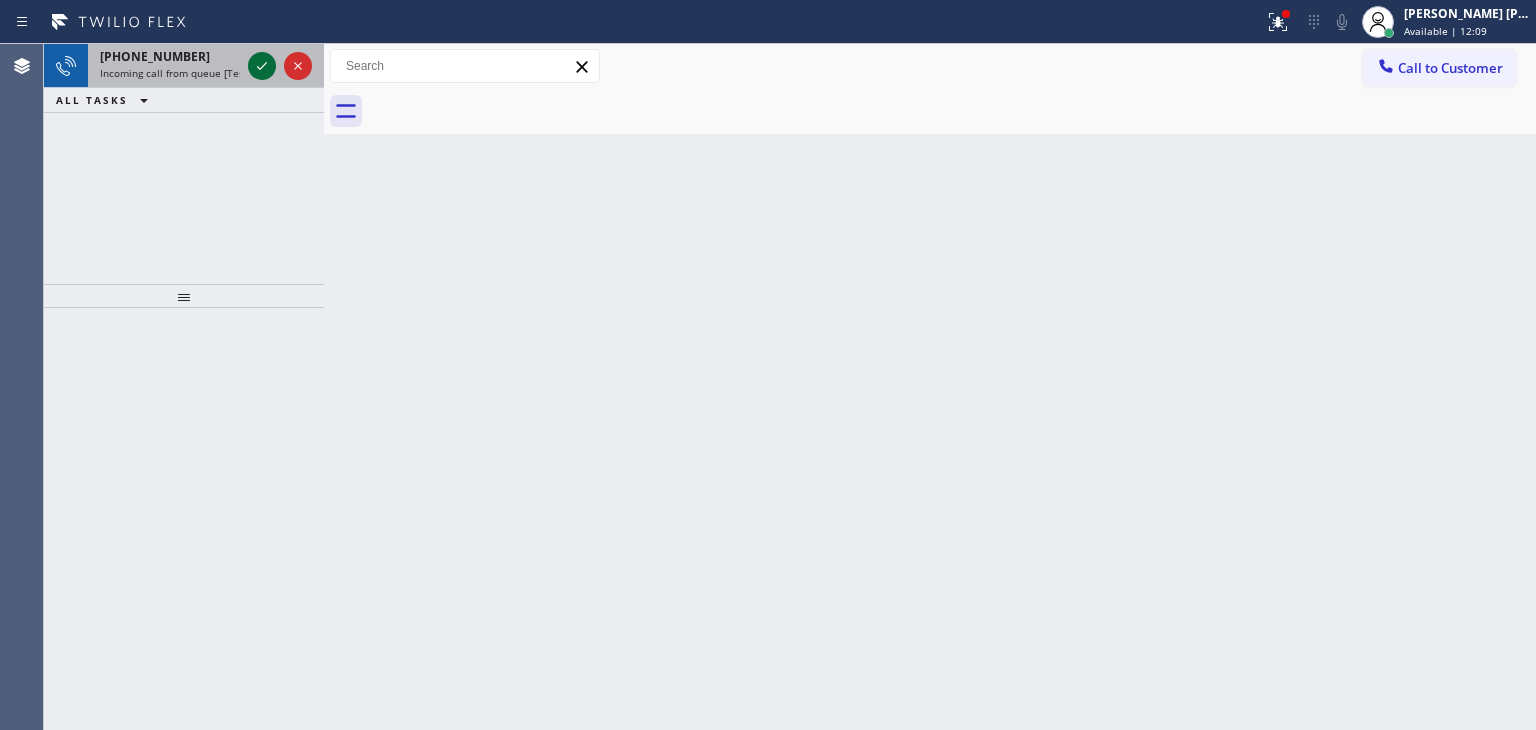 click 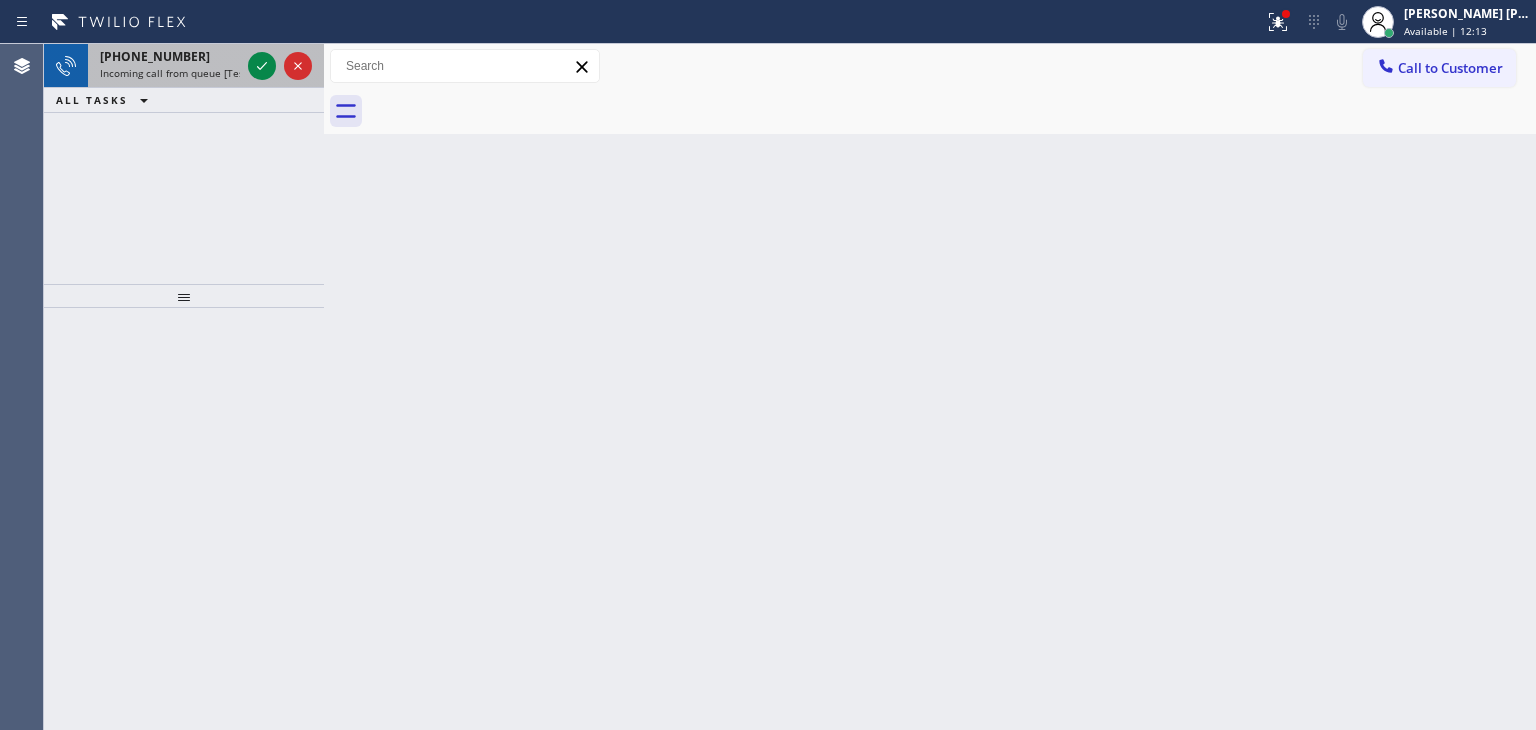 click at bounding box center (280, 66) 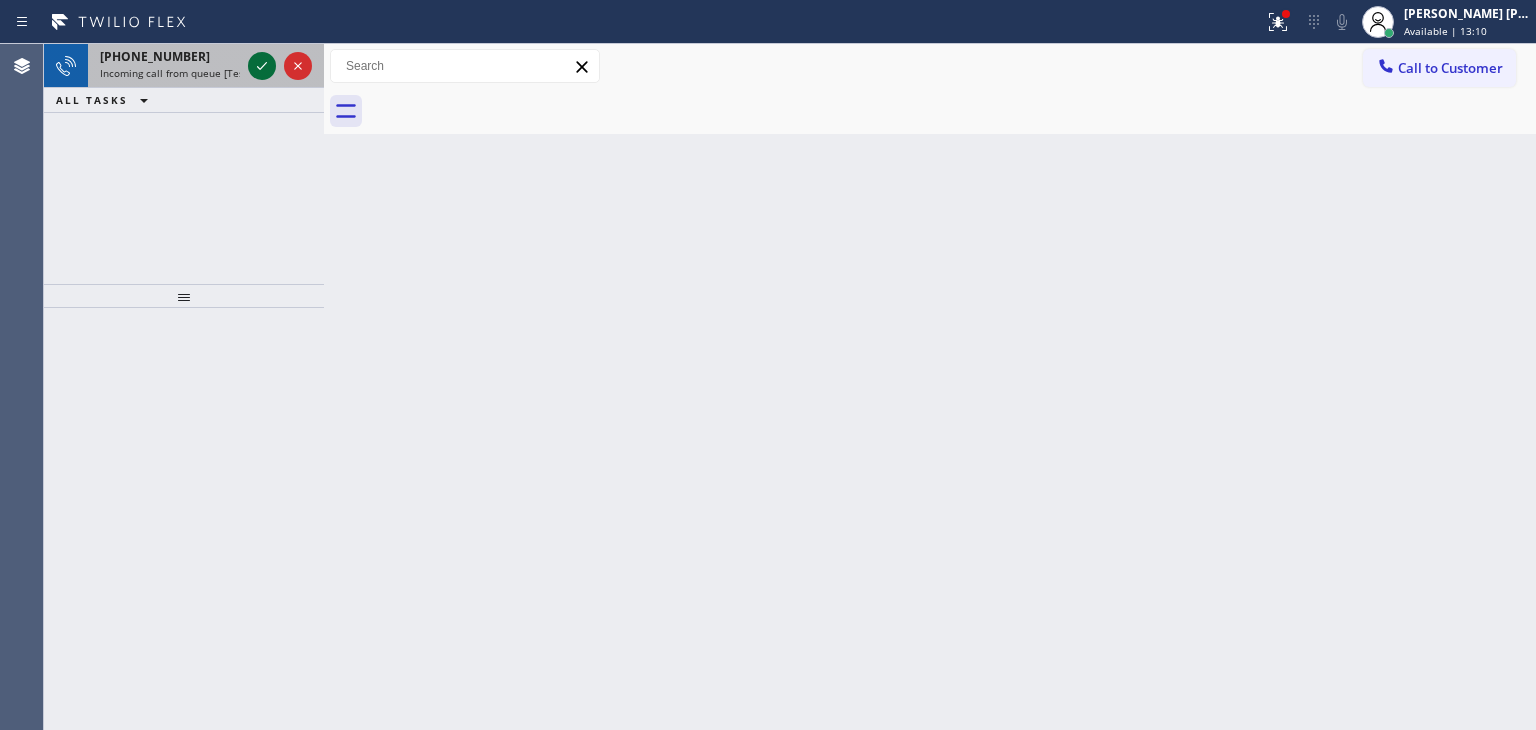 click 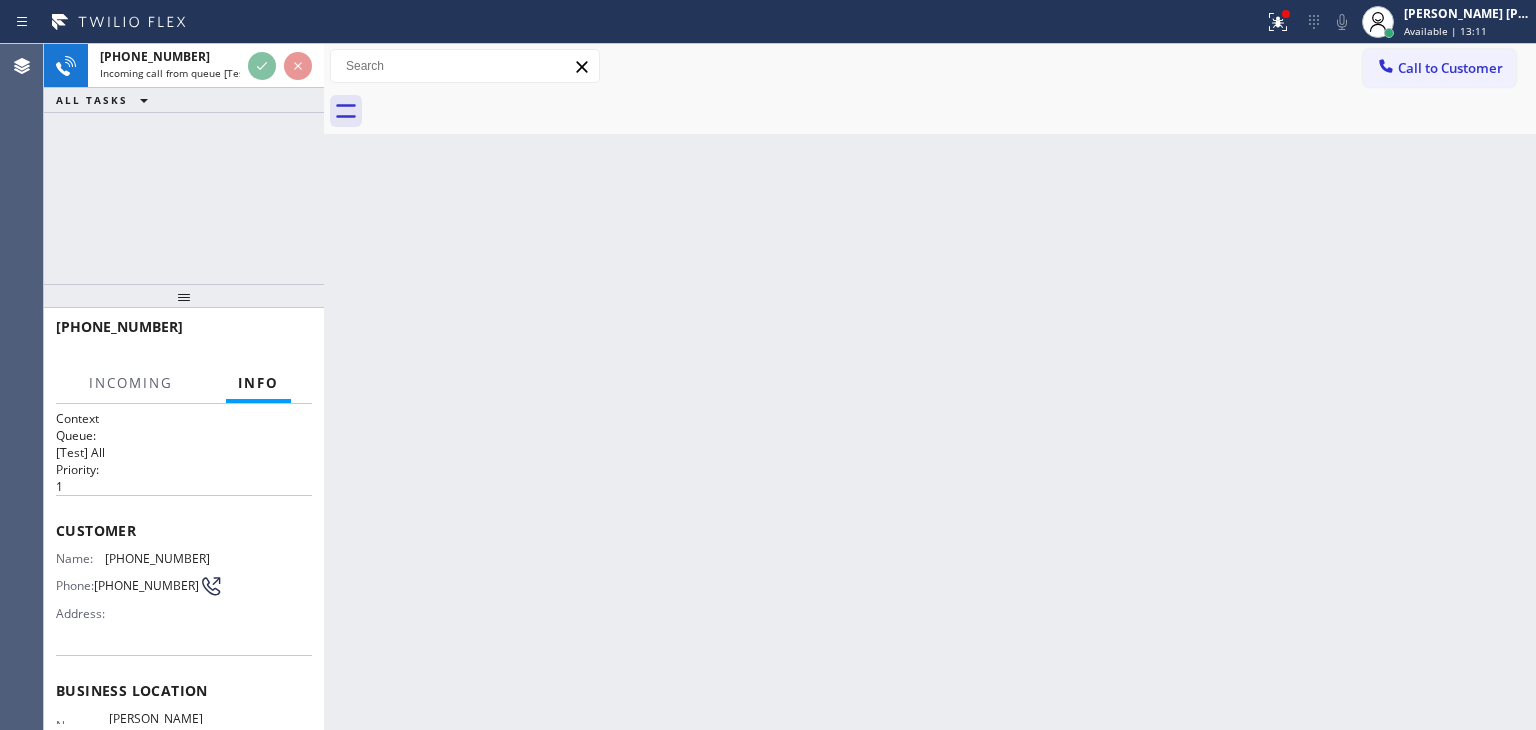 scroll, scrollTop: 100, scrollLeft: 0, axis: vertical 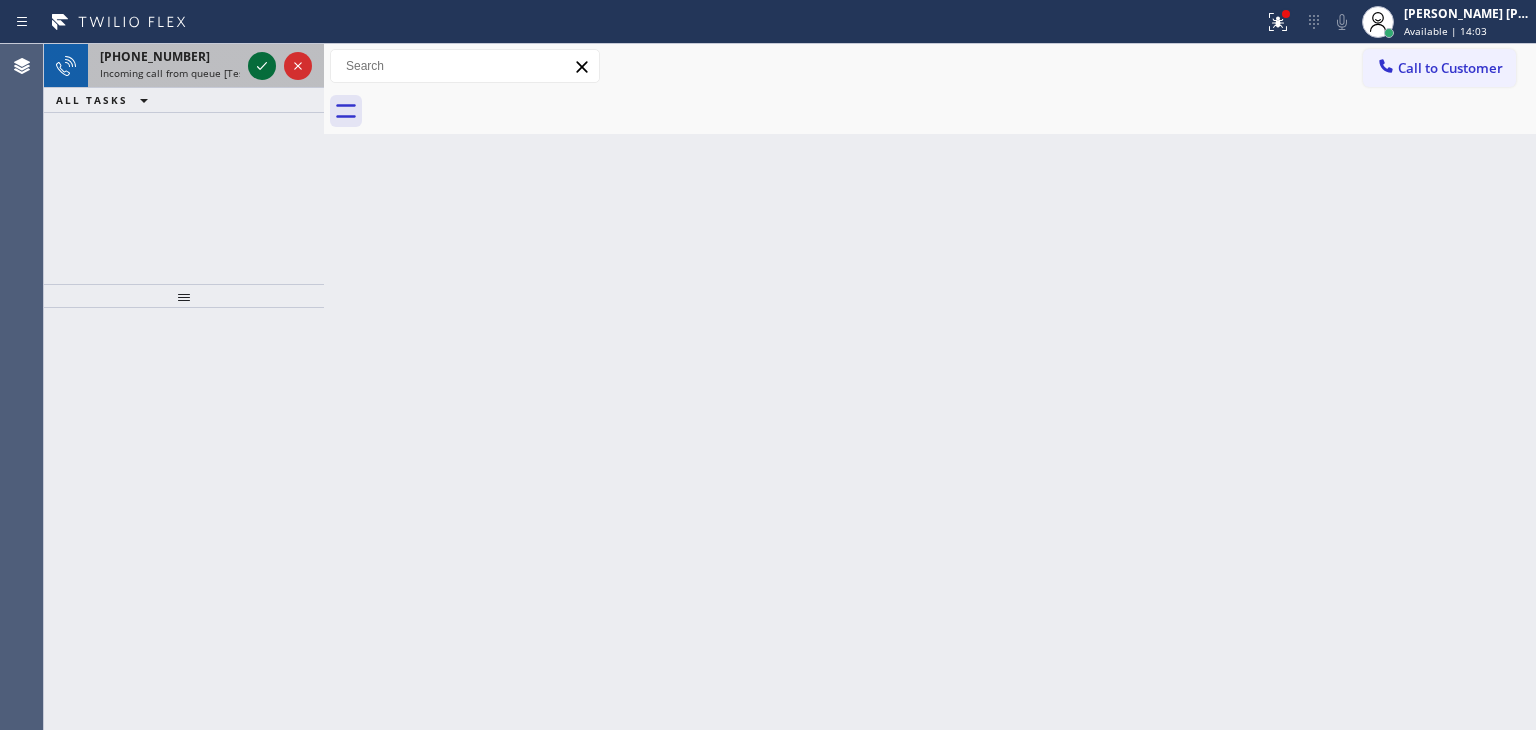 click 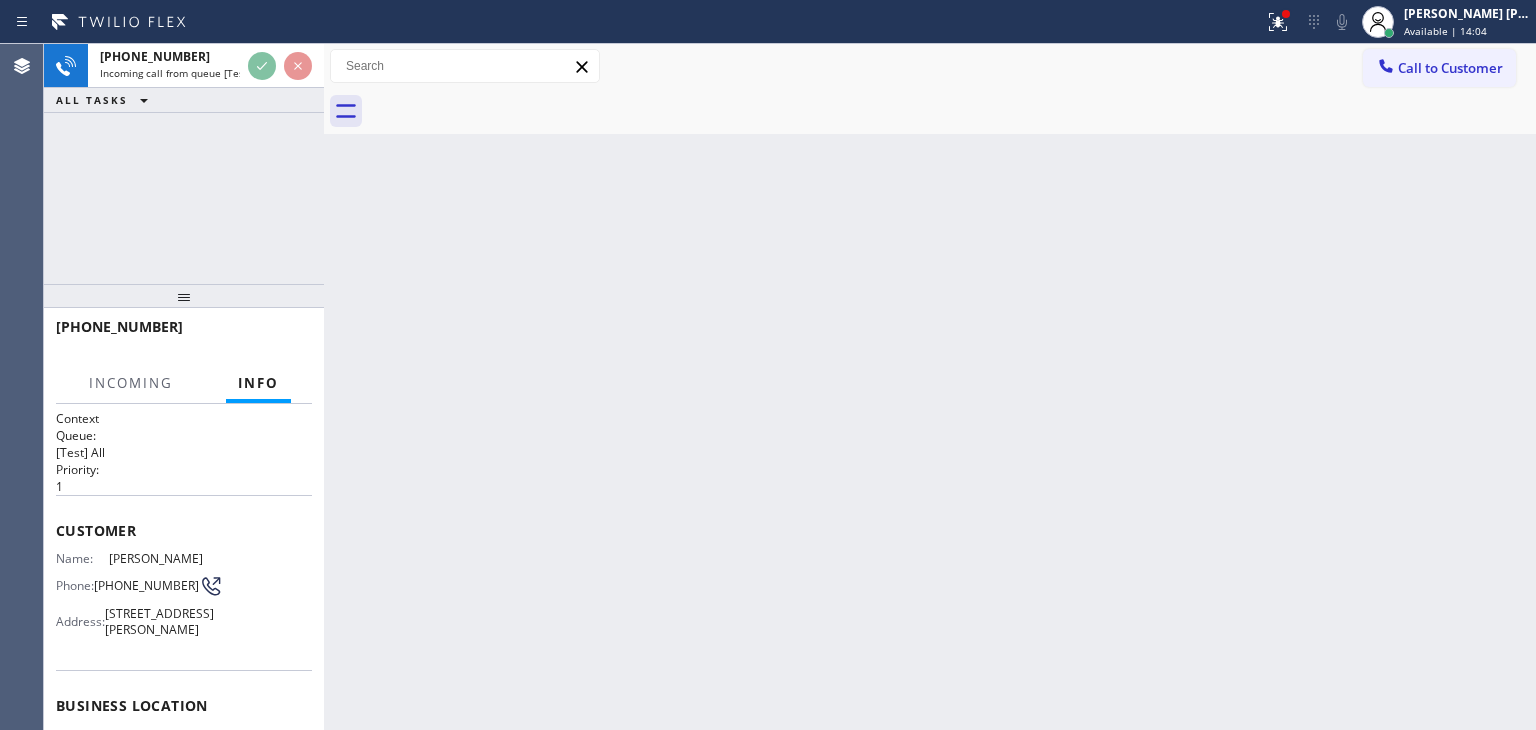 scroll, scrollTop: 100, scrollLeft: 0, axis: vertical 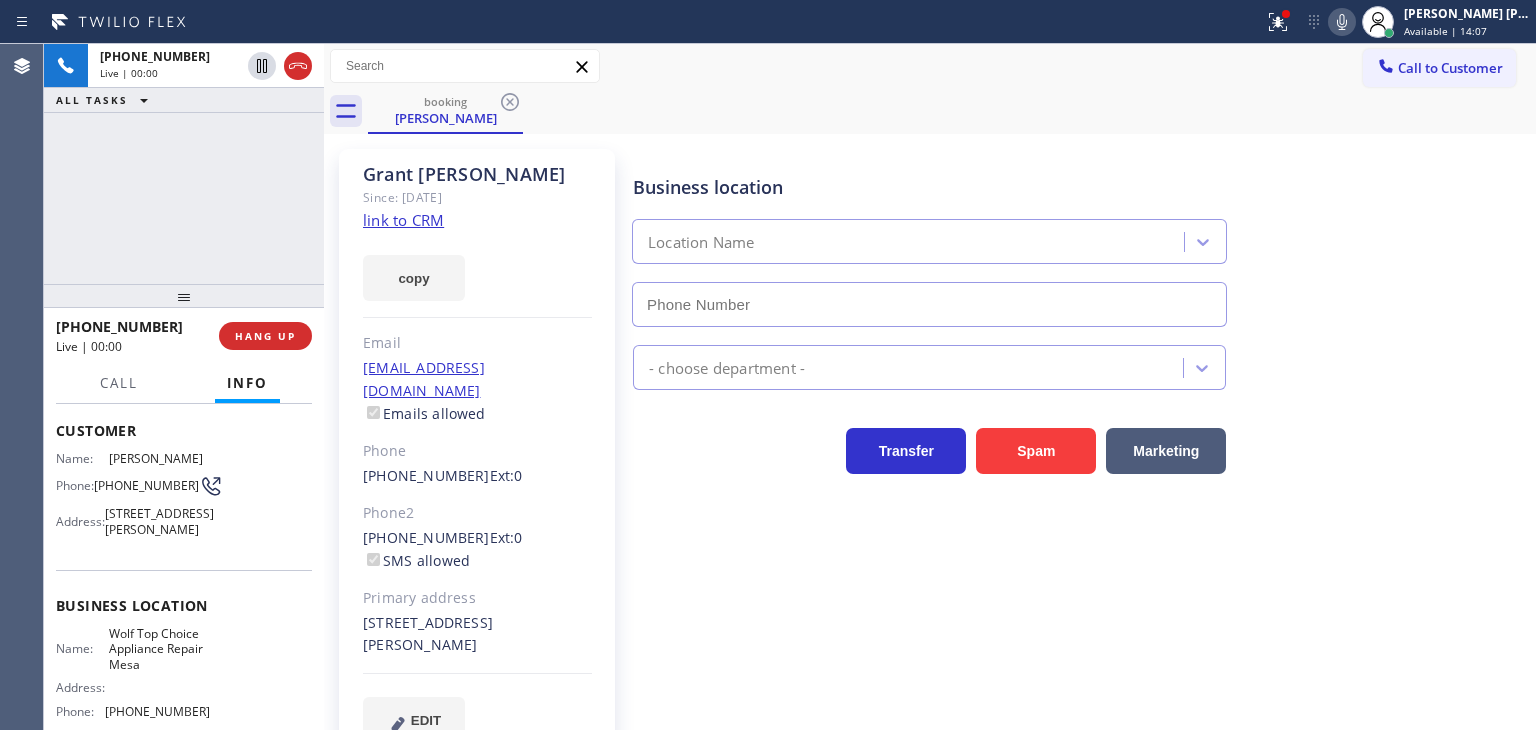 type on "[PHONE_NUMBER]" 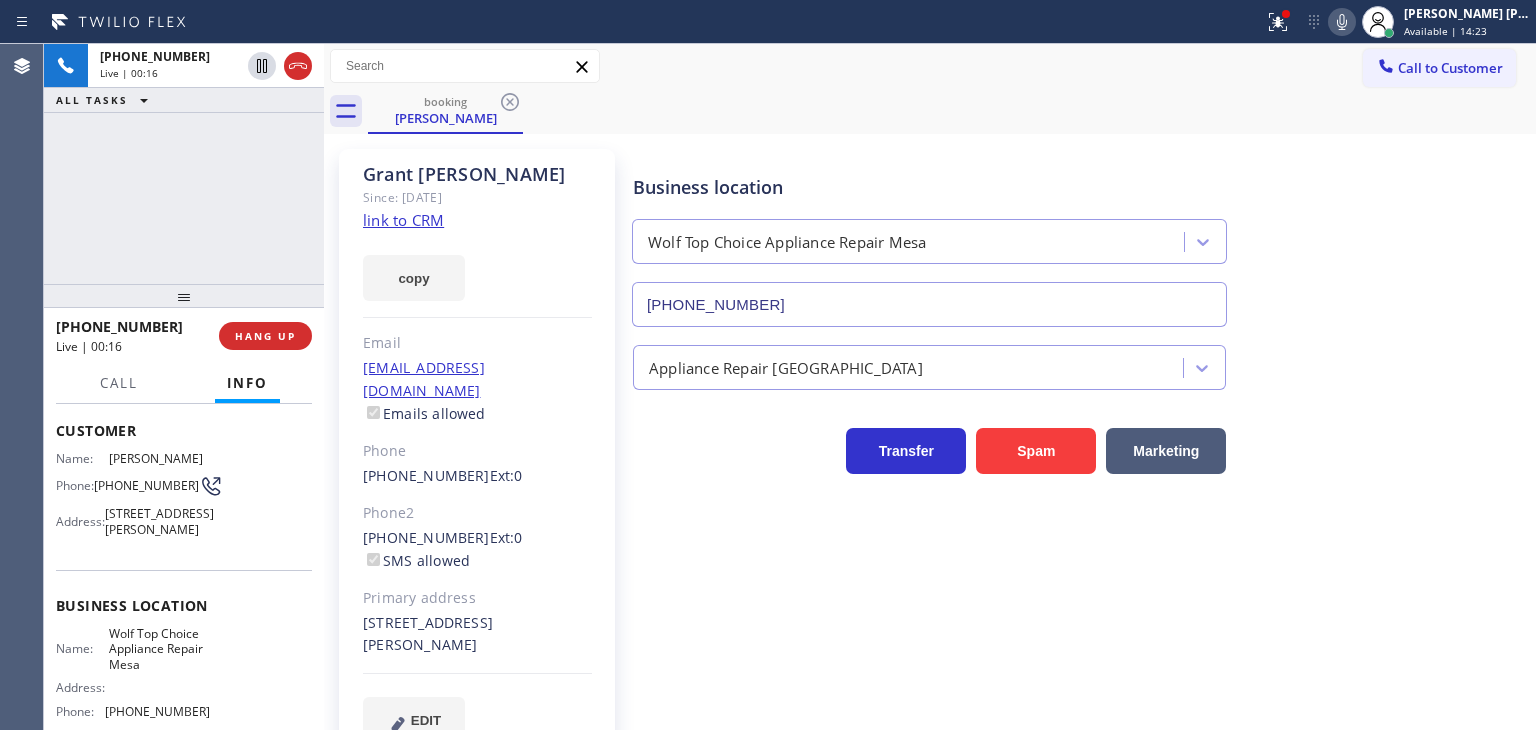 click on "link to CRM" 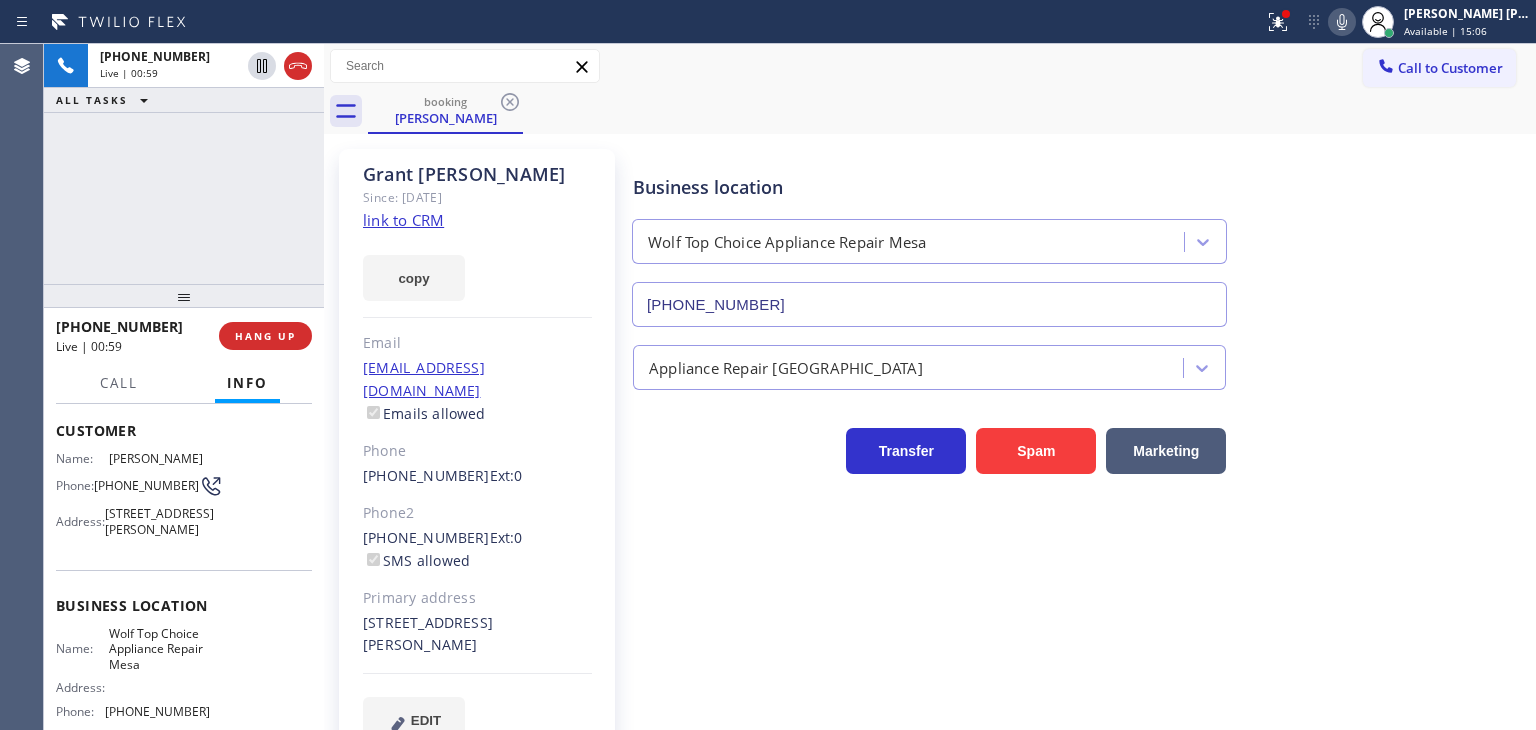 click on "Call to Customer Outbound call Location Search location Your caller id phone number [PHONE_NUMBER] Customer number Call Outbound call Technician Search Technician Your caller id phone number Your caller id phone number Call" at bounding box center (930, 66) 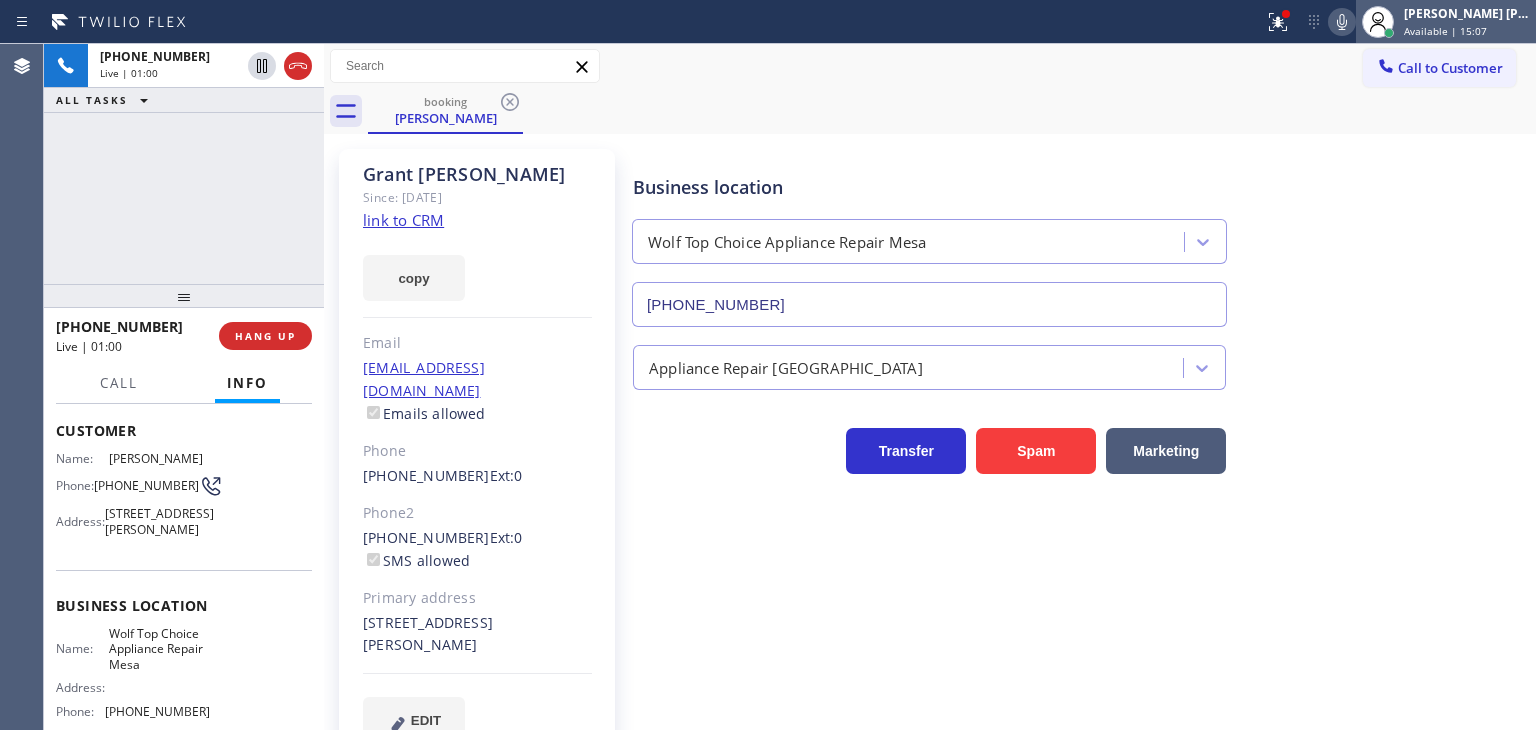 click on "[PERSON_NAME] [PERSON_NAME] Available | 15:07" at bounding box center (1468, 21) 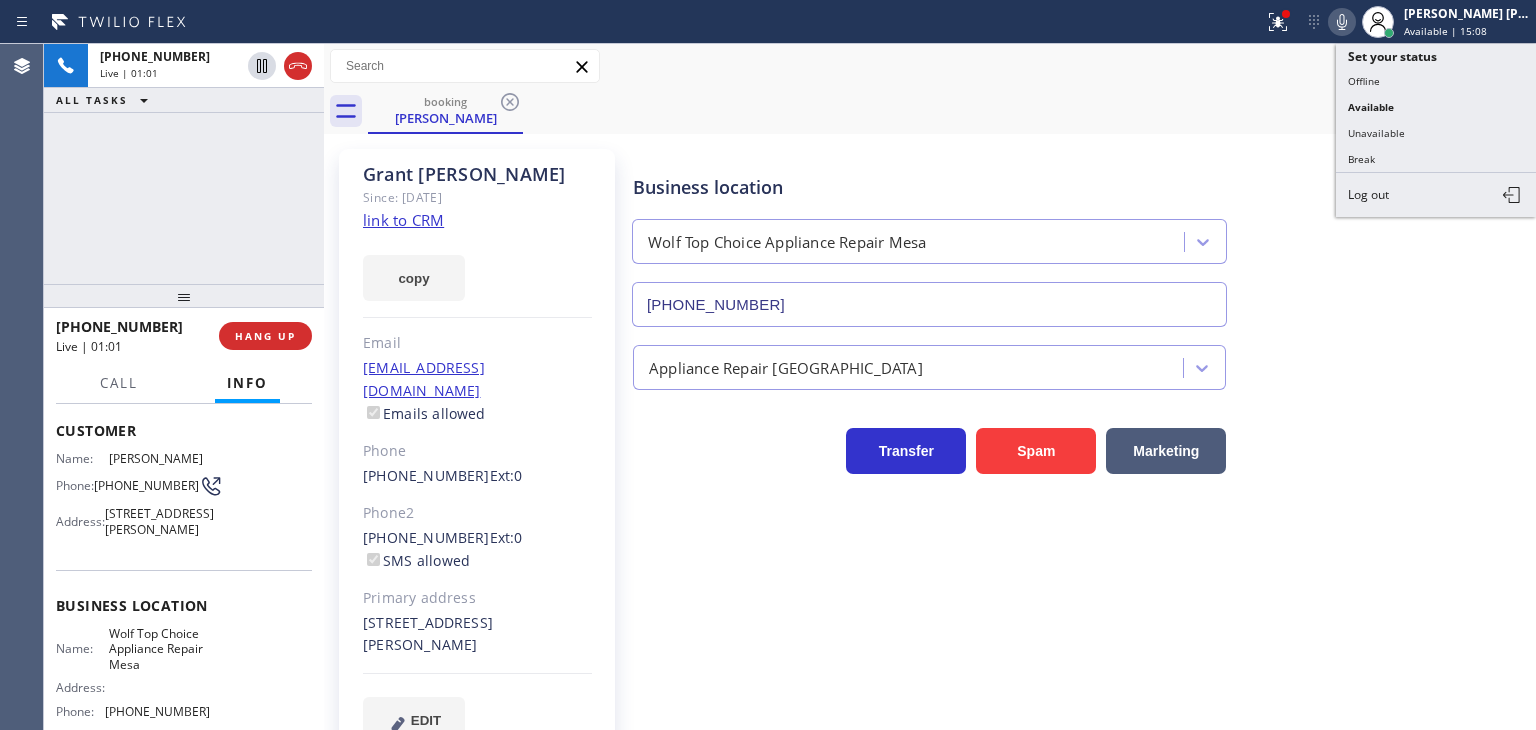 click on "Unavailable" at bounding box center (1436, 133) 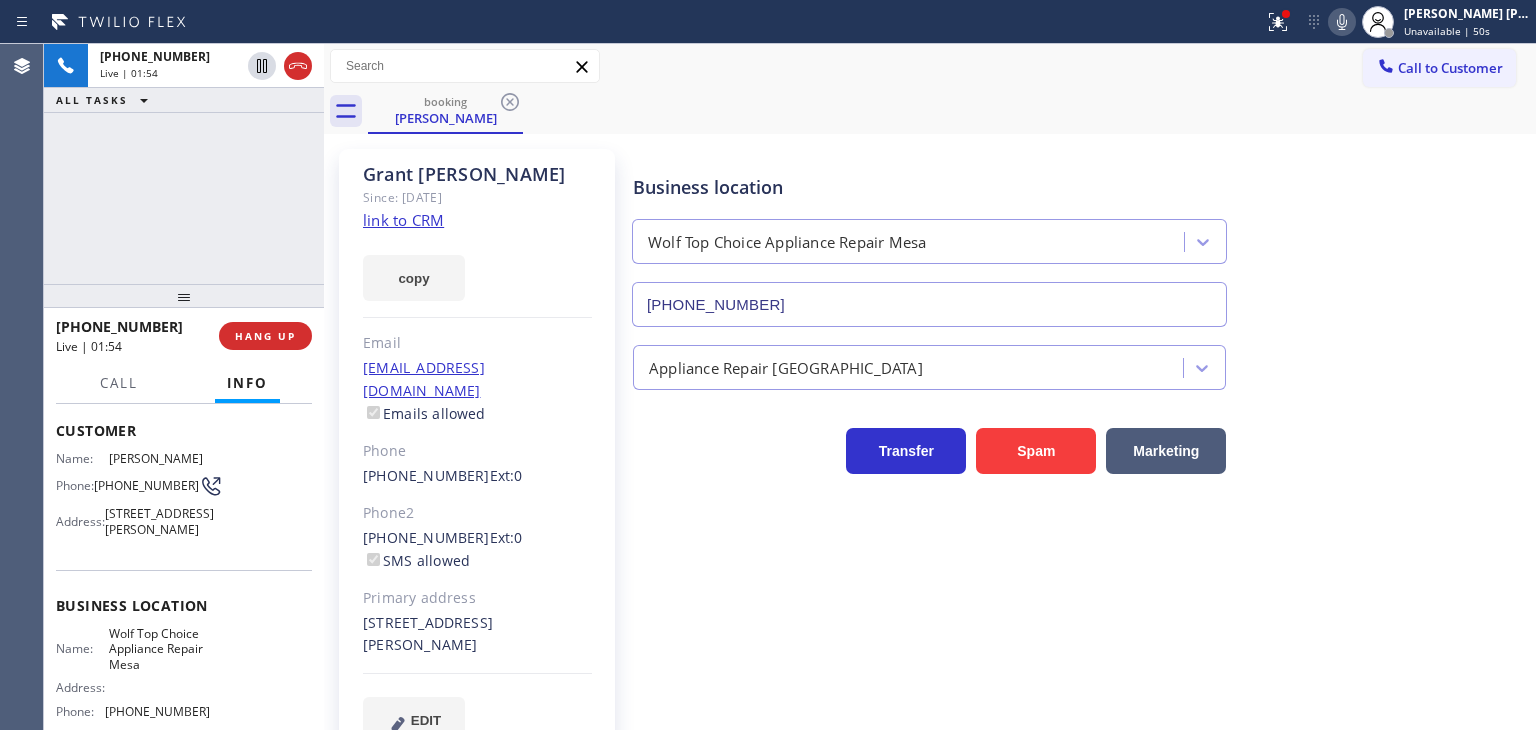 click 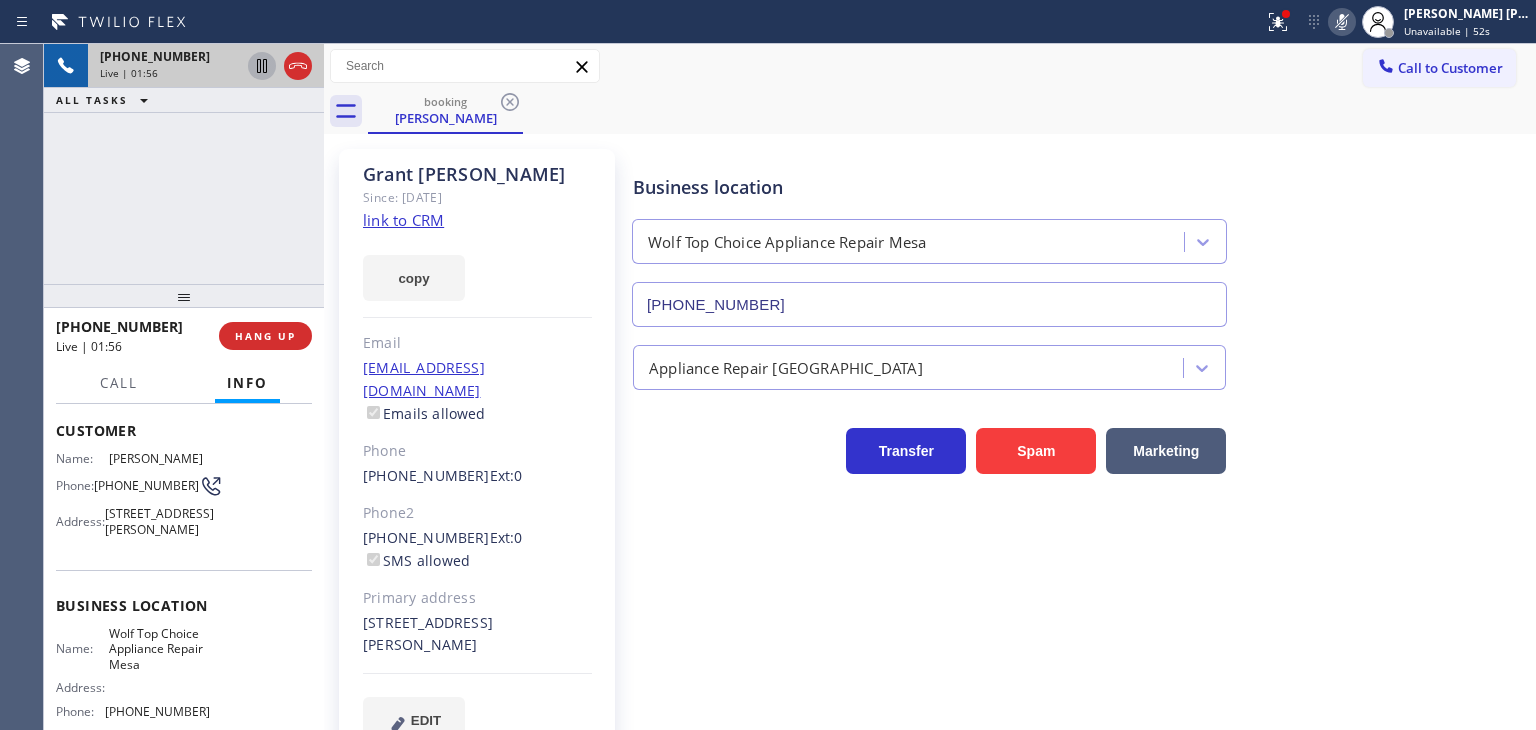 click 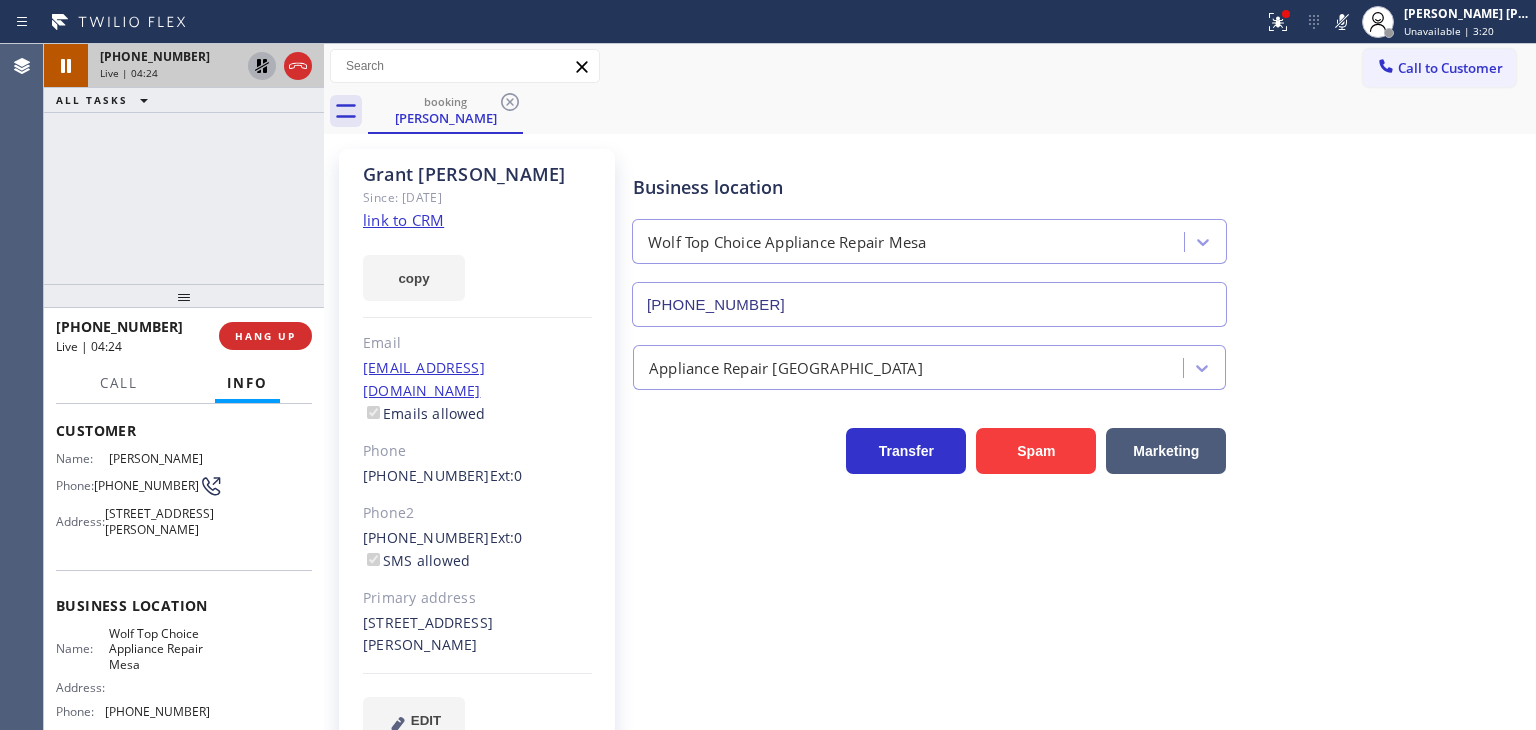 drag, startPoint x: 1371, startPoint y: 25, endPoint x: 809, endPoint y: 23, distance: 562.00354 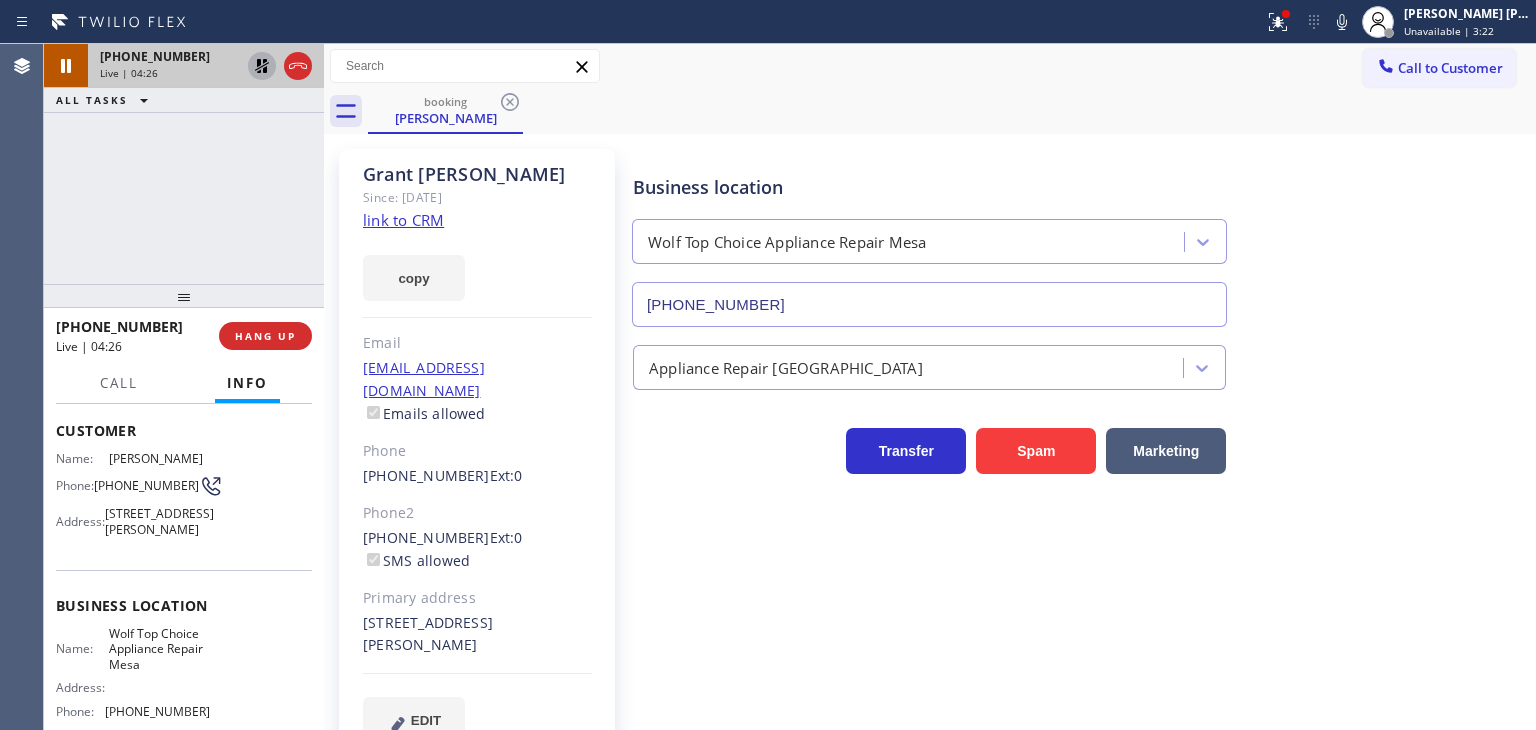 click 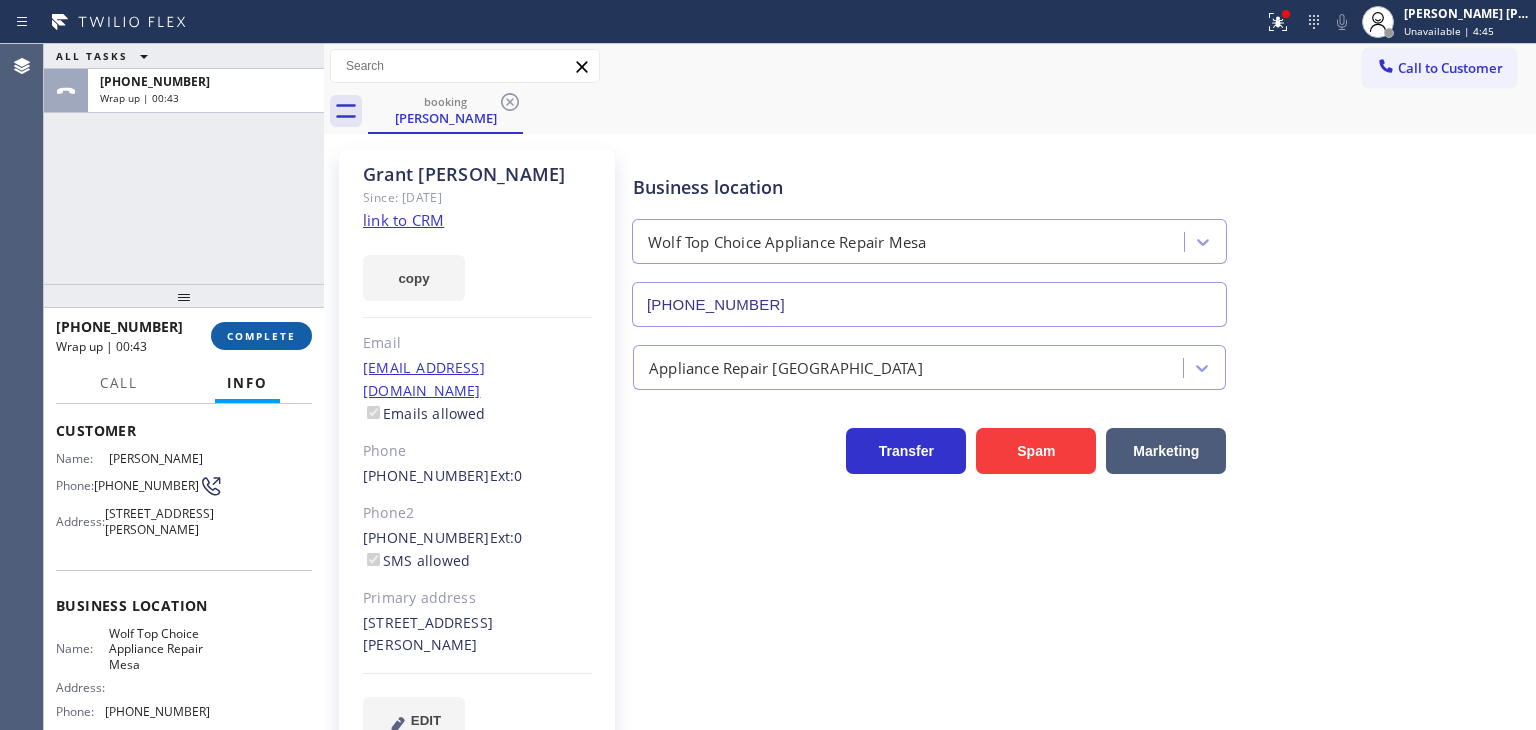 click on "COMPLETE" at bounding box center [261, 336] 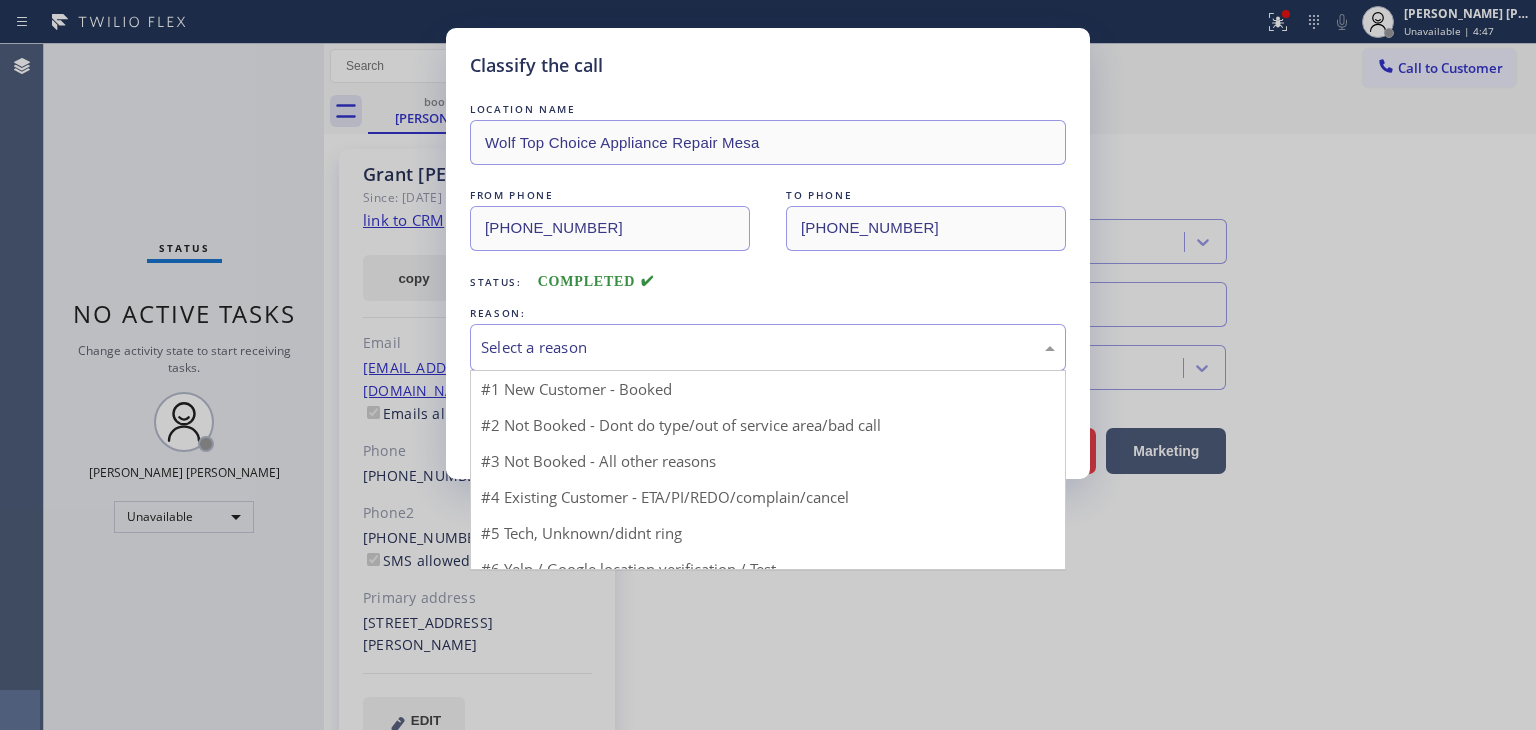 click on "Select a reason" at bounding box center [768, 347] 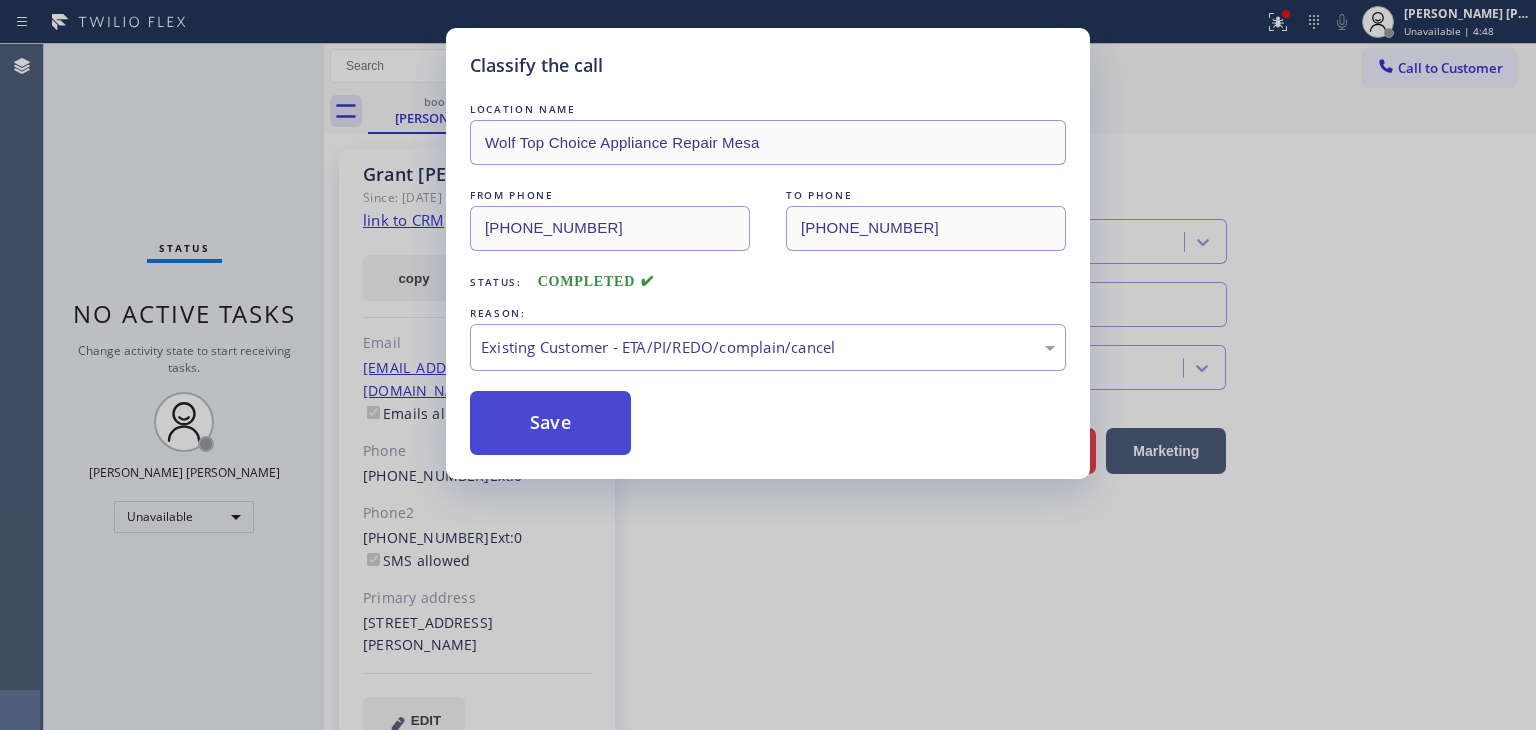 click on "Save" at bounding box center [550, 423] 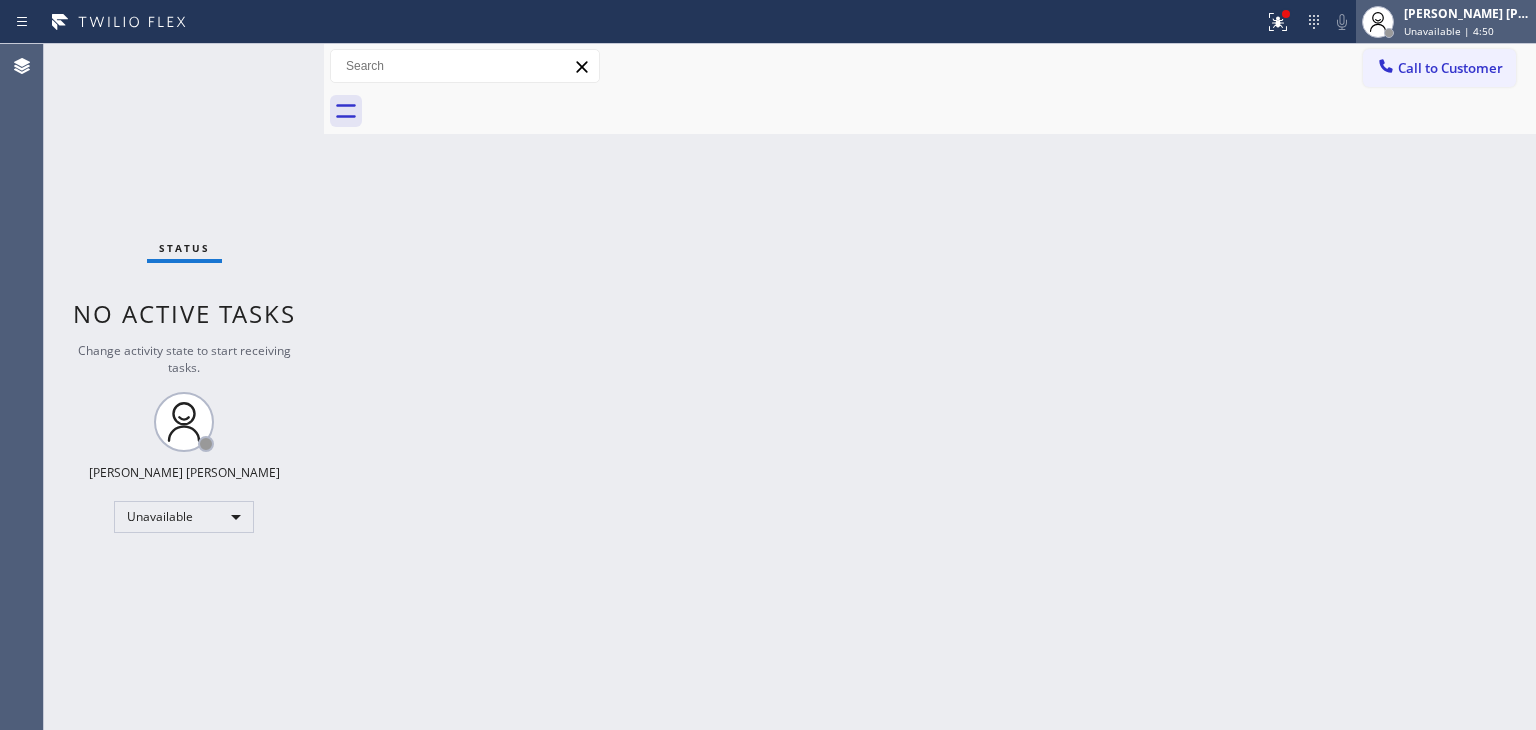 click on "Unavailable | 4:50" at bounding box center (1449, 31) 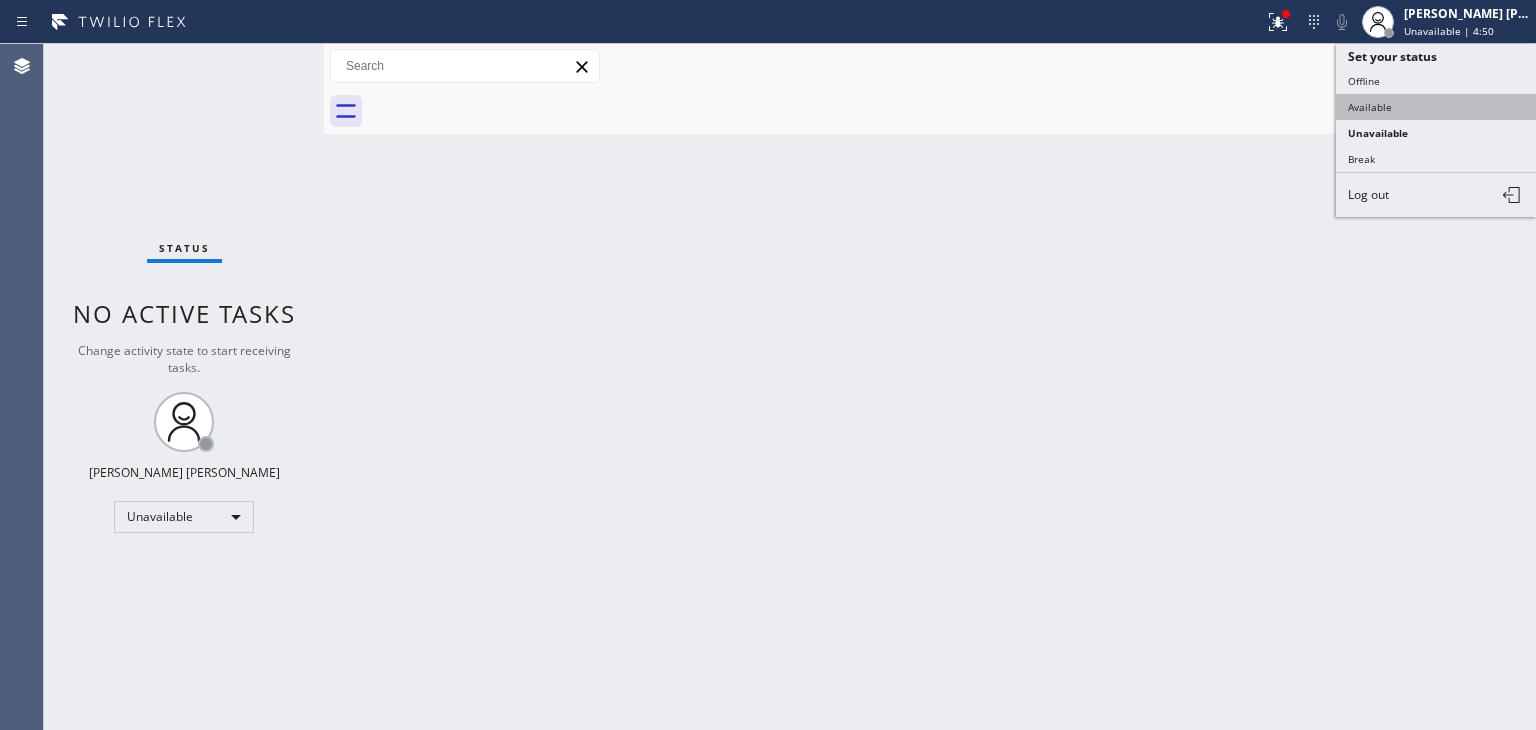 click on "Available" at bounding box center [1436, 107] 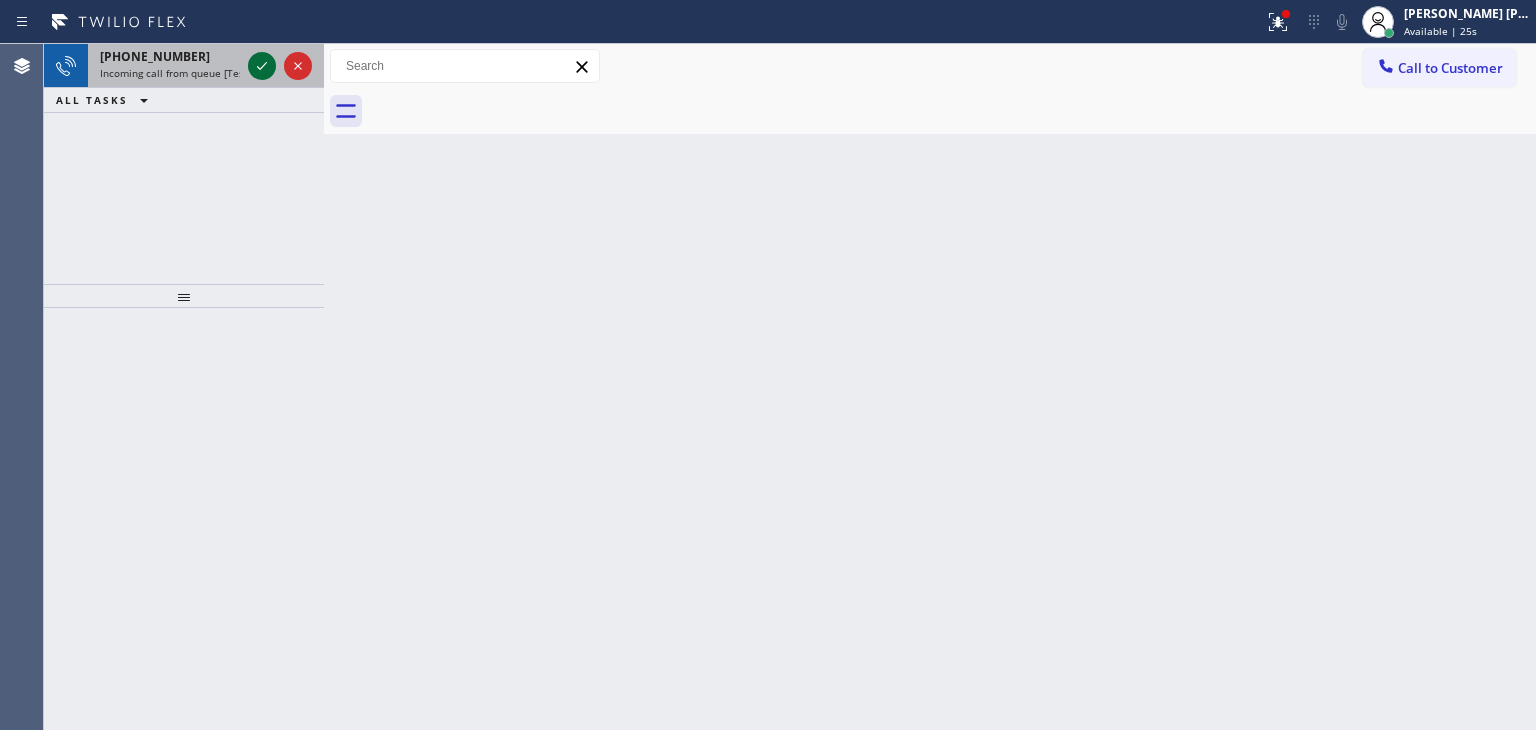 click 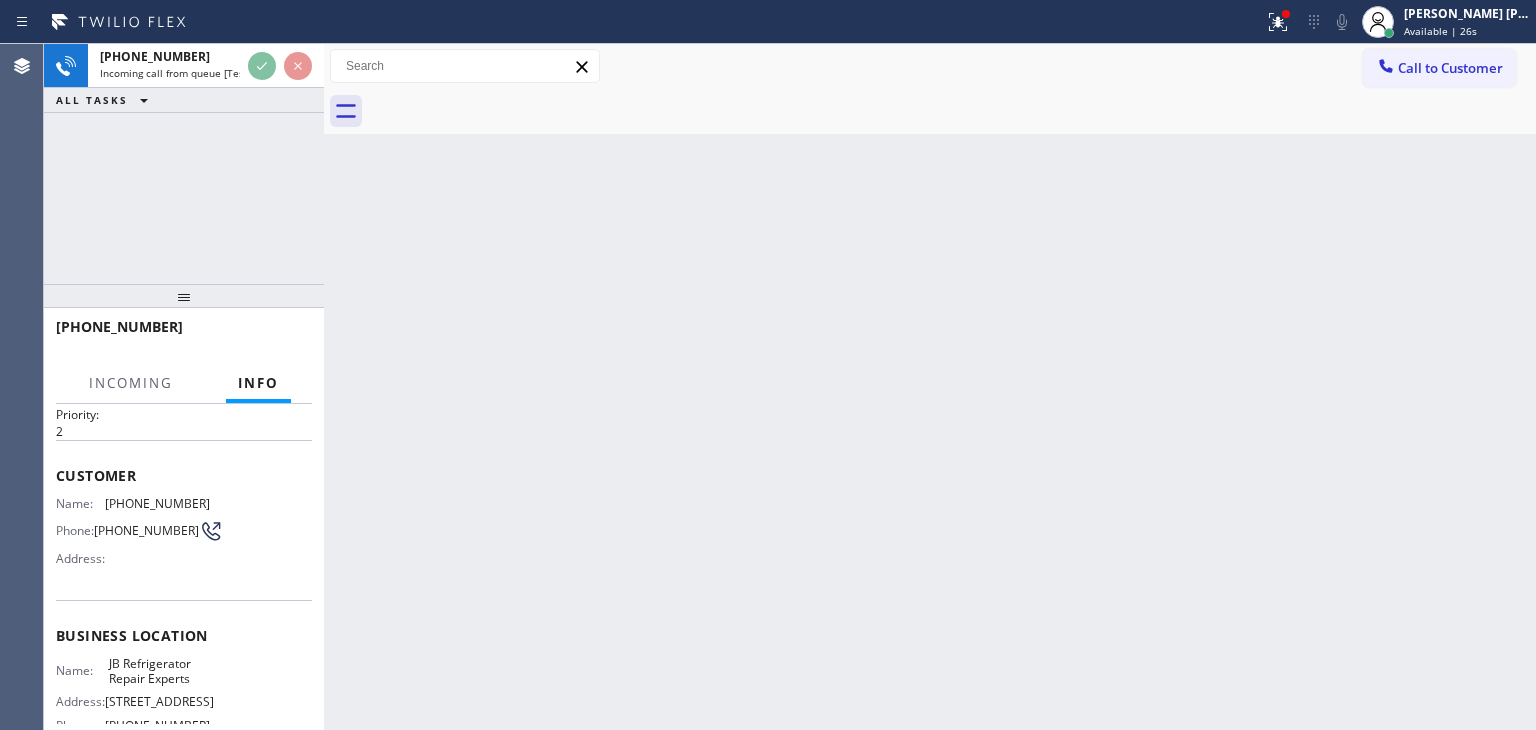 scroll, scrollTop: 100, scrollLeft: 0, axis: vertical 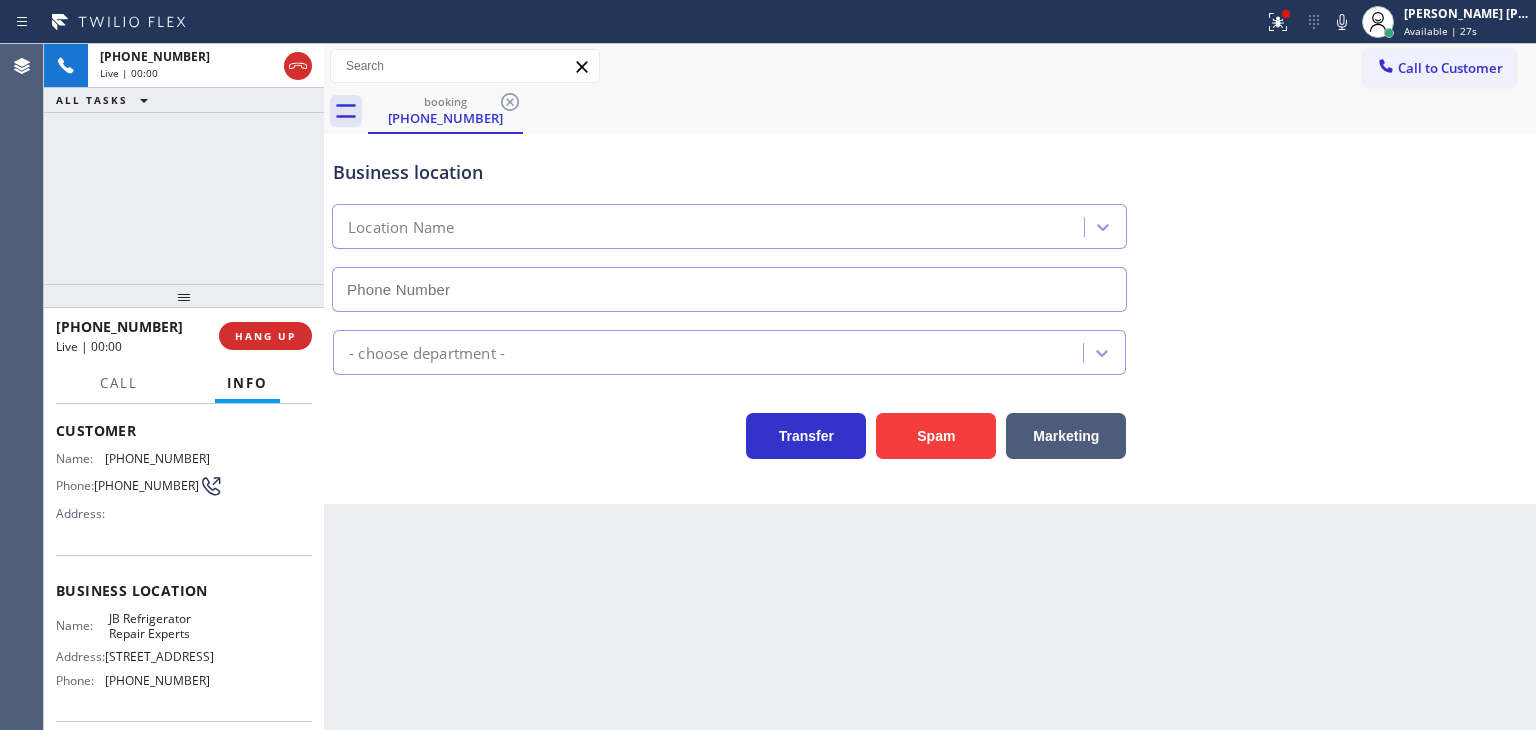 type on "[PHONE_NUMBER]" 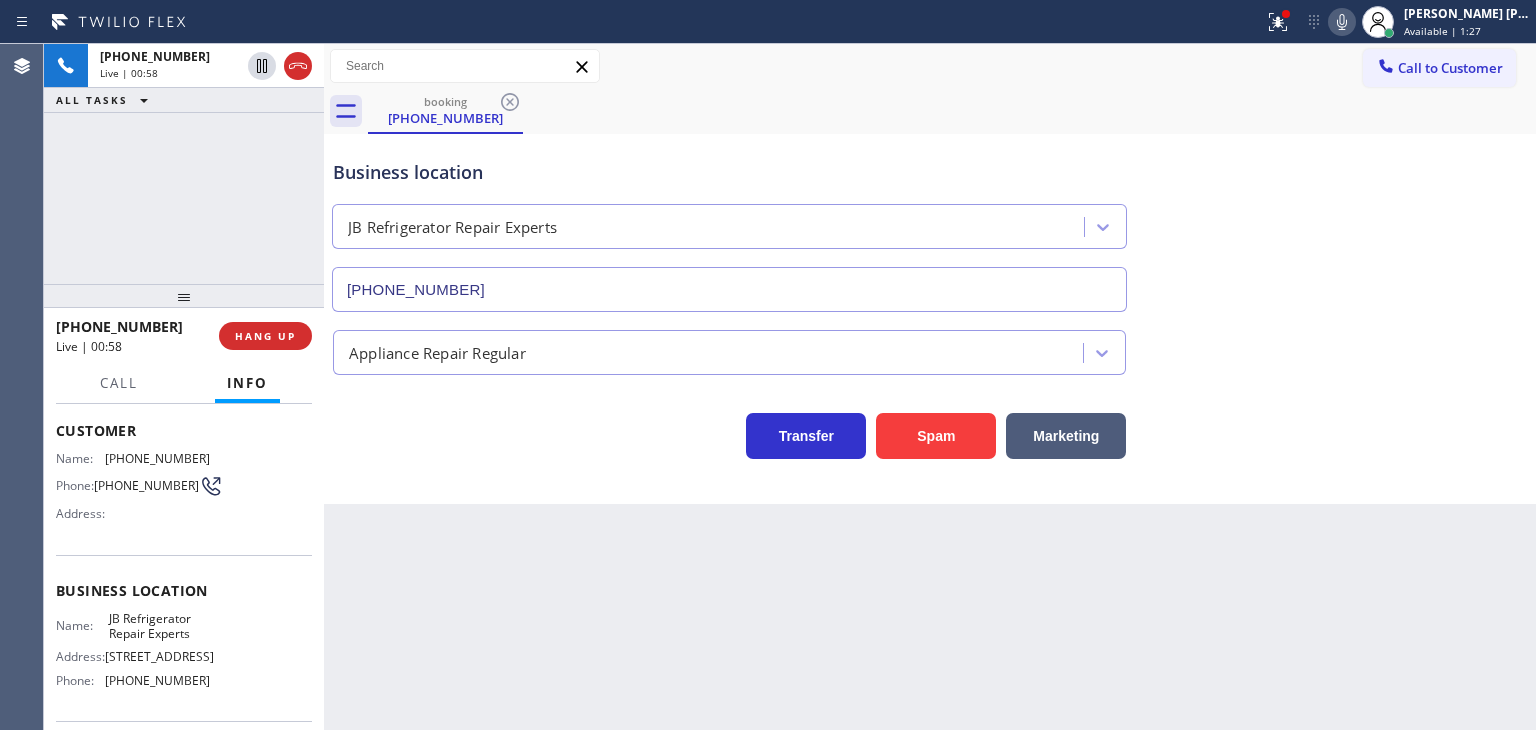 click 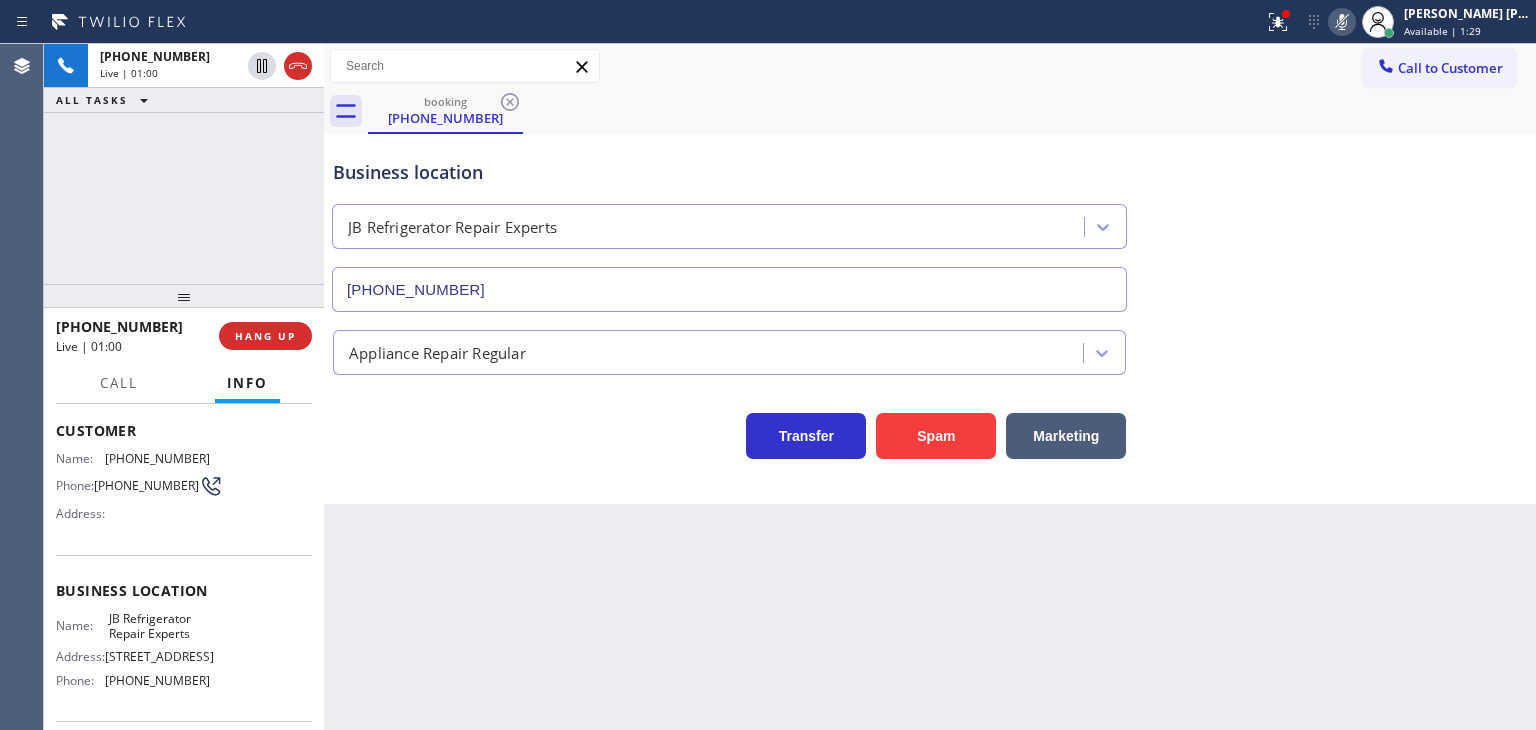 click 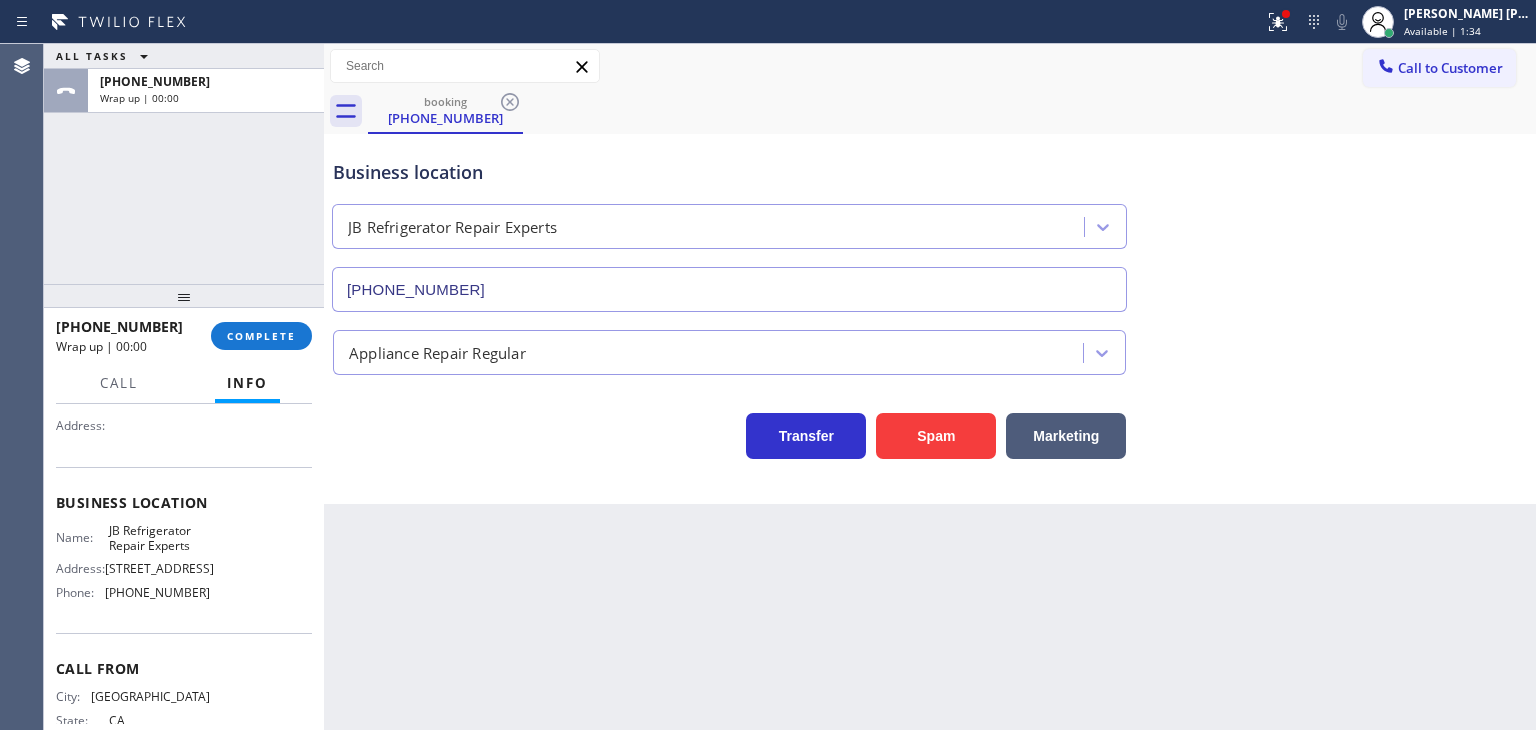 scroll, scrollTop: 200, scrollLeft: 0, axis: vertical 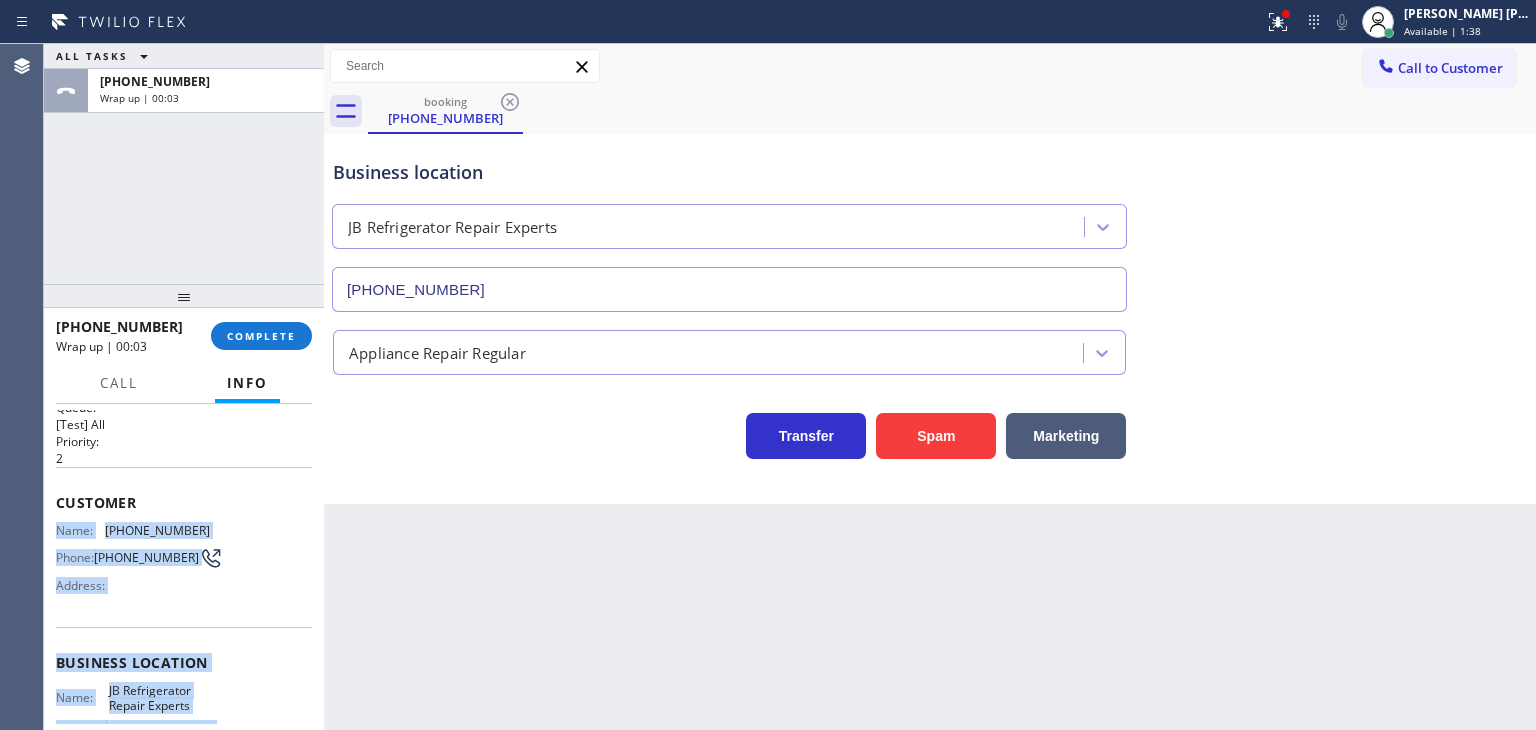 drag, startPoint x: 216, startPoint y: 620, endPoint x: 44, endPoint y: 523, distance: 197.46645 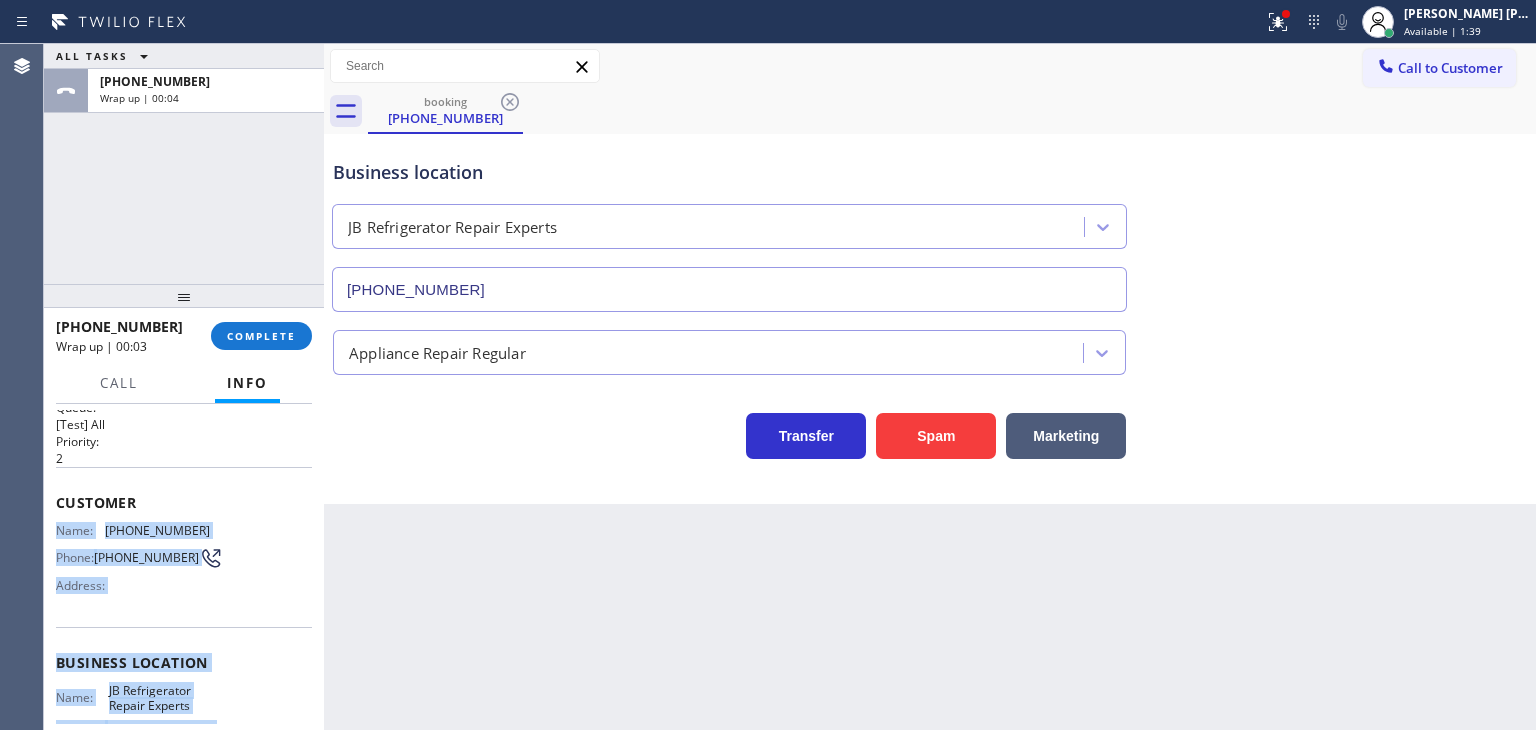 copy on "Name: [PHONE_NUMBER] Phone: [PHONE_NUMBER] Address: Business location Name: JB Refrigerator Repair Experts Address: [STREET_ADDRESS] Phone: [PHONE_NUMBER]" 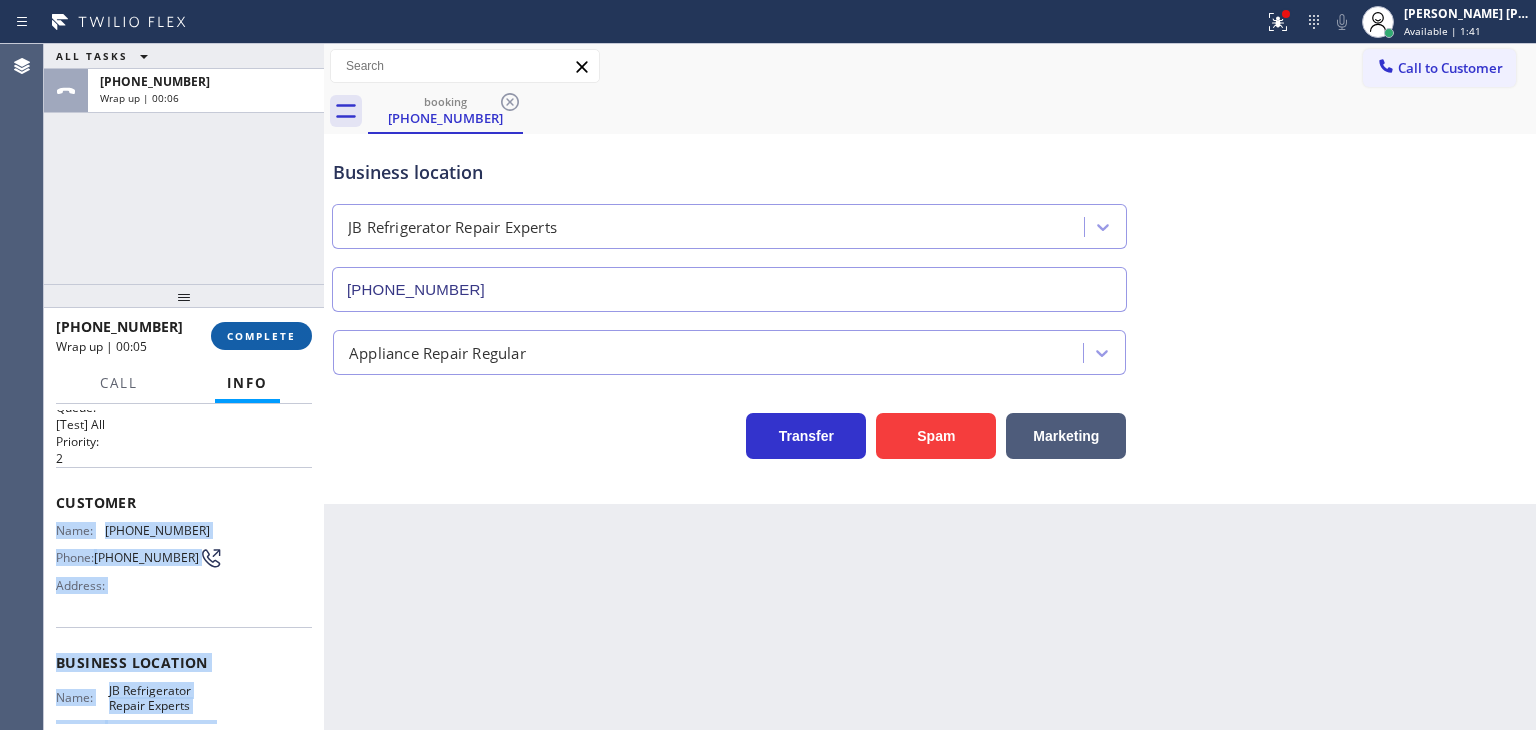 click on "COMPLETE" at bounding box center [261, 336] 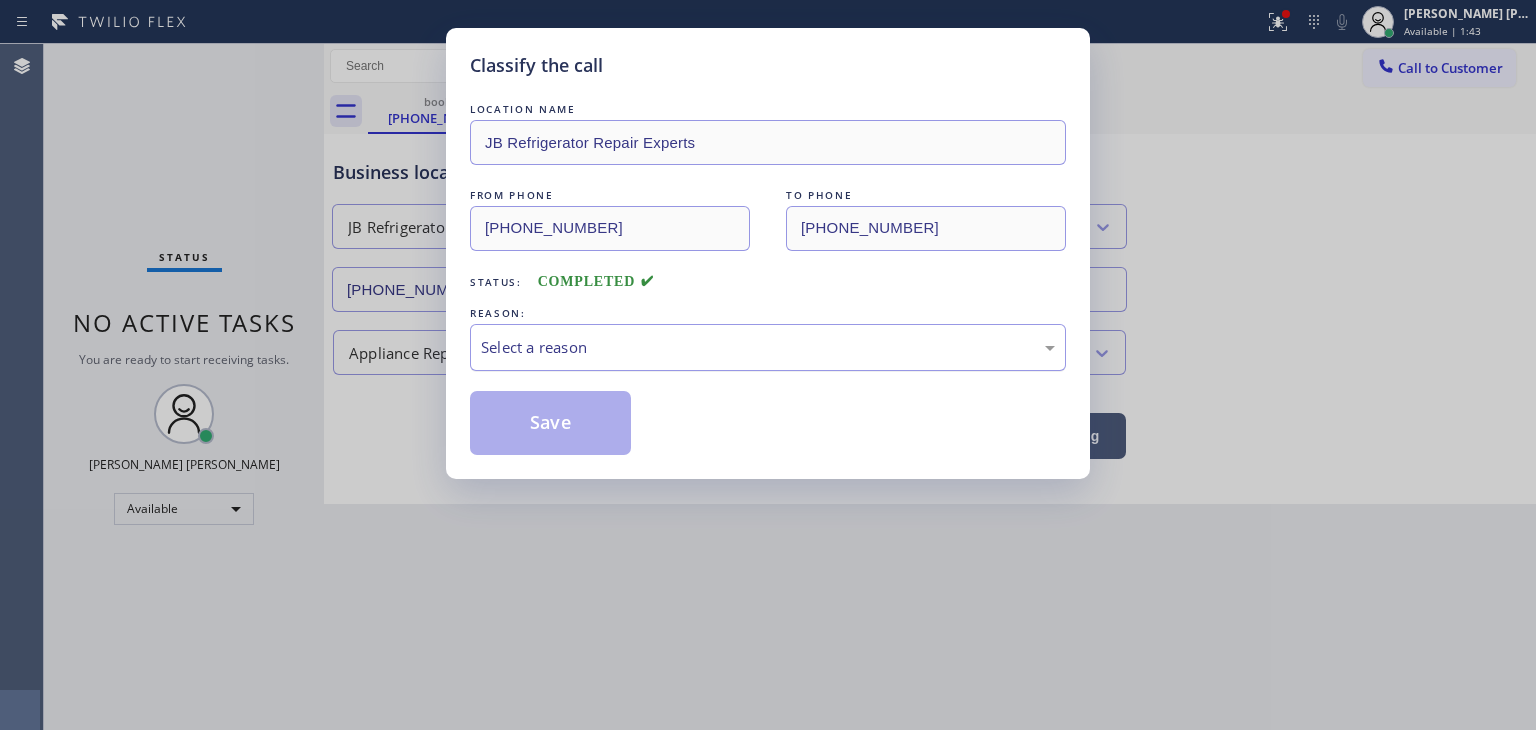 click on "Select a reason" at bounding box center [768, 347] 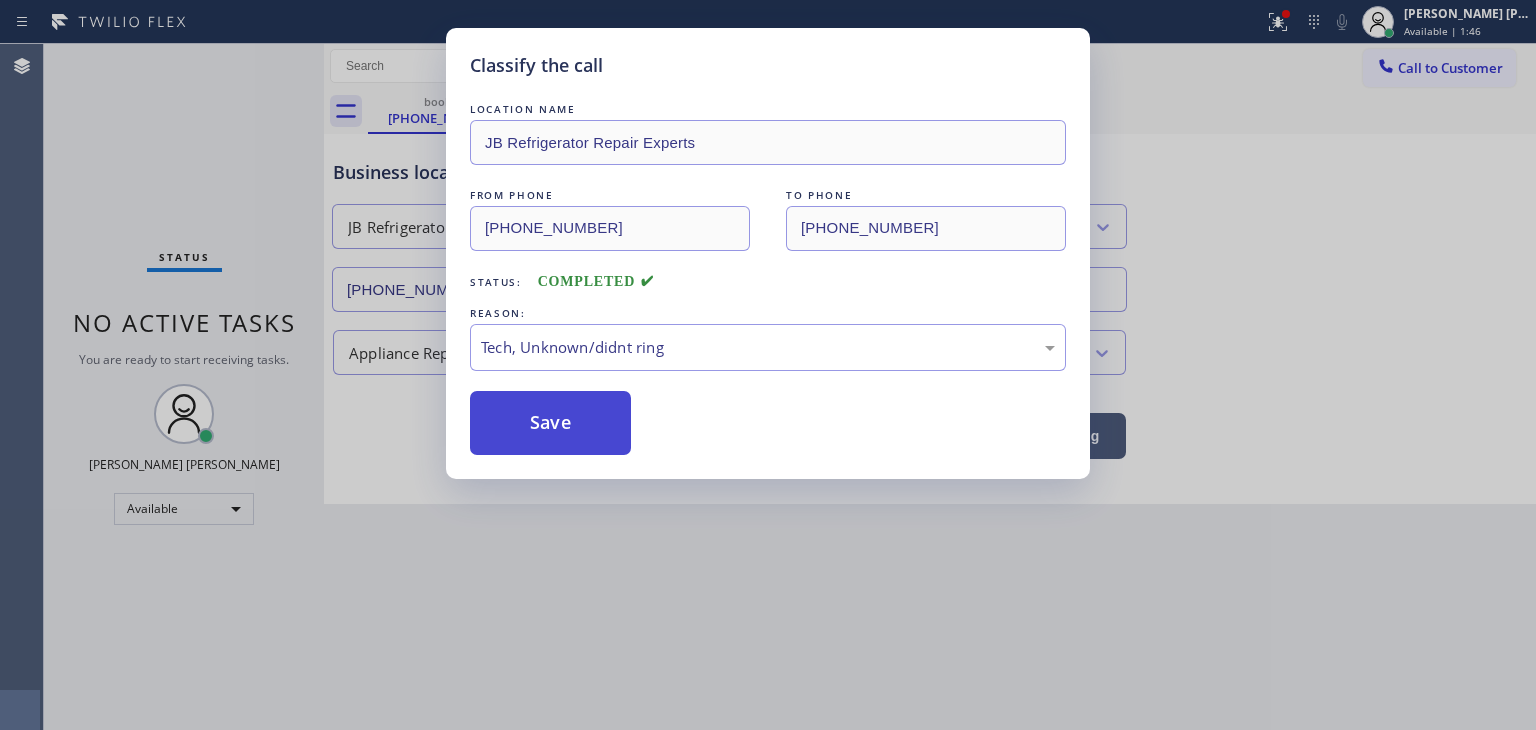 click on "Save" at bounding box center (550, 423) 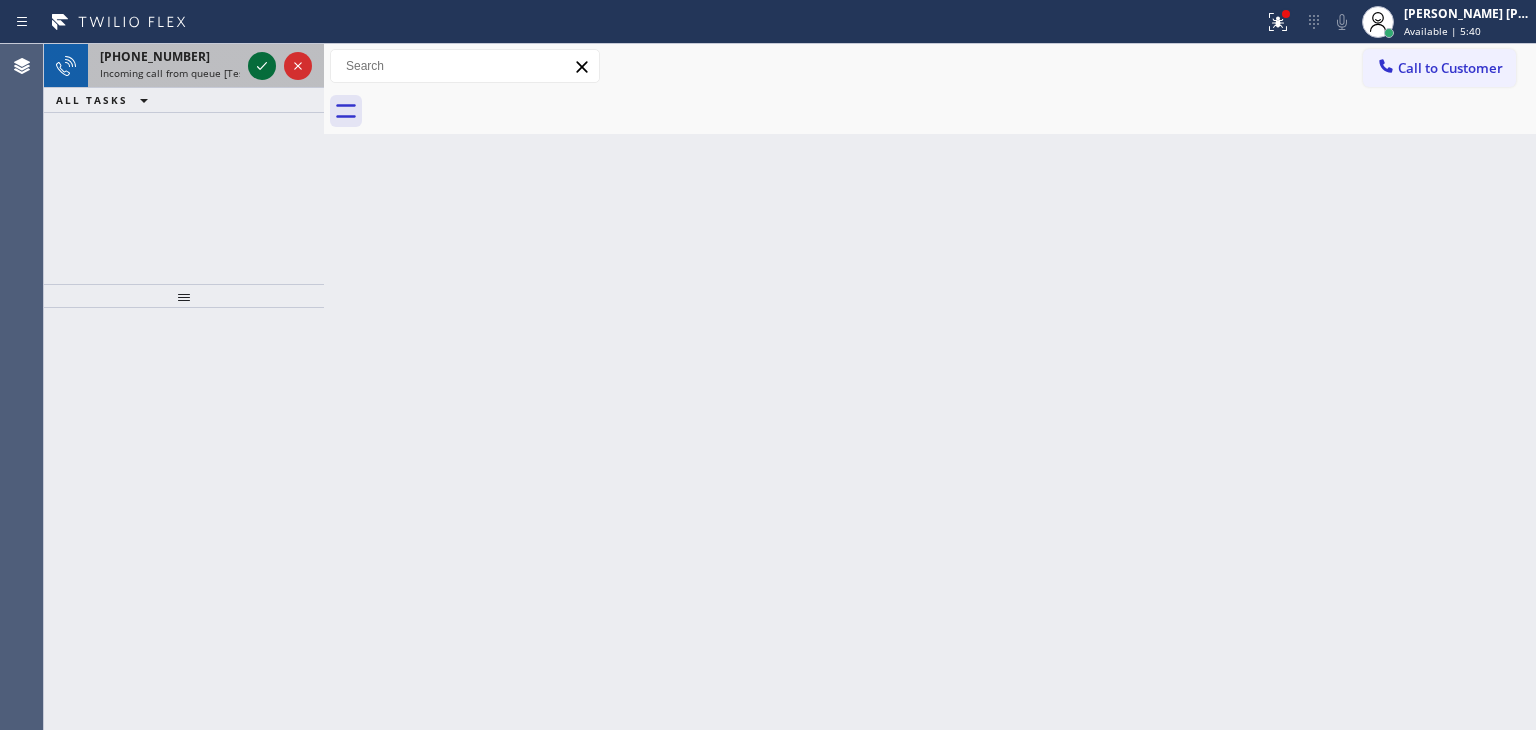 click 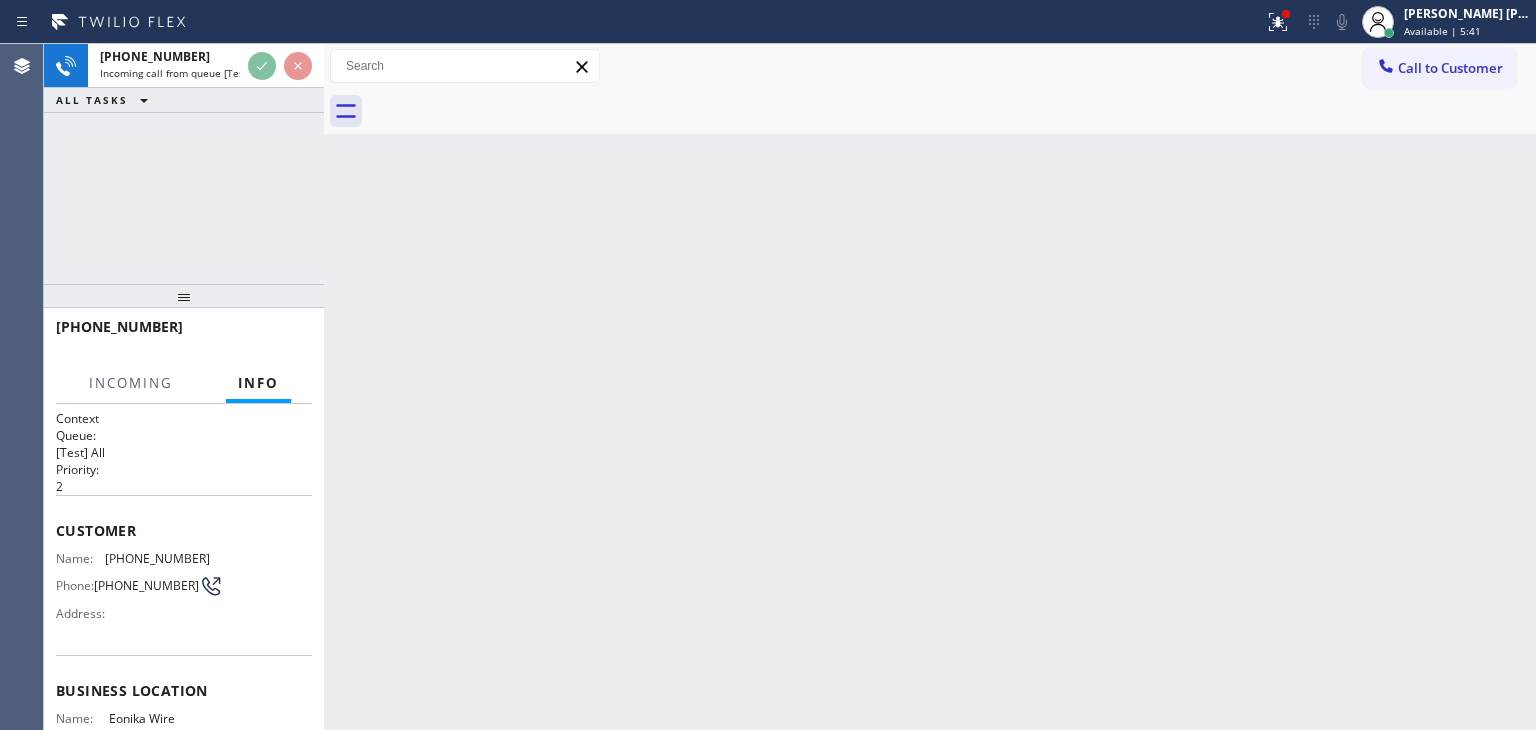 scroll, scrollTop: 100, scrollLeft: 0, axis: vertical 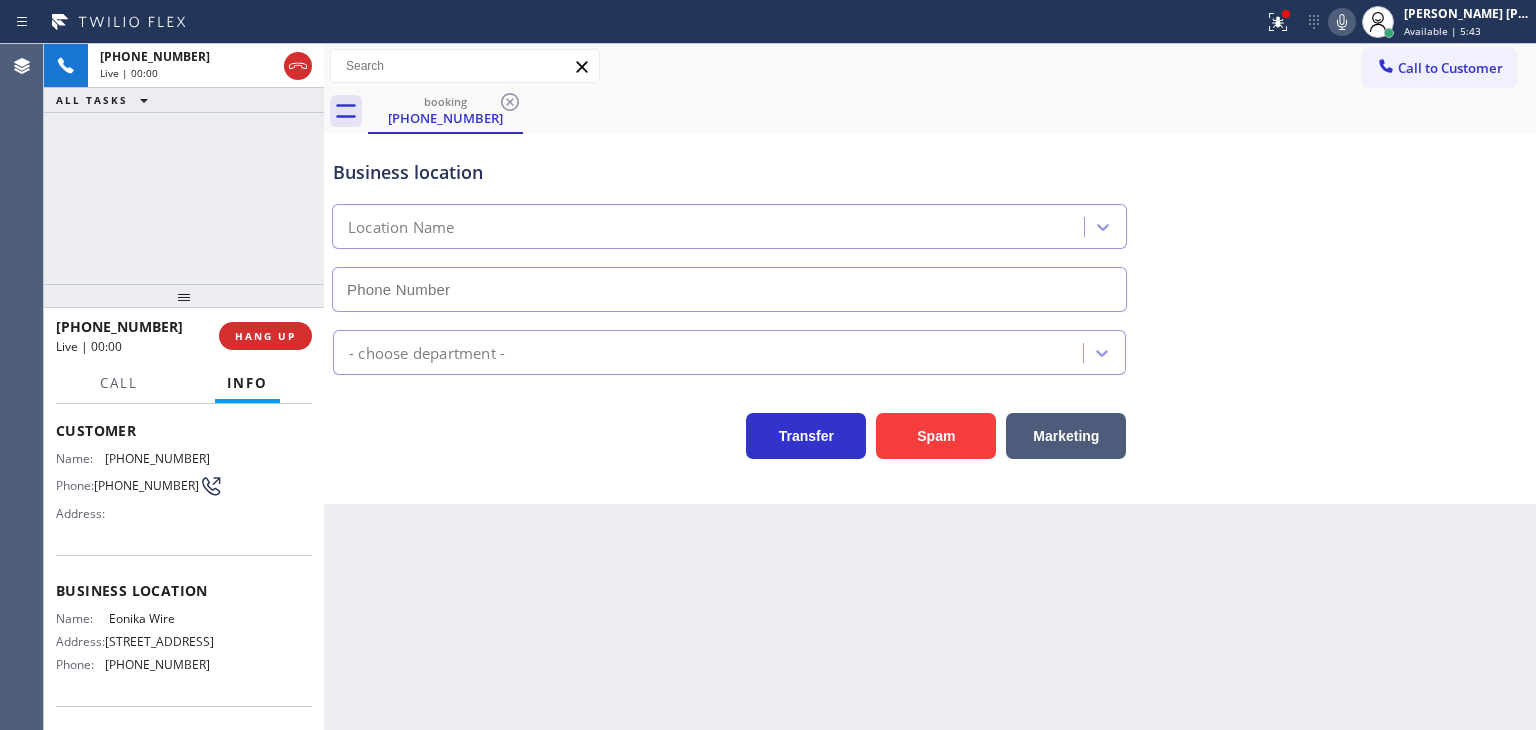type on "[PHONE_NUMBER]" 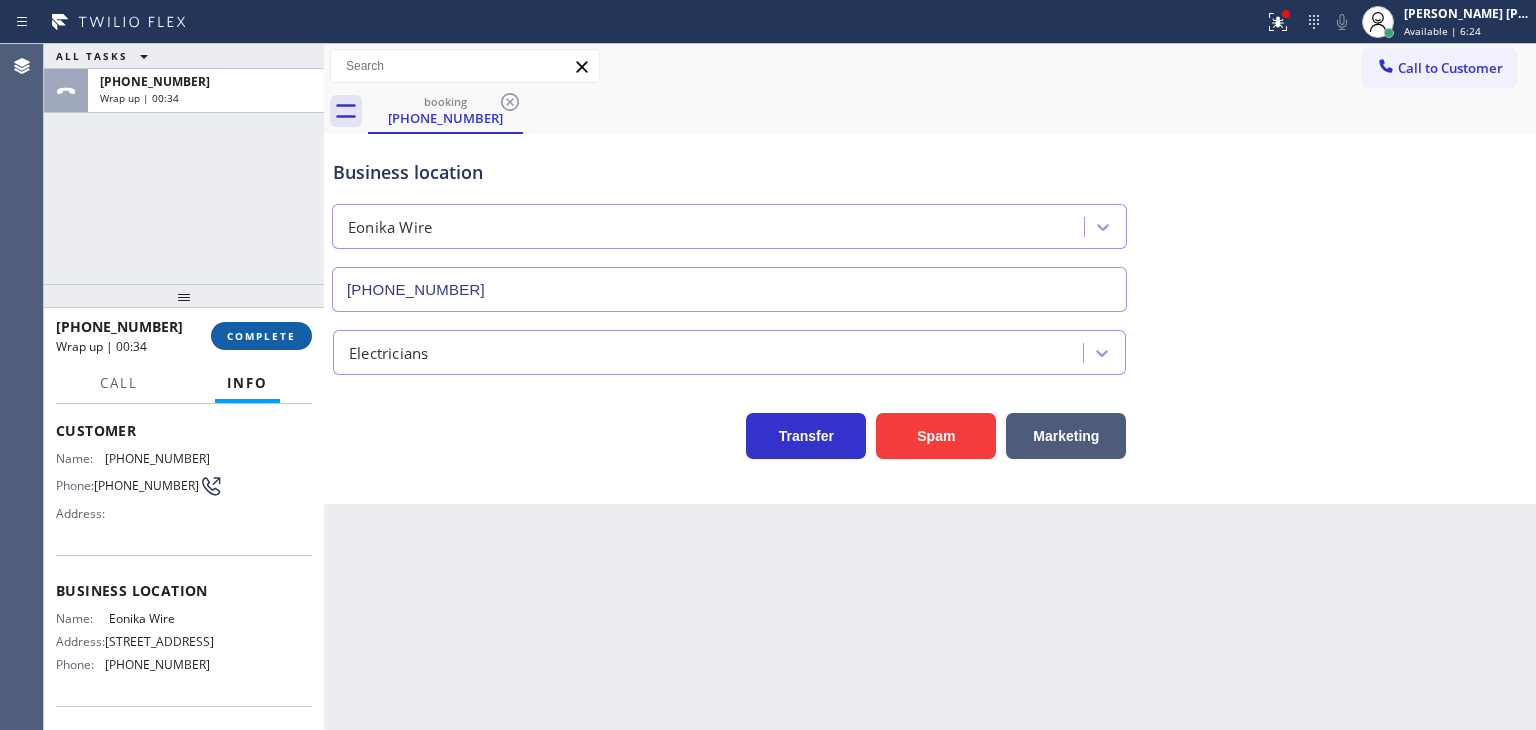 click on "COMPLETE" at bounding box center (261, 336) 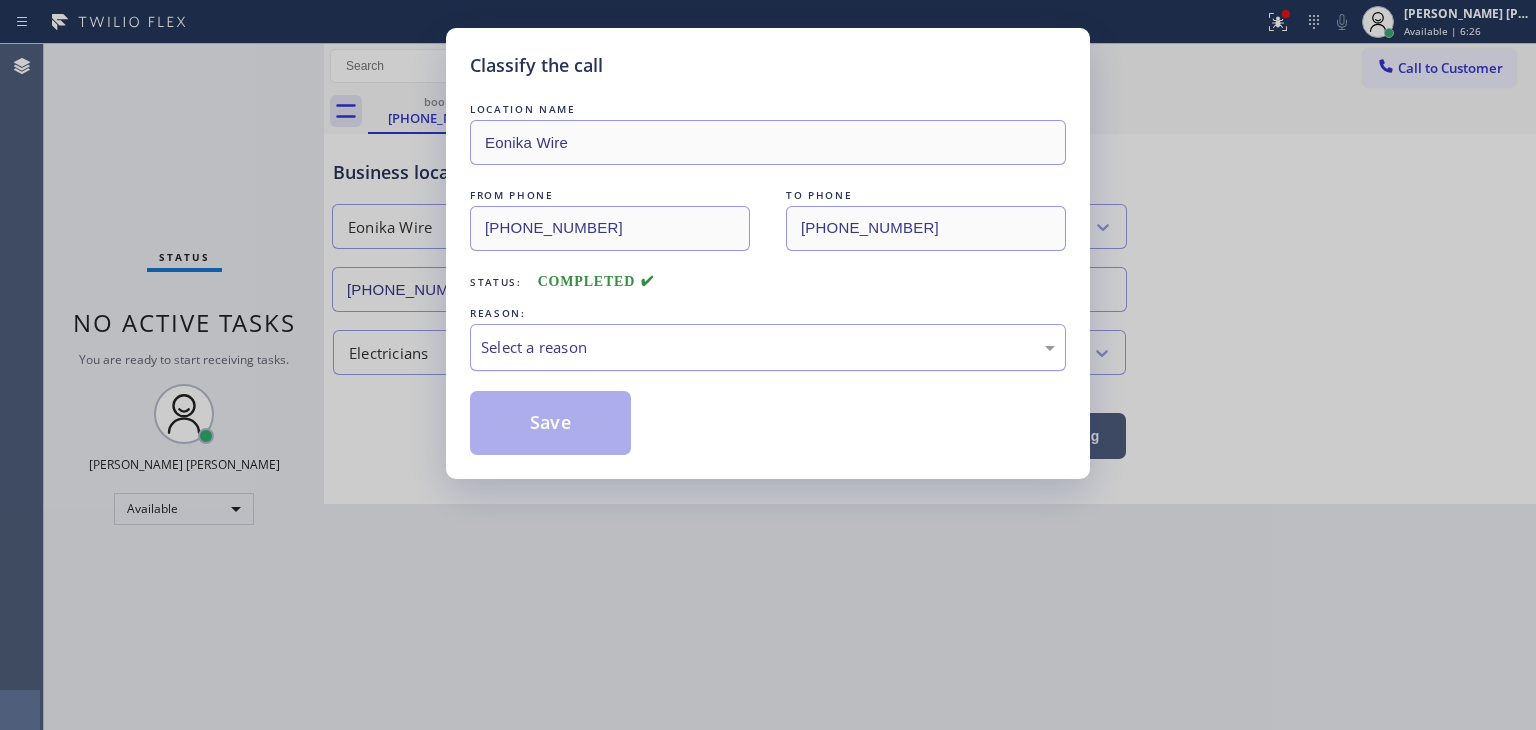 click on "Select a reason" at bounding box center (768, 347) 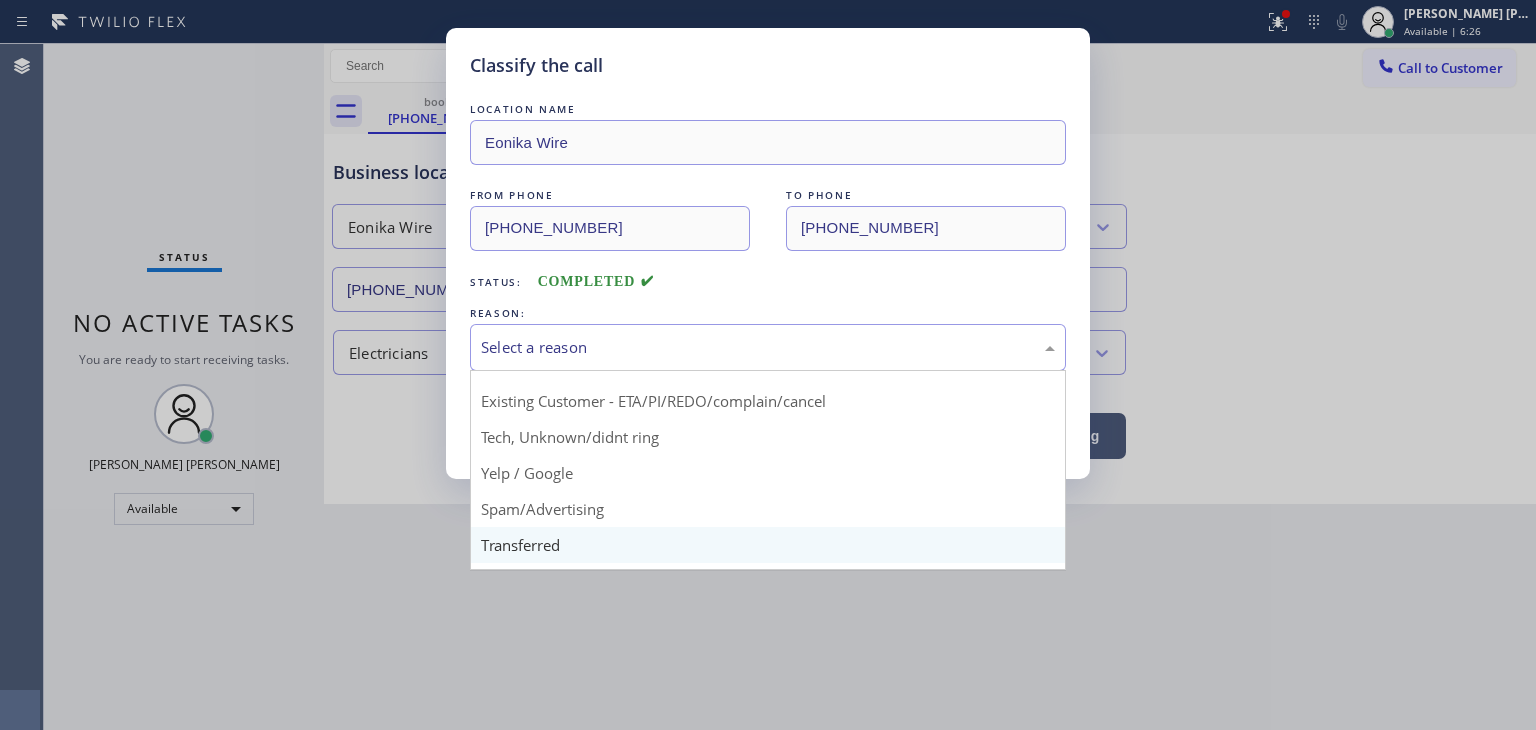 scroll, scrollTop: 125, scrollLeft: 0, axis: vertical 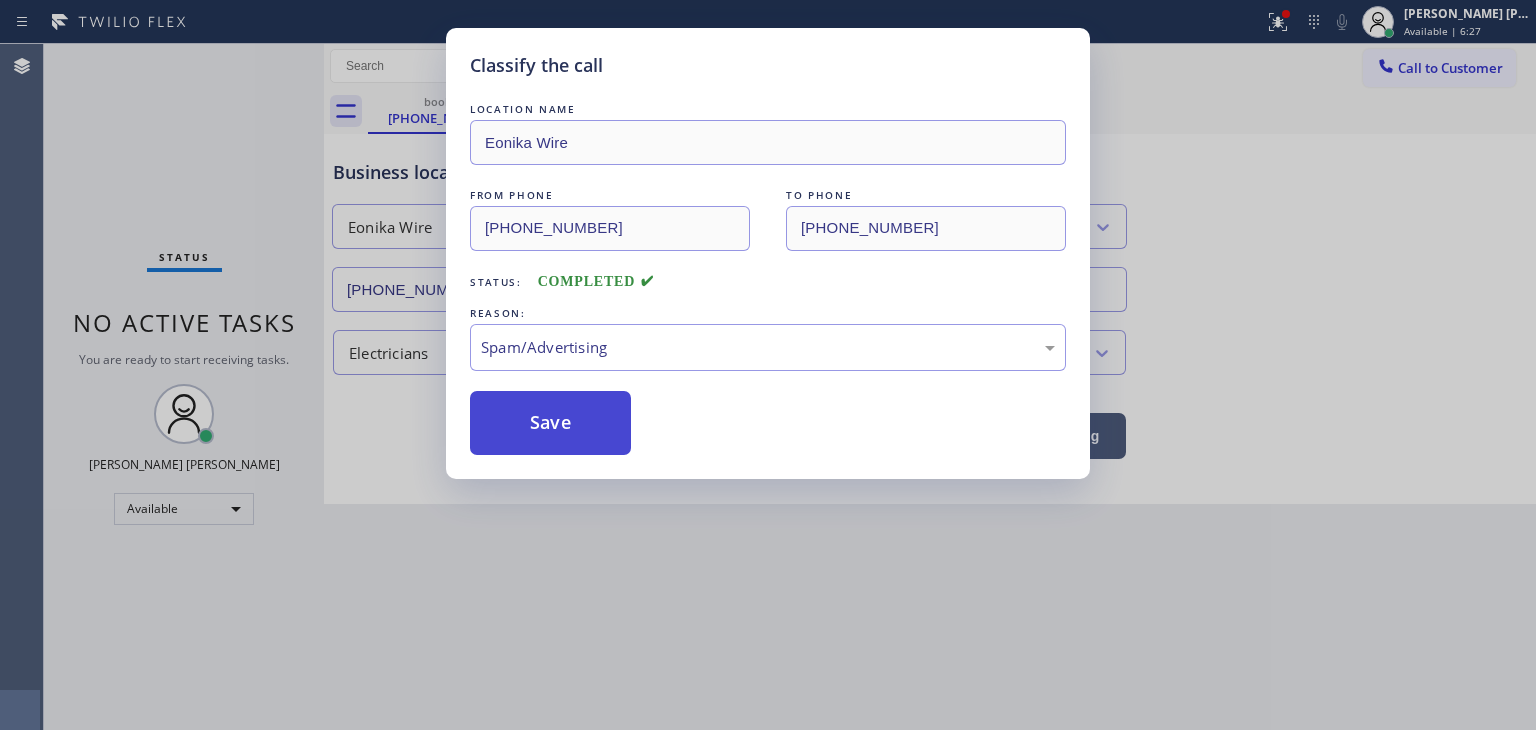 click on "Save" at bounding box center (550, 423) 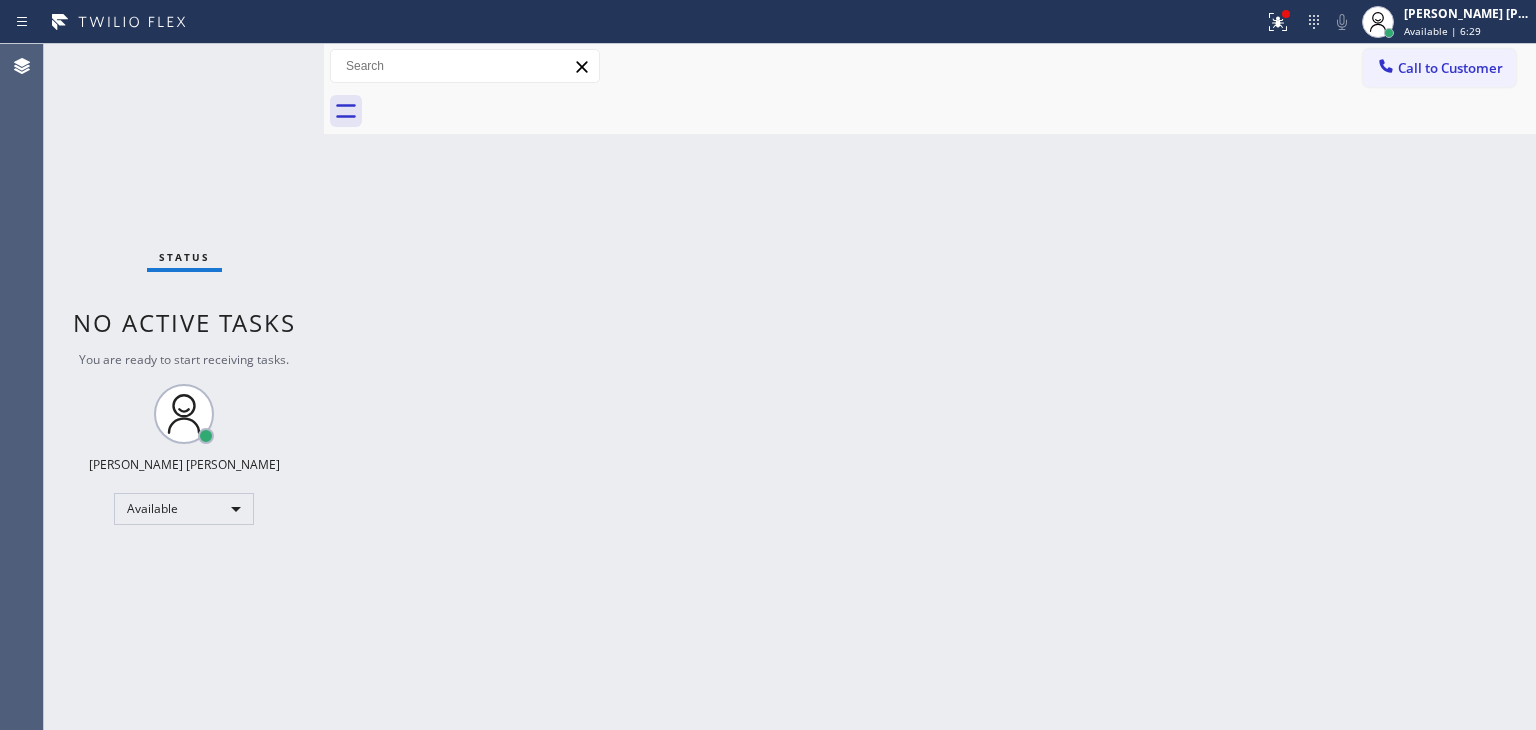 click on "Status   No active tasks     You are ready to start receiving tasks.   [PERSON_NAME] [PERSON_NAME] Available" at bounding box center (184, 387) 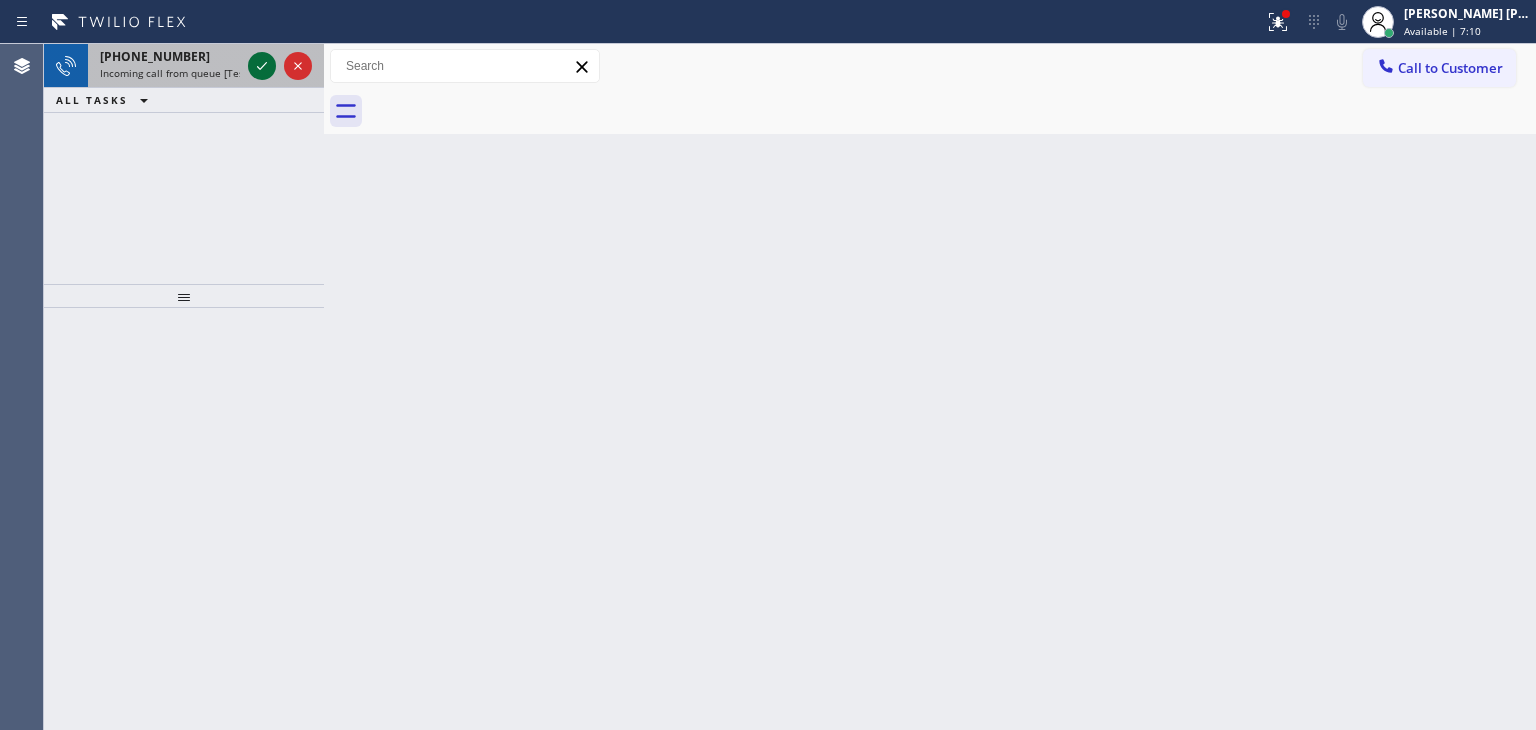 click 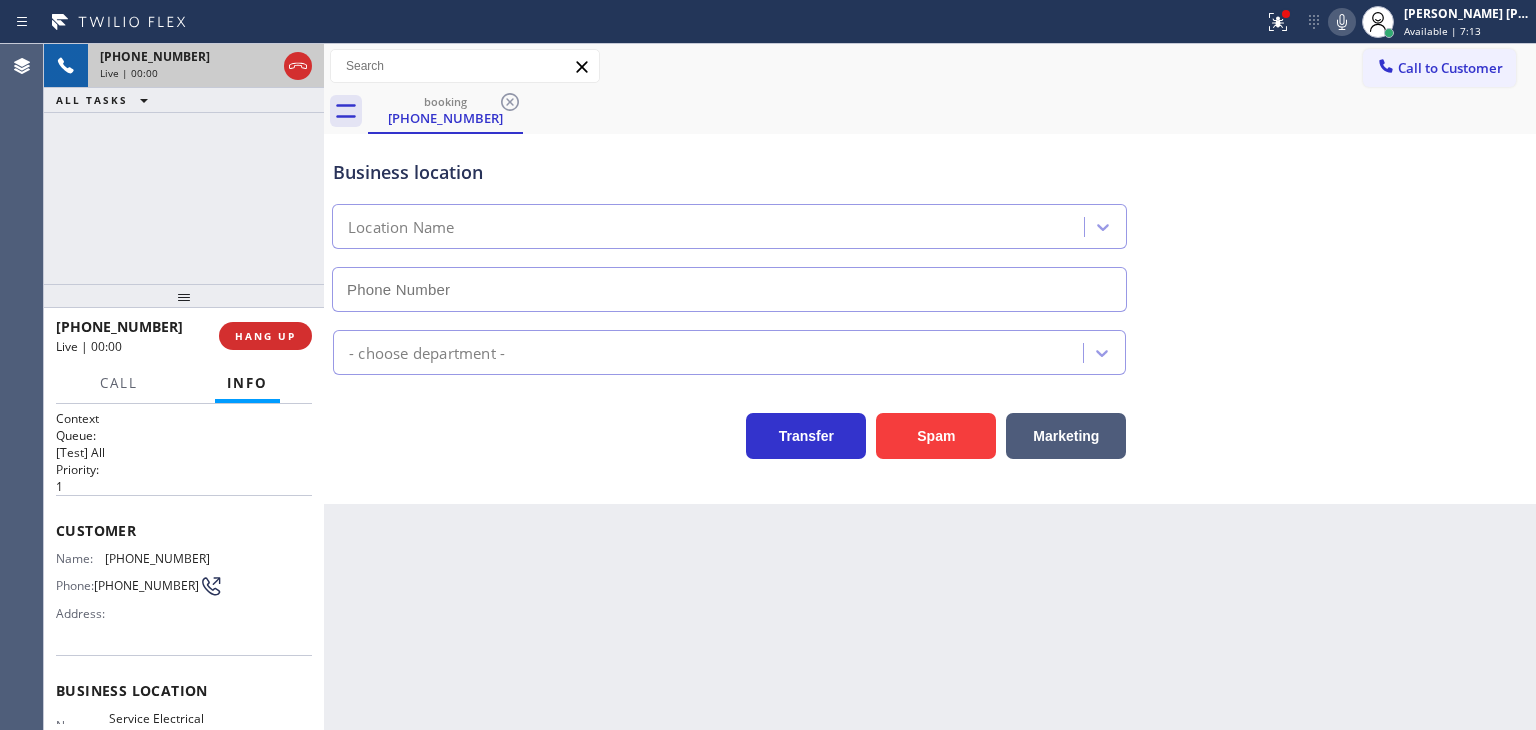 type on "[PHONE_NUMBER]" 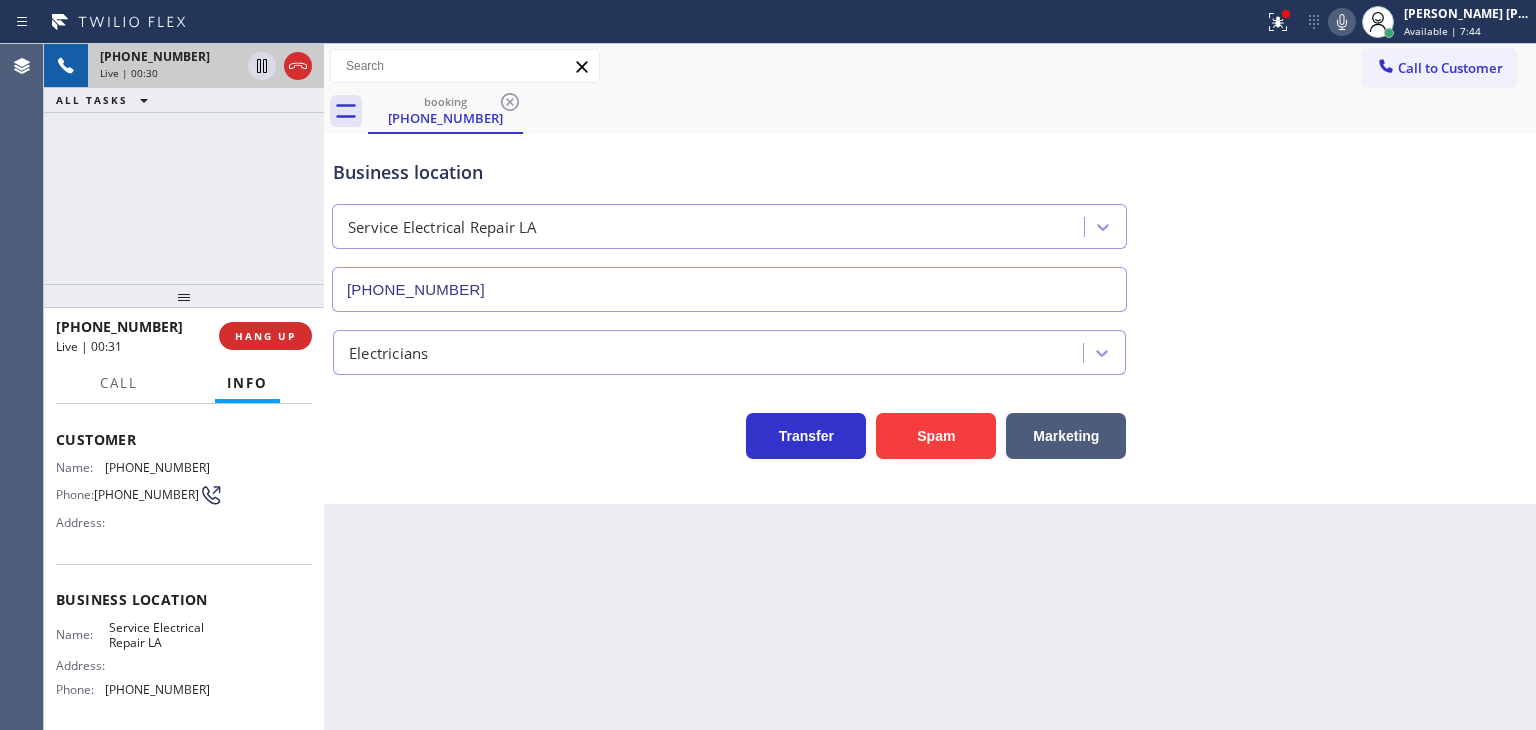 scroll, scrollTop: 200, scrollLeft: 0, axis: vertical 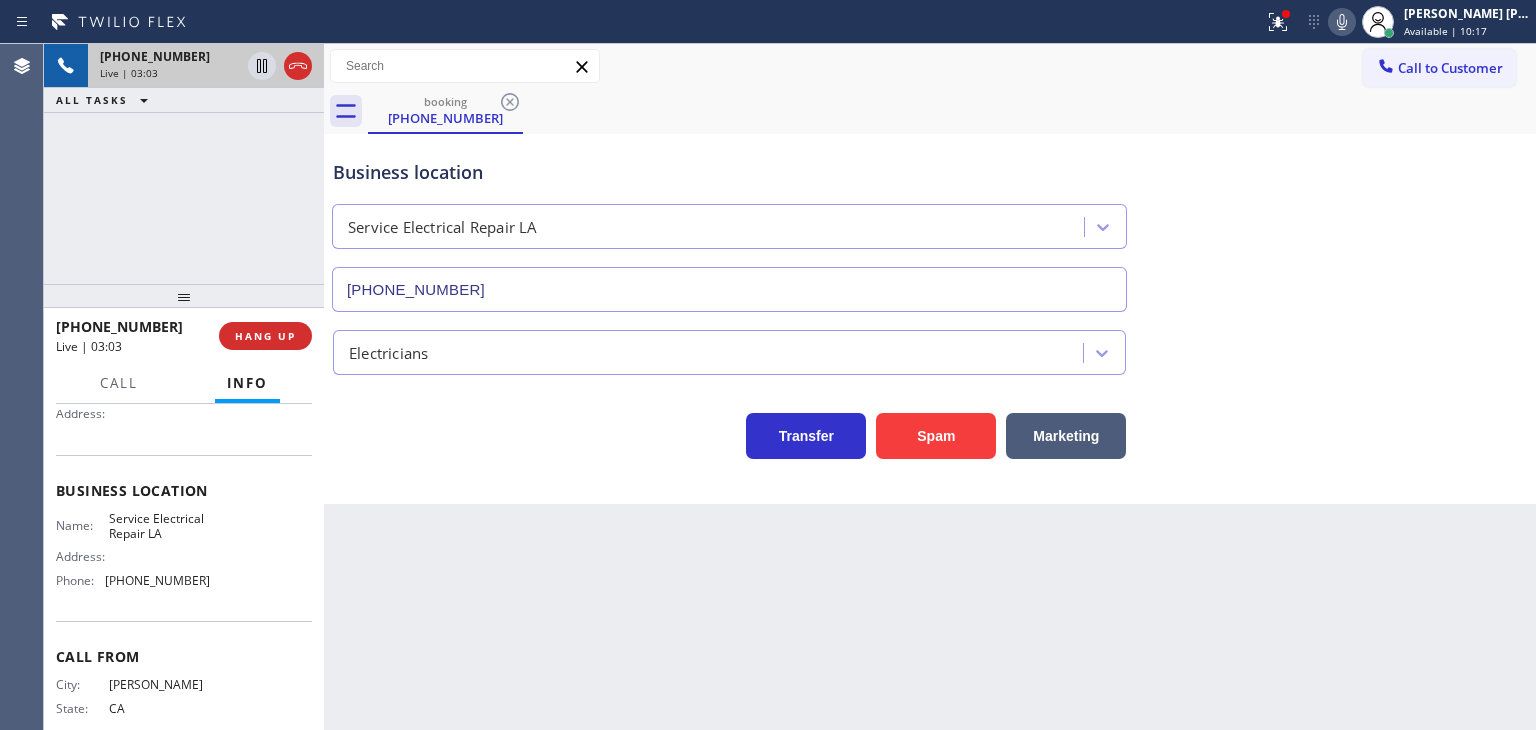 click 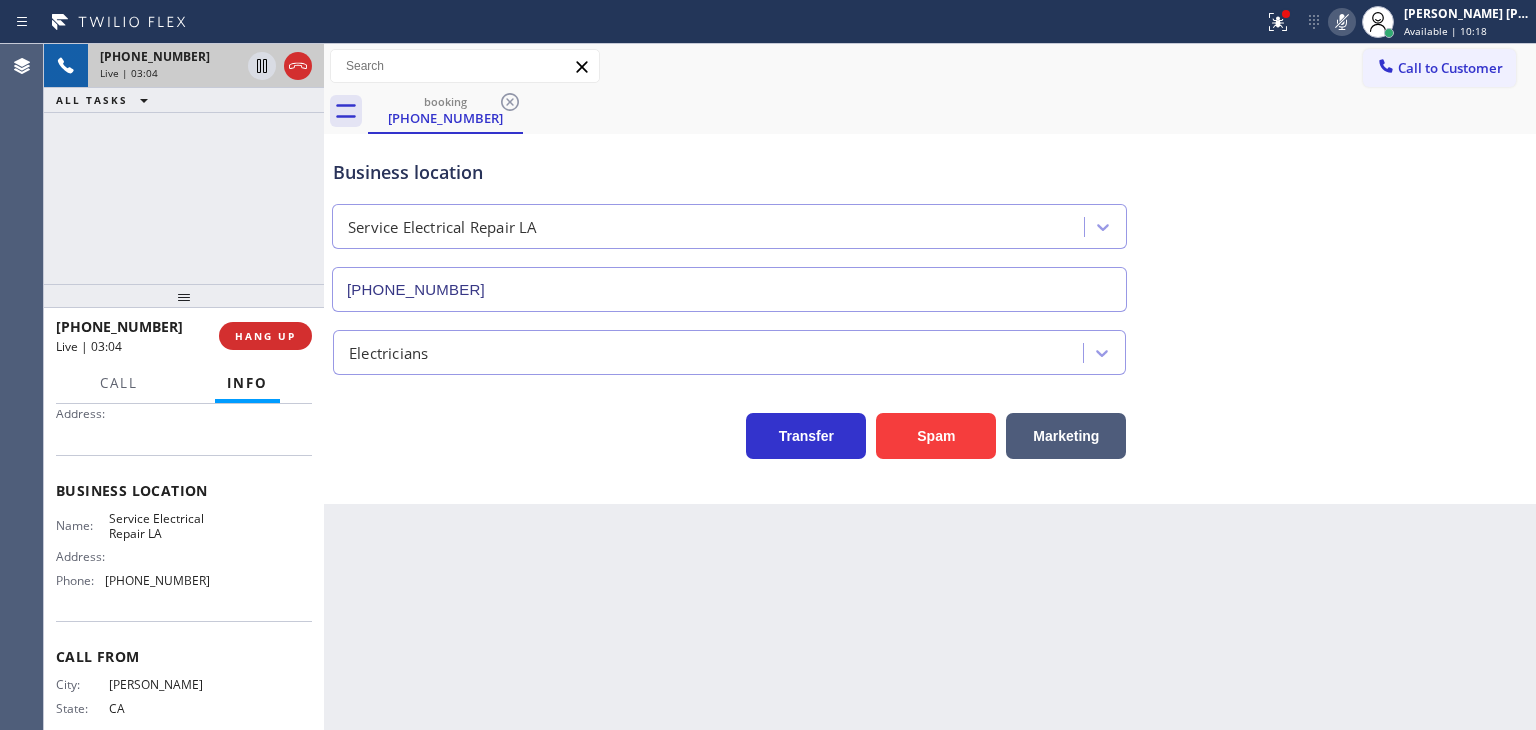 click 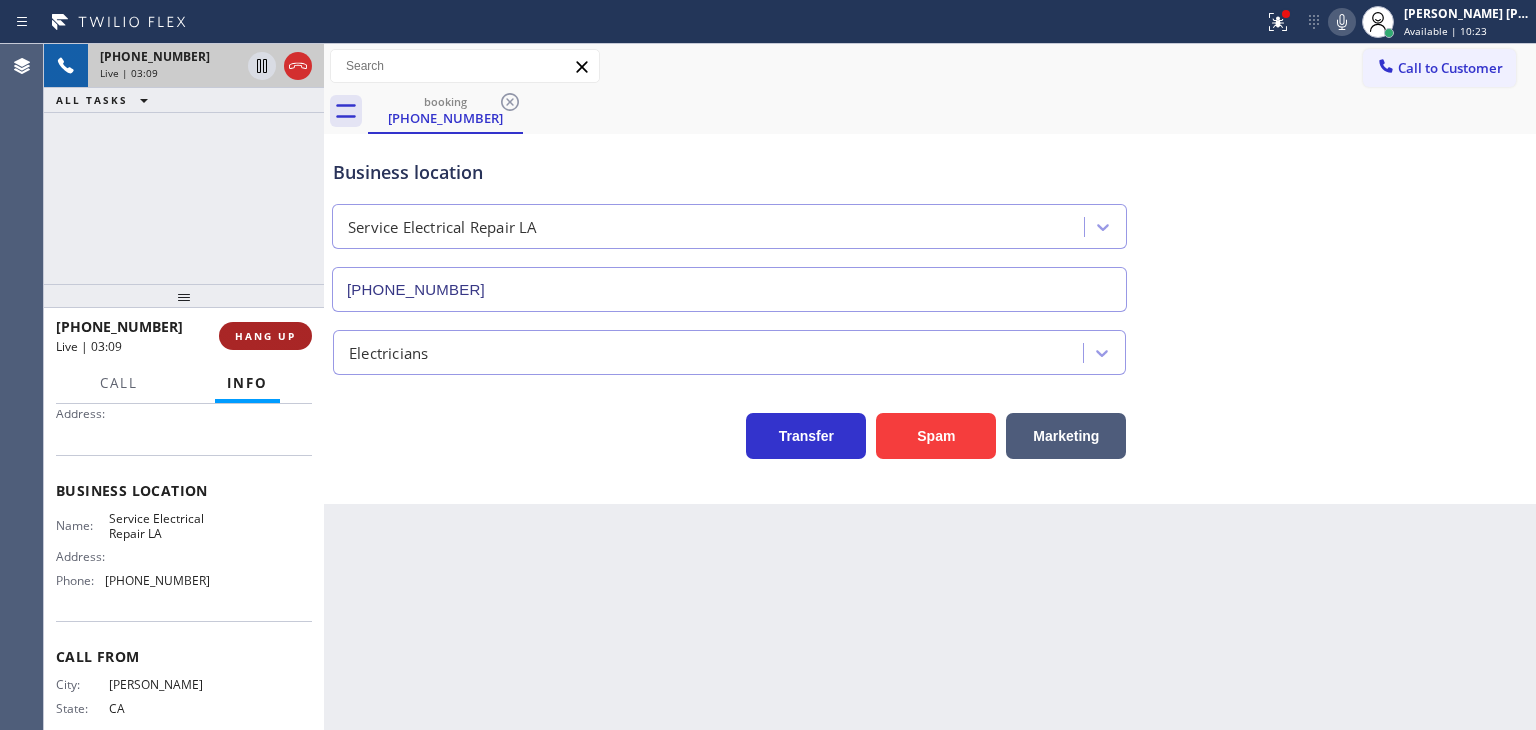 click on "HANG UP" at bounding box center [265, 336] 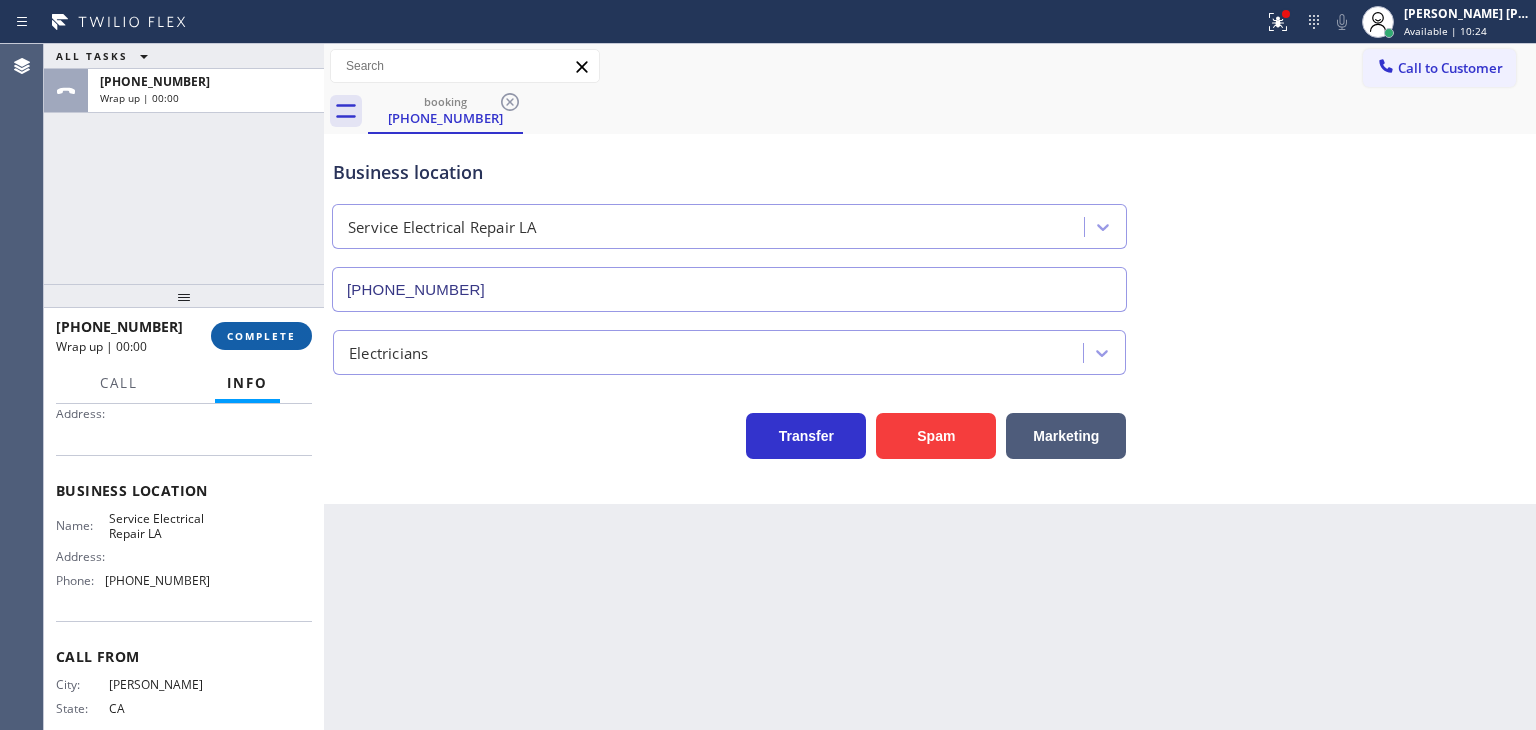 click on "COMPLETE" at bounding box center [261, 336] 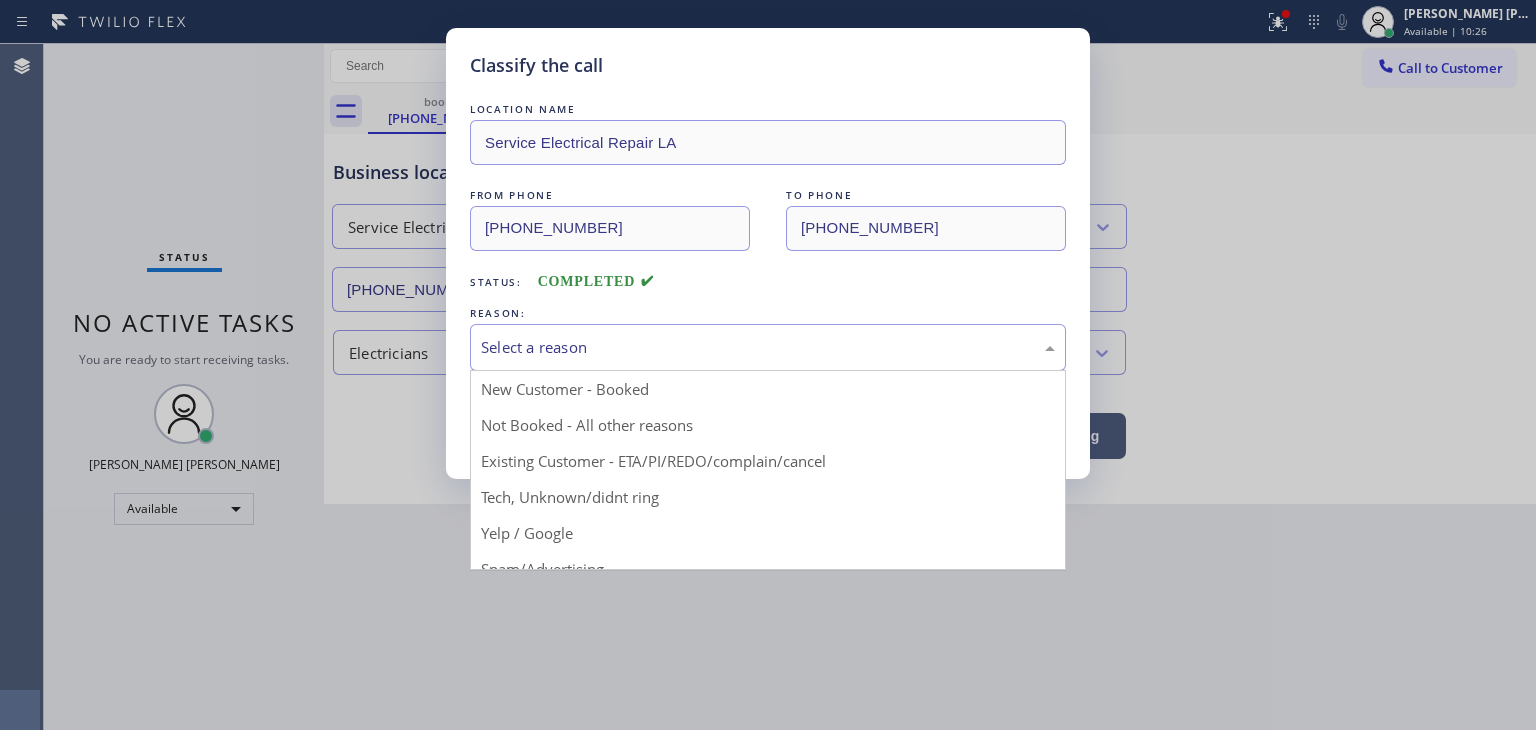 click on "Select a reason" at bounding box center [768, 347] 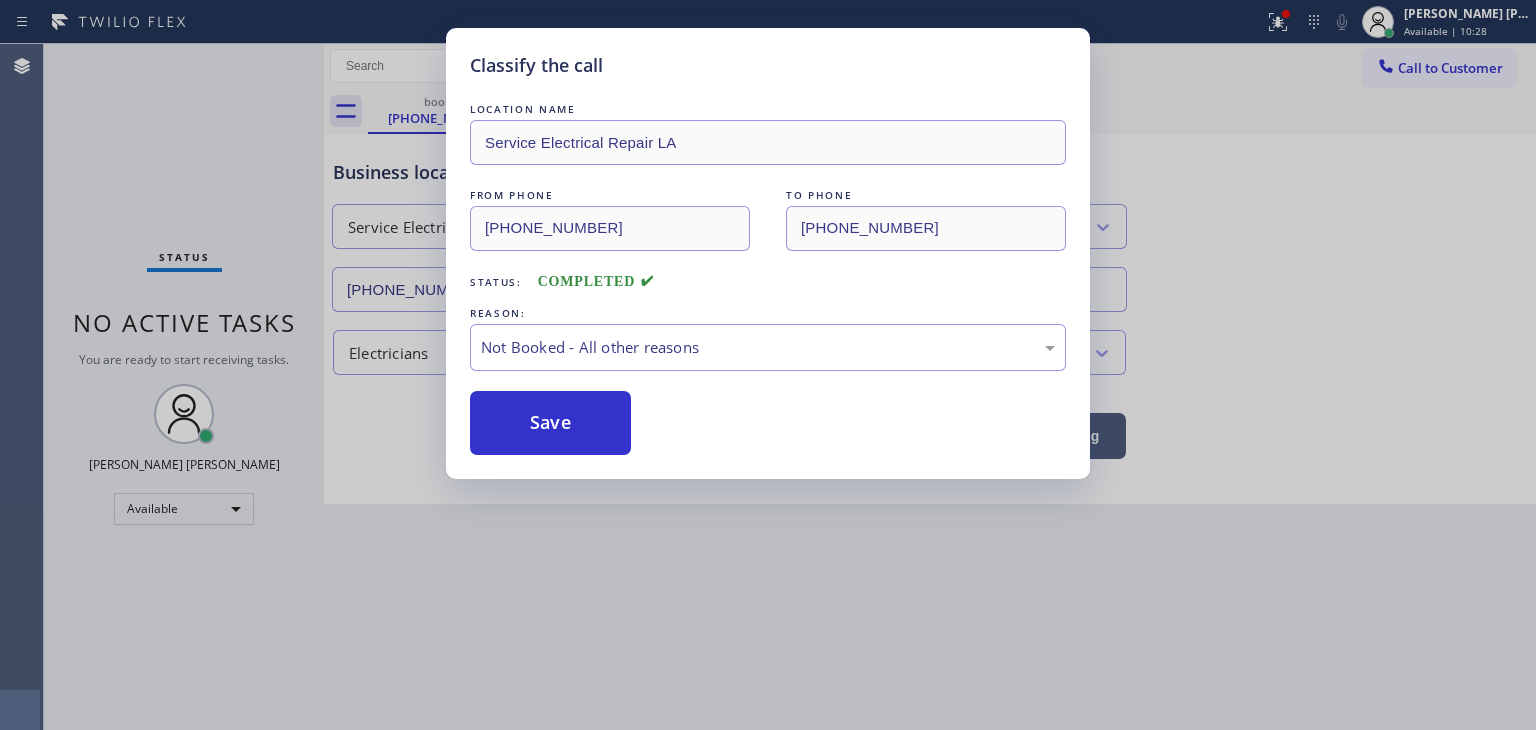 click on "Save" at bounding box center (550, 423) 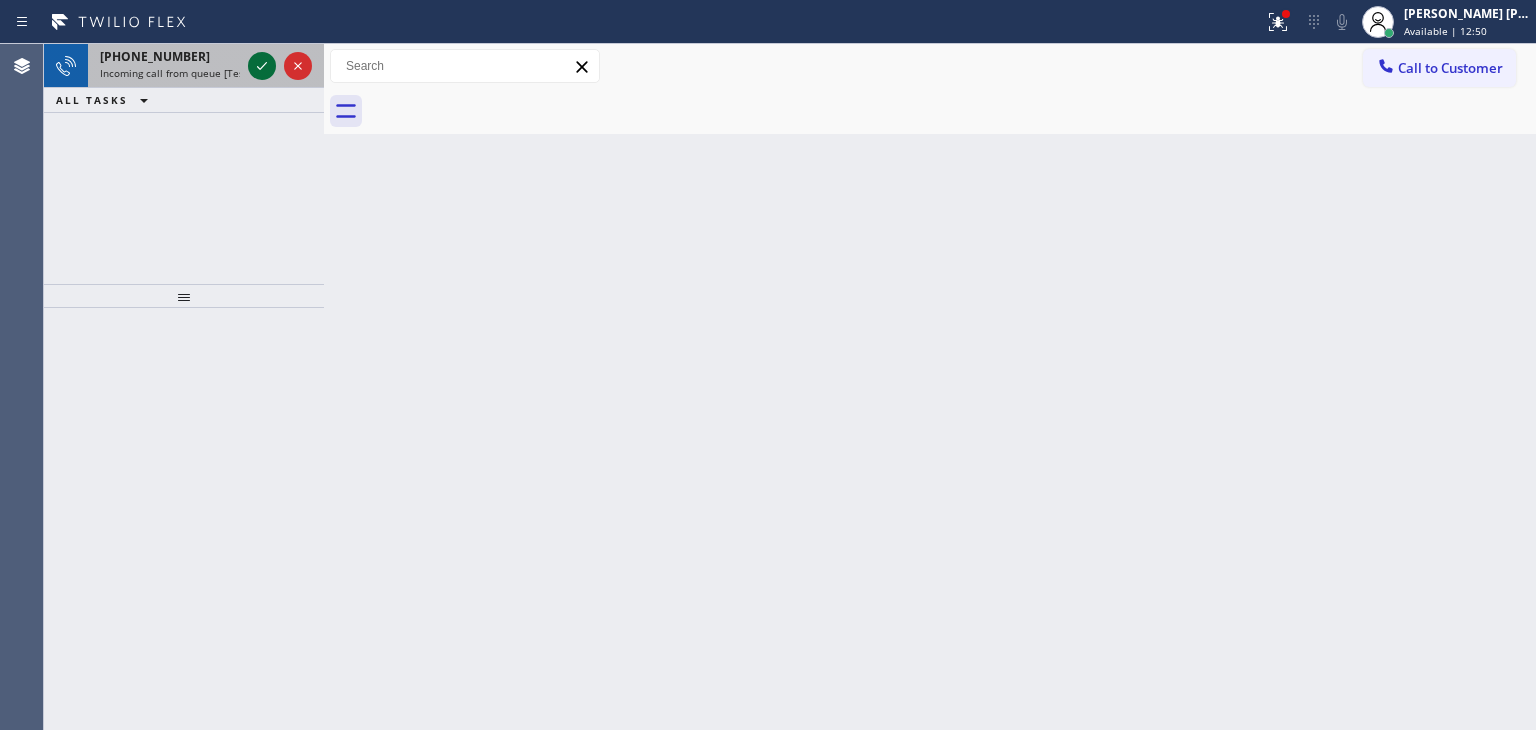 click 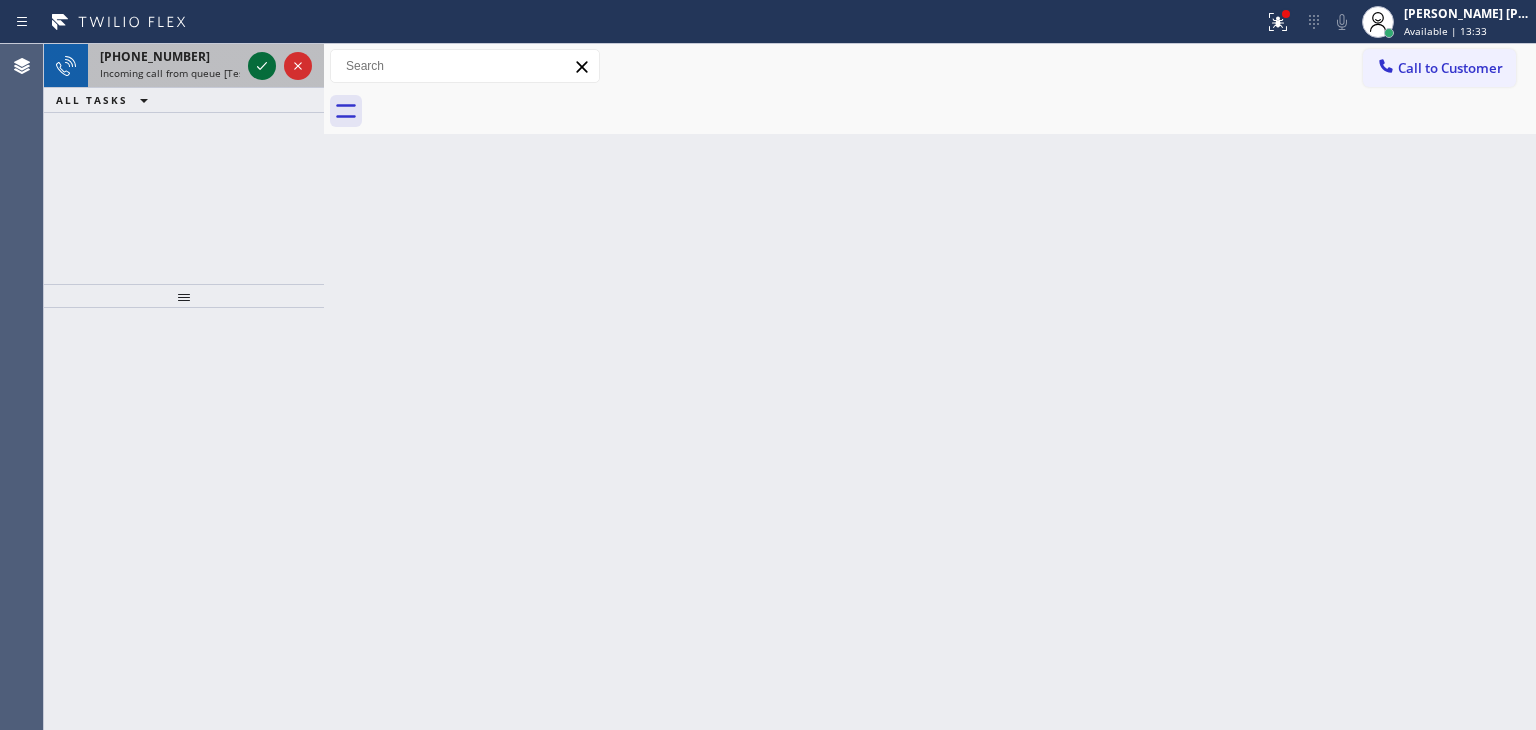 click 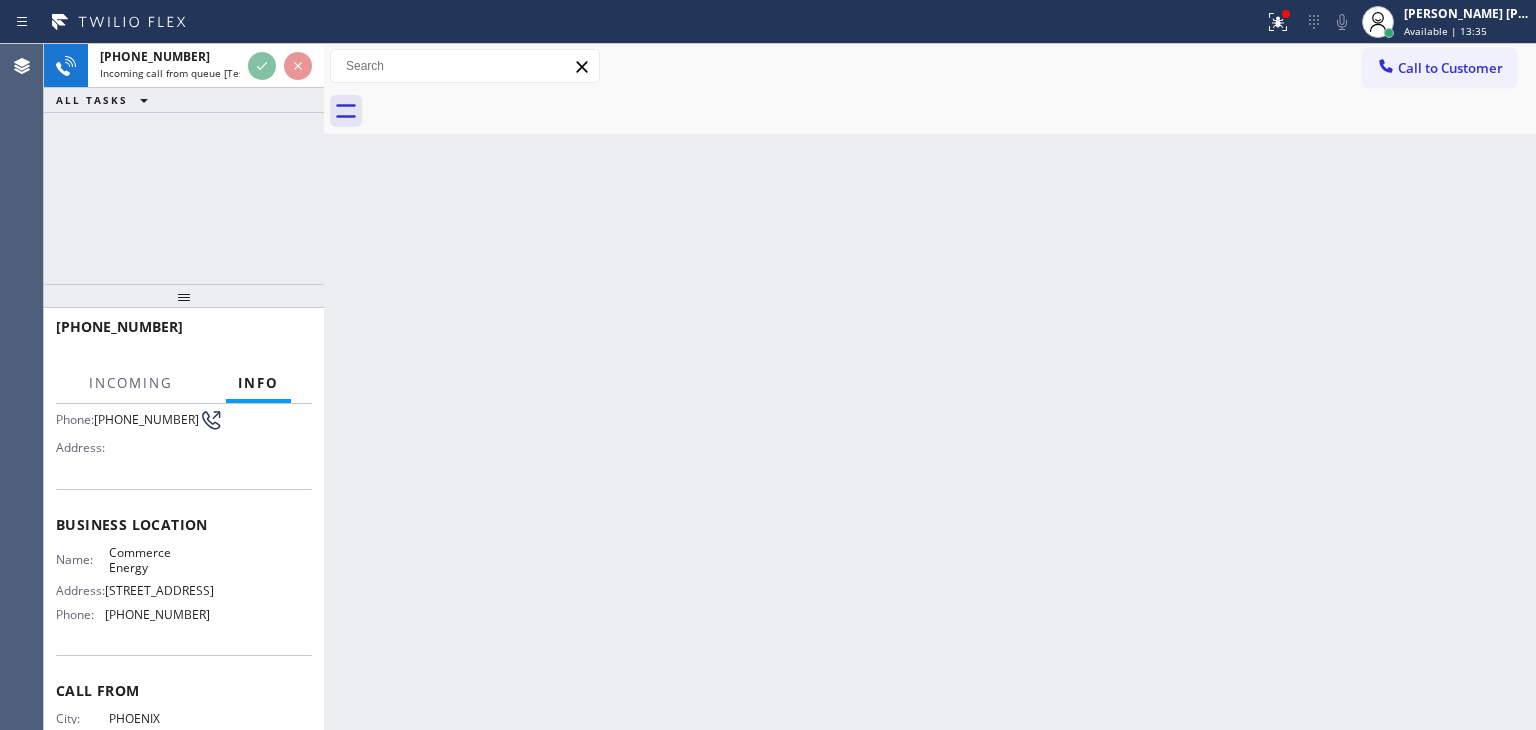 scroll, scrollTop: 200, scrollLeft: 0, axis: vertical 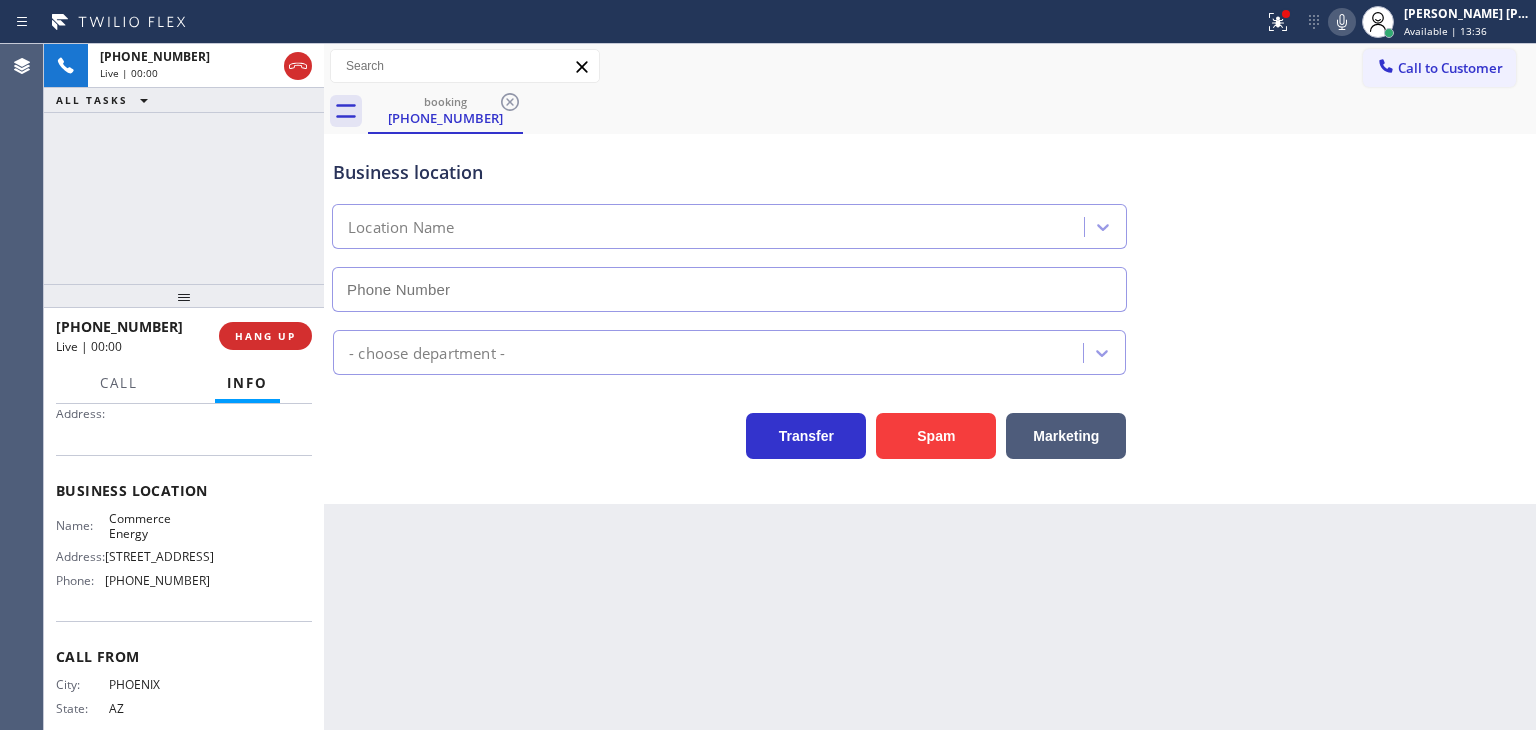 type on "[PHONE_NUMBER]" 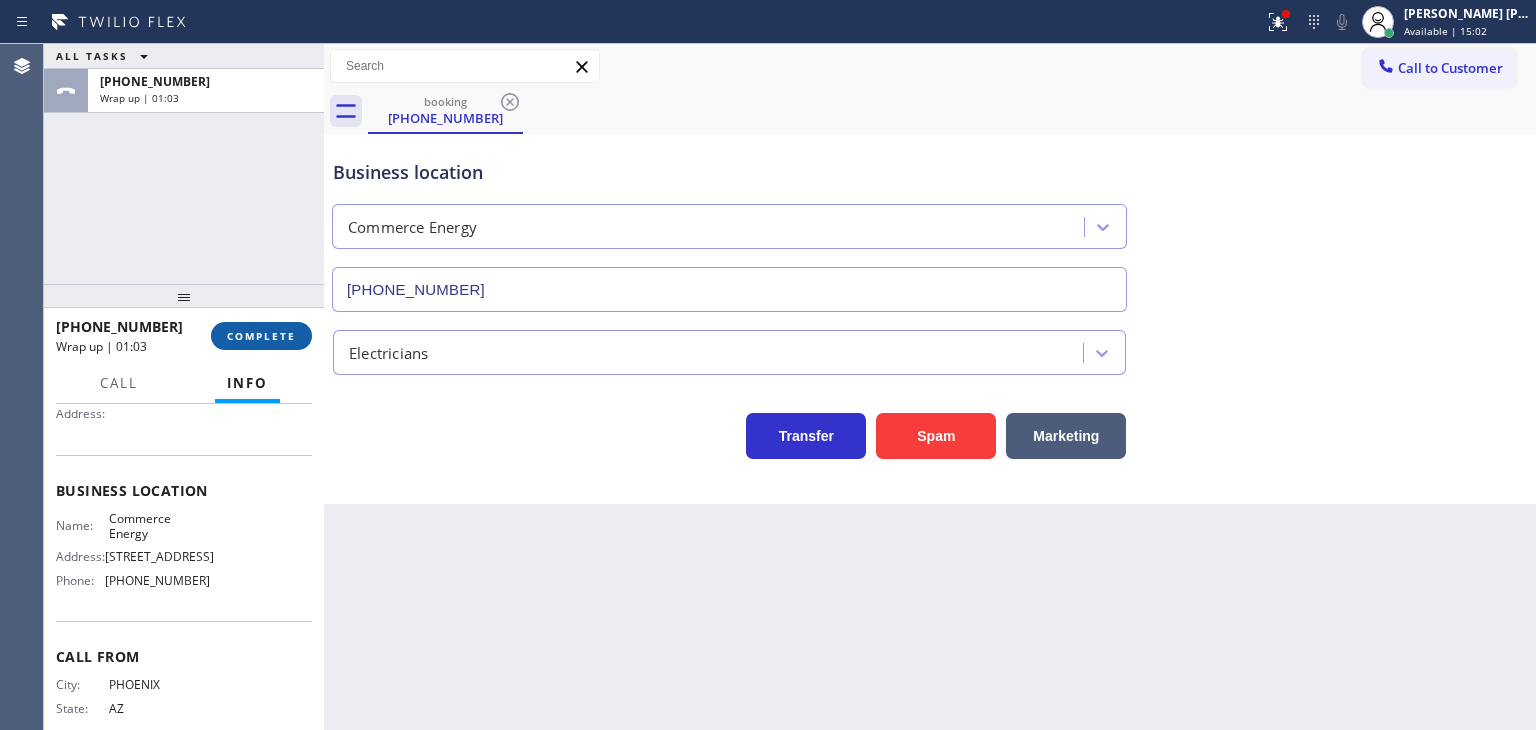 click on "COMPLETE" at bounding box center [261, 336] 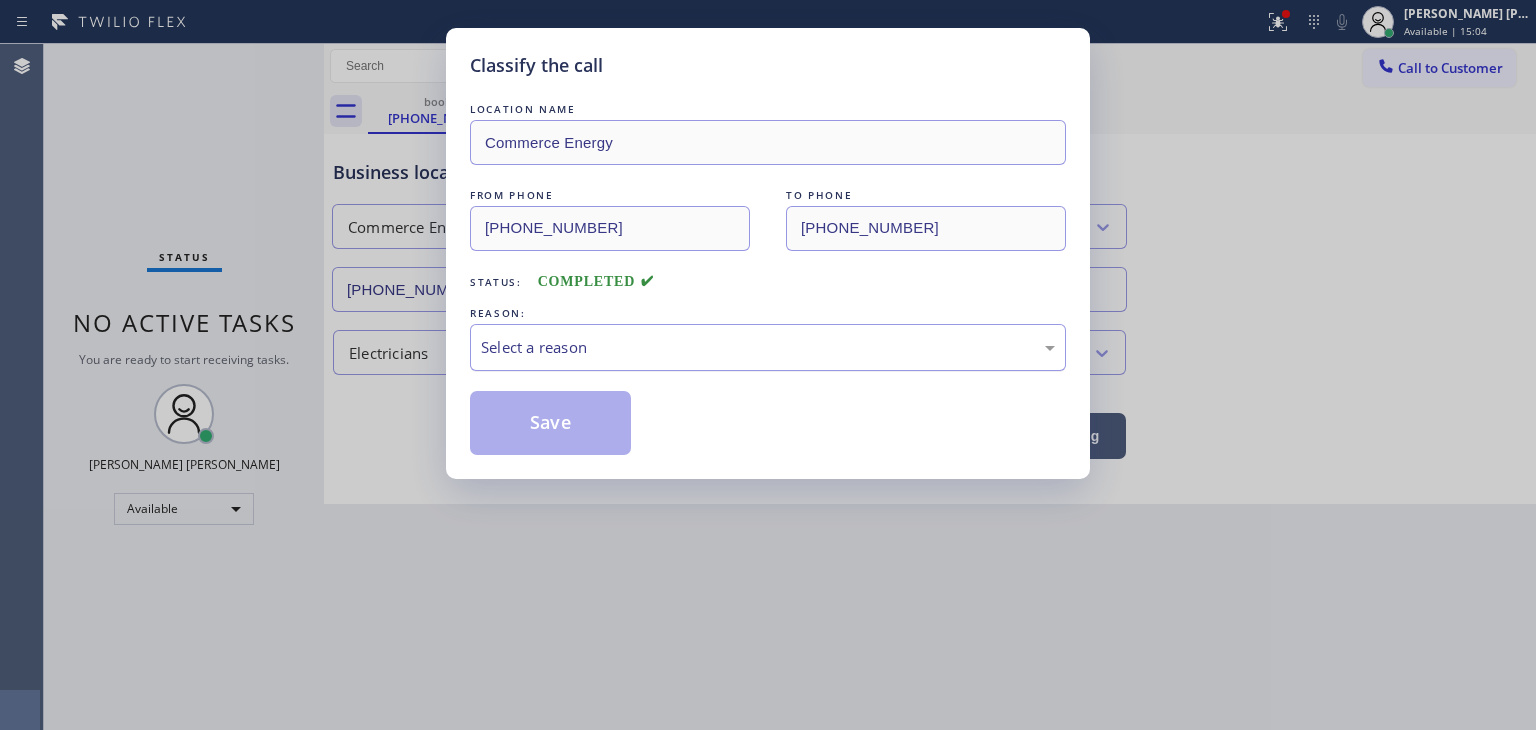 click on "Select a reason" at bounding box center [768, 347] 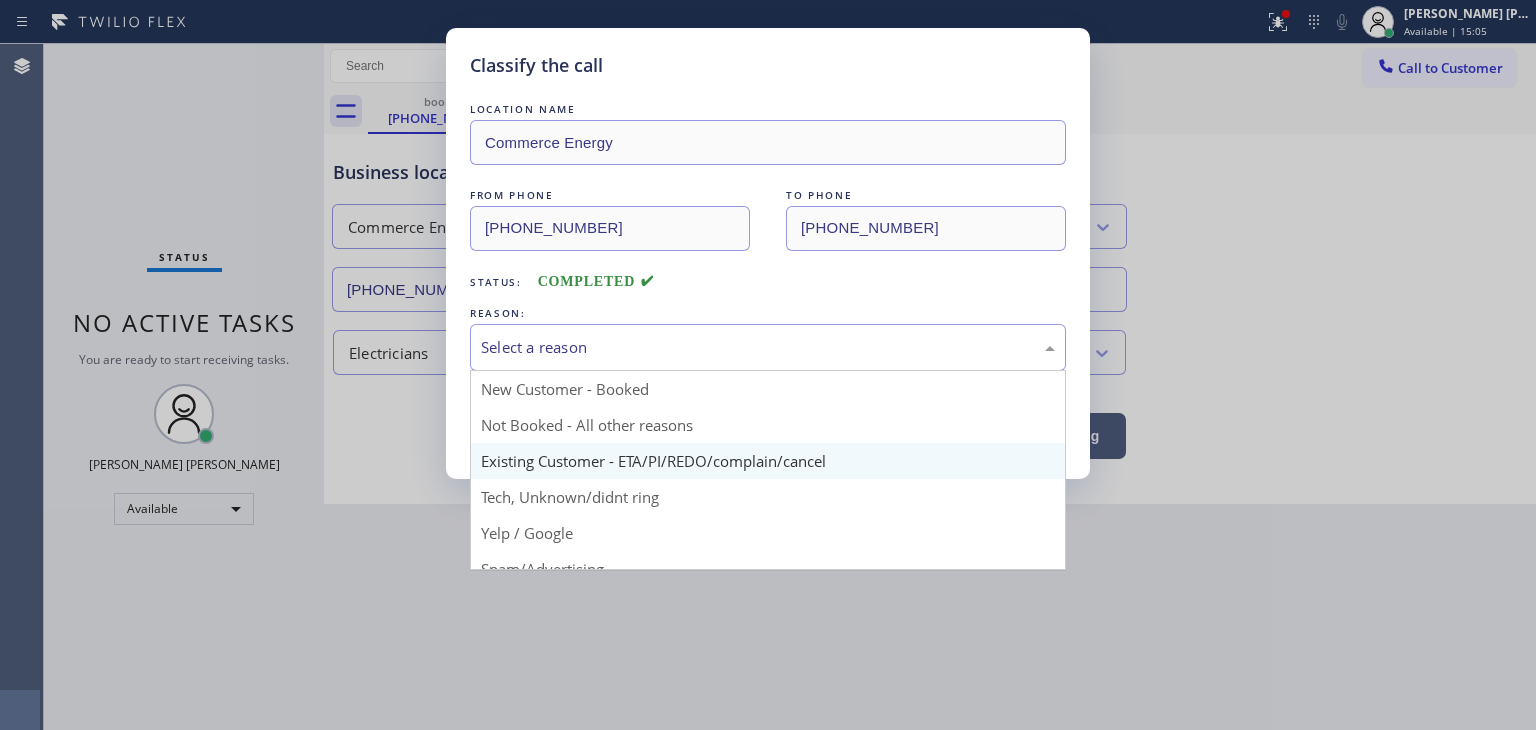 scroll, scrollTop: 100, scrollLeft: 0, axis: vertical 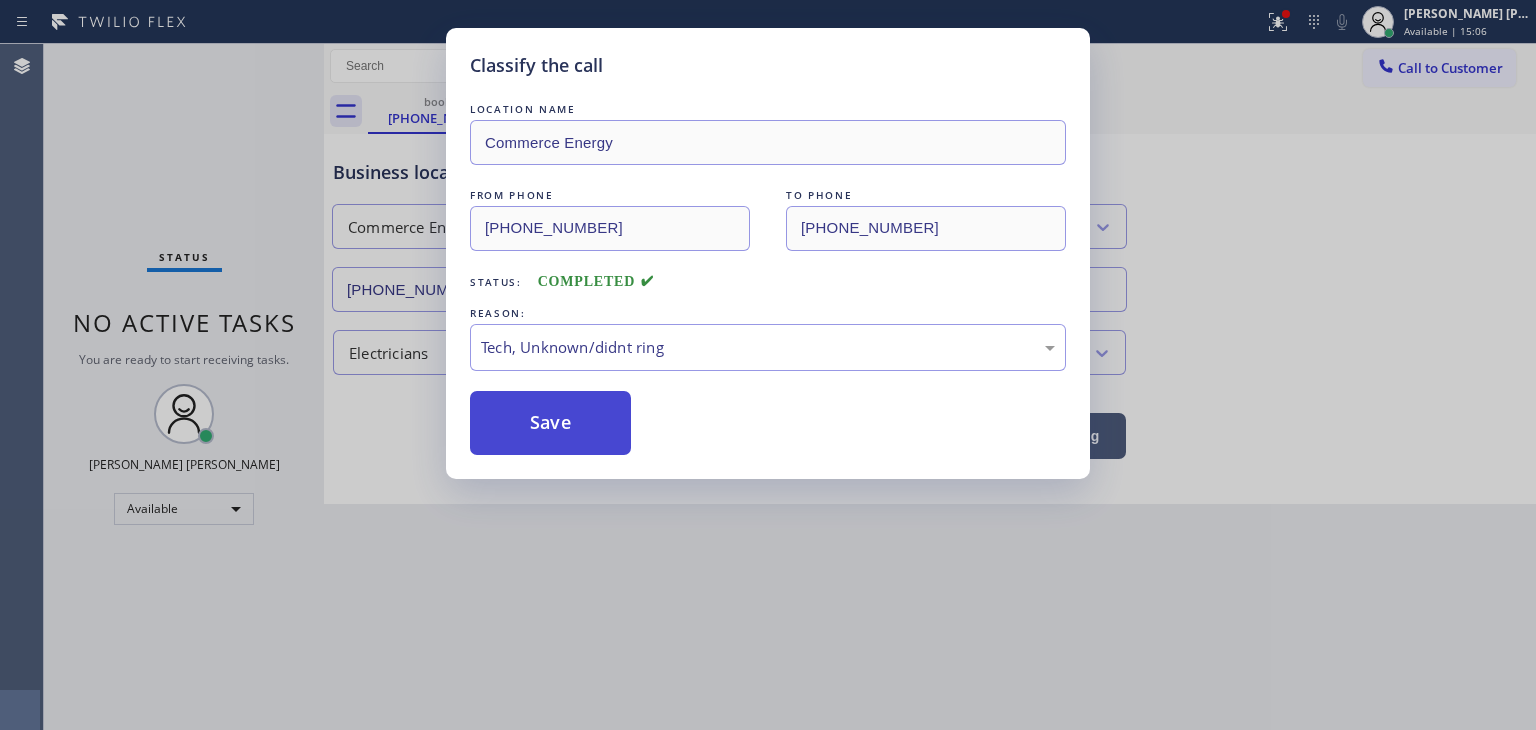 click on "Save" at bounding box center [550, 423] 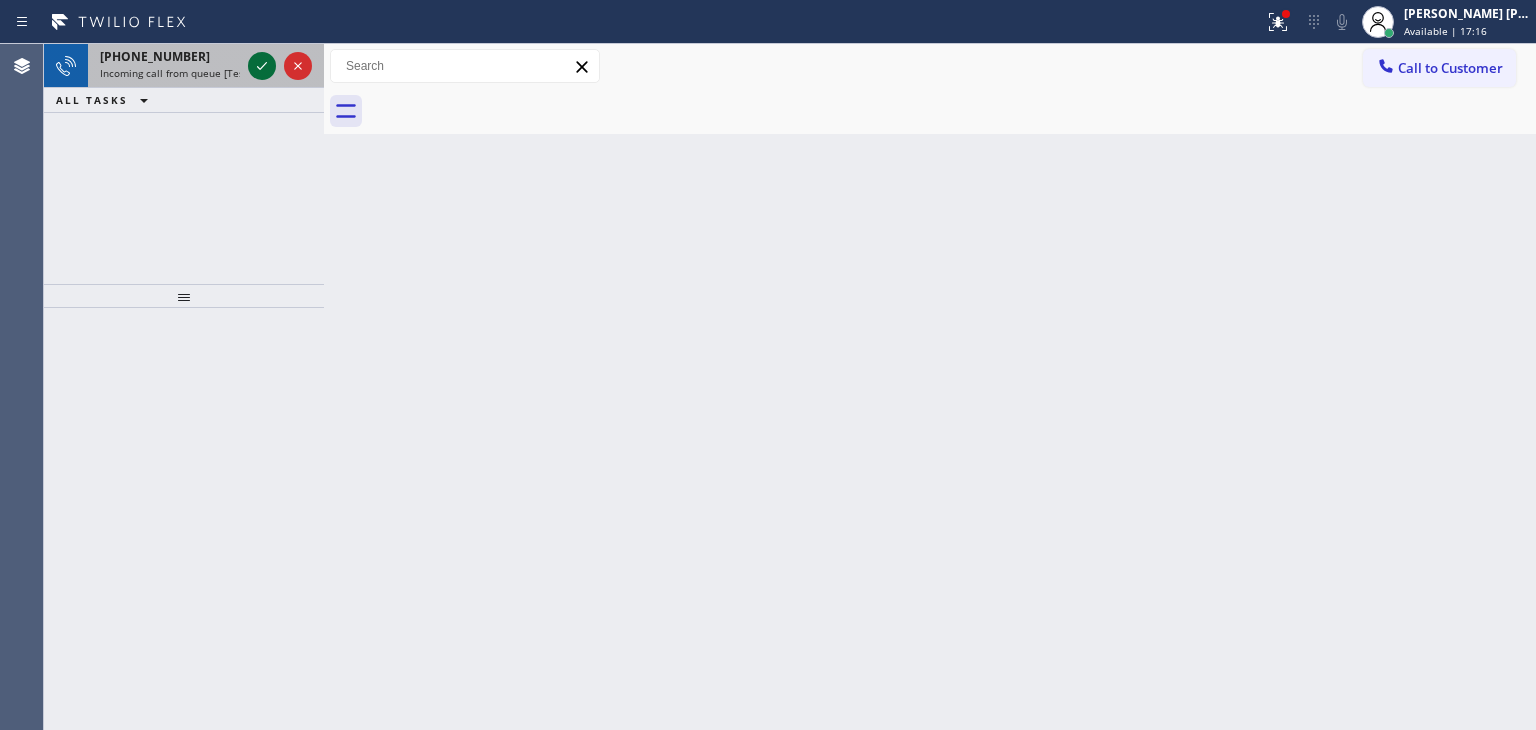 click 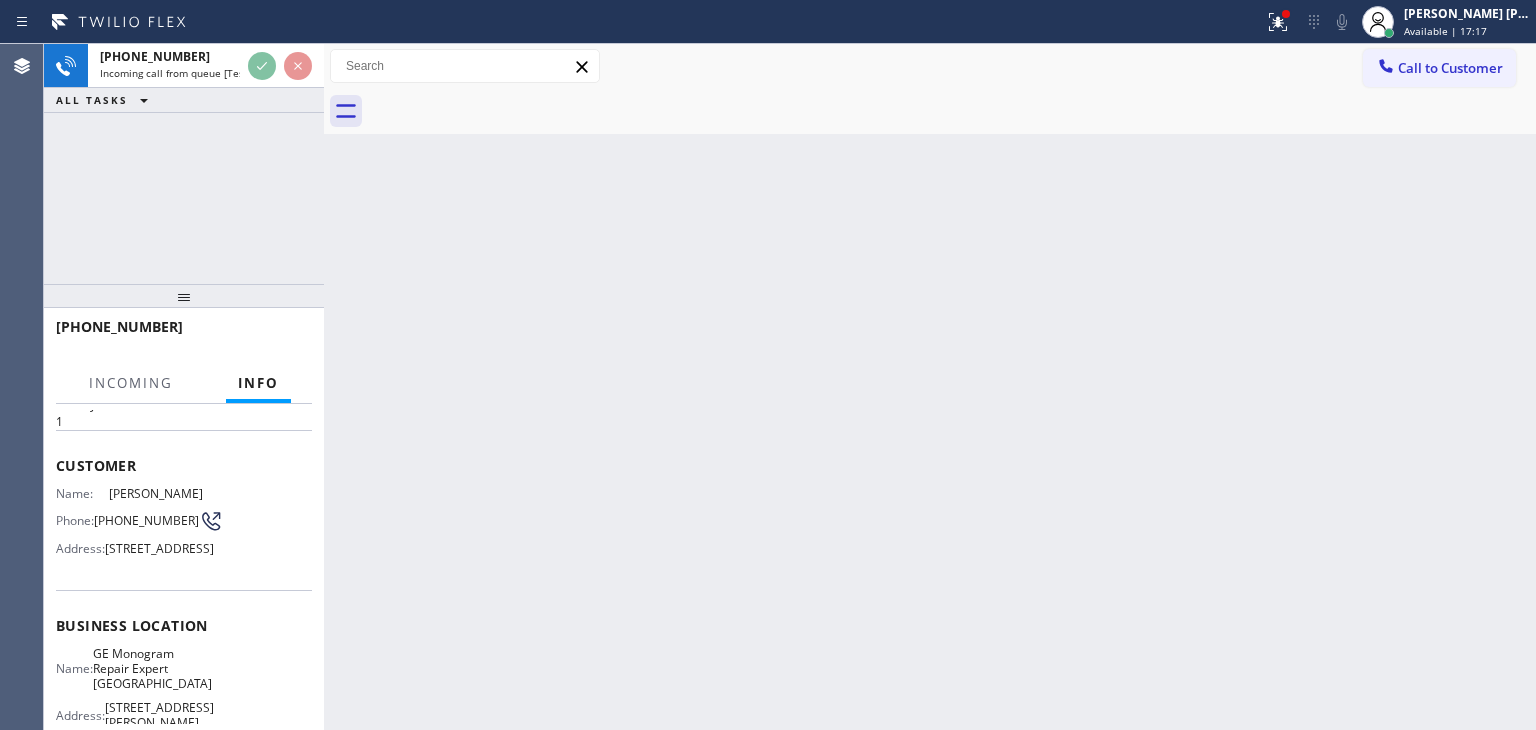 scroll, scrollTop: 100, scrollLeft: 0, axis: vertical 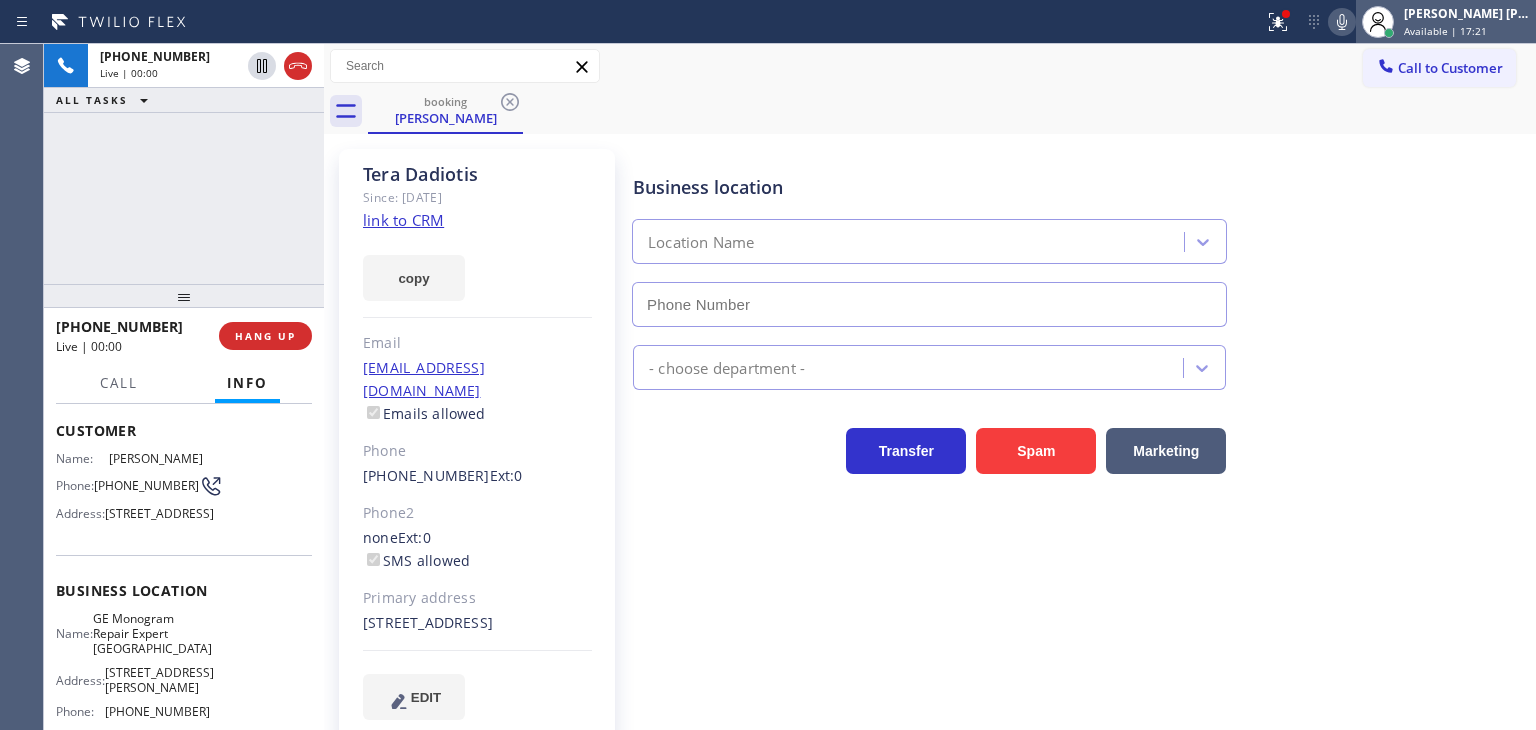 type on "[PHONE_NUMBER]" 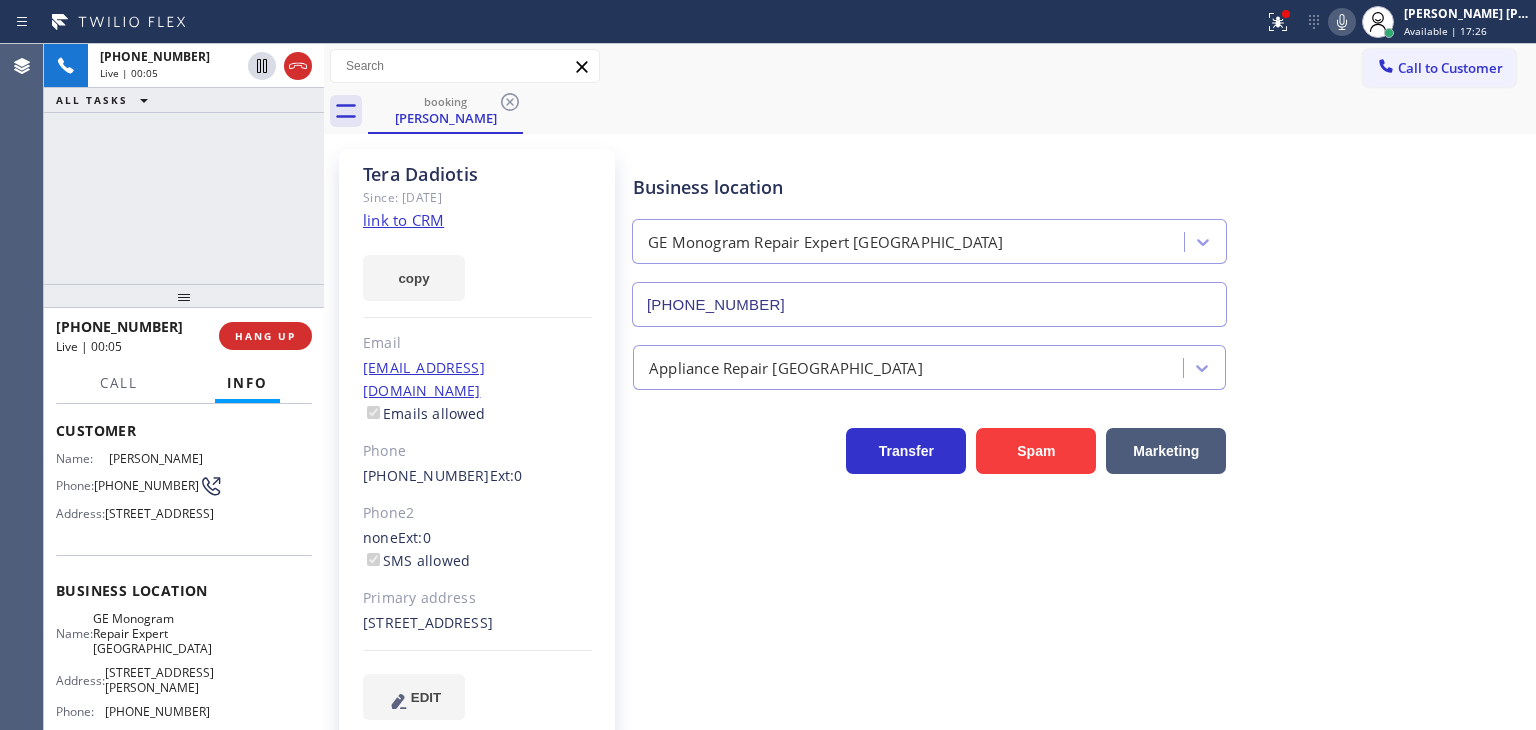 drag, startPoint x: 1535, startPoint y: 21, endPoint x: 1046, endPoint y: 79, distance: 492.42767 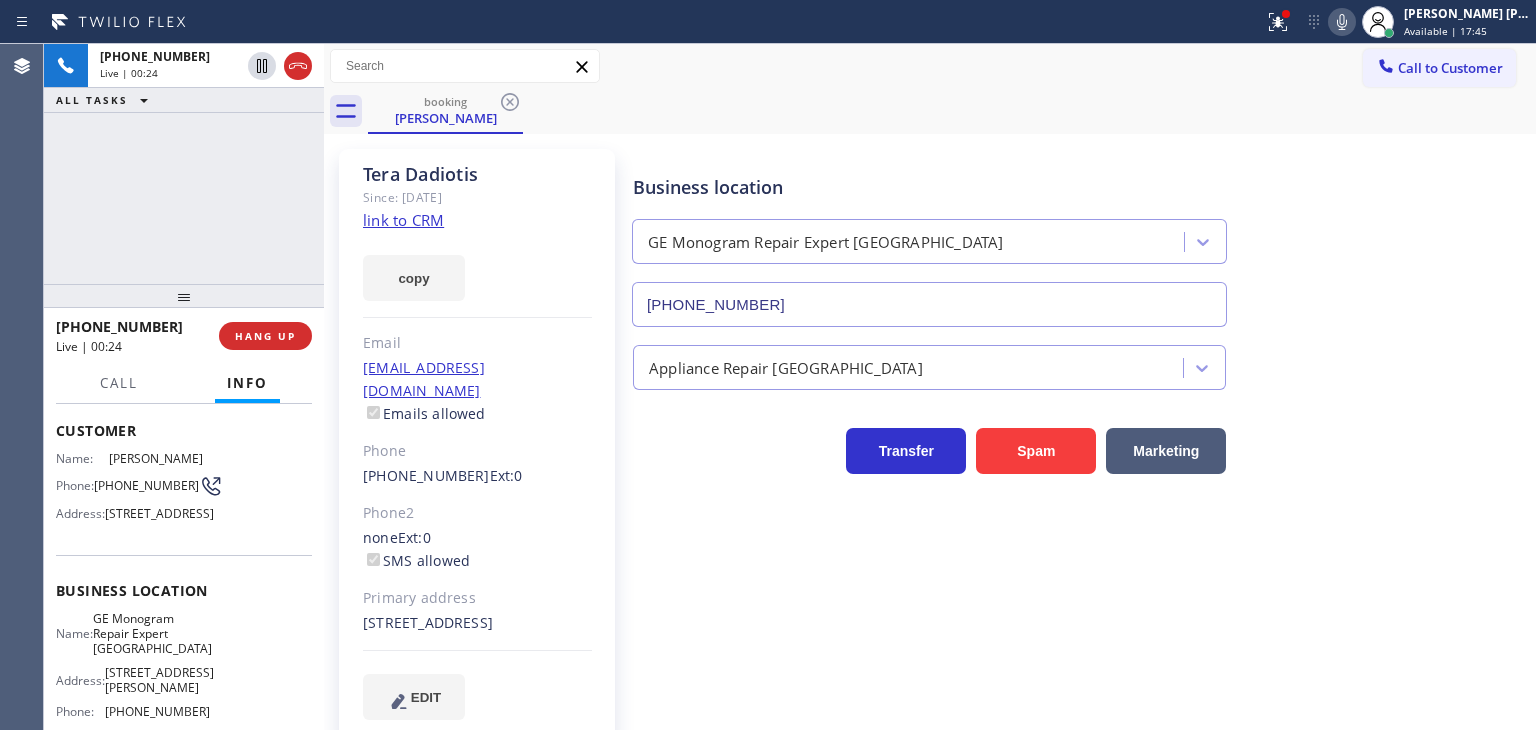 click on "link to CRM" 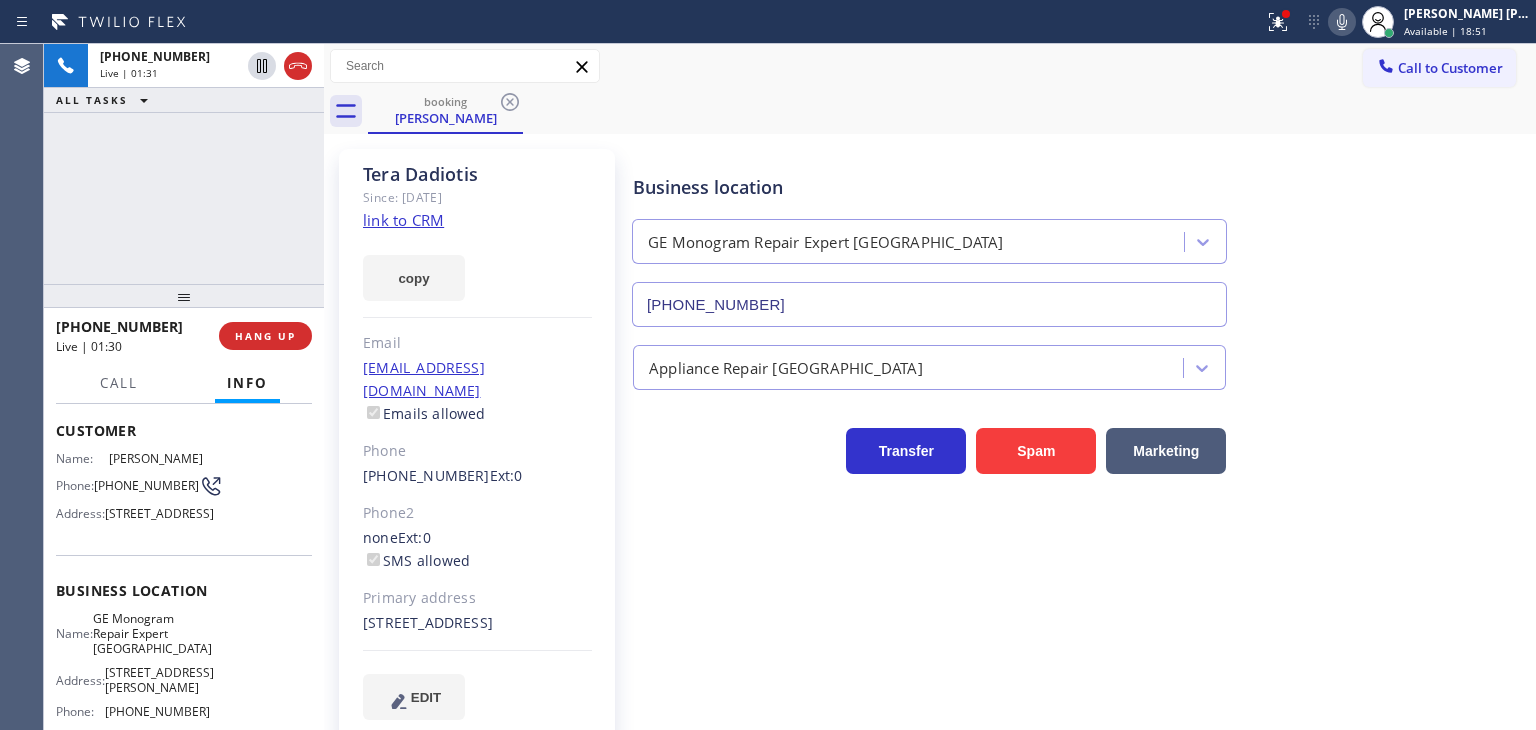 click 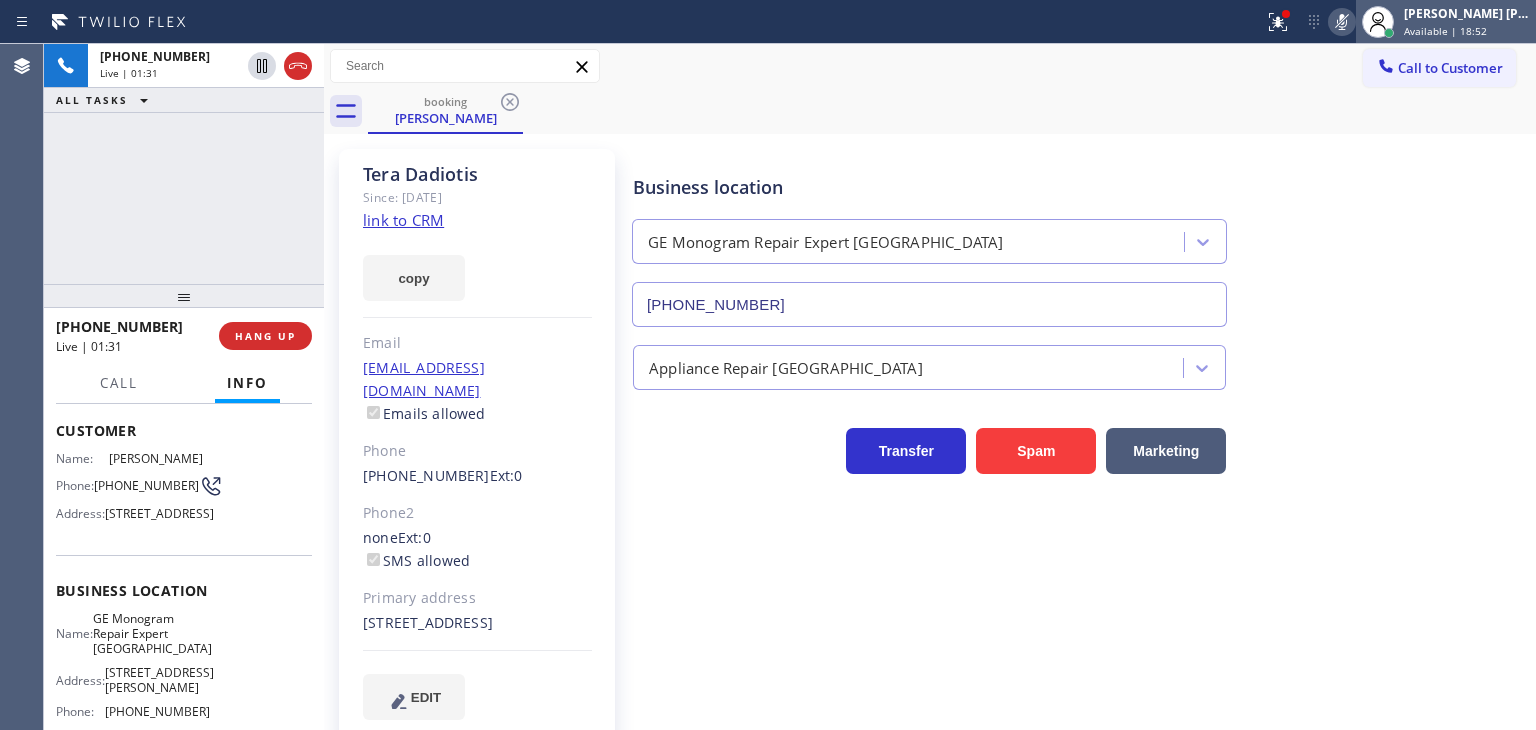 click on "Available | 18:52" at bounding box center [1445, 31] 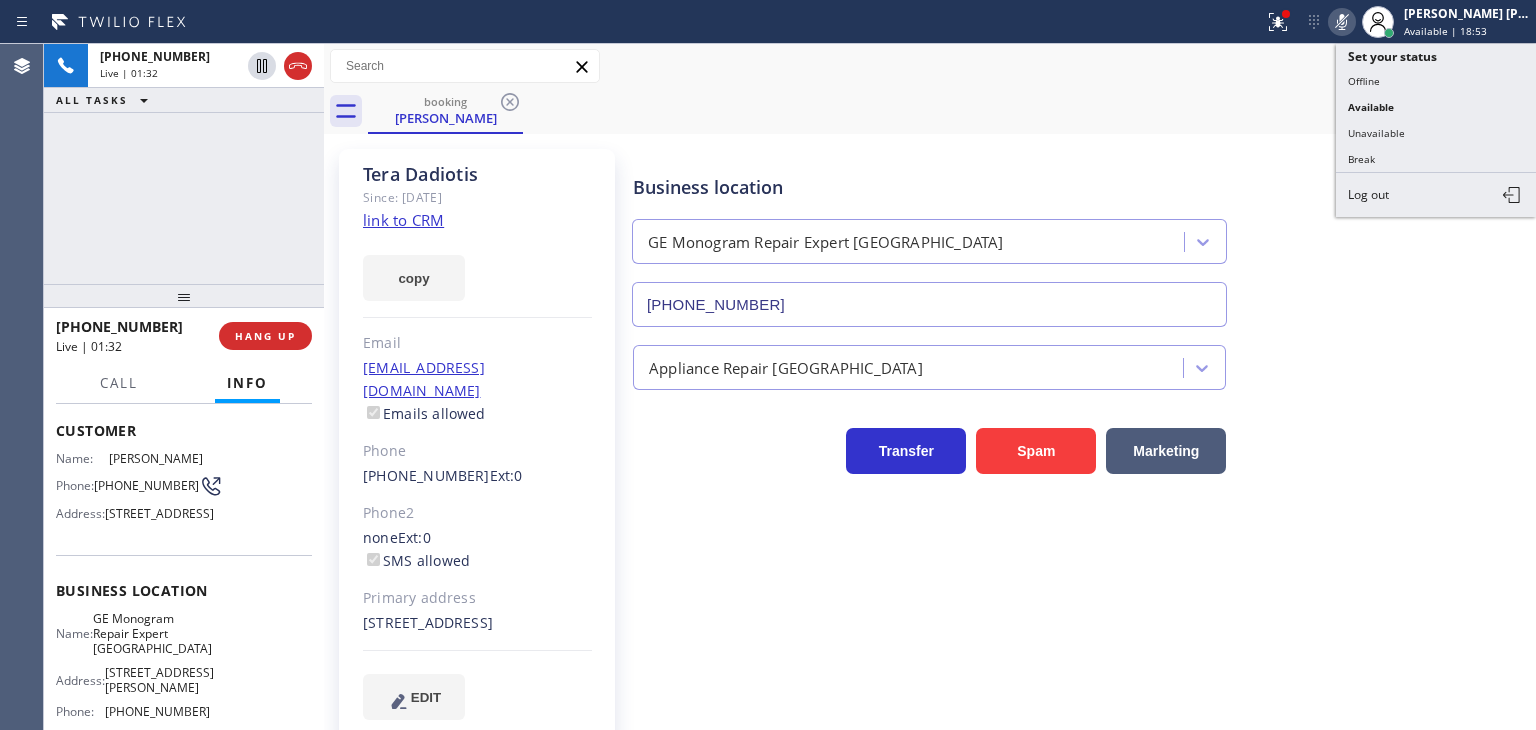drag, startPoint x: 1446, startPoint y: 122, endPoint x: 700, endPoint y: 3, distance: 755.43164 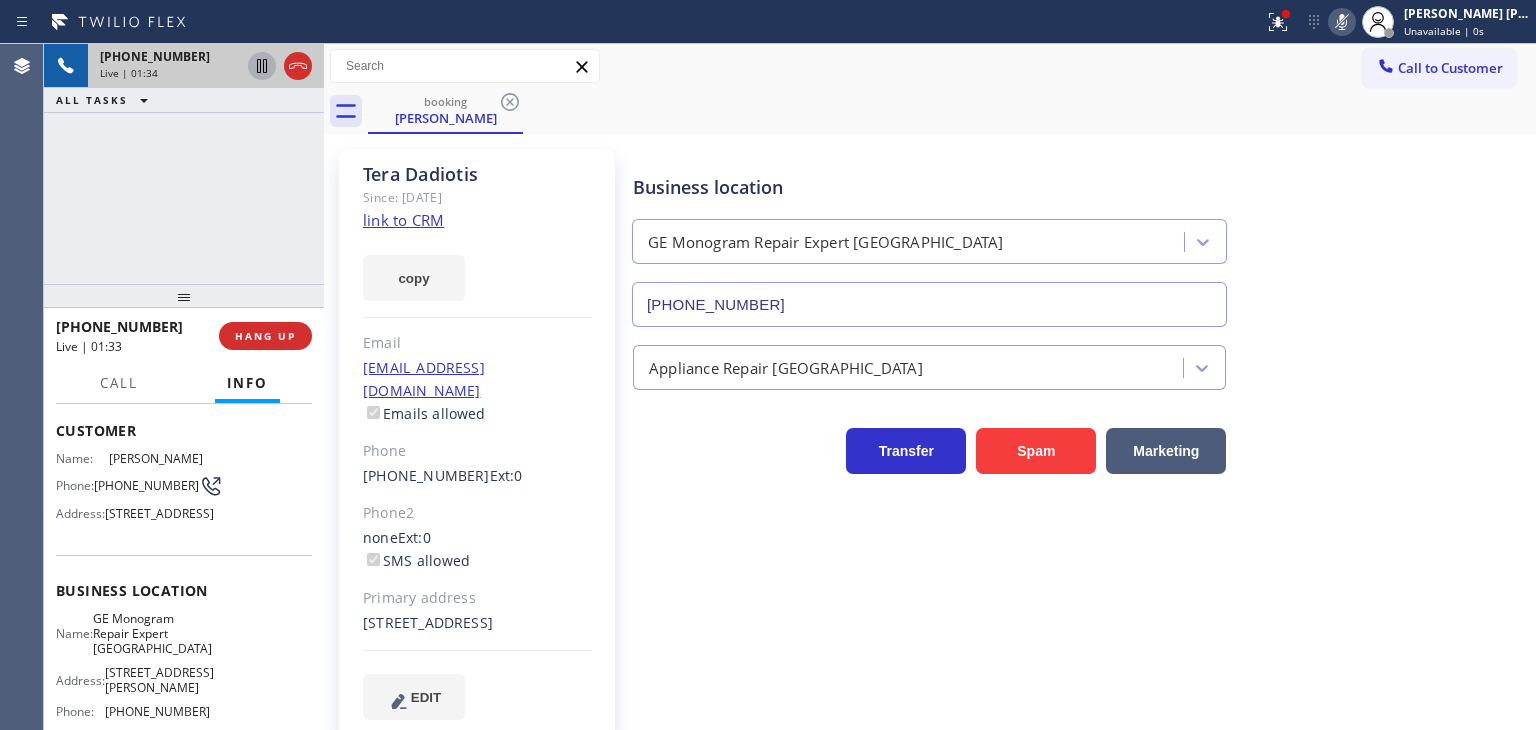 click 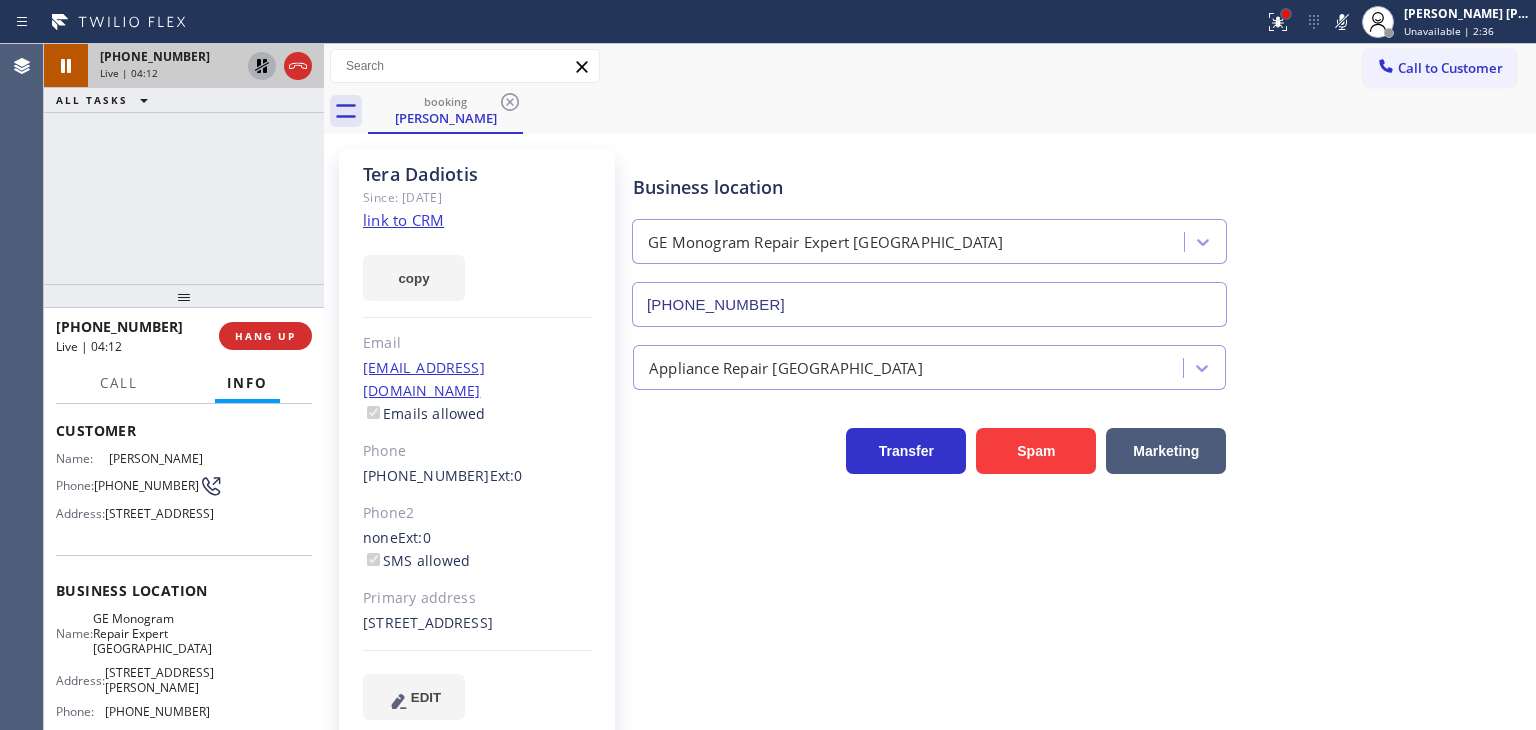 drag, startPoint x: 1379, startPoint y: 17, endPoint x: 1312, endPoint y: 14, distance: 67.06713 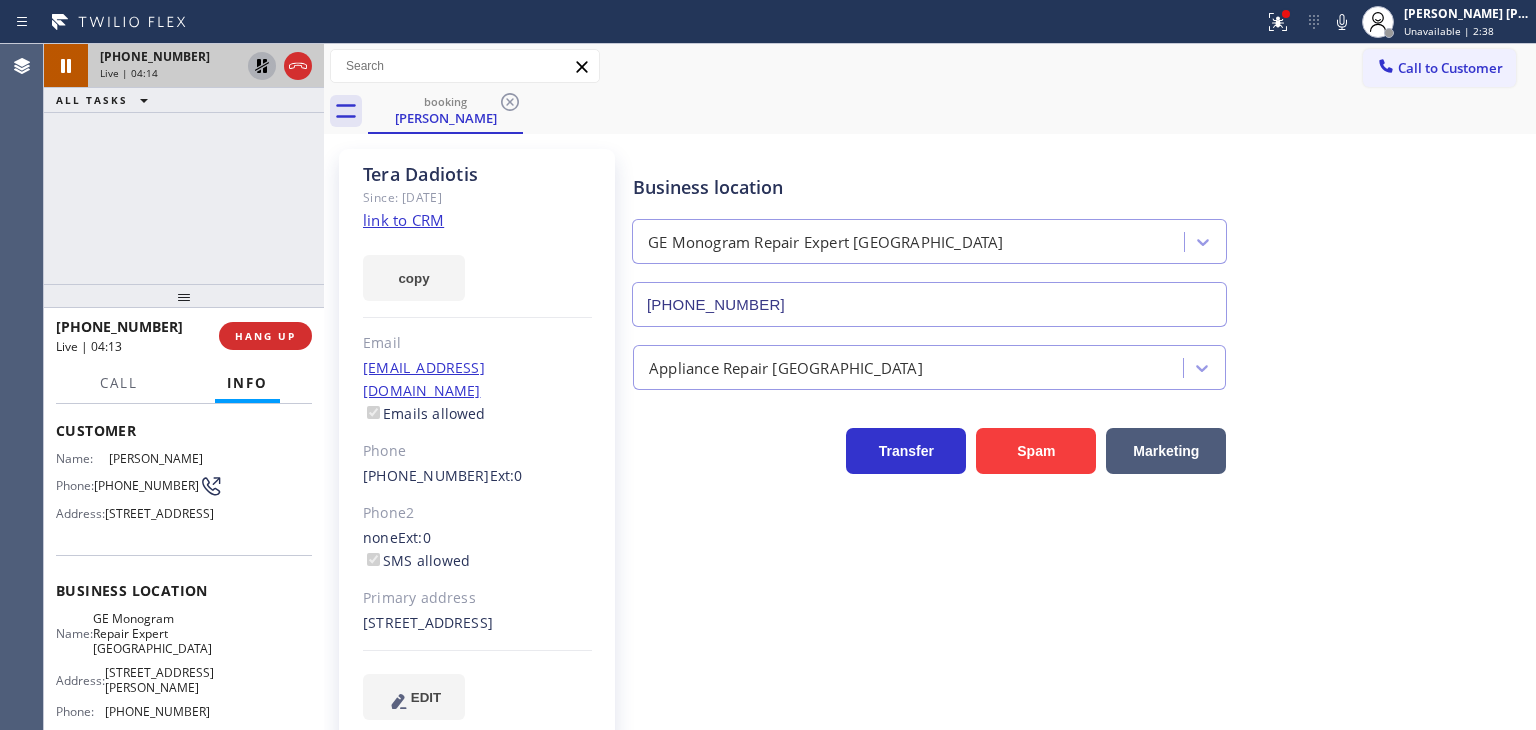 click 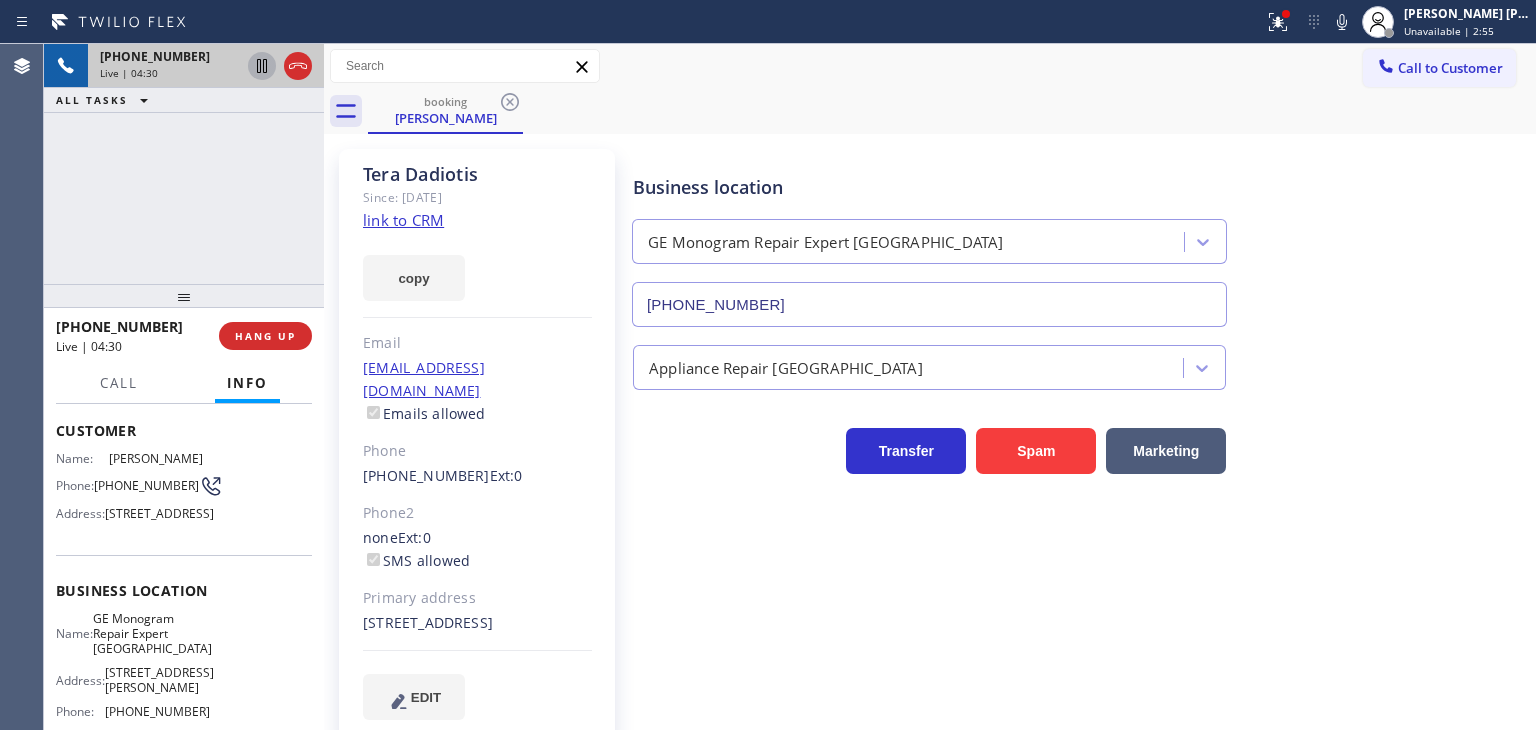scroll, scrollTop: 200, scrollLeft: 0, axis: vertical 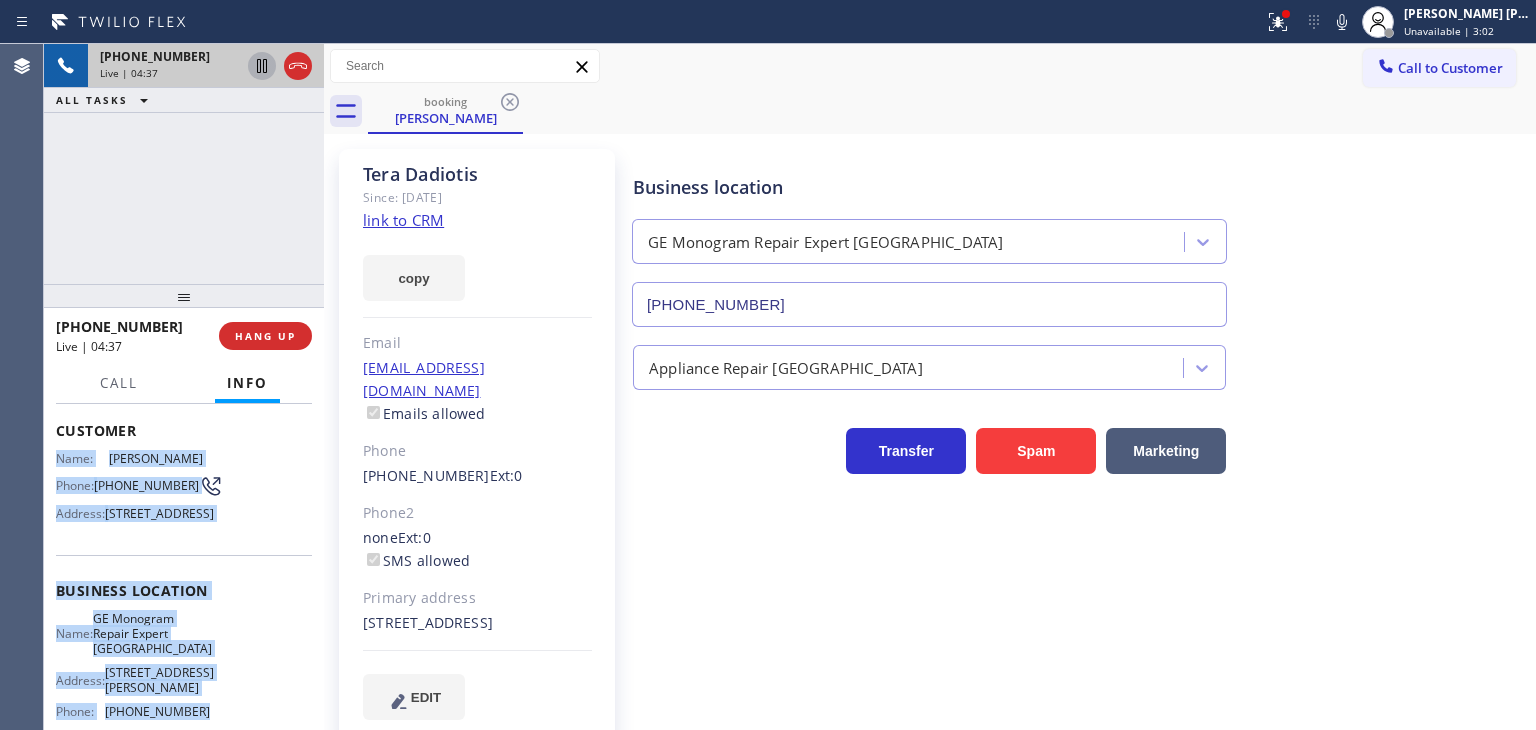 drag, startPoint x: 207, startPoint y: 660, endPoint x: 47, endPoint y: 450, distance: 264.00757 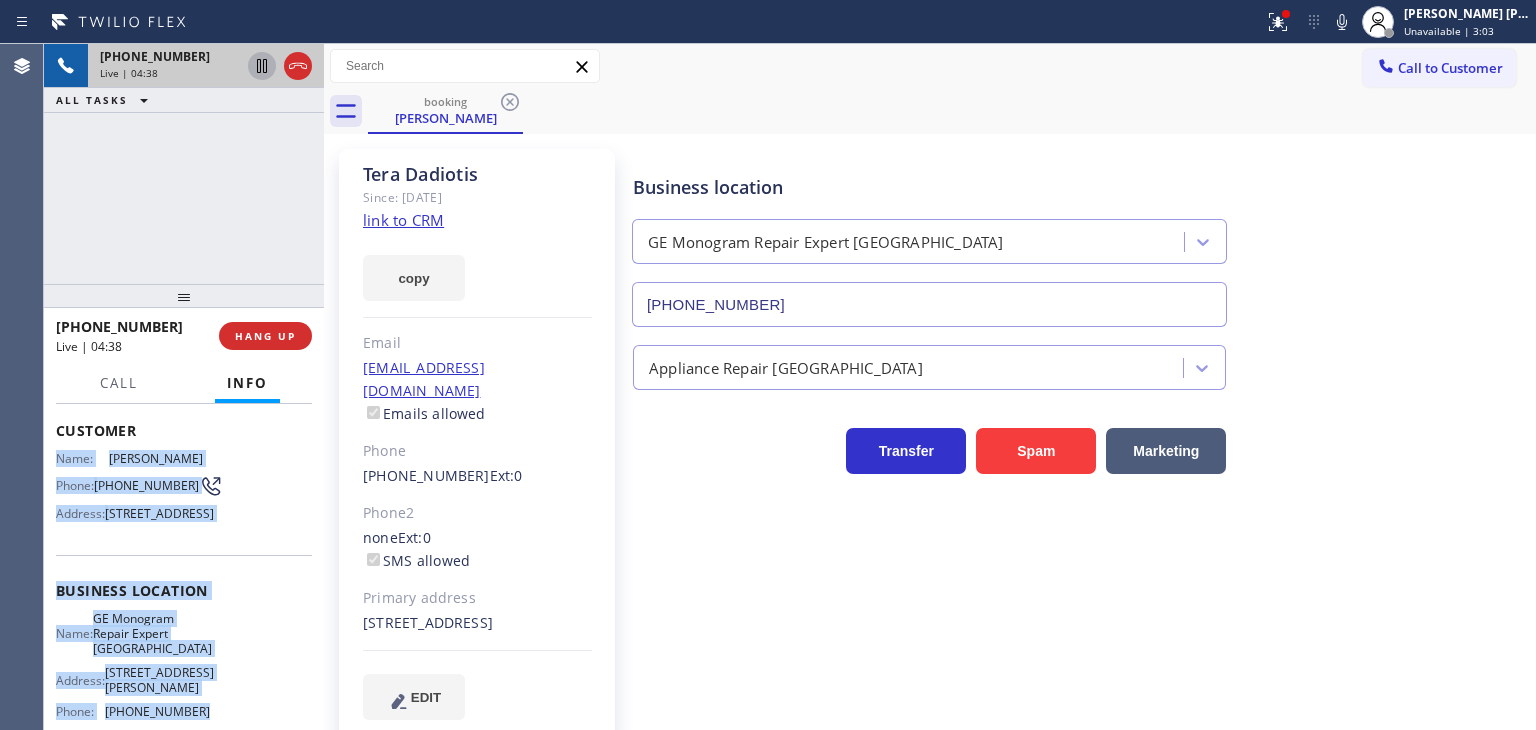 copy on "Name: [PERSON_NAME] Phone: [PHONE_NUMBER] Address: [STREET_ADDRESS] Business location Name: GE Monogram Repair Expert Castle Rock Address: [STREET_ADDRESS][PERSON_NAME]  Phone: [PHONE_NUMBER]" 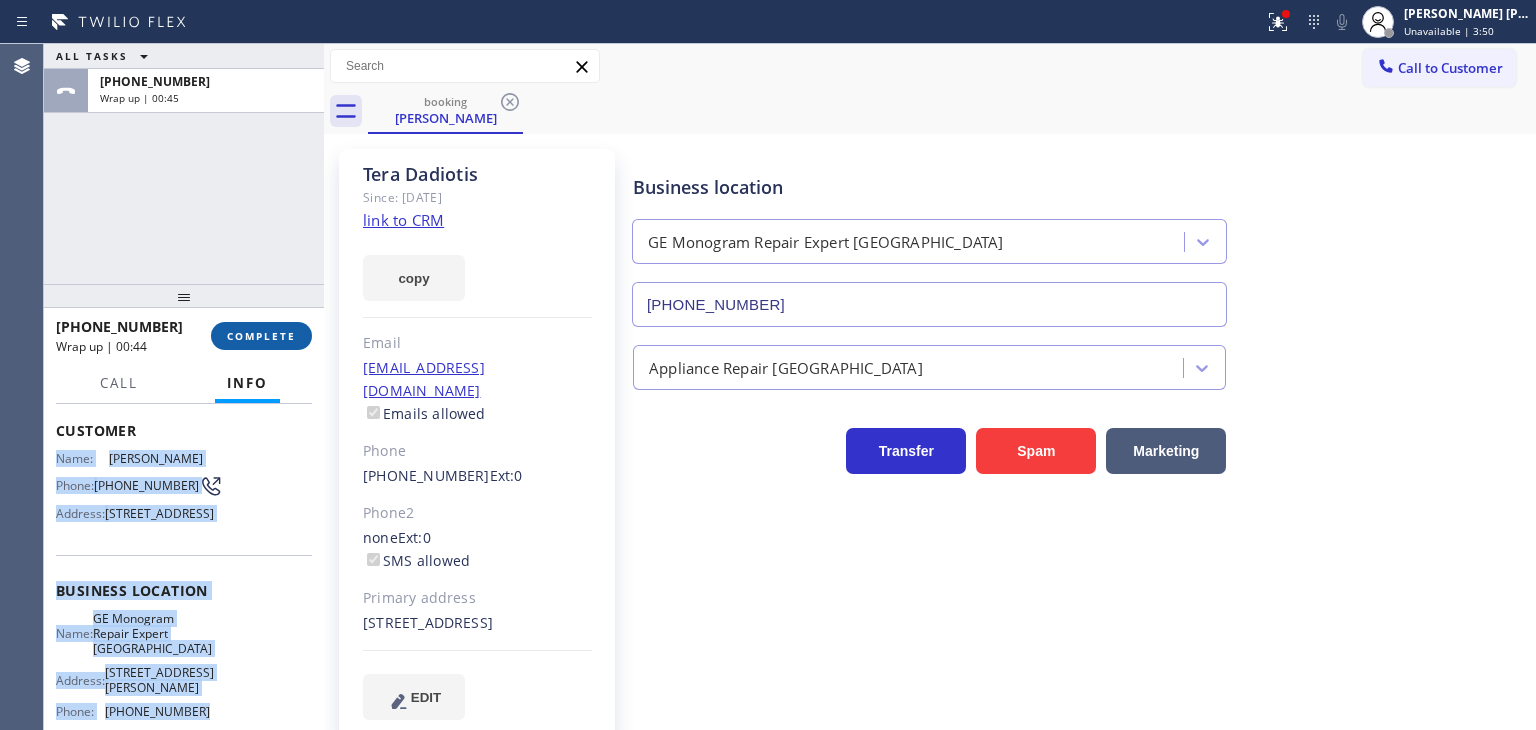 click on "COMPLETE" at bounding box center [261, 336] 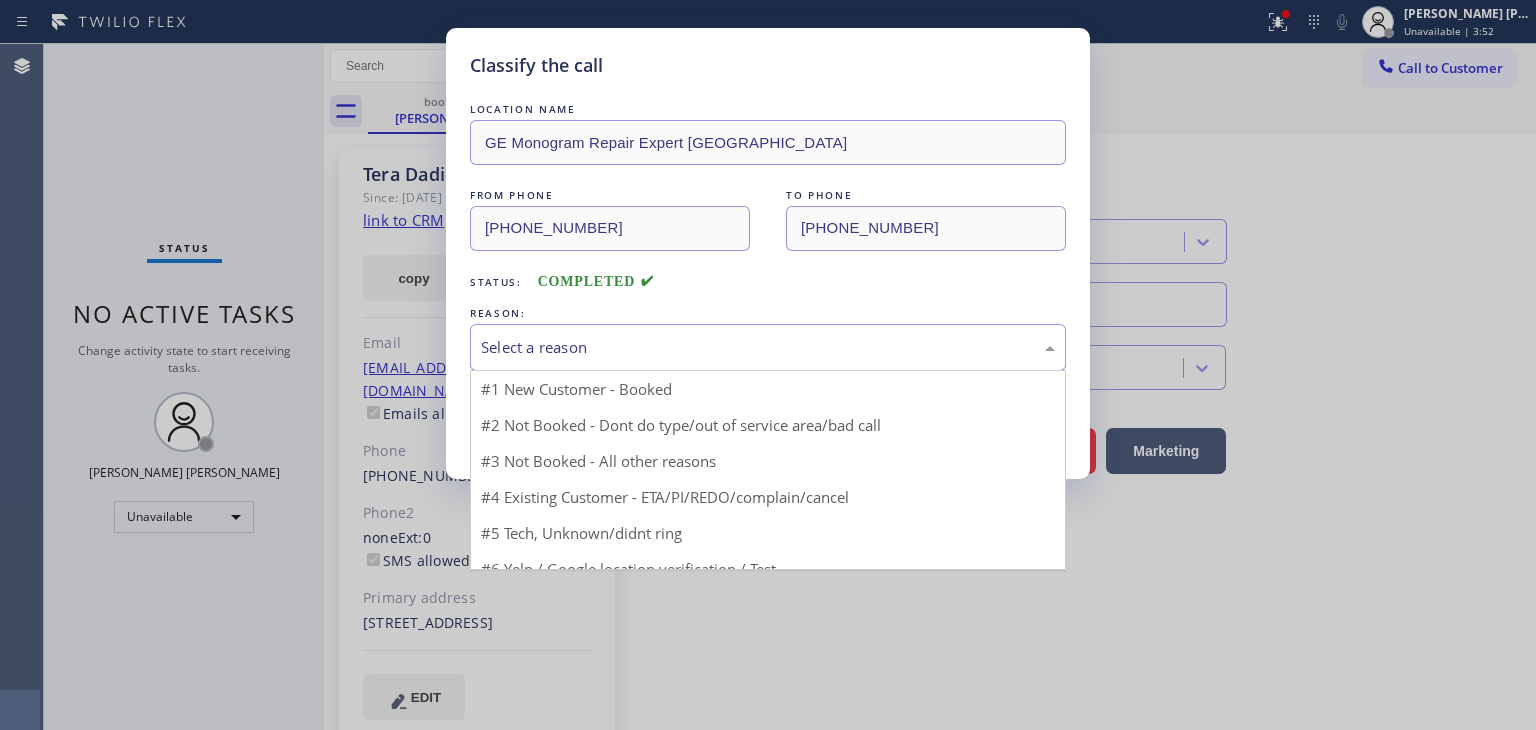 click on "Select a reason" at bounding box center (768, 347) 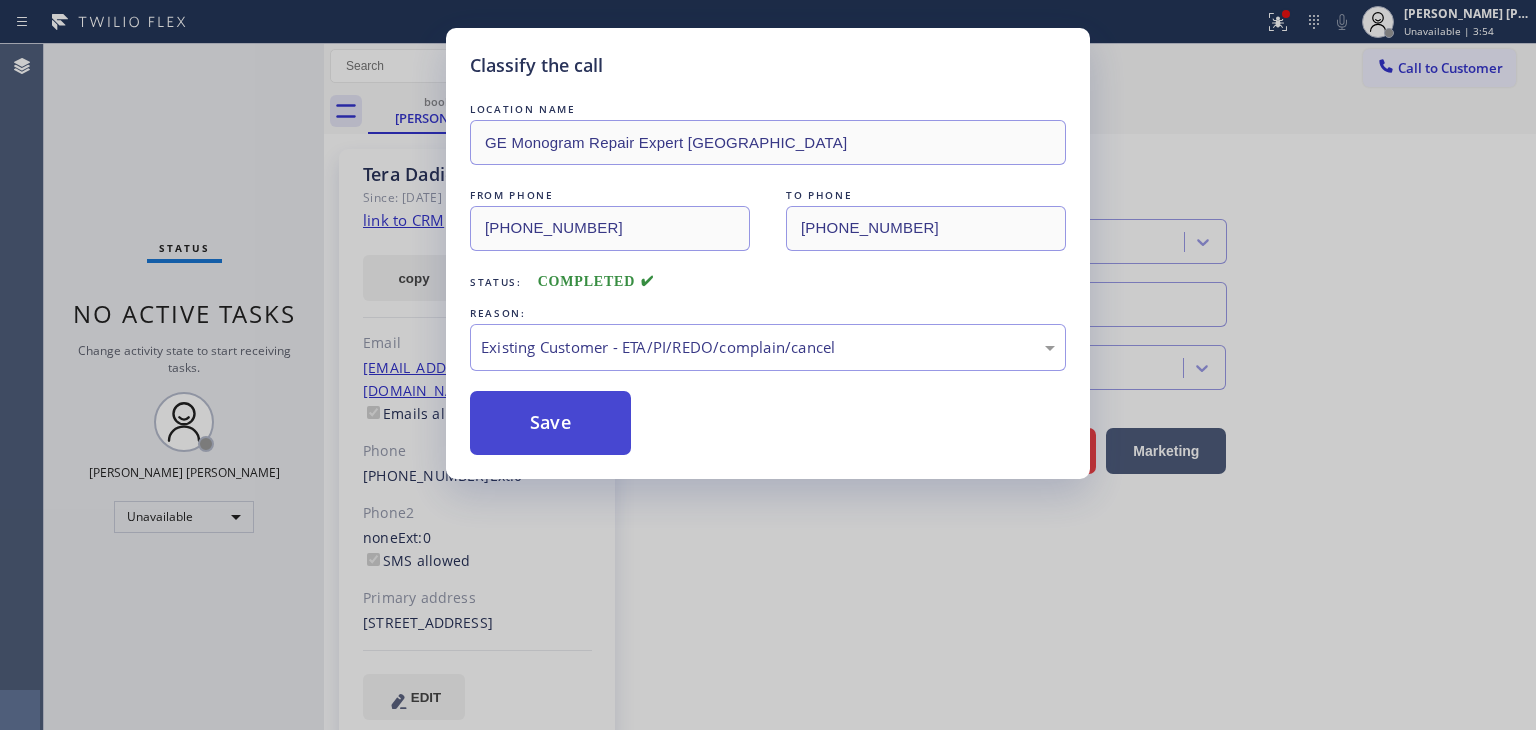 click on "Save" at bounding box center (550, 423) 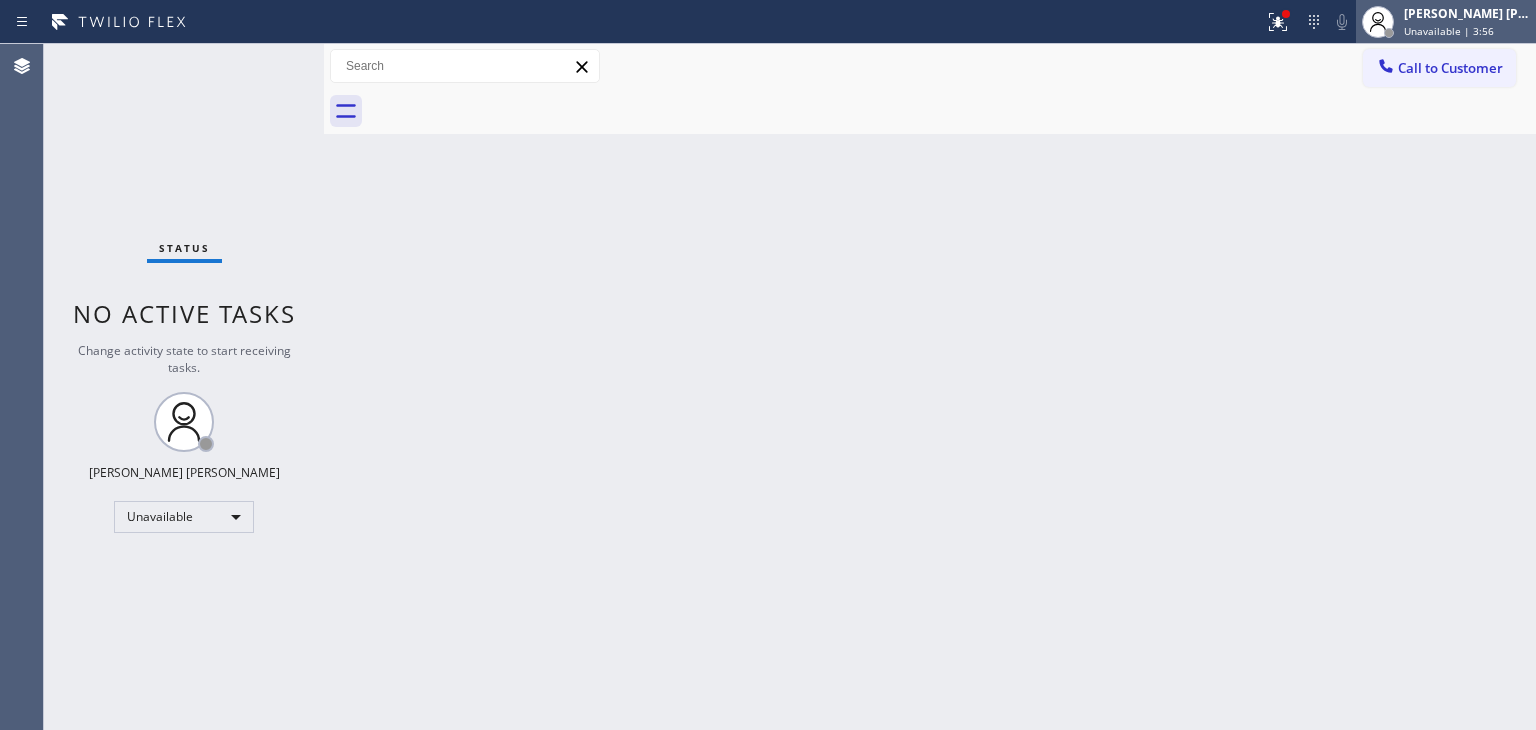 click on "Unavailable | 3:56" at bounding box center [1449, 31] 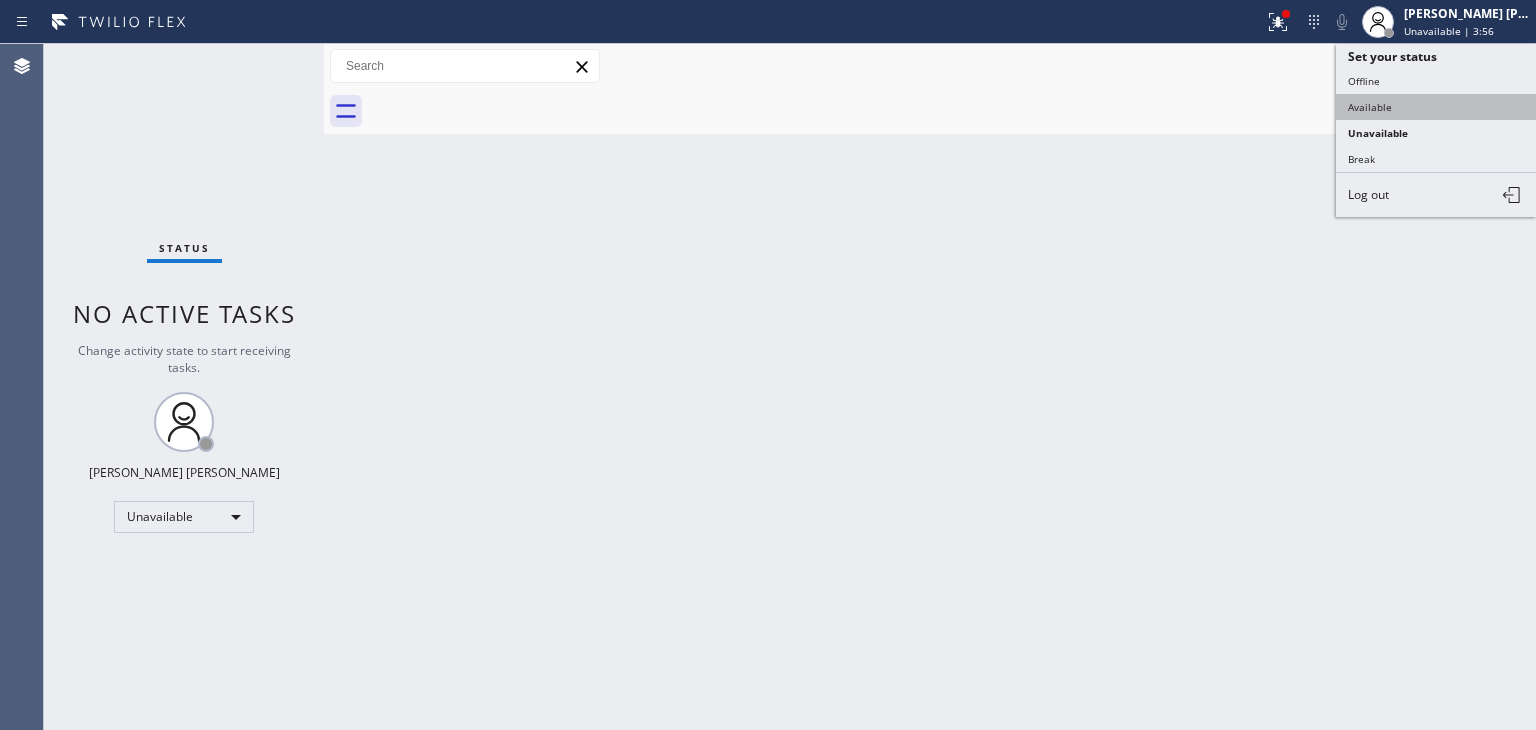 click on "Available" at bounding box center [1436, 107] 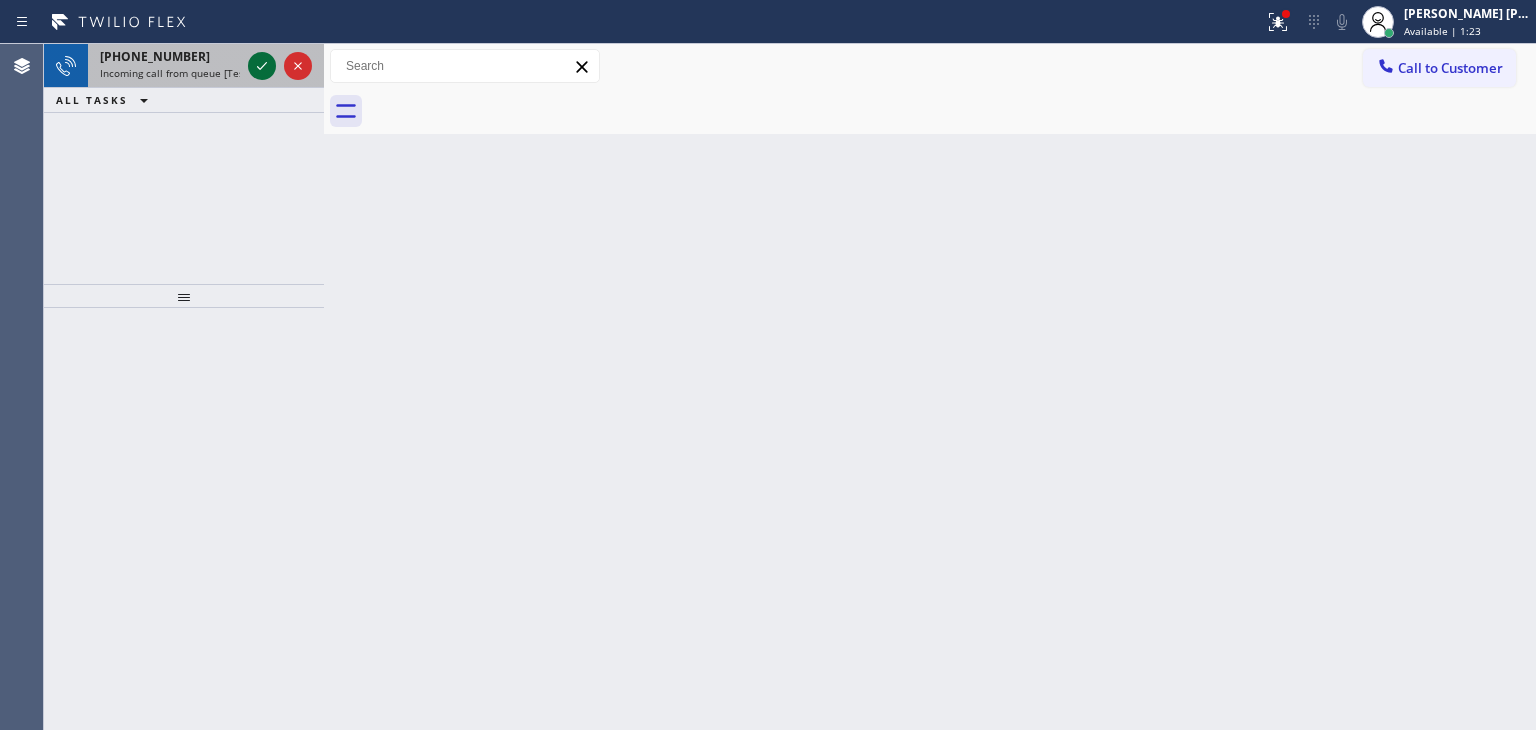 click 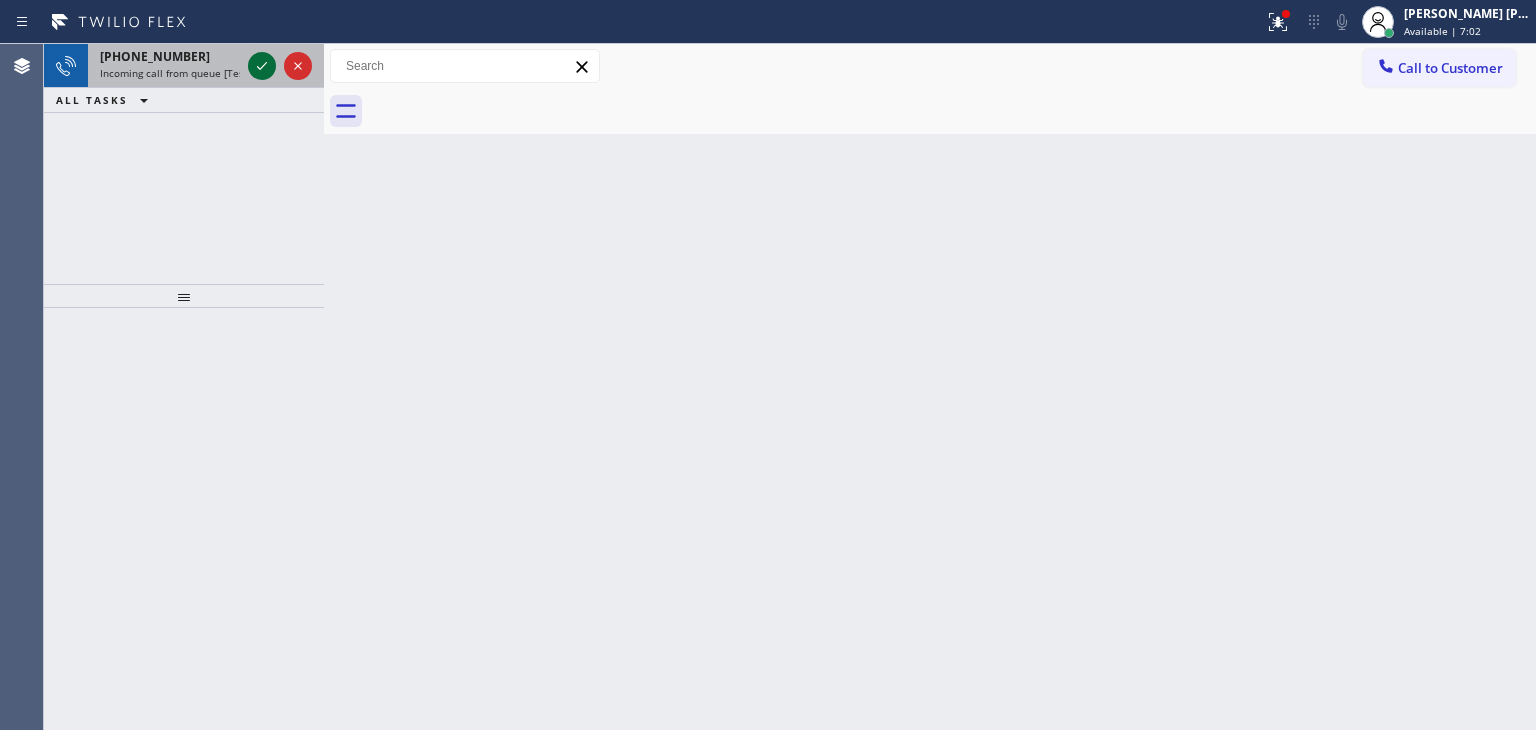 click 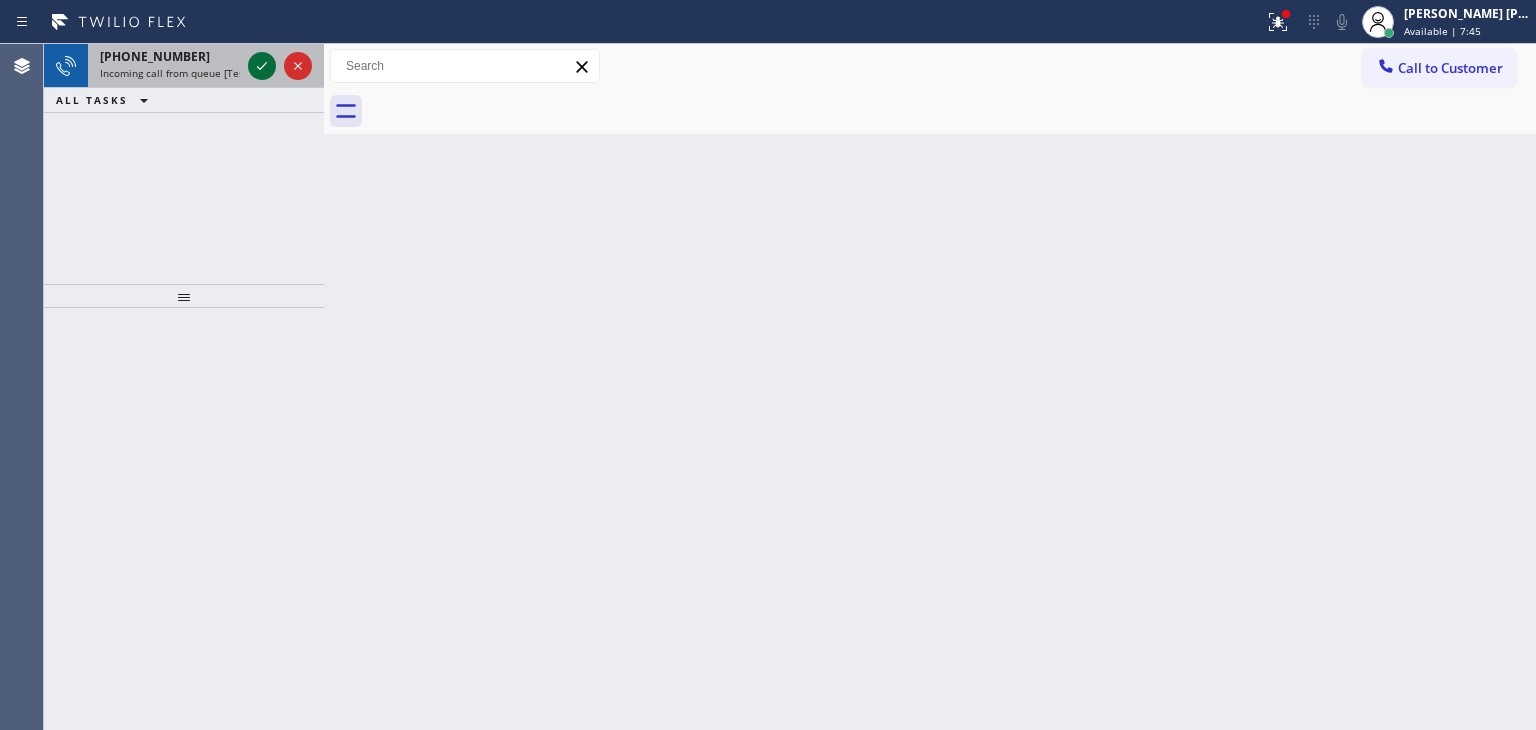 click 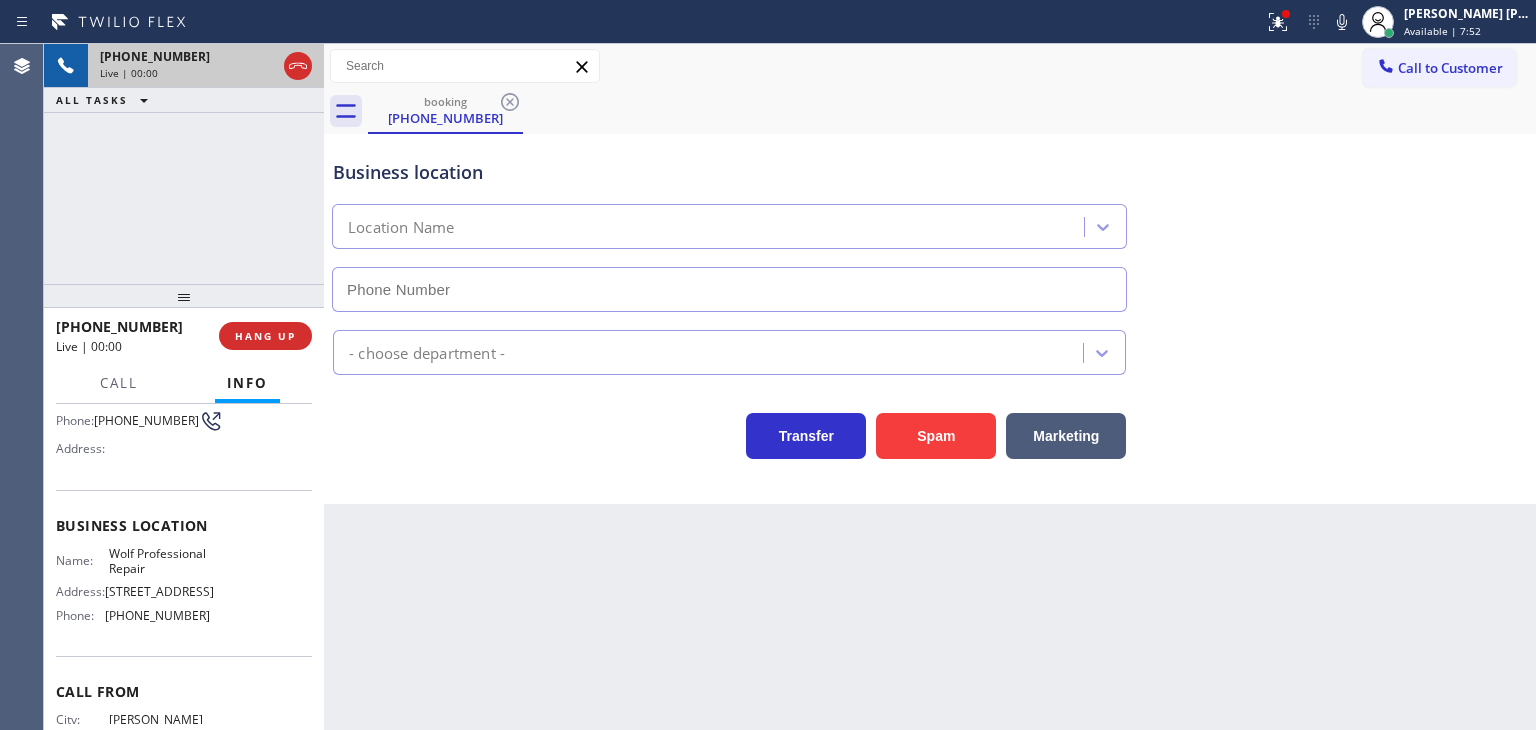 scroll, scrollTop: 200, scrollLeft: 0, axis: vertical 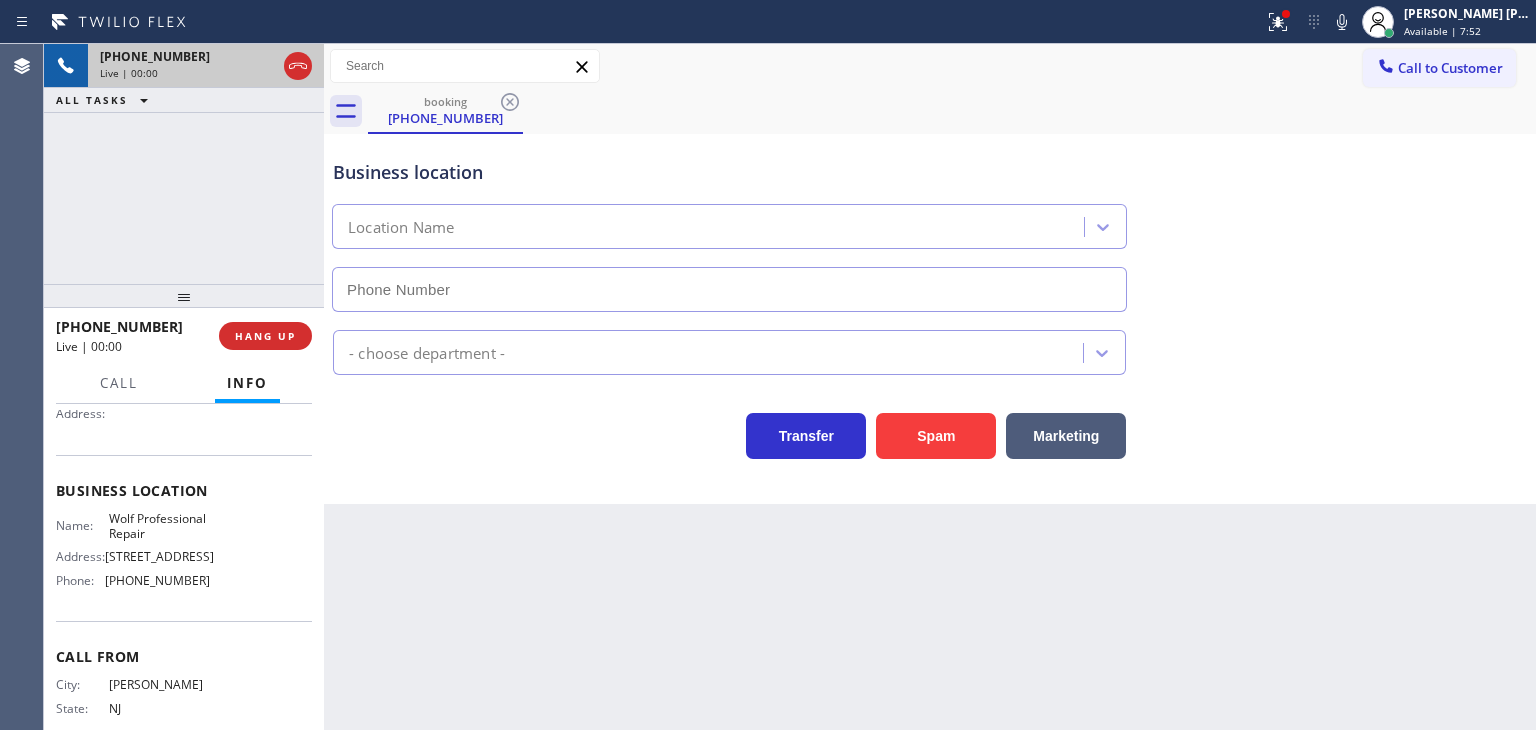 type on "[PHONE_NUMBER]" 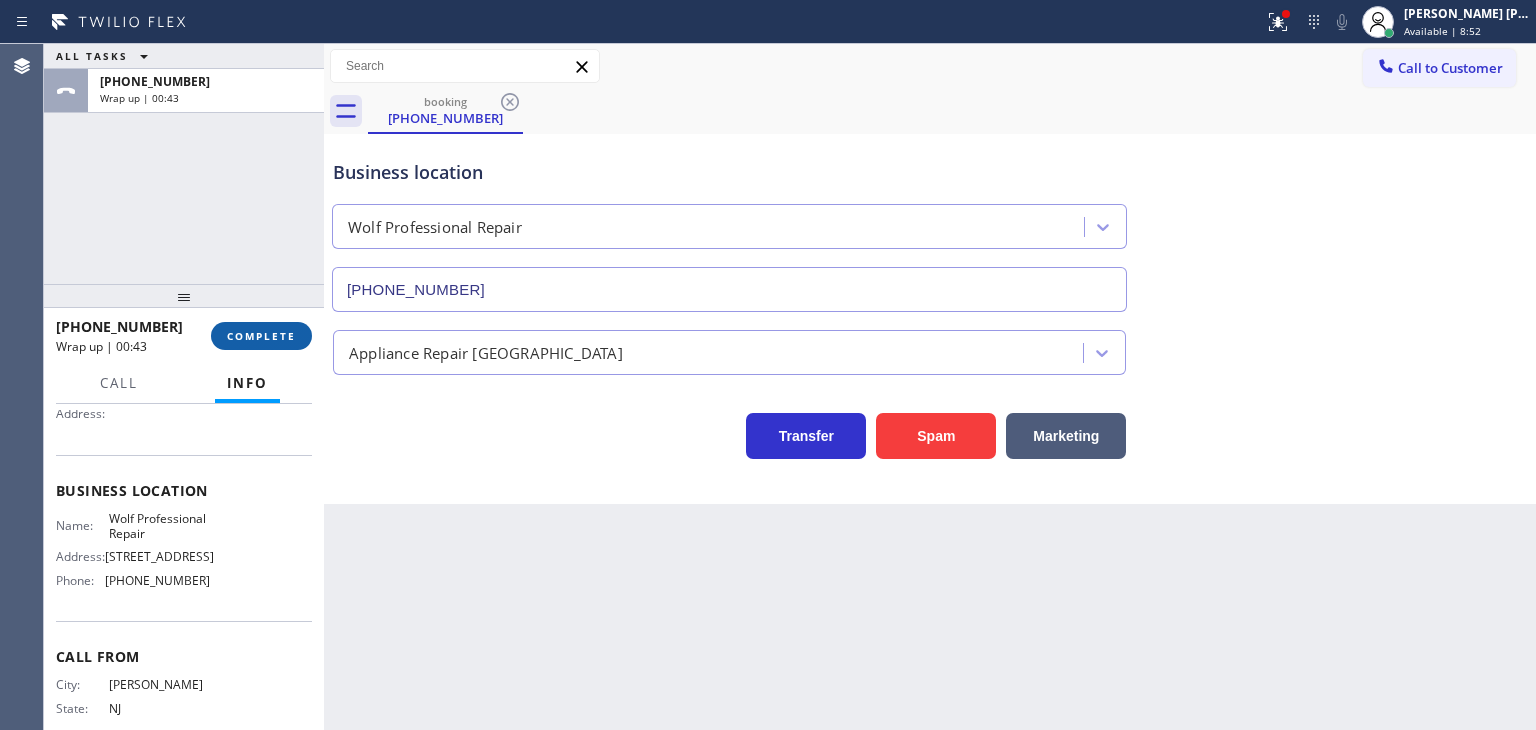 click on "COMPLETE" at bounding box center [261, 336] 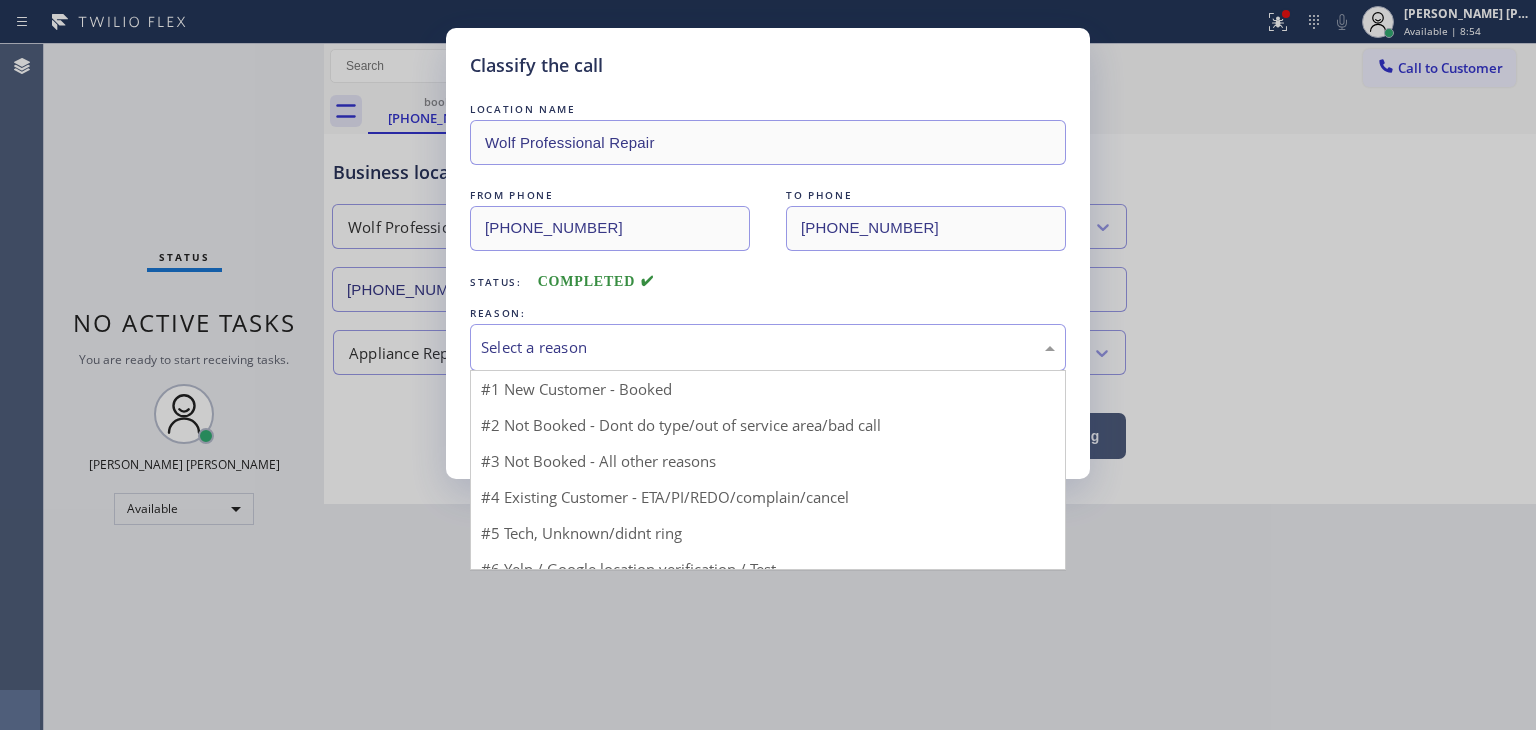 click on "Select a reason" at bounding box center (768, 347) 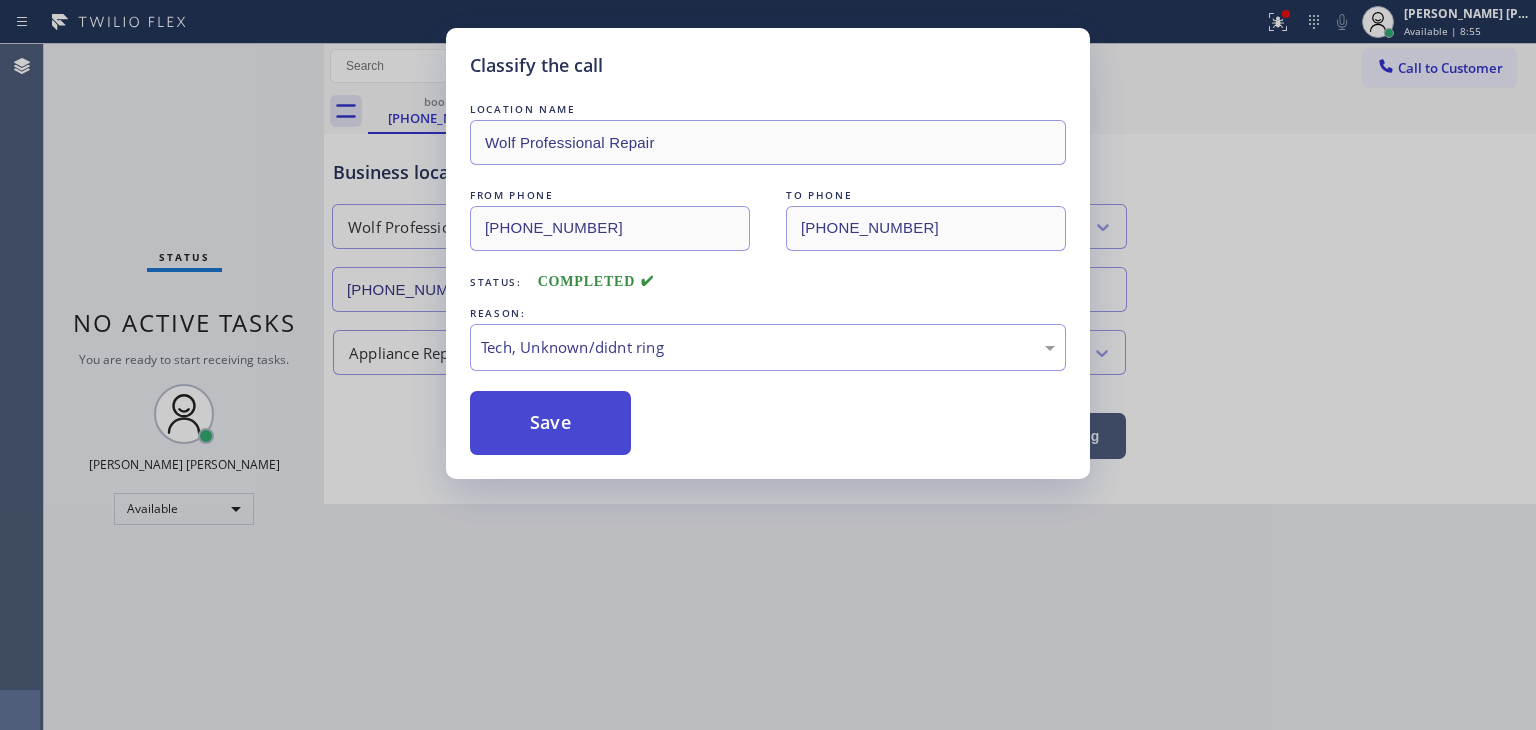 click on "Save" at bounding box center [550, 423] 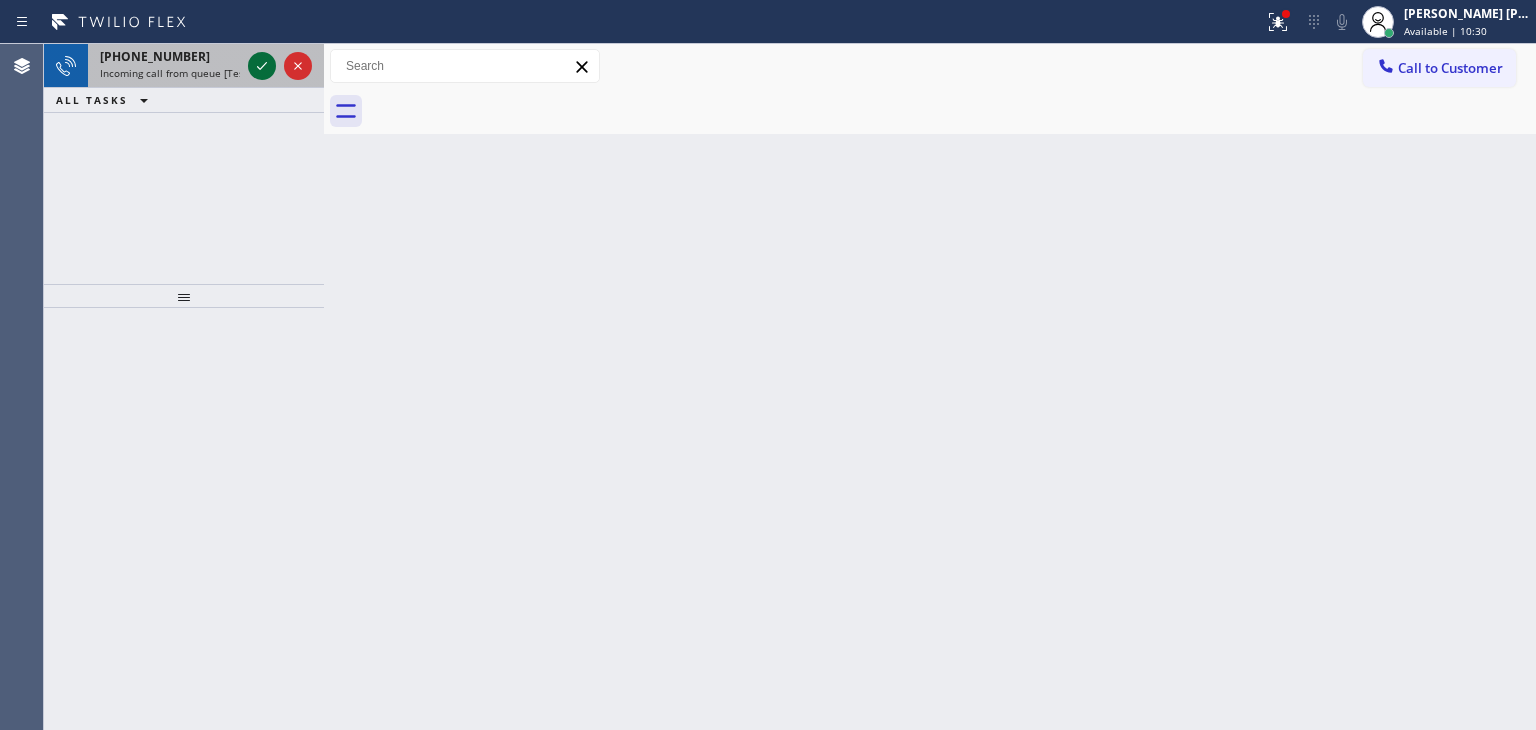click 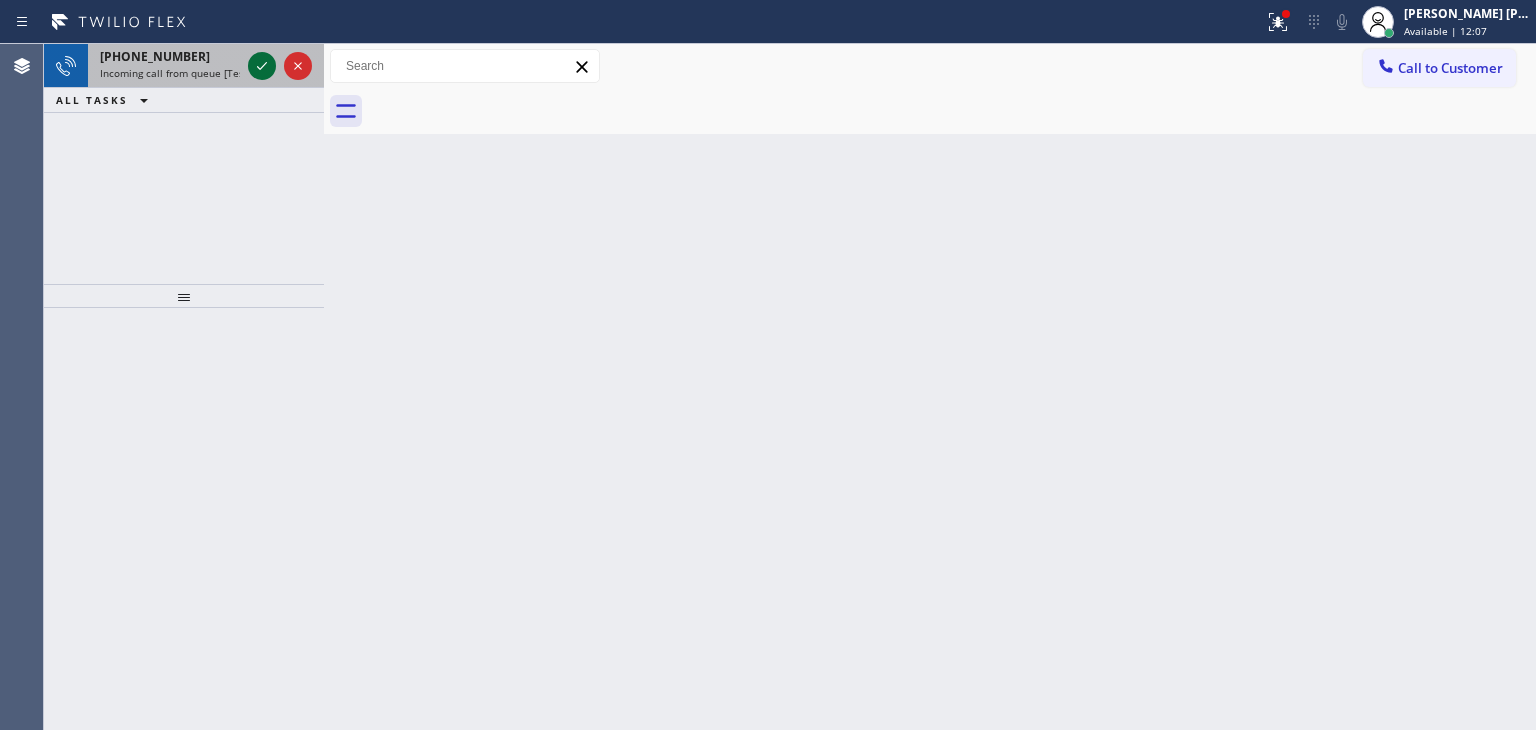 click 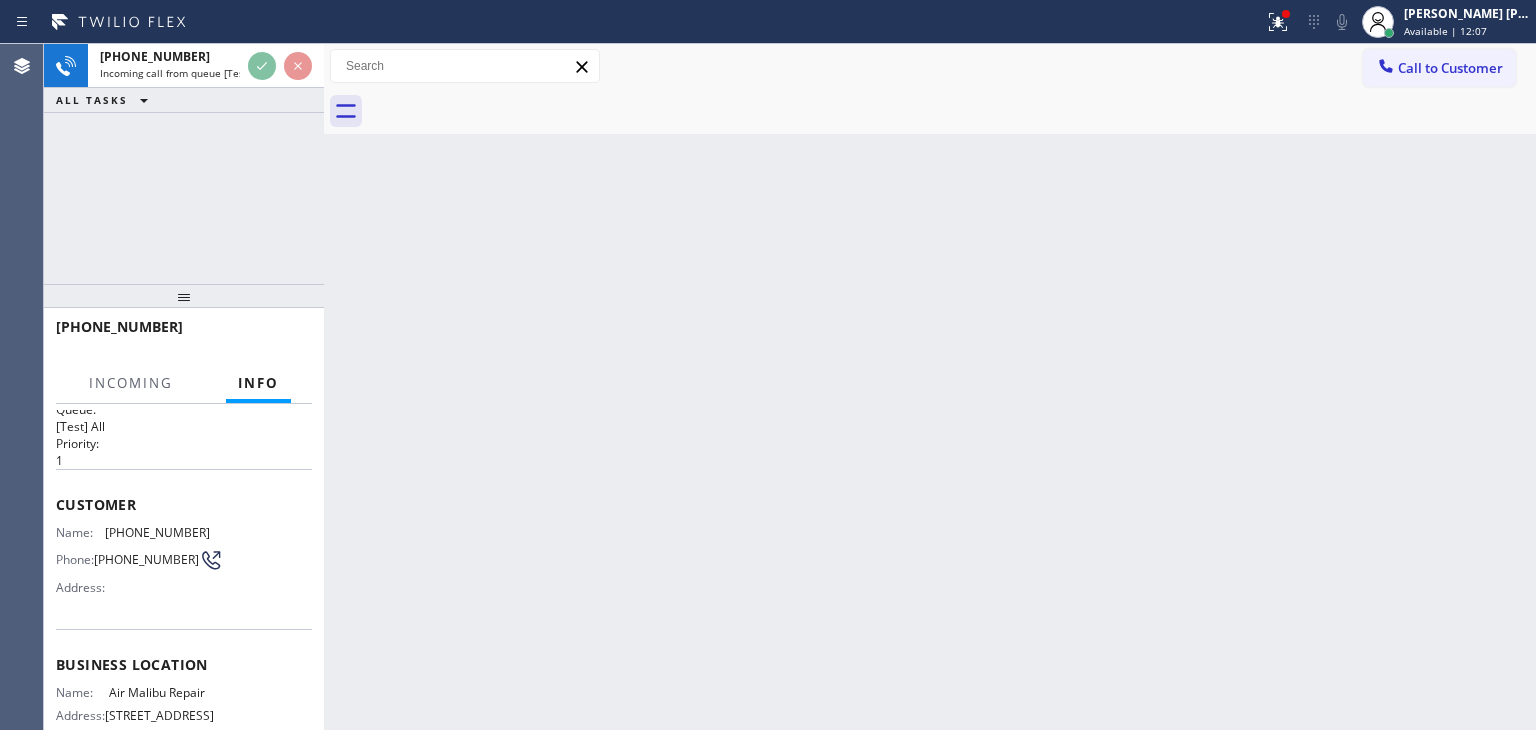 scroll, scrollTop: 100, scrollLeft: 0, axis: vertical 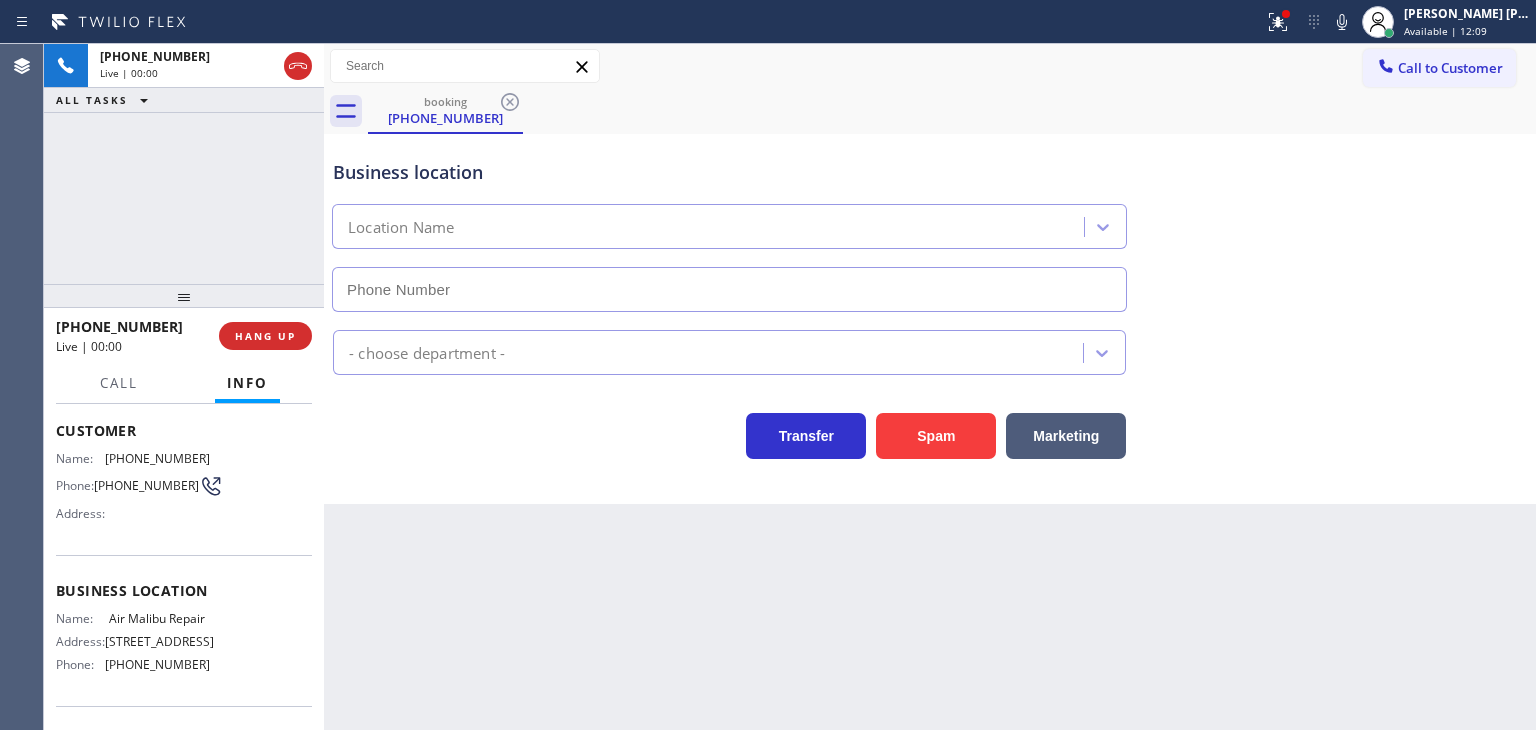 type on "[PHONE_NUMBER]" 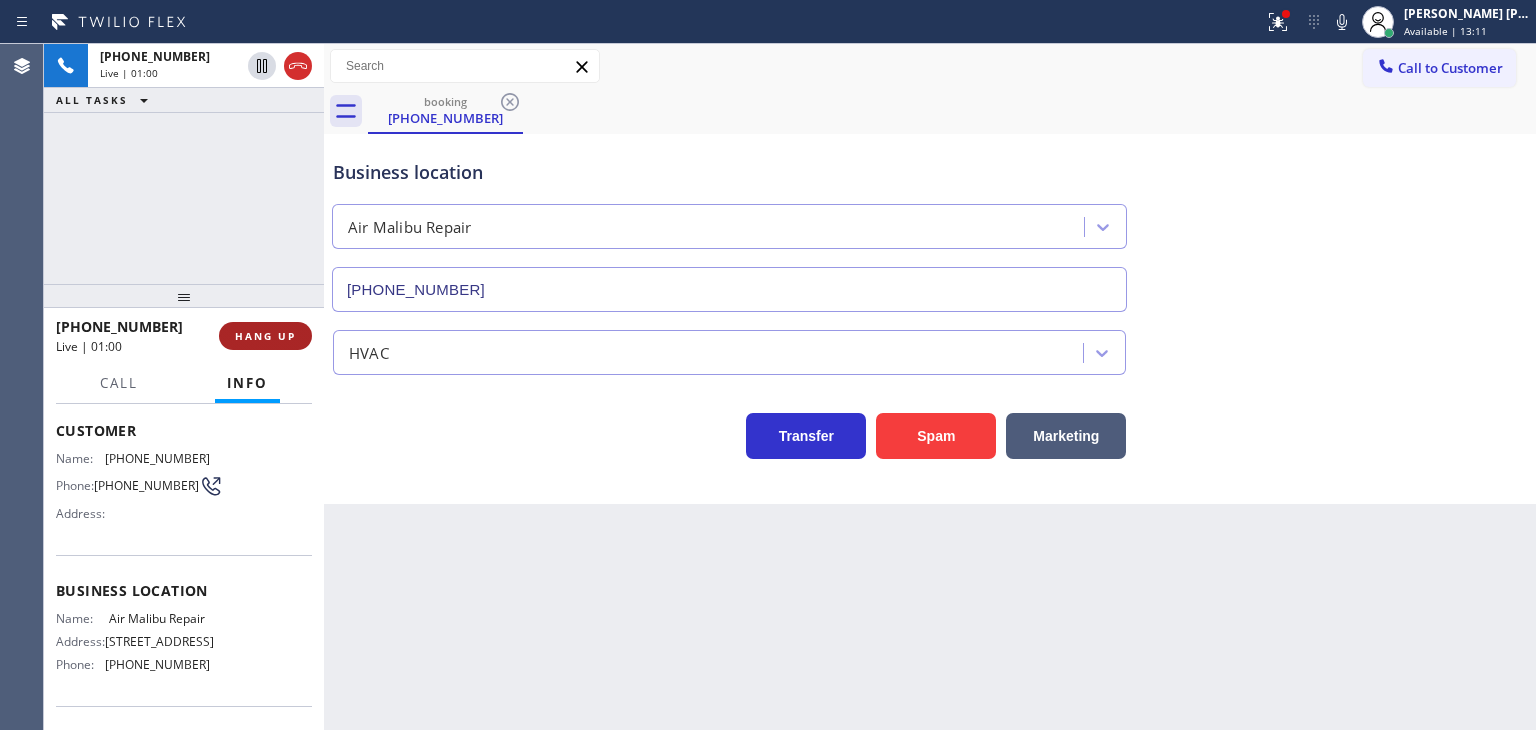 click on "HANG UP" at bounding box center (265, 336) 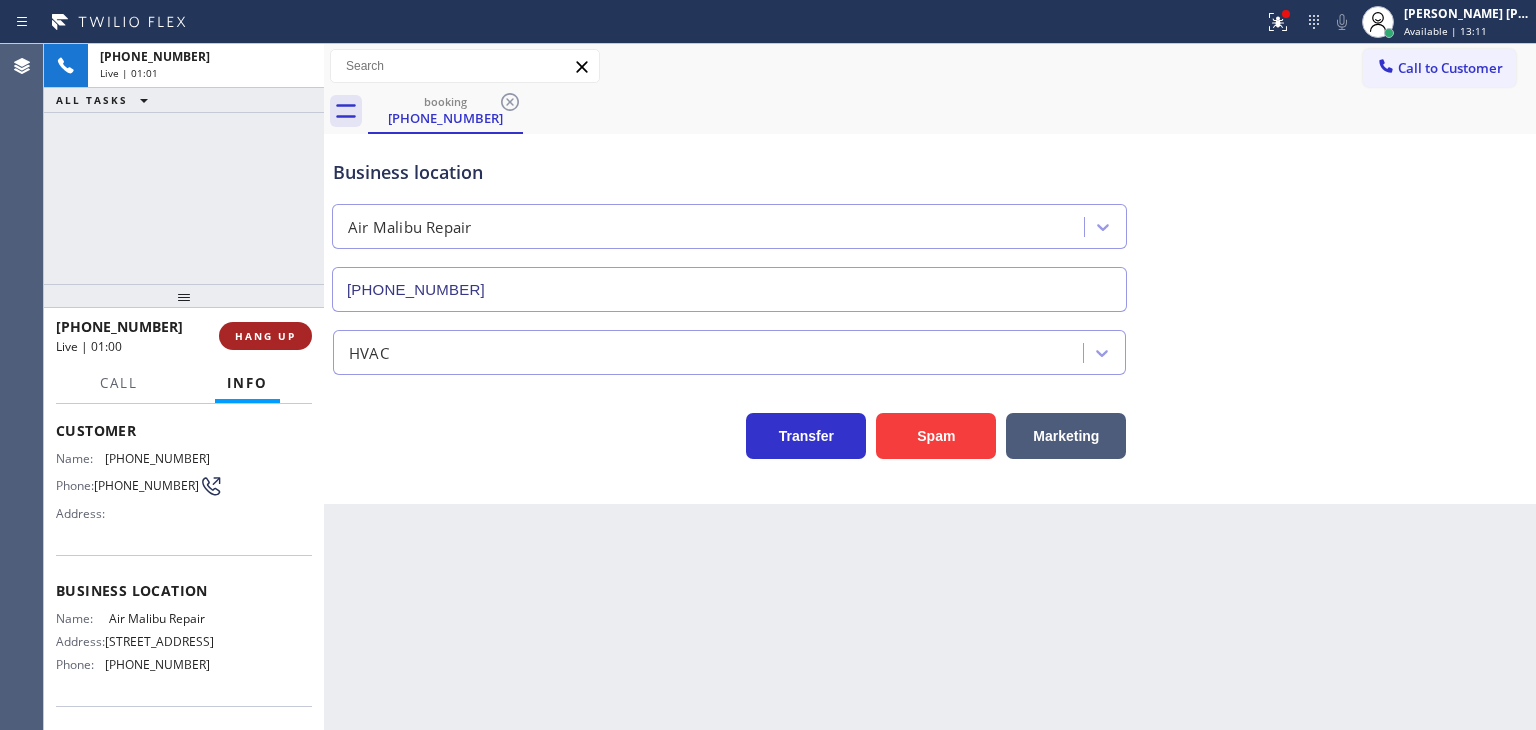 click on "HANG UP" at bounding box center [265, 336] 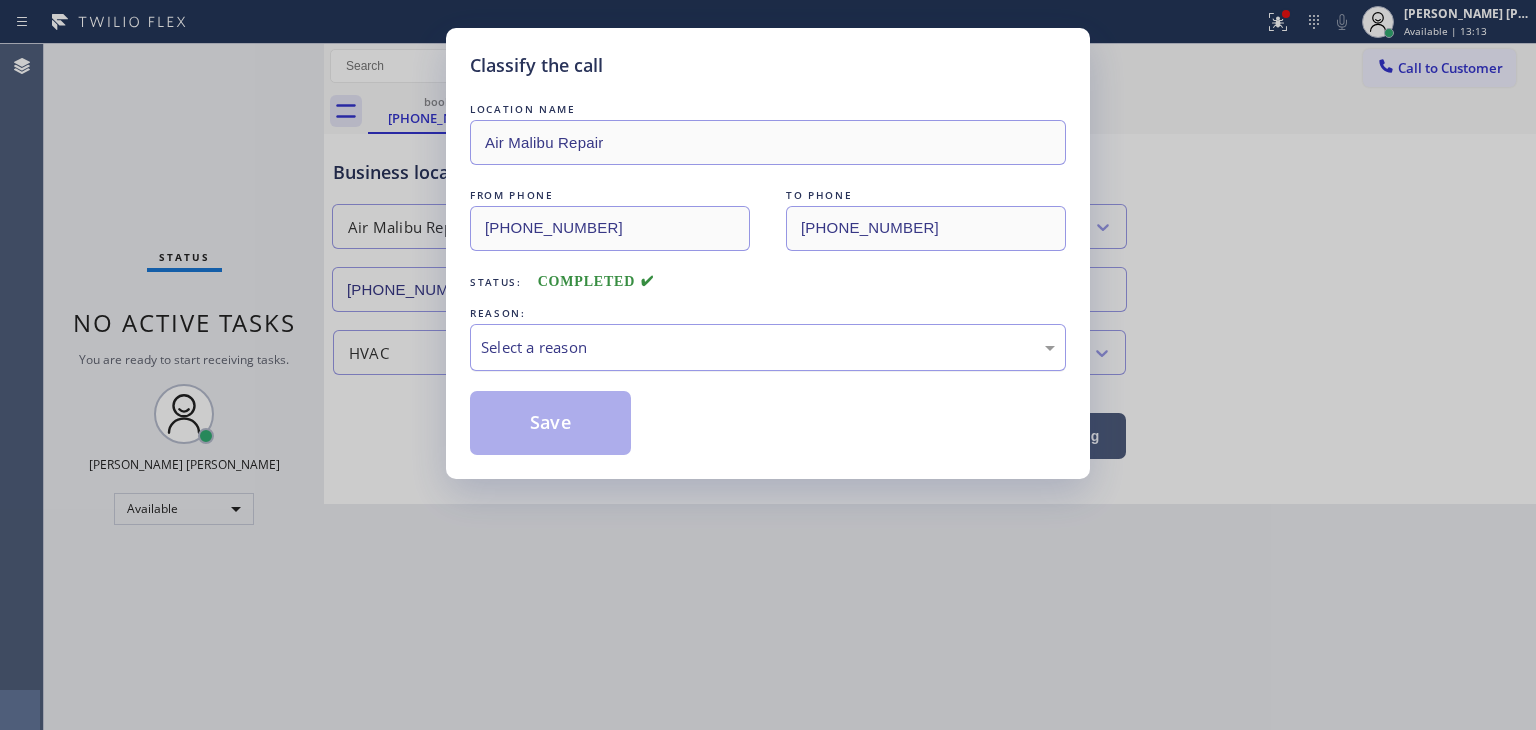 click on "Select a reason" at bounding box center (768, 347) 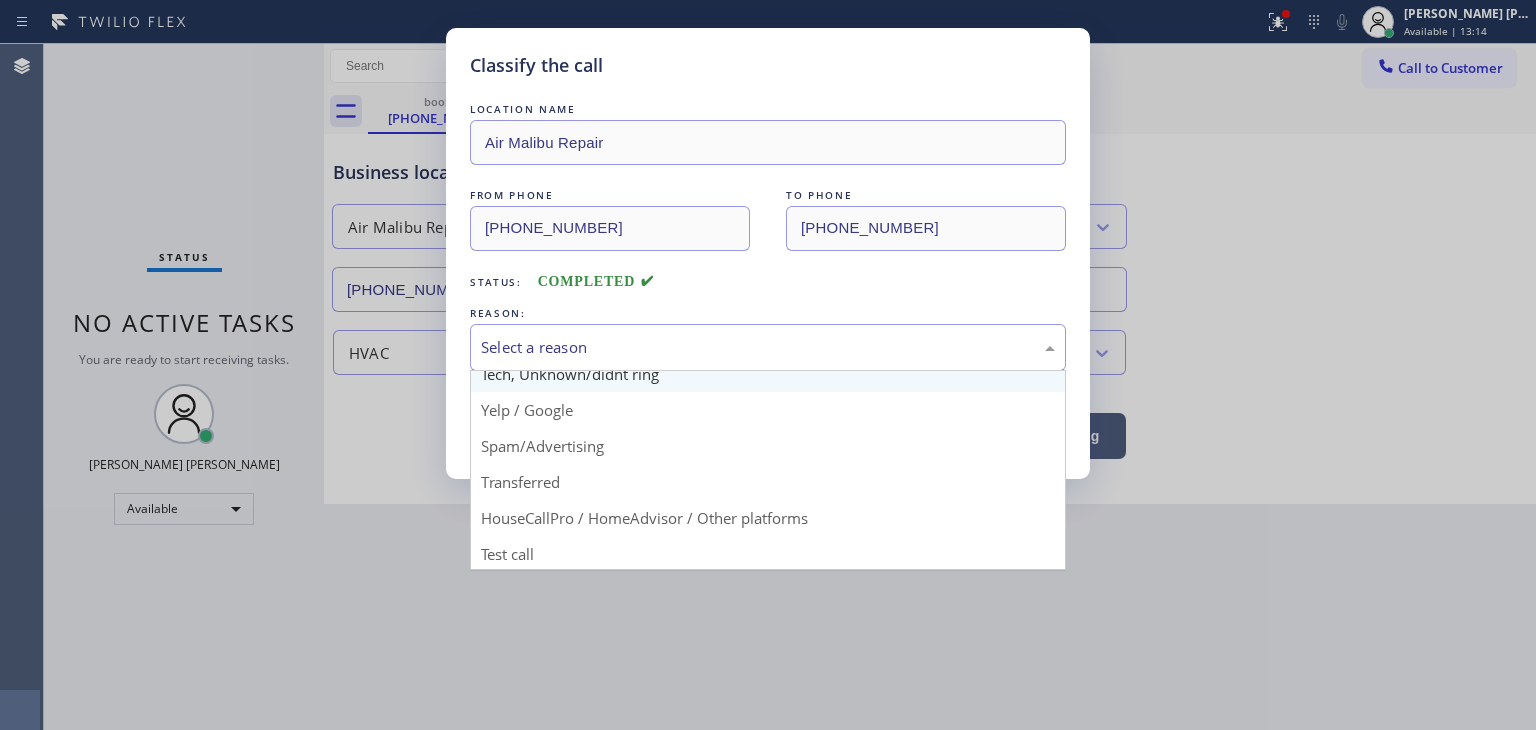 scroll, scrollTop: 125, scrollLeft: 0, axis: vertical 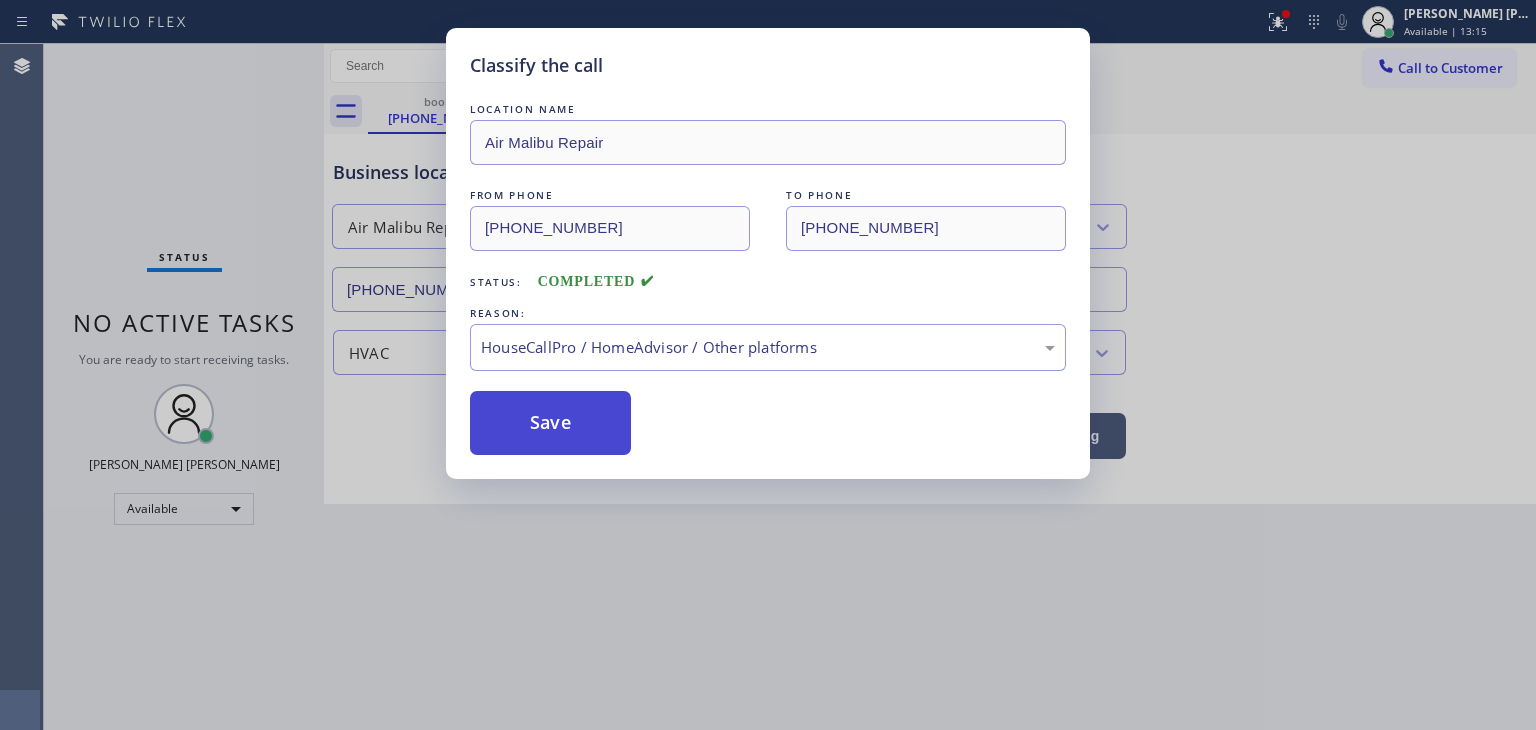 click on "Save" at bounding box center [550, 423] 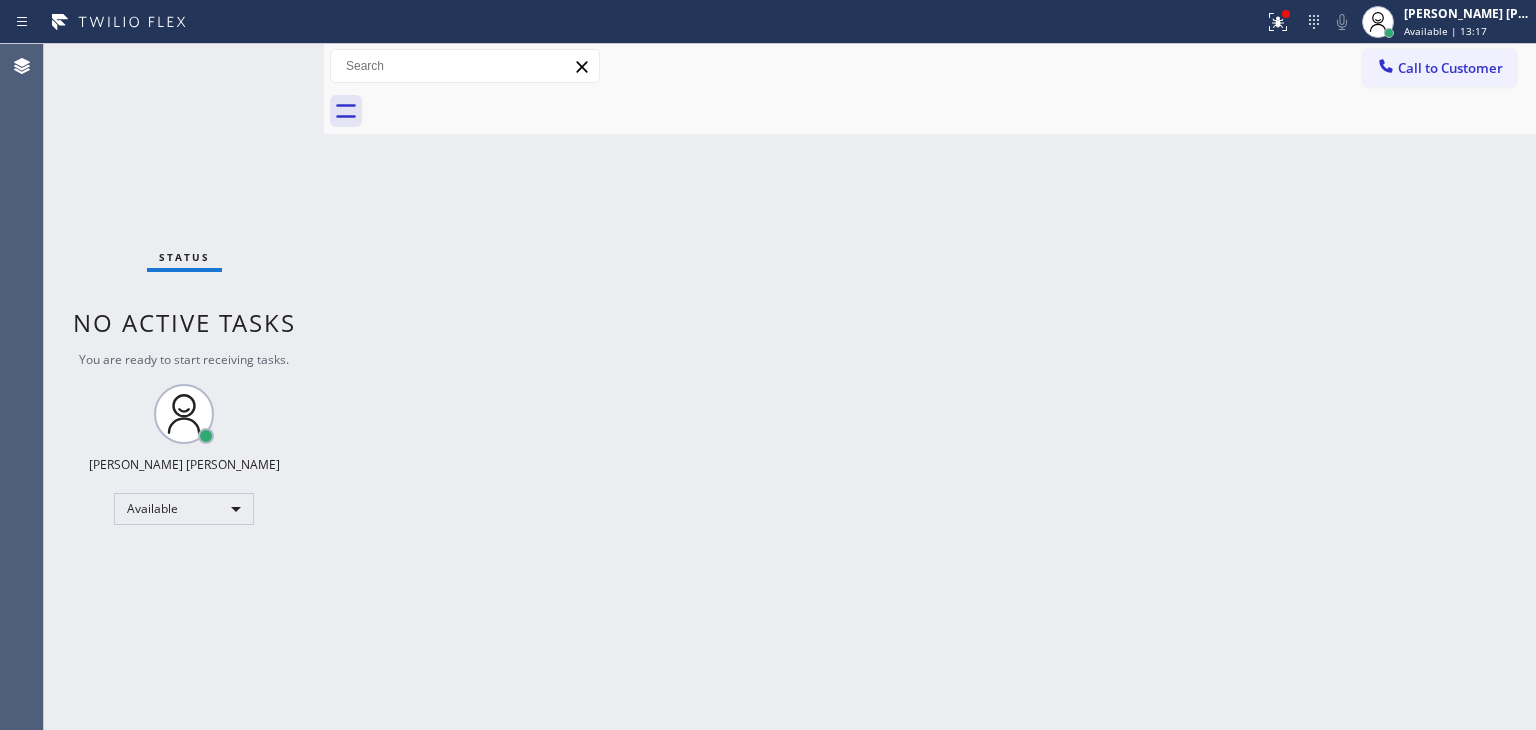 click on "Status   No active tasks     You are ready to start receiving tasks.   [PERSON_NAME] [PERSON_NAME] Available" at bounding box center [184, 387] 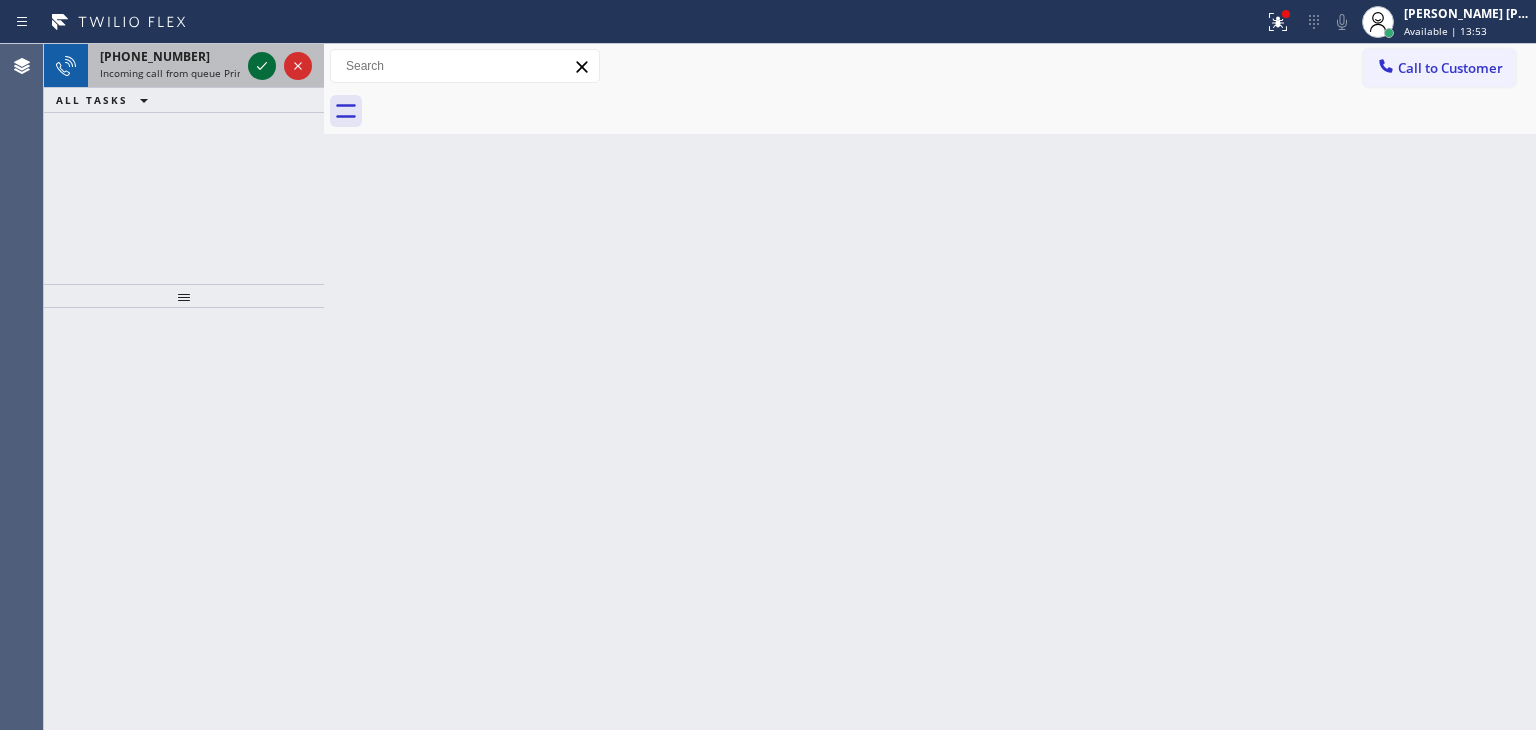 click 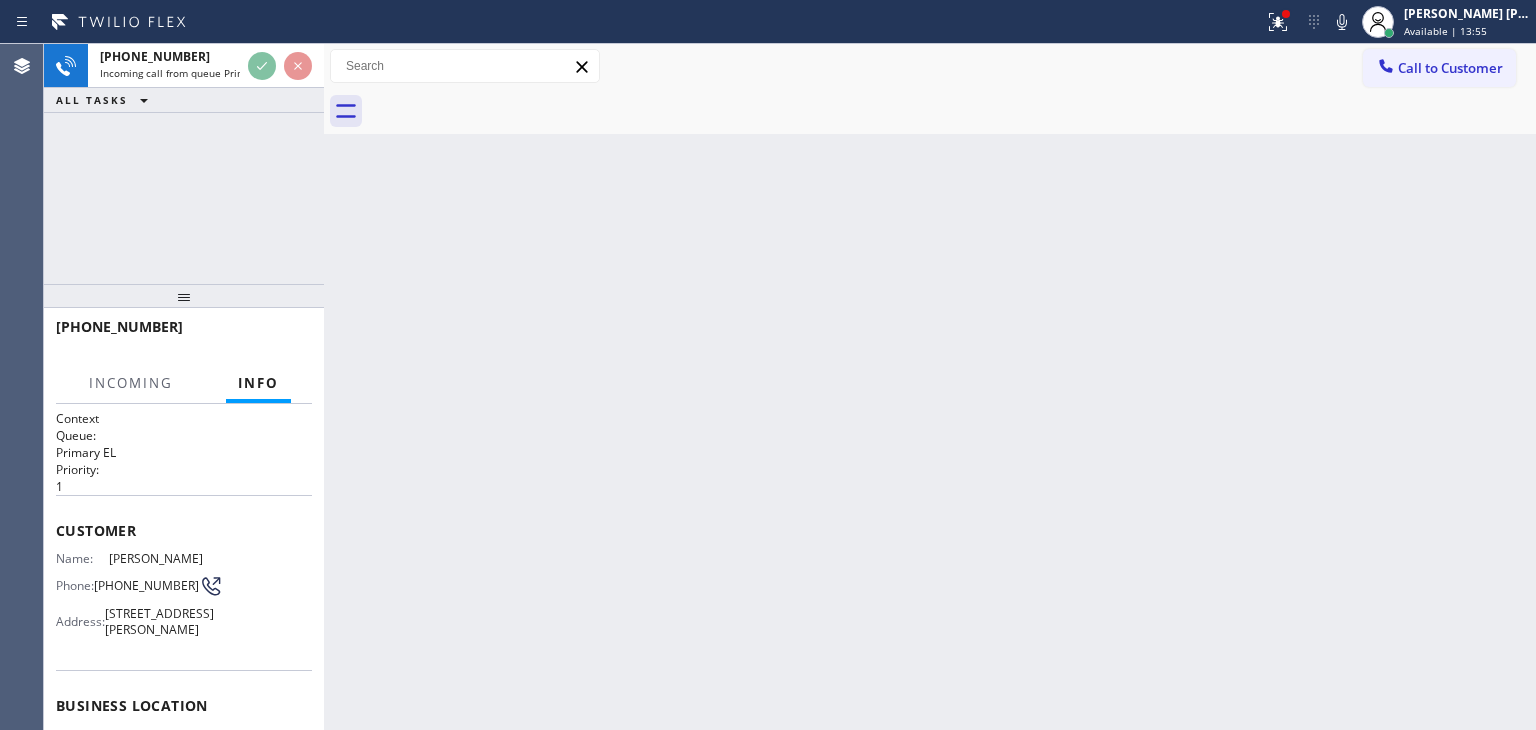 scroll, scrollTop: 100, scrollLeft: 0, axis: vertical 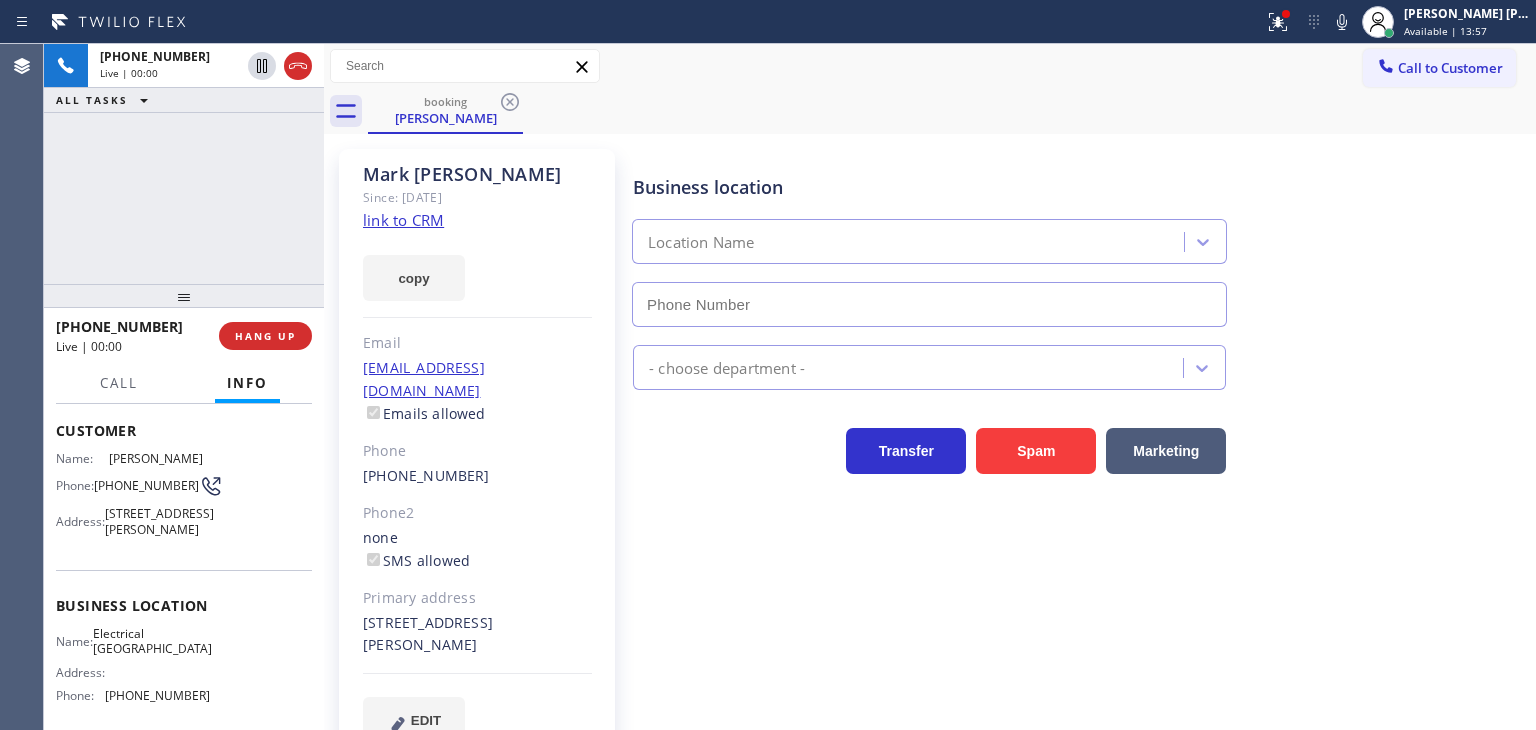 type on "[PHONE_NUMBER]" 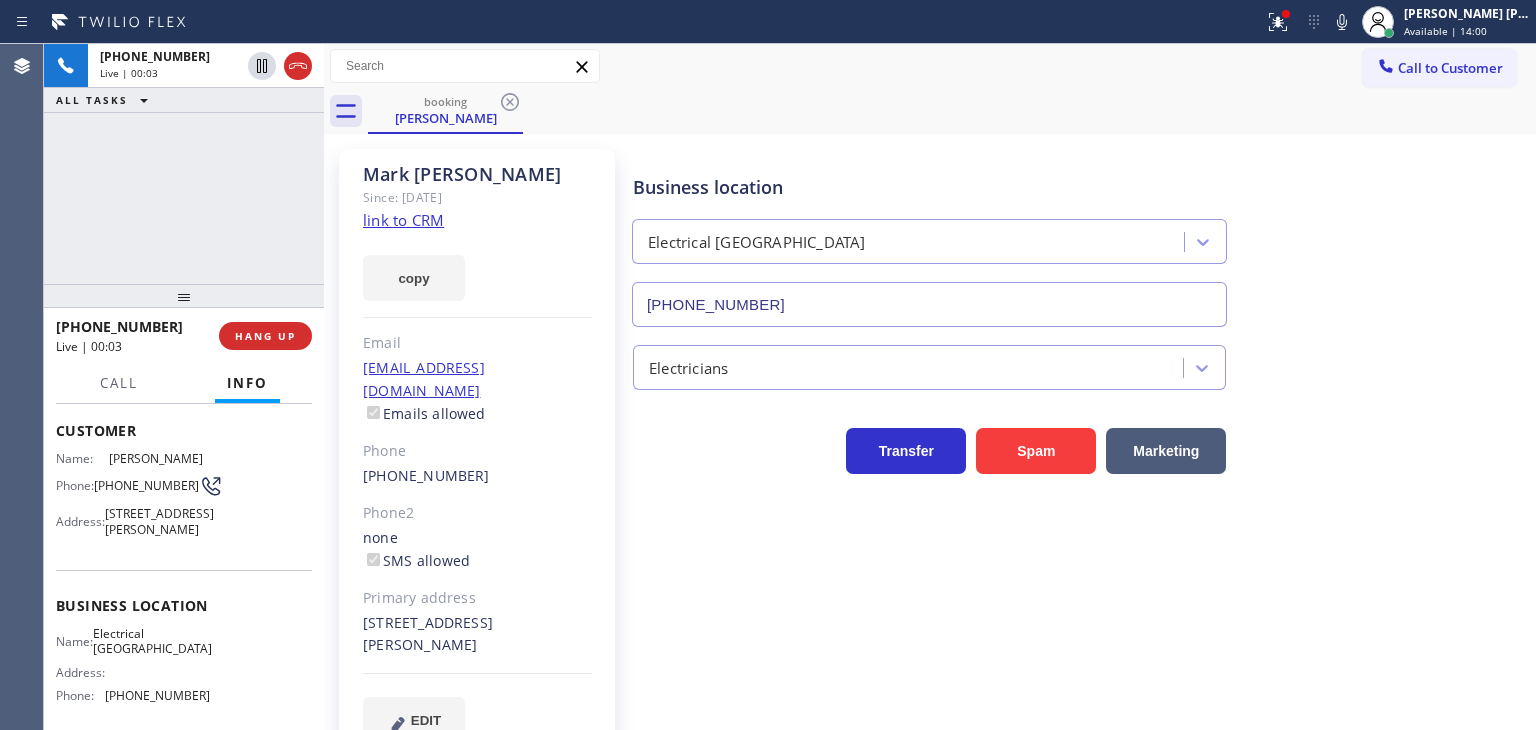 click on "link to CRM" 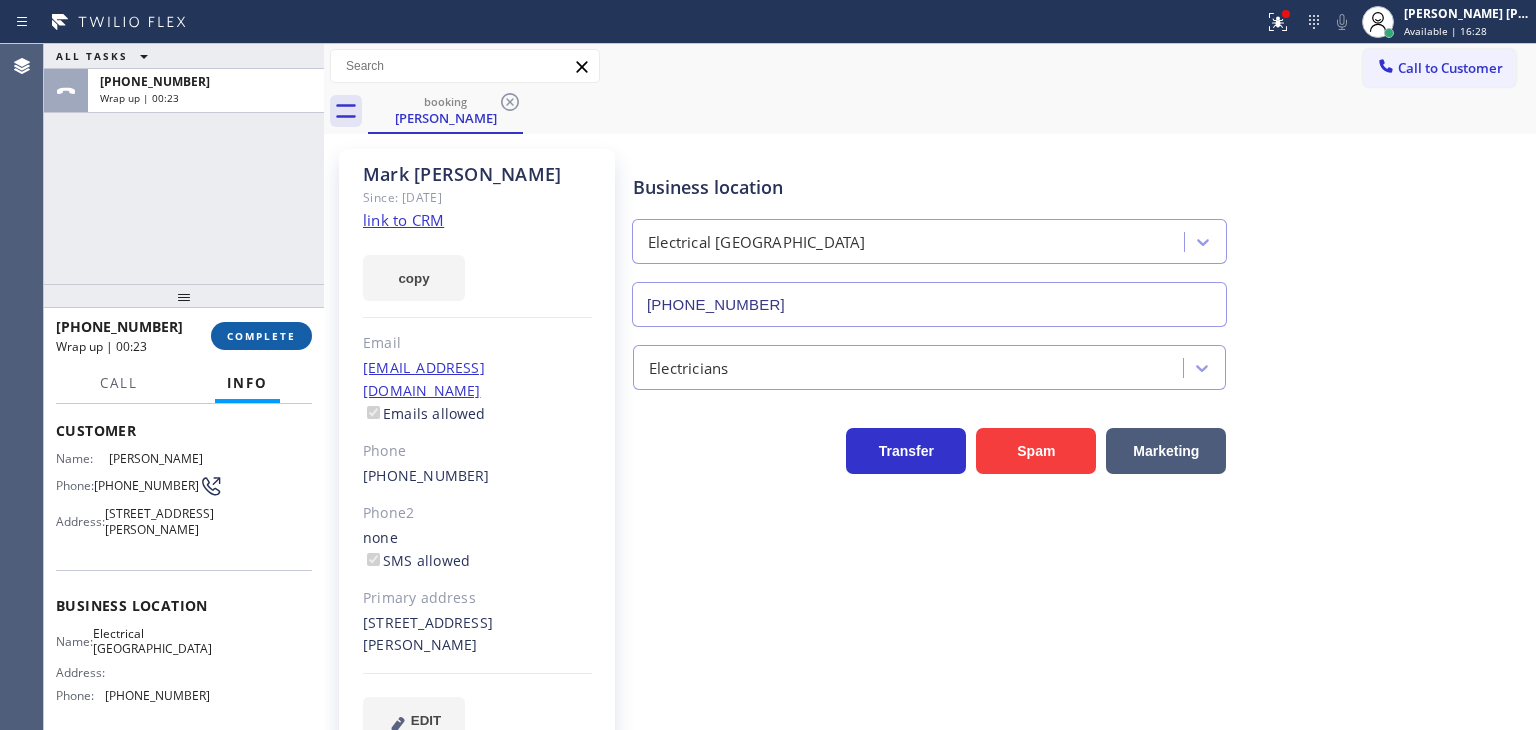 click on "COMPLETE" at bounding box center [261, 336] 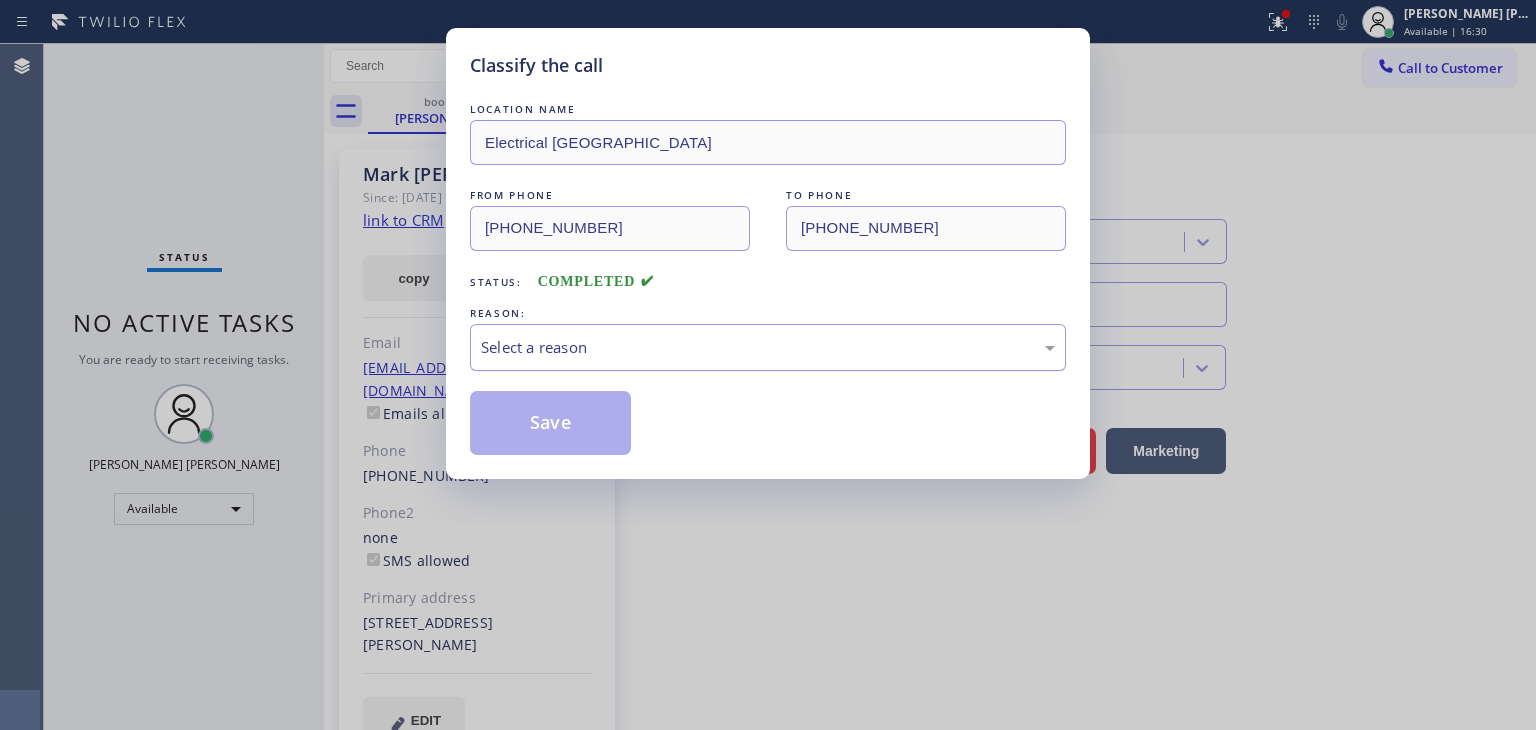 click on "Select a reason" at bounding box center [768, 347] 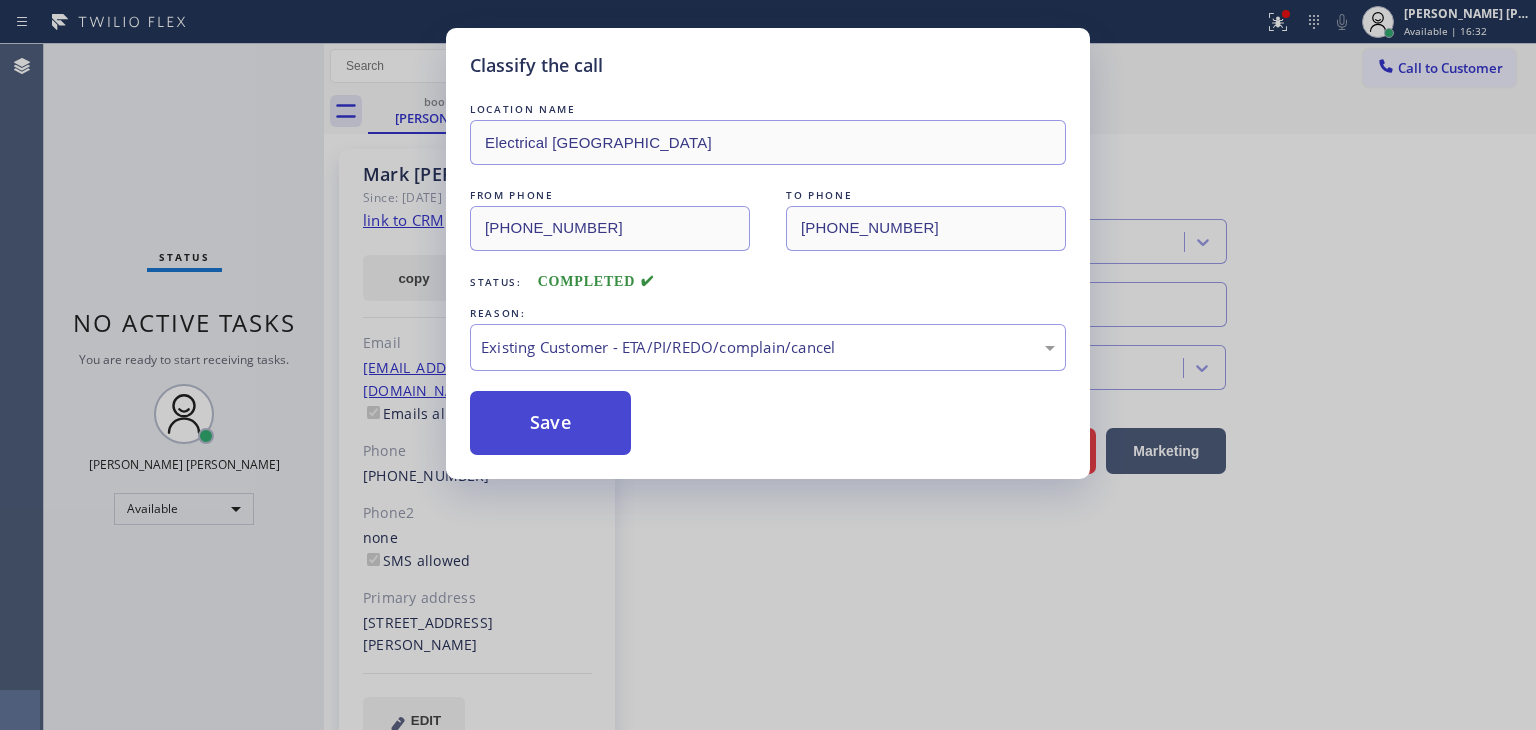click on "Save" at bounding box center [550, 423] 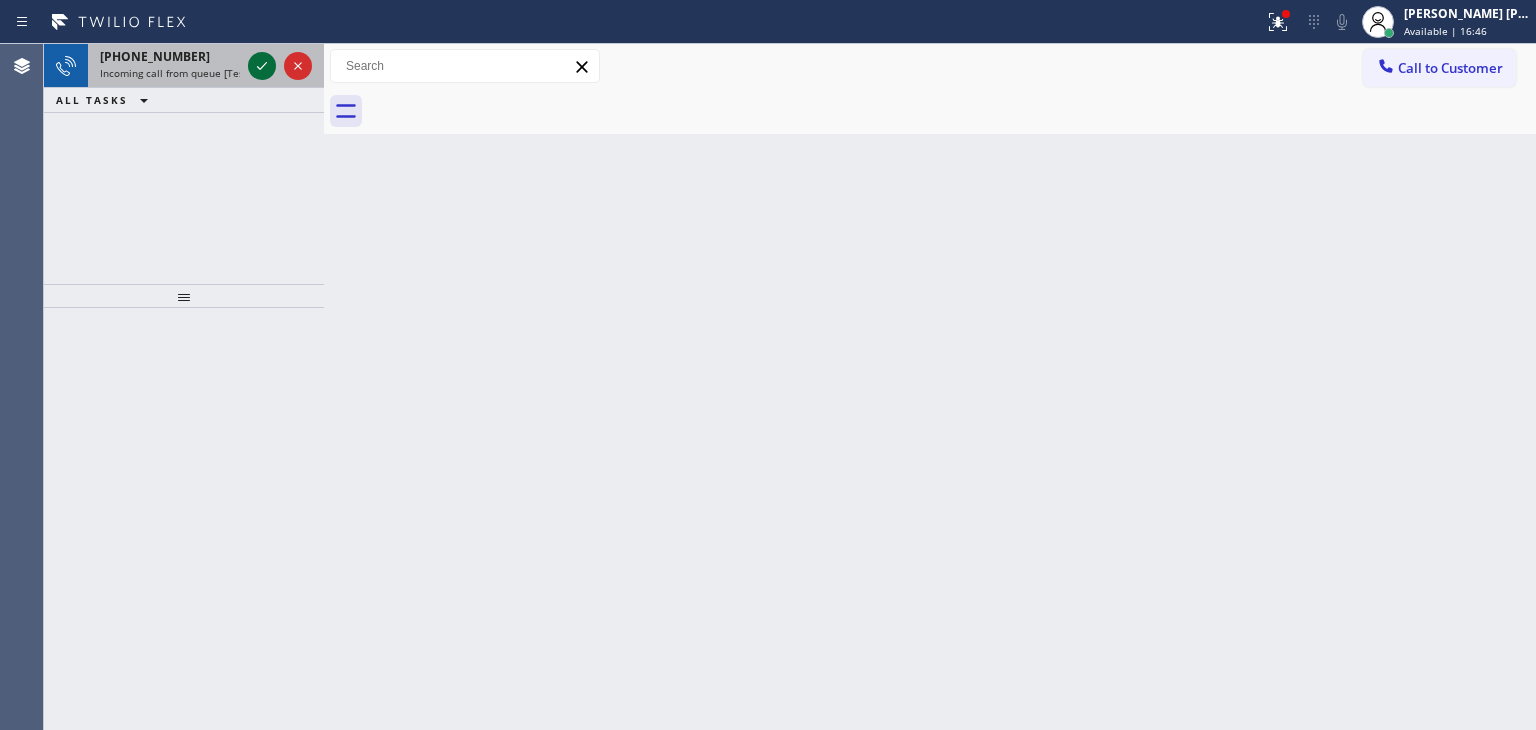 click 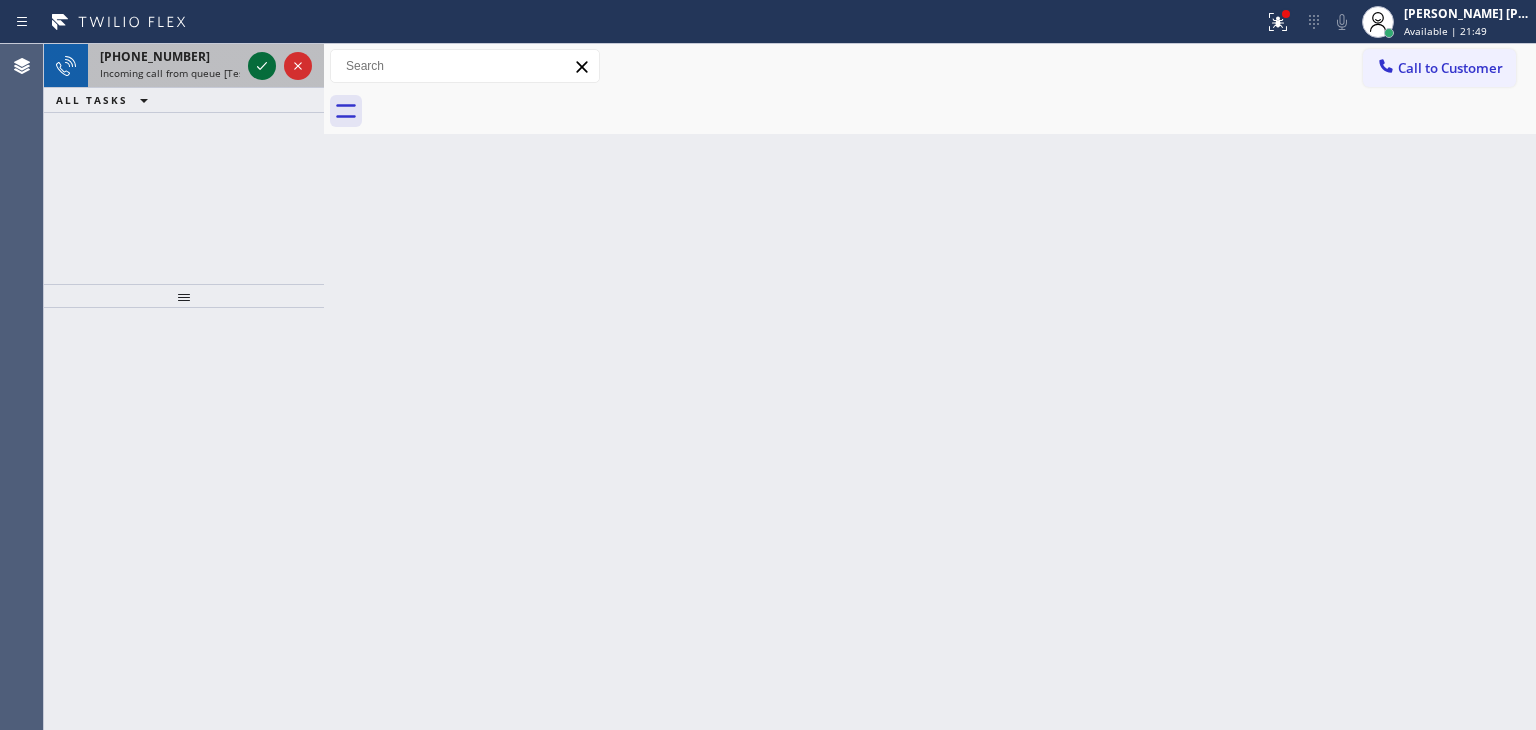 click 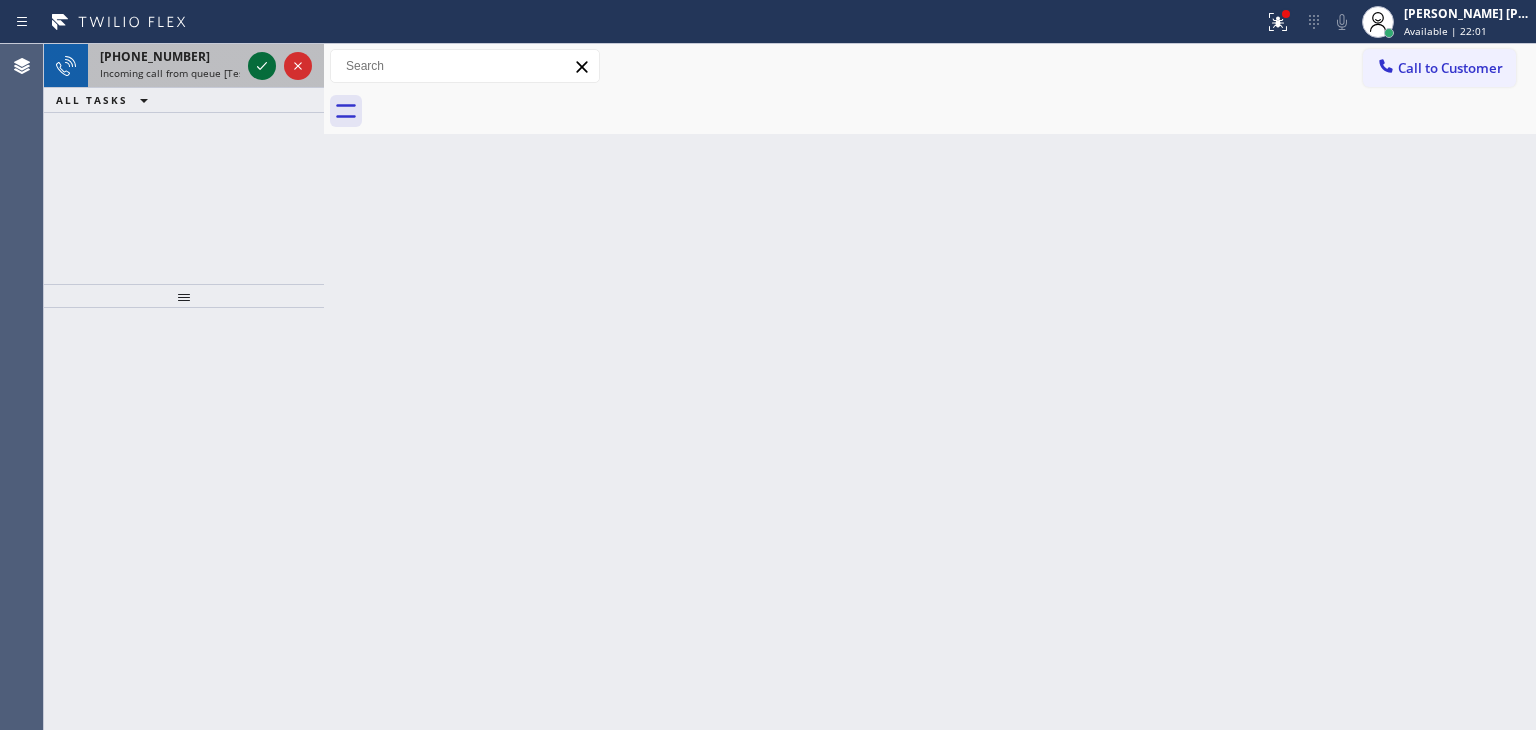 click 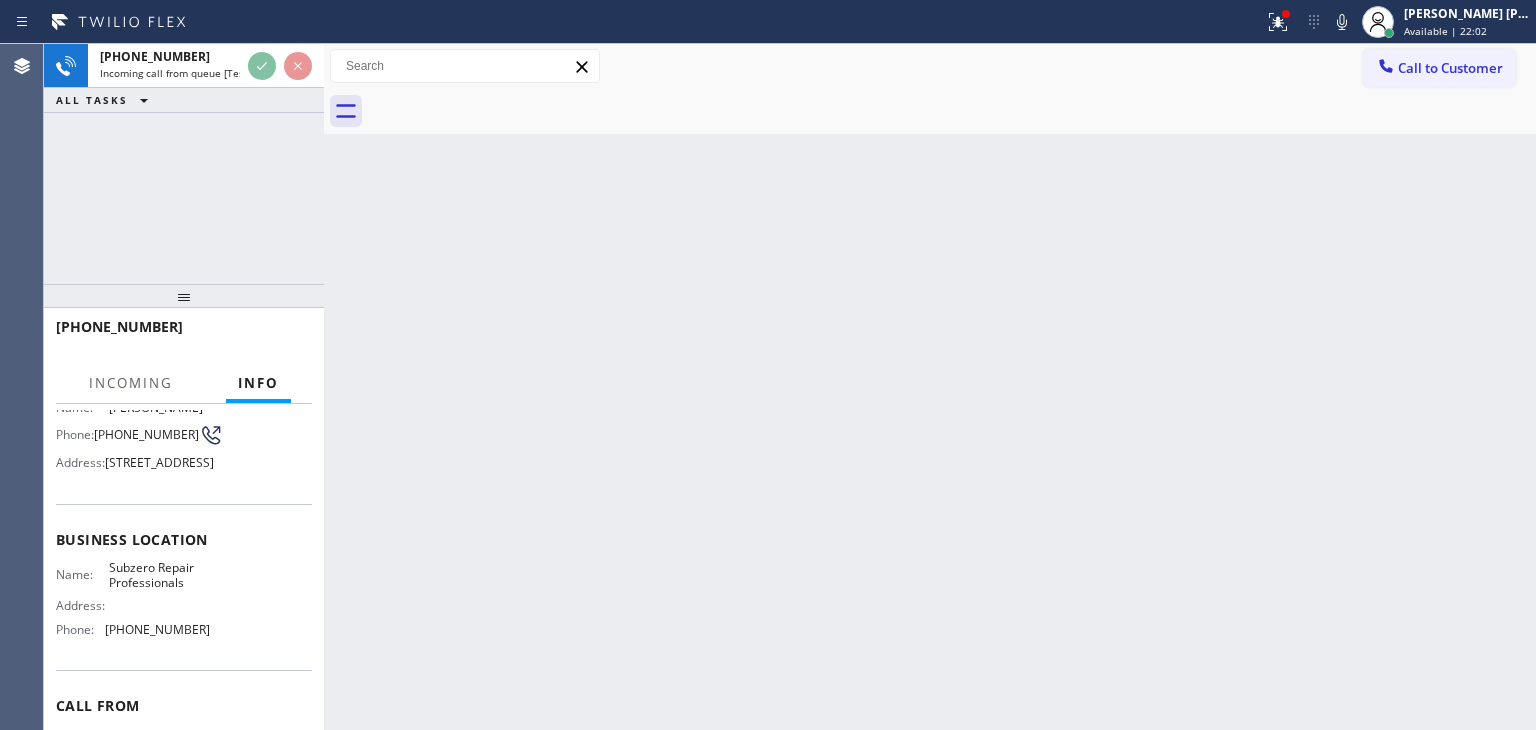 scroll, scrollTop: 200, scrollLeft: 0, axis: vertical 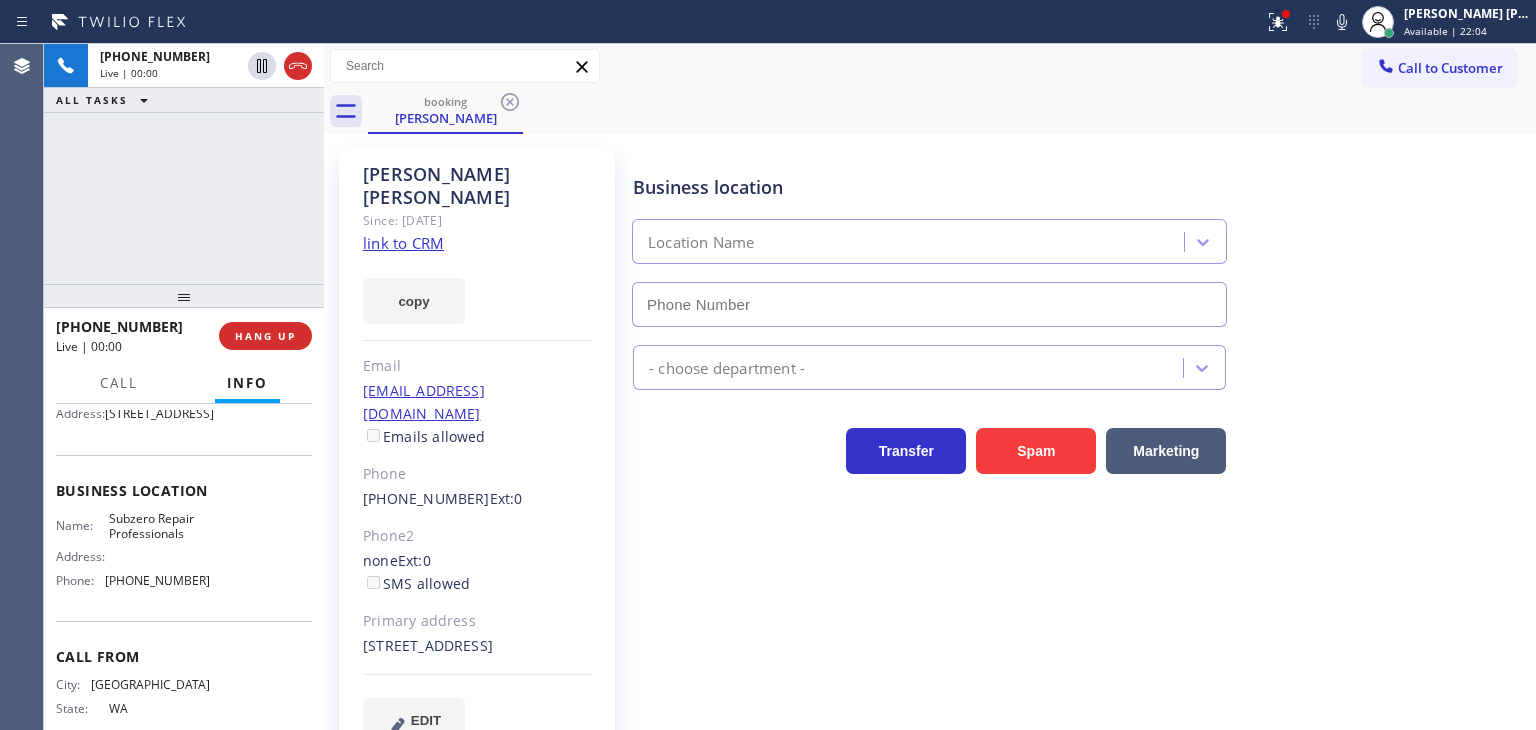 type on "[PHONE_NUMBER]" 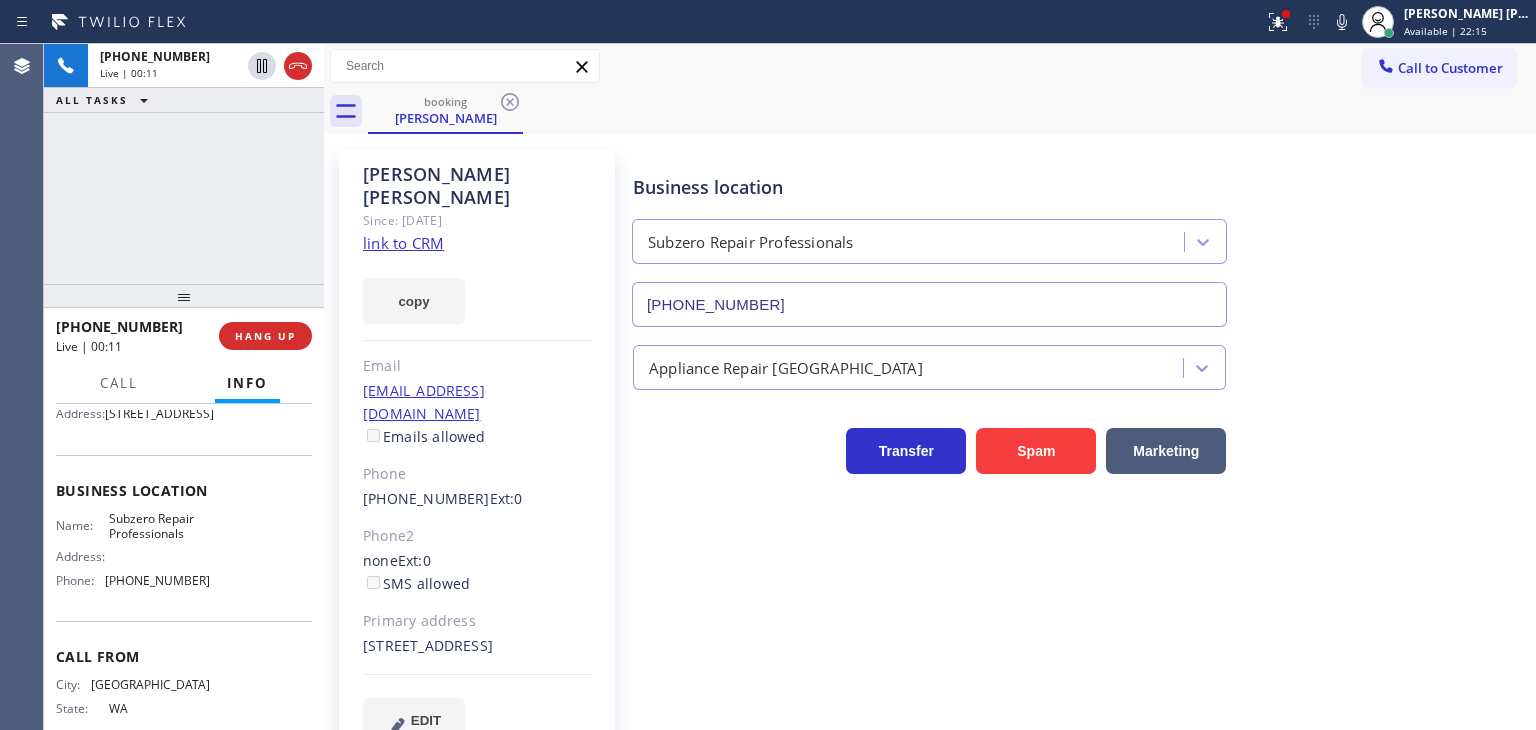click on "[PHONE_NUMBER] Live | 00:11 ALL TASKS ALL TASKS ACTIVE TASKS TASKS IN WRAP UP" at bounding box center (184, 164) 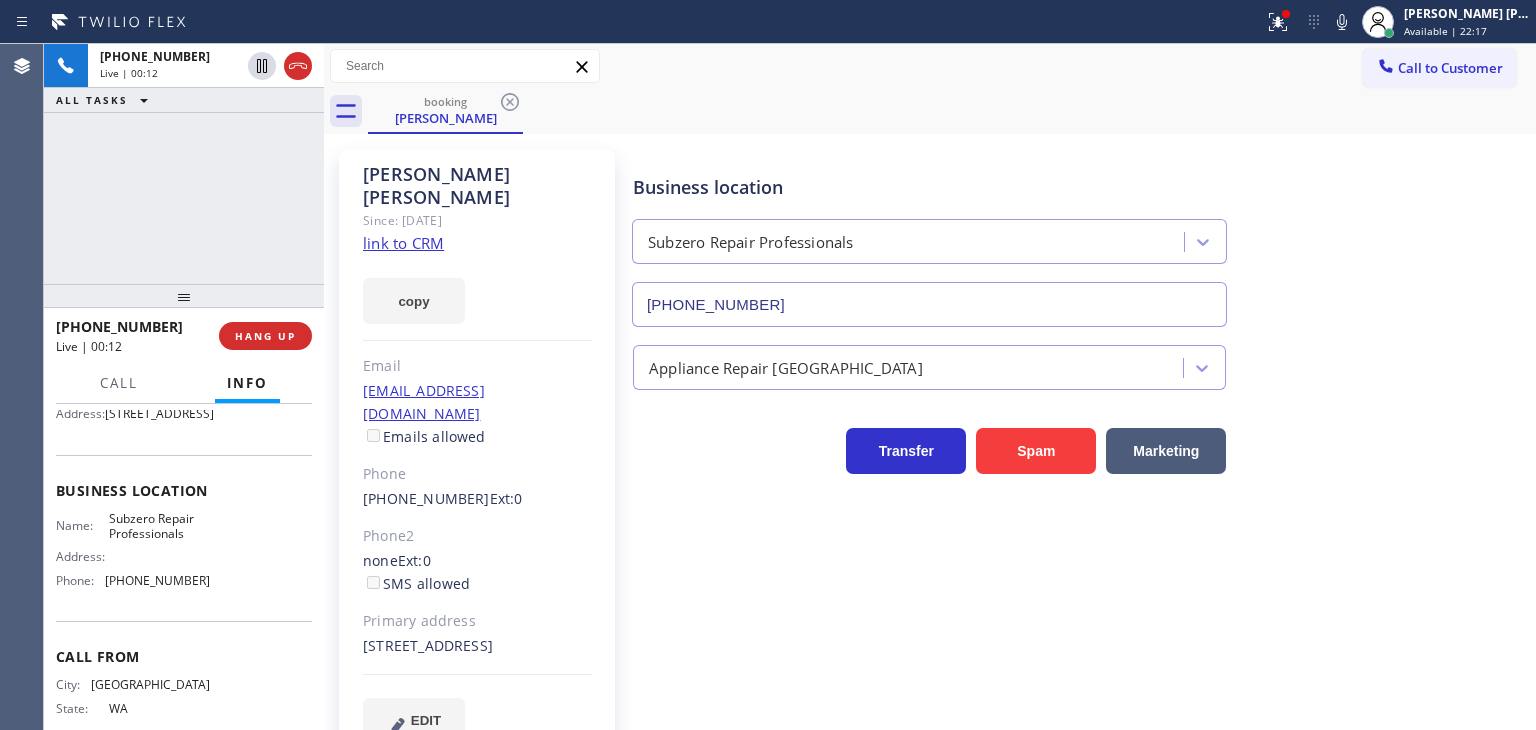click on "link to CRM" 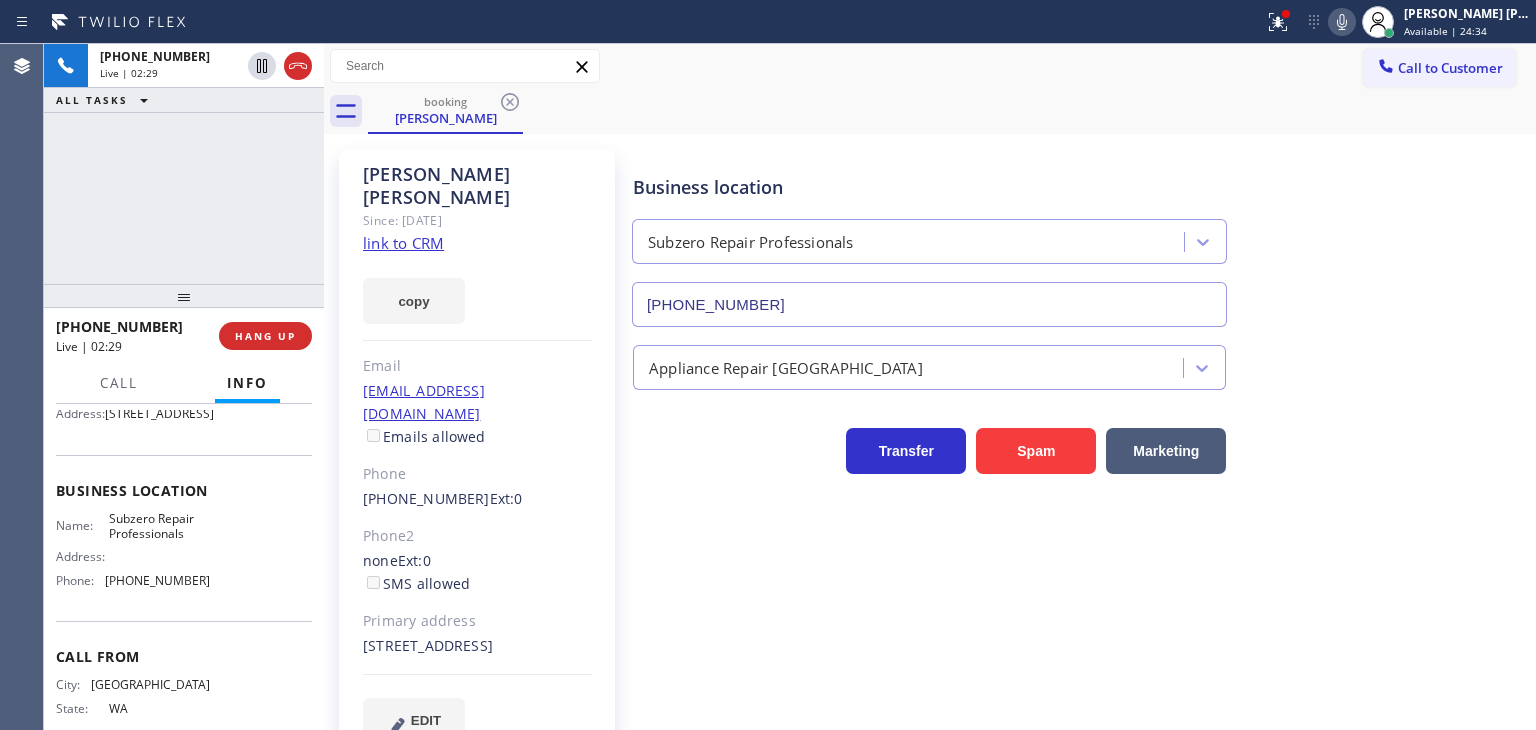 click 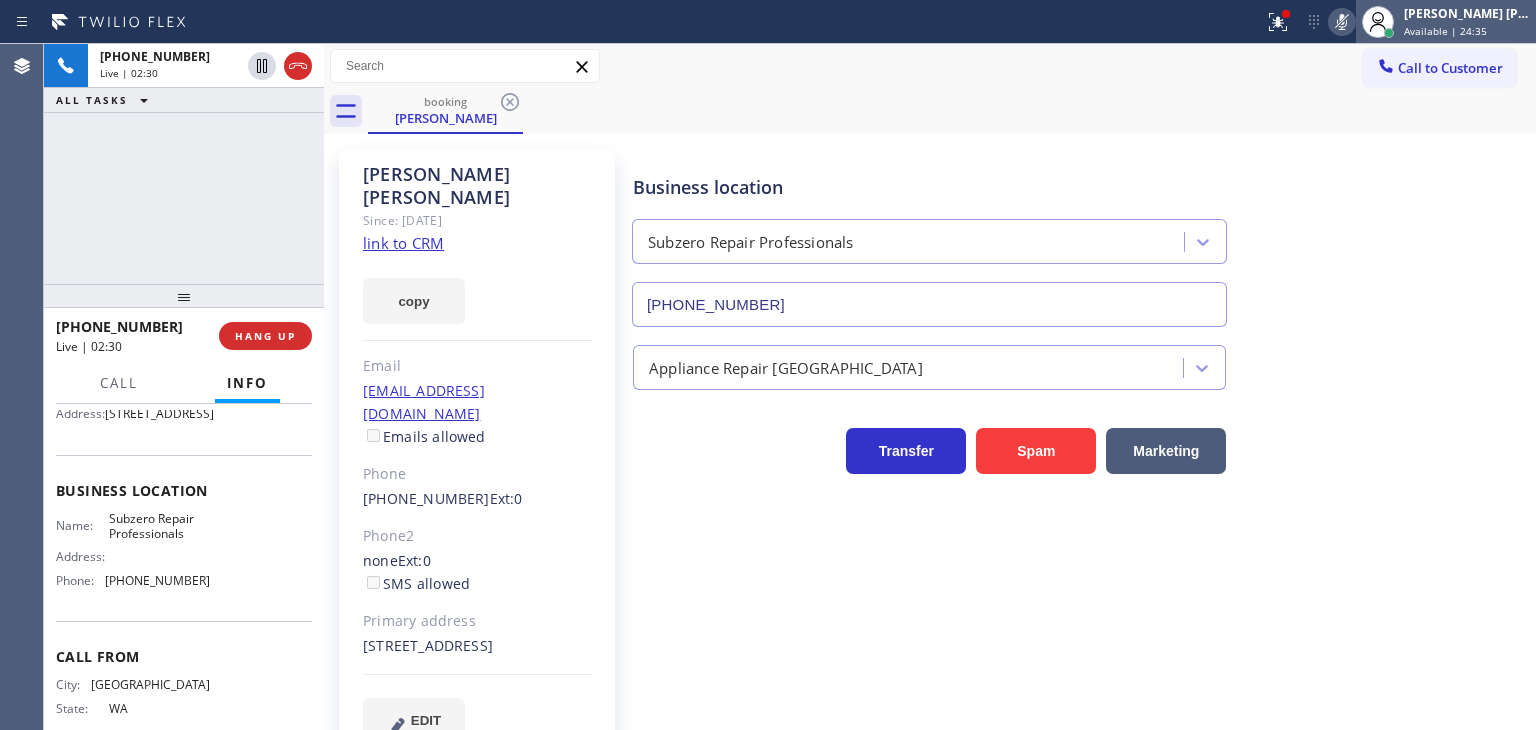click on "Available | 24:35" at bounding box center [1445, 31] 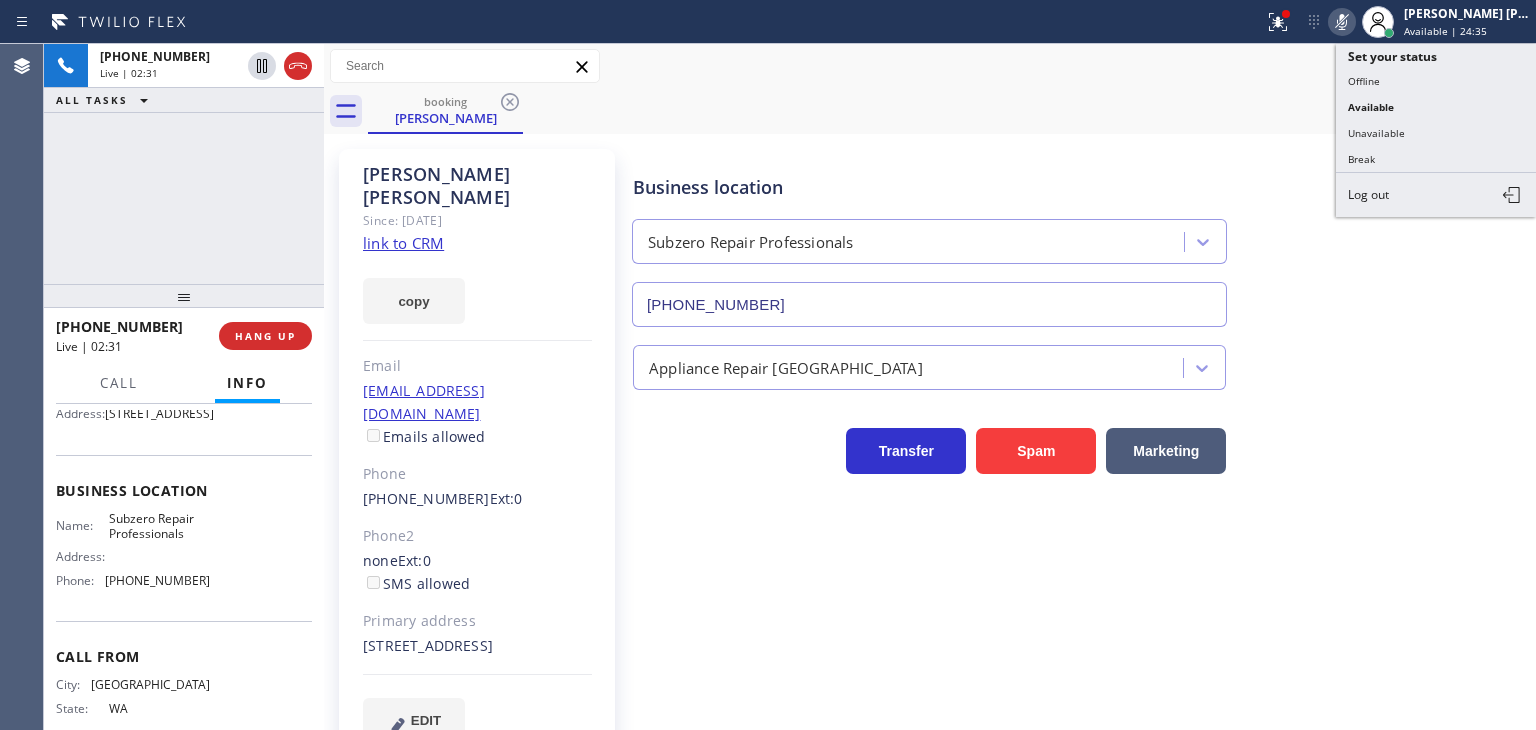 click on "Unavailable" at bounding box center (1436, 133) 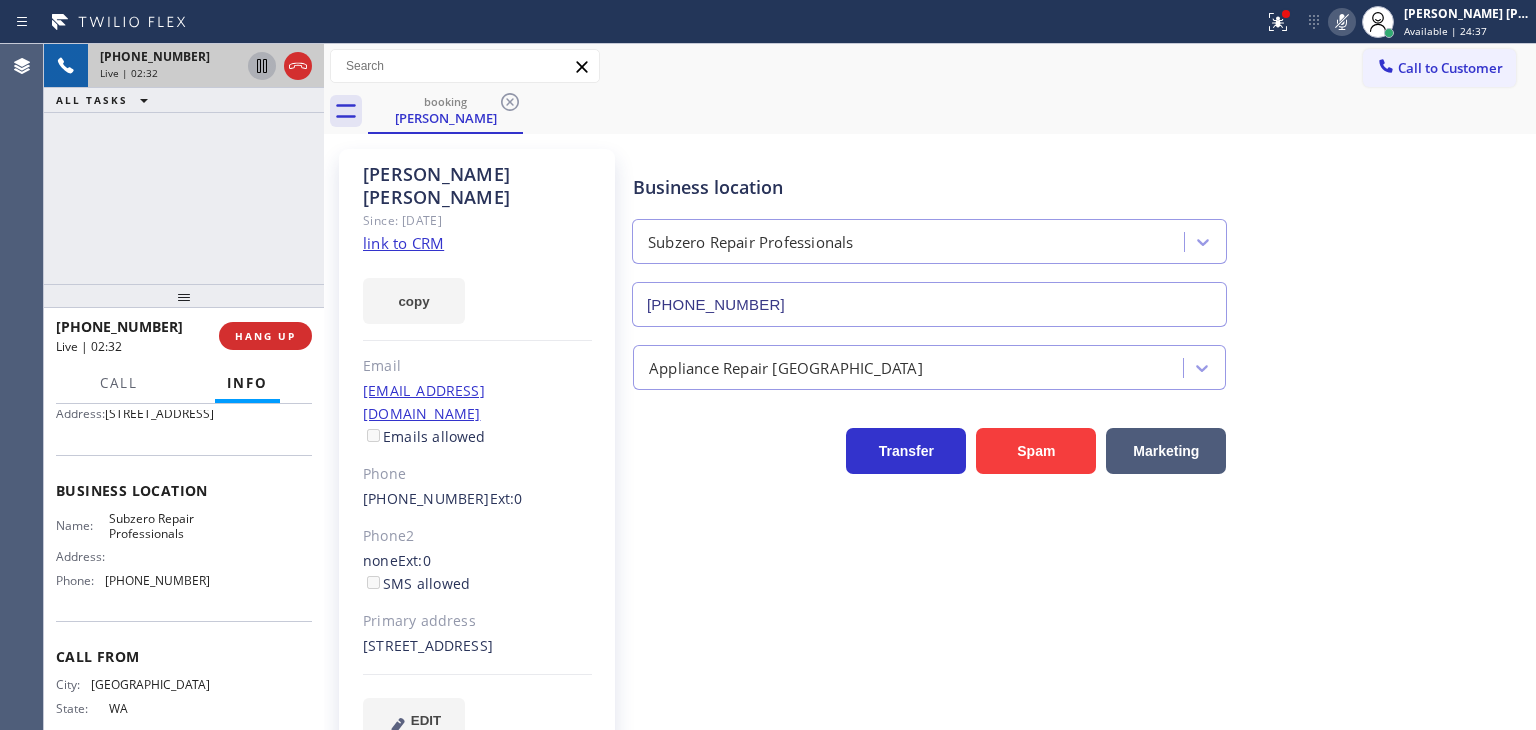 click 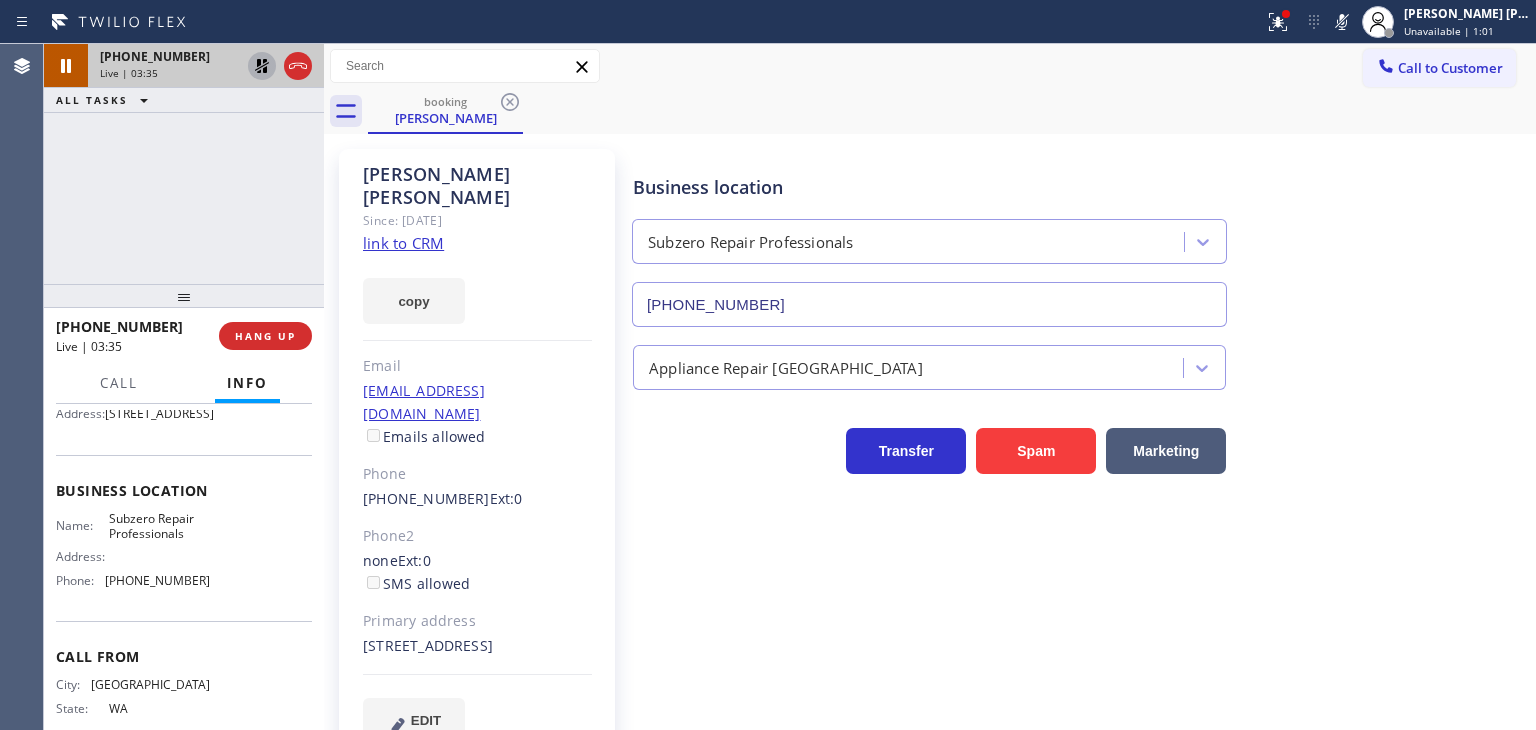 drag, startPoint x: 1365, startPoint y: 21, endPoint x: 1332, endPoint y: 4, distance: 37.12142 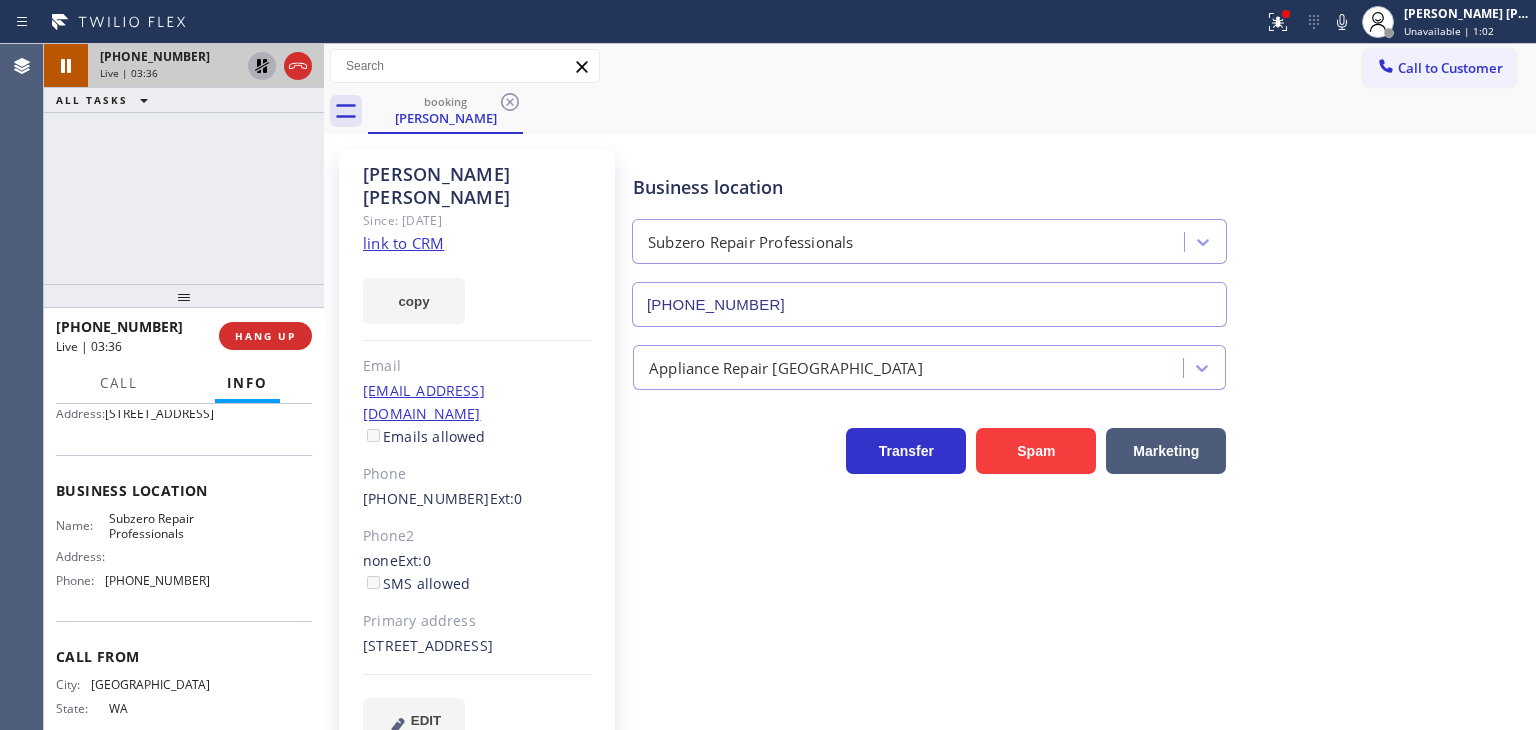 click 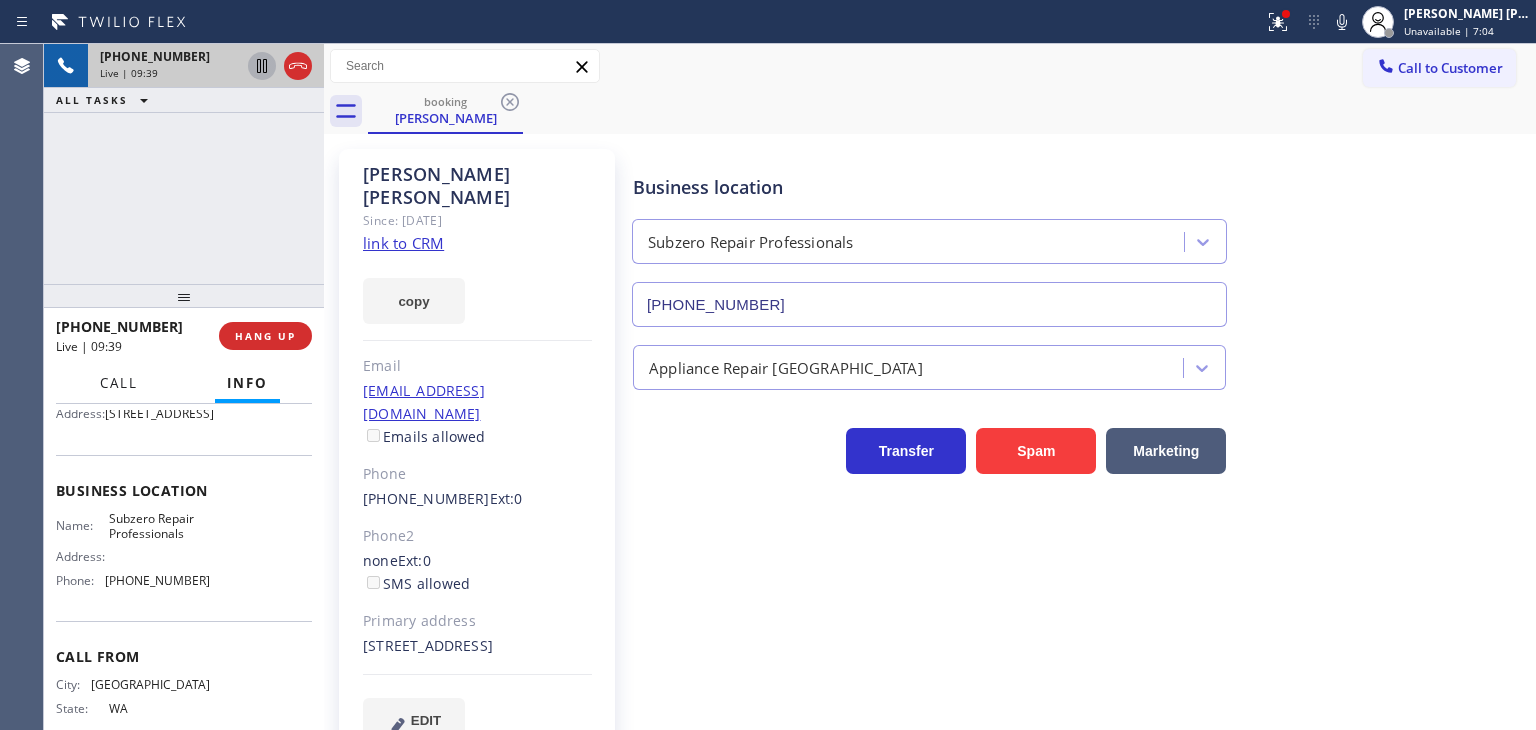 click on "Call" at bounding box center [119, 383] 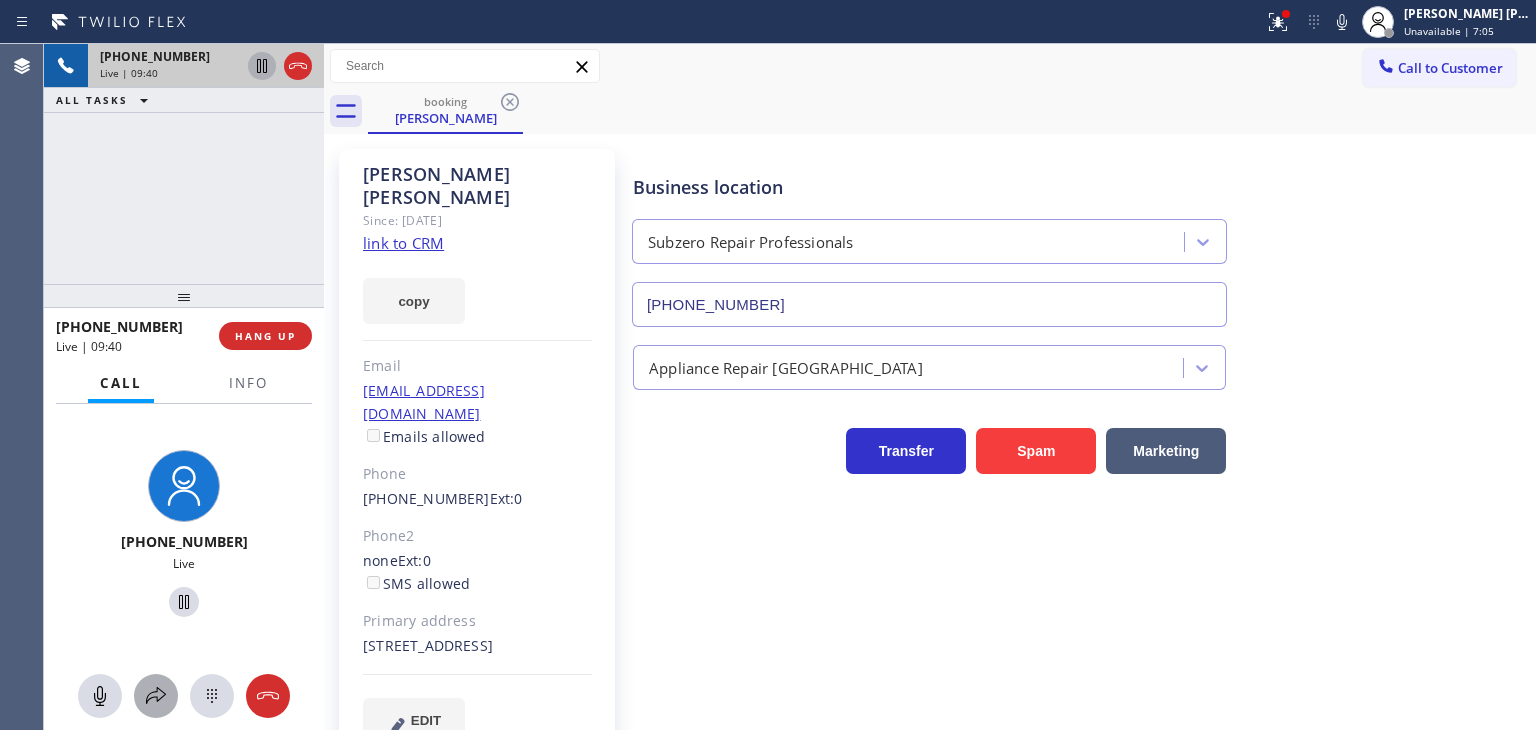 click 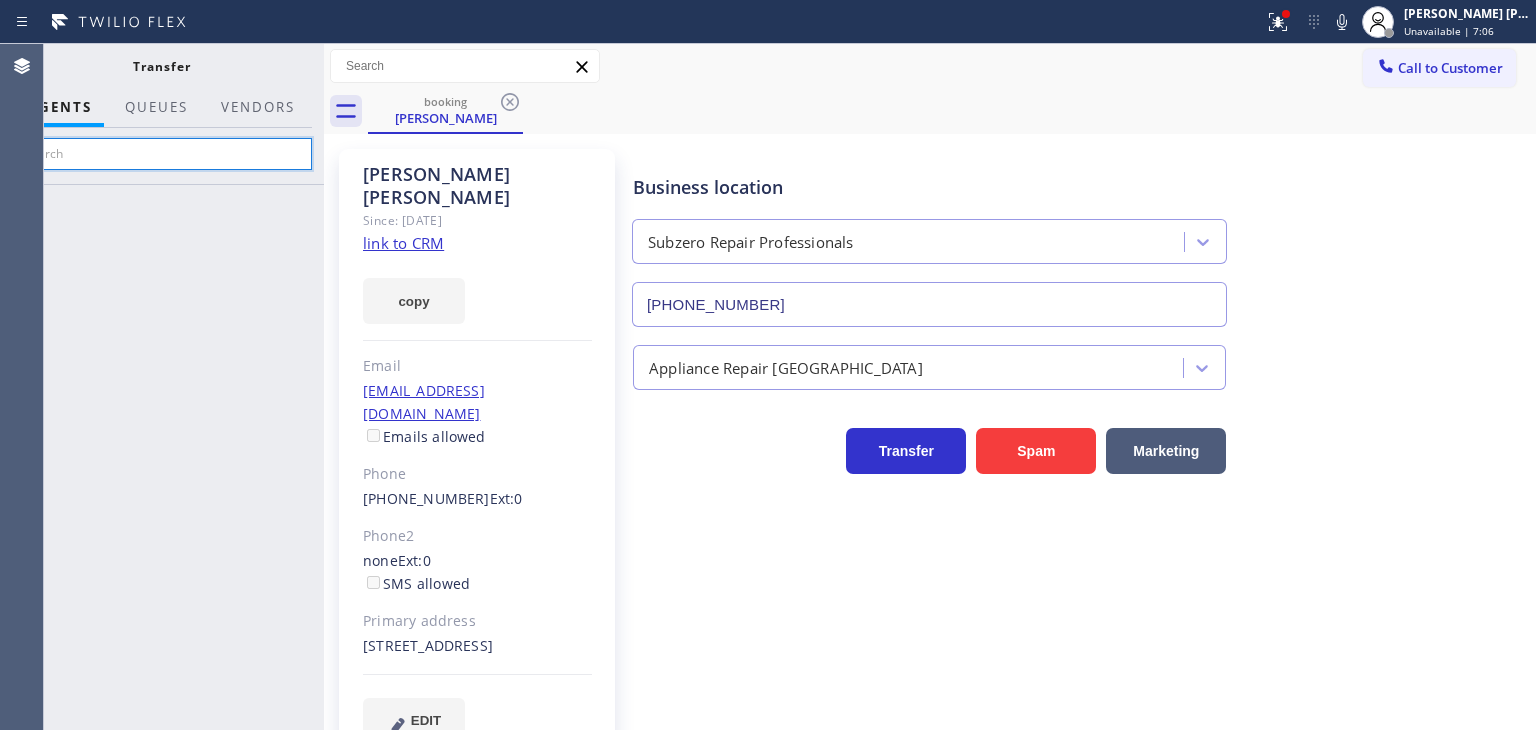 click at bounding box center [161, 154] 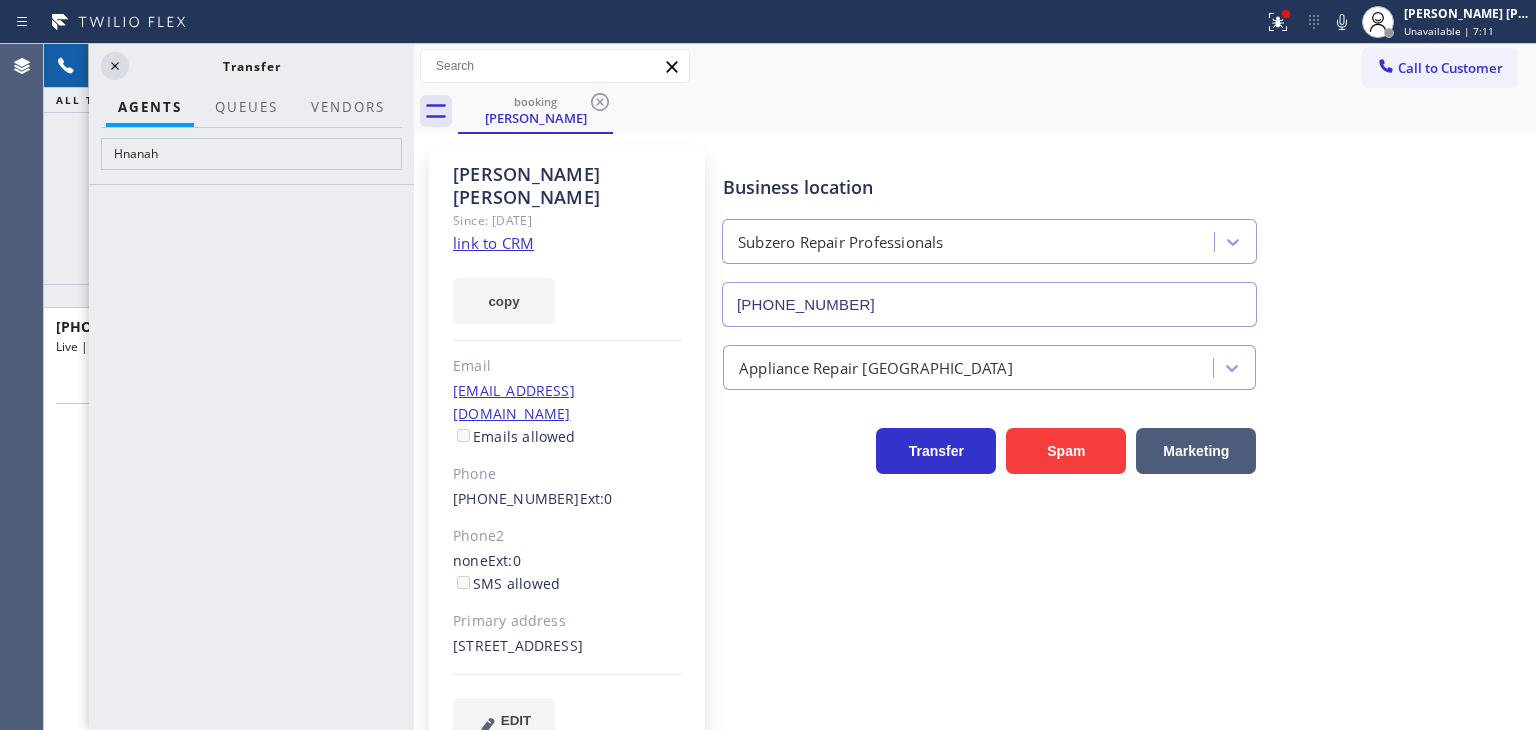 drag, startPoint x: 352, startPoint y: 137, endPoint x: 416, endPoint y: 137, distance: 64 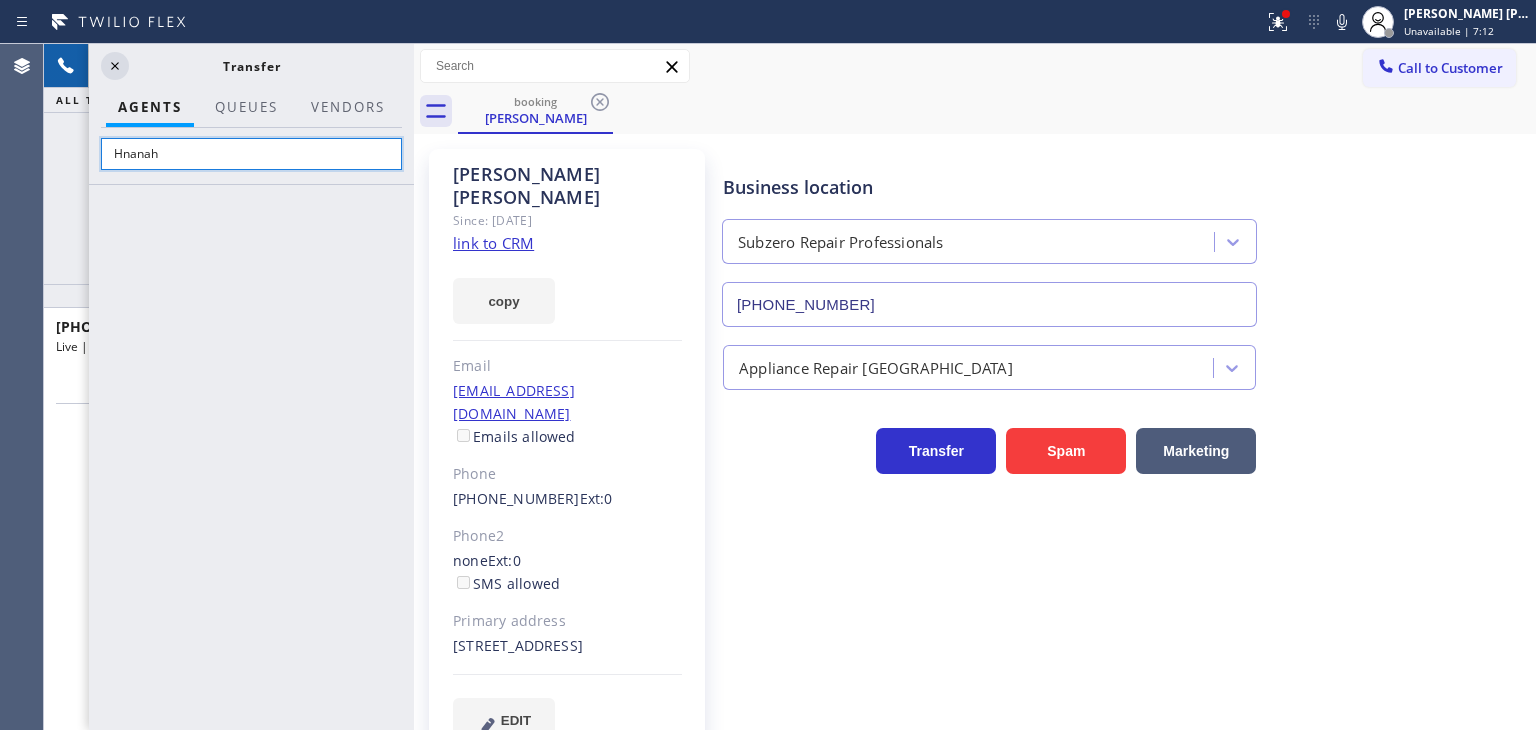 click on "Hnanah" at bounding box center (251, 154) 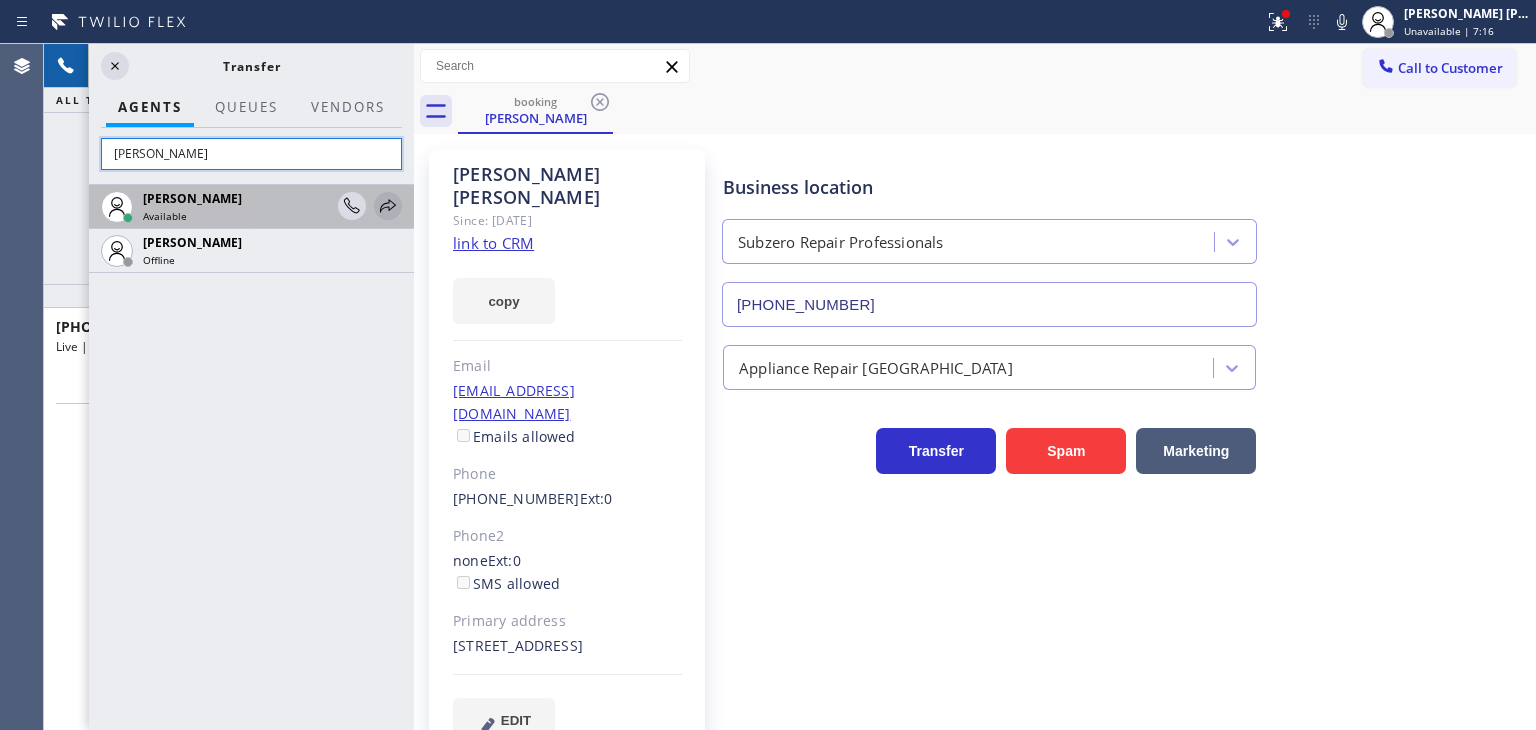 type on "[PERSON_NAME]" 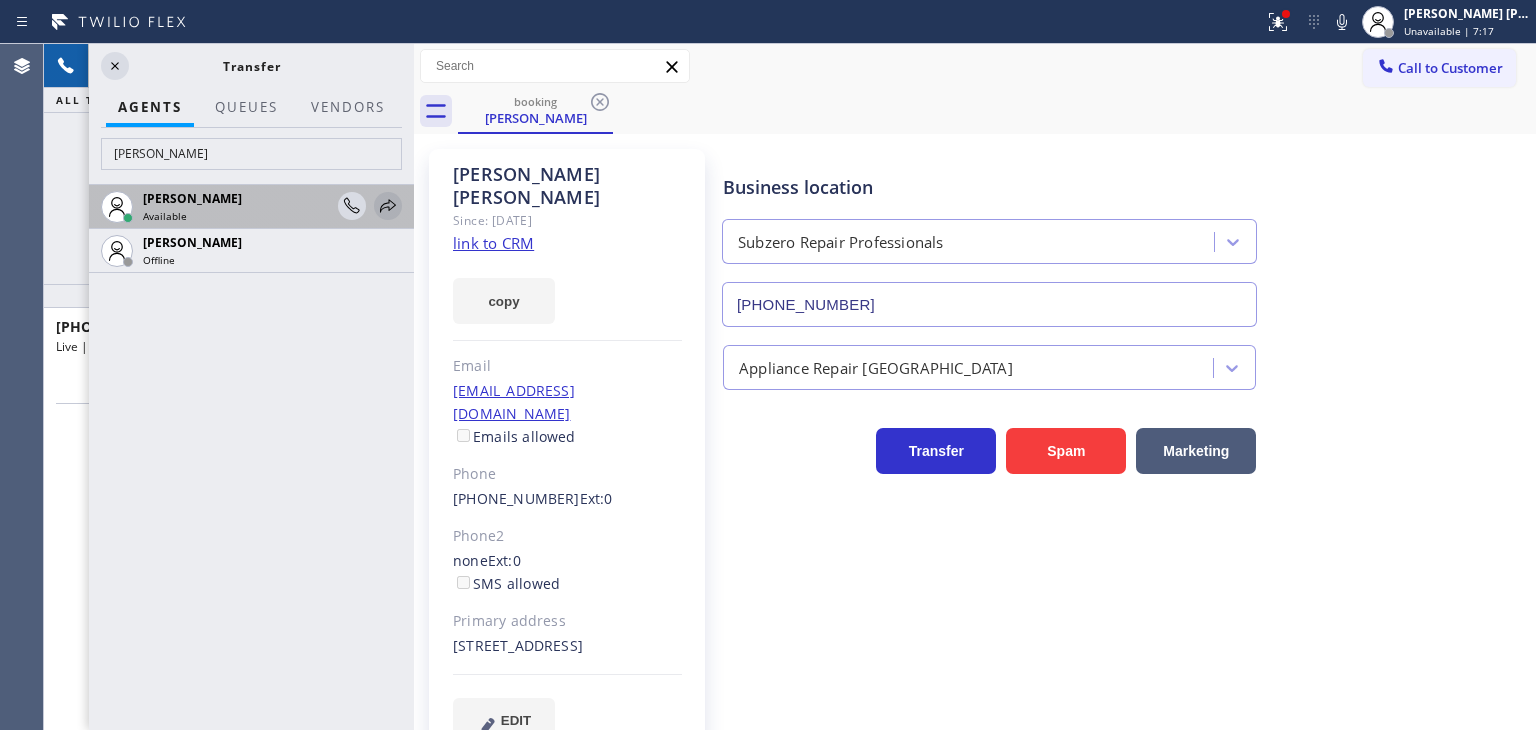 click 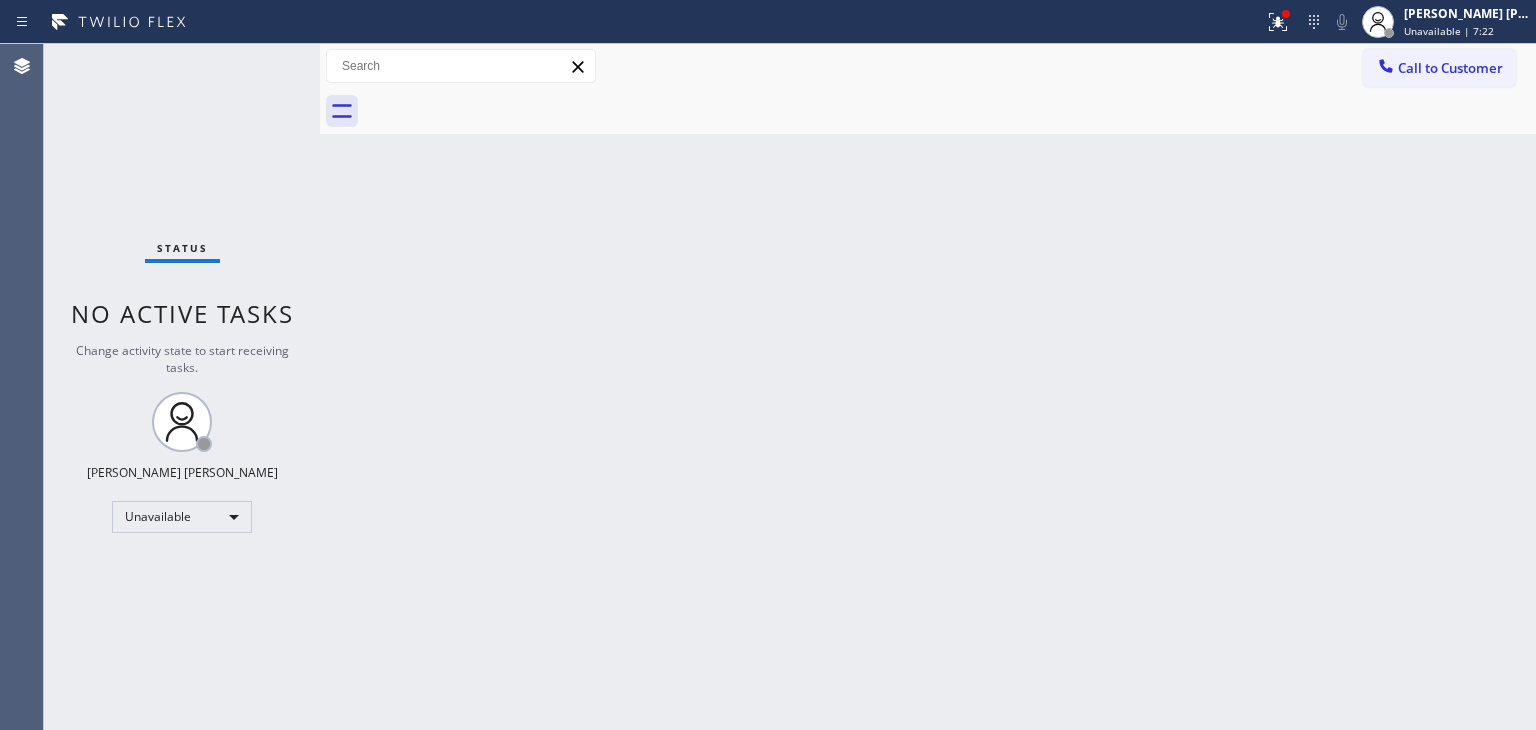 drag, startPoint x: 416, startPoint y: 76, endPoint x: 196, endPoint y: 61, distance: 220.51077 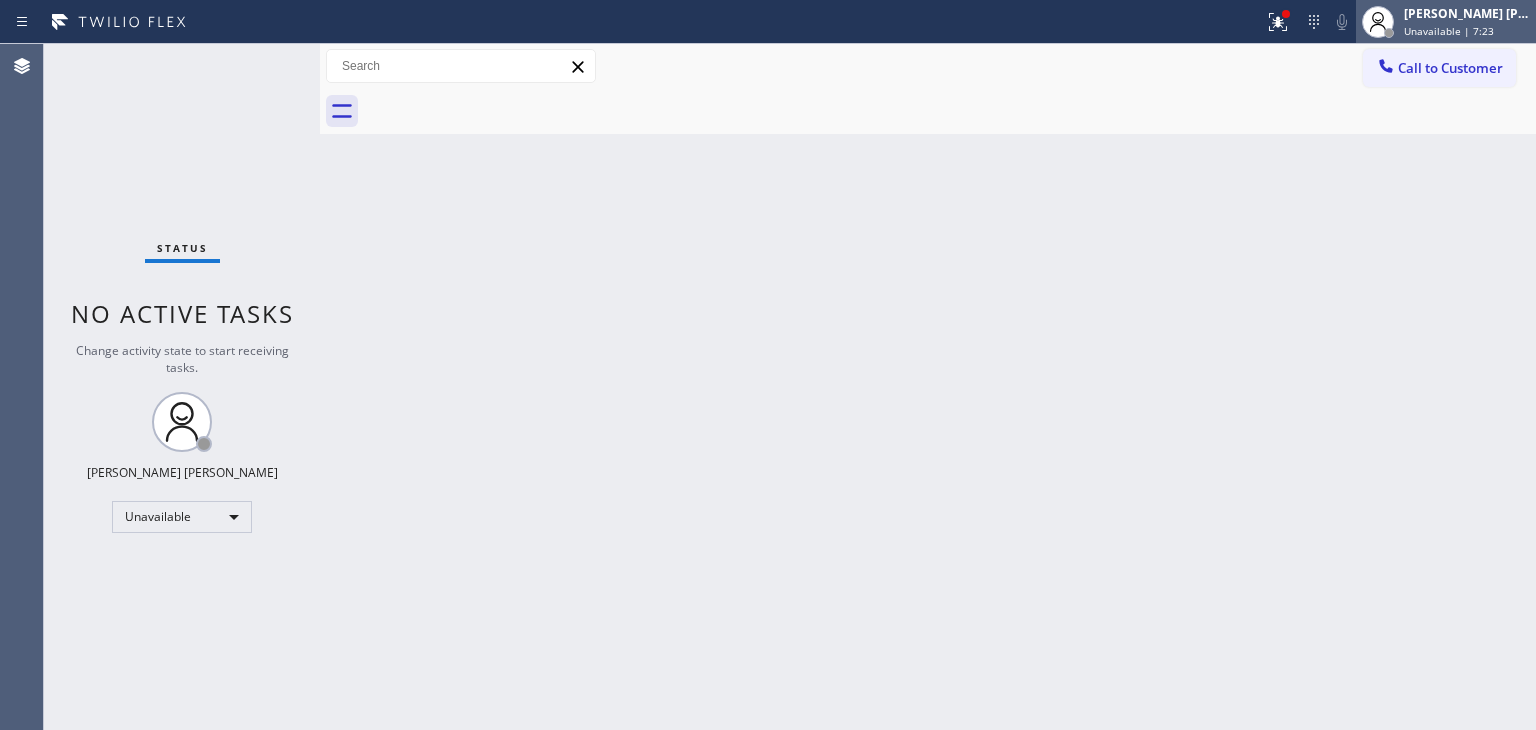 click on "[PERSON_NAME] [PERSON_NAME]" at bounding box center (1467, 13) 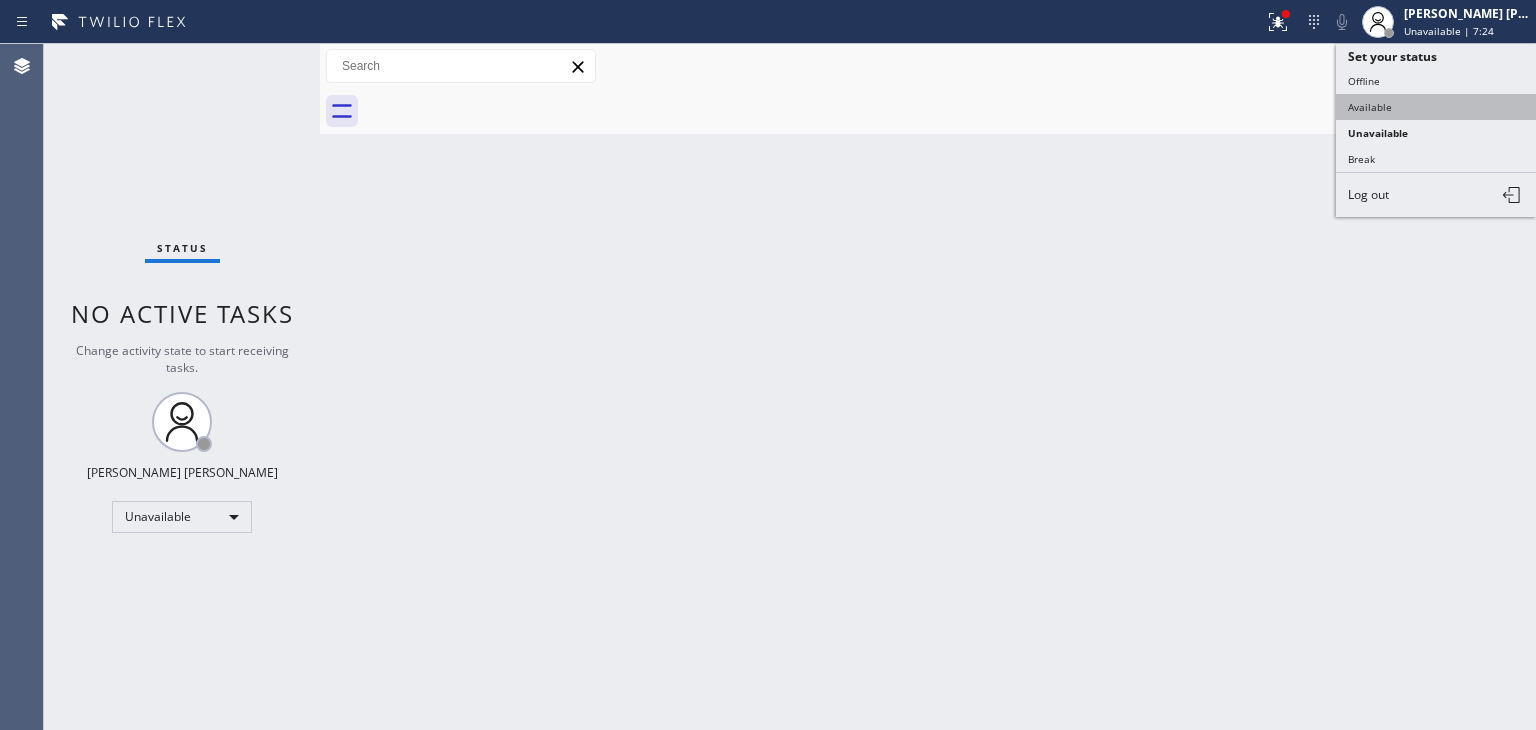 click on "Available" at bounding box center [1436, 107] 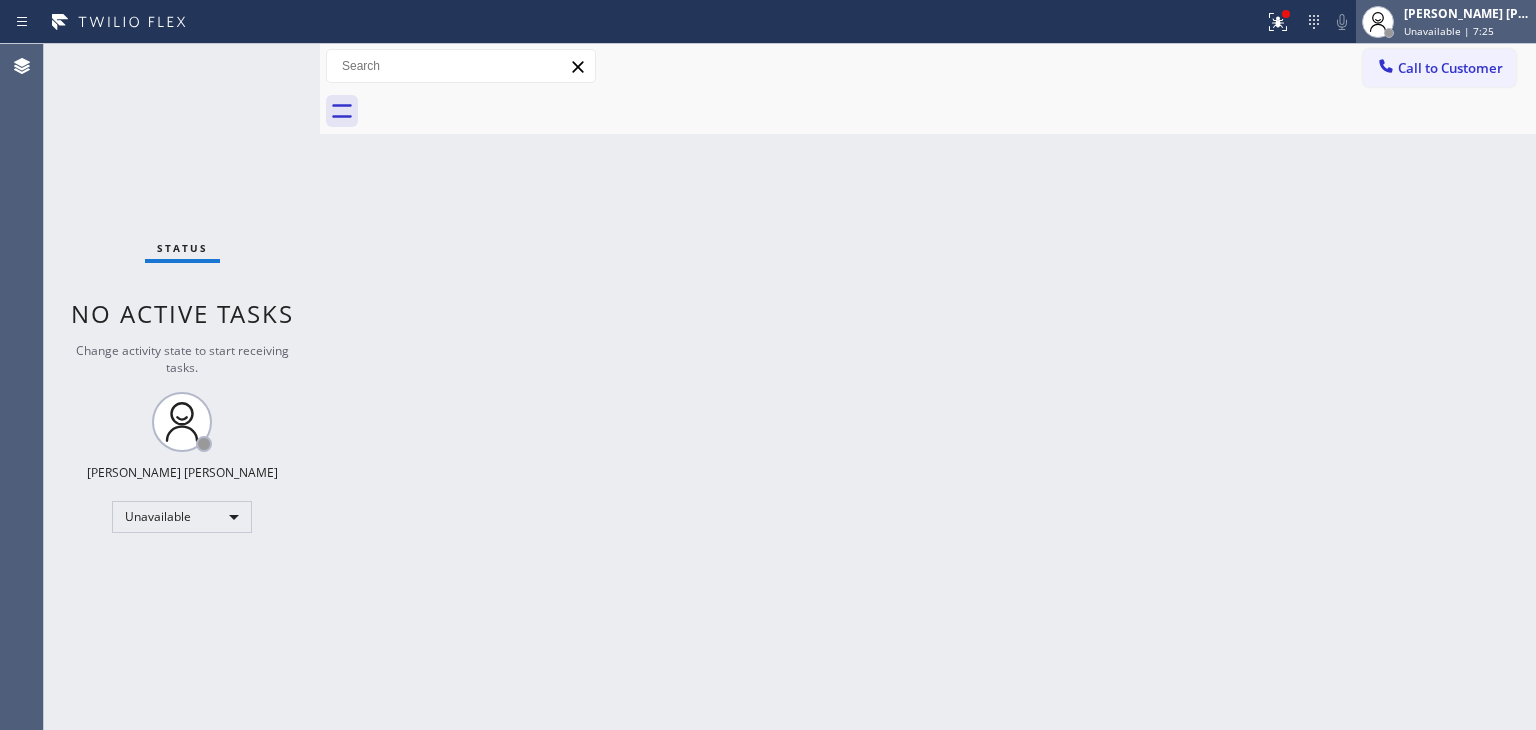 click on "[PERSON_NAME] [PERSON_NAME] Unavailable | 7:25" at bounding box center (1468, 21) 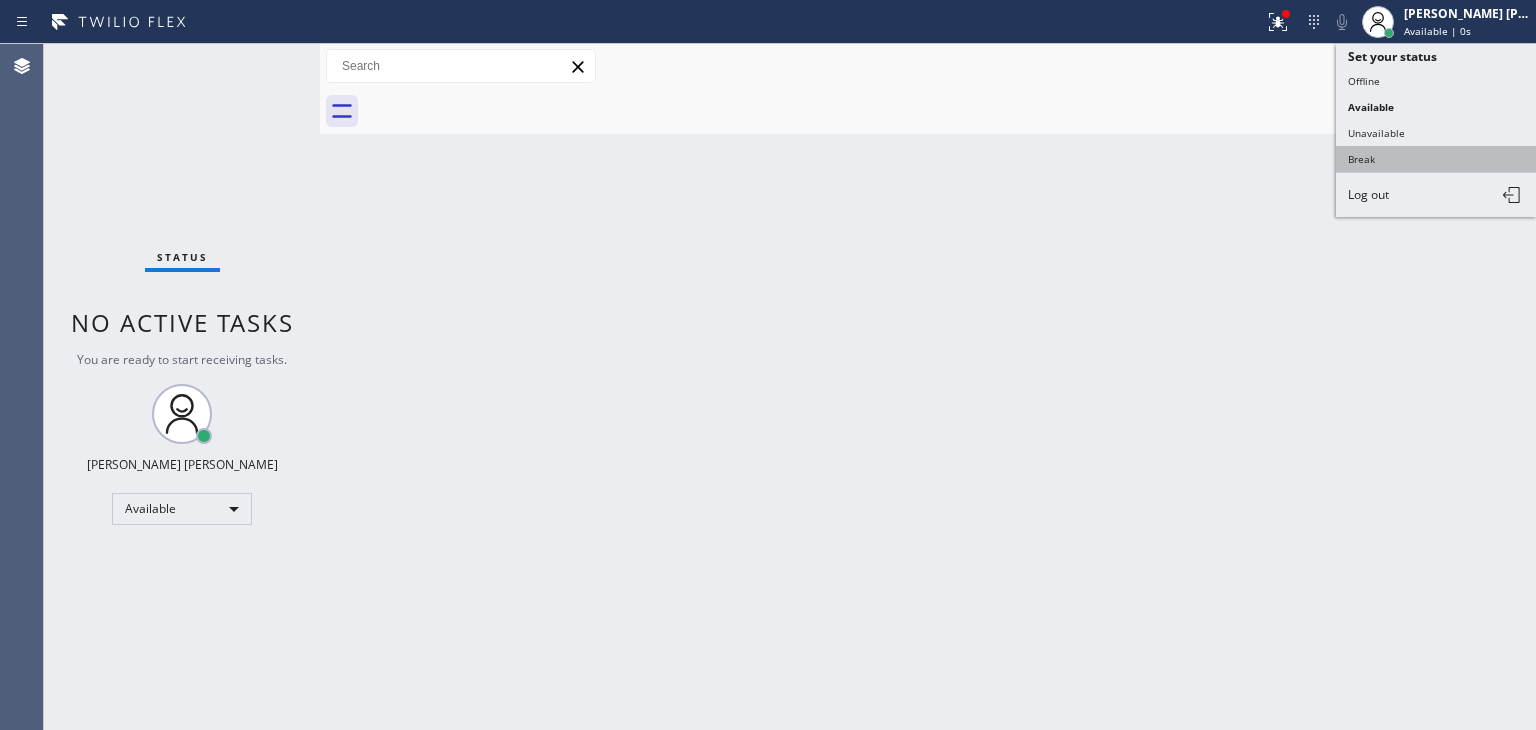 click on "Break" at bounding box center (1436, 159) 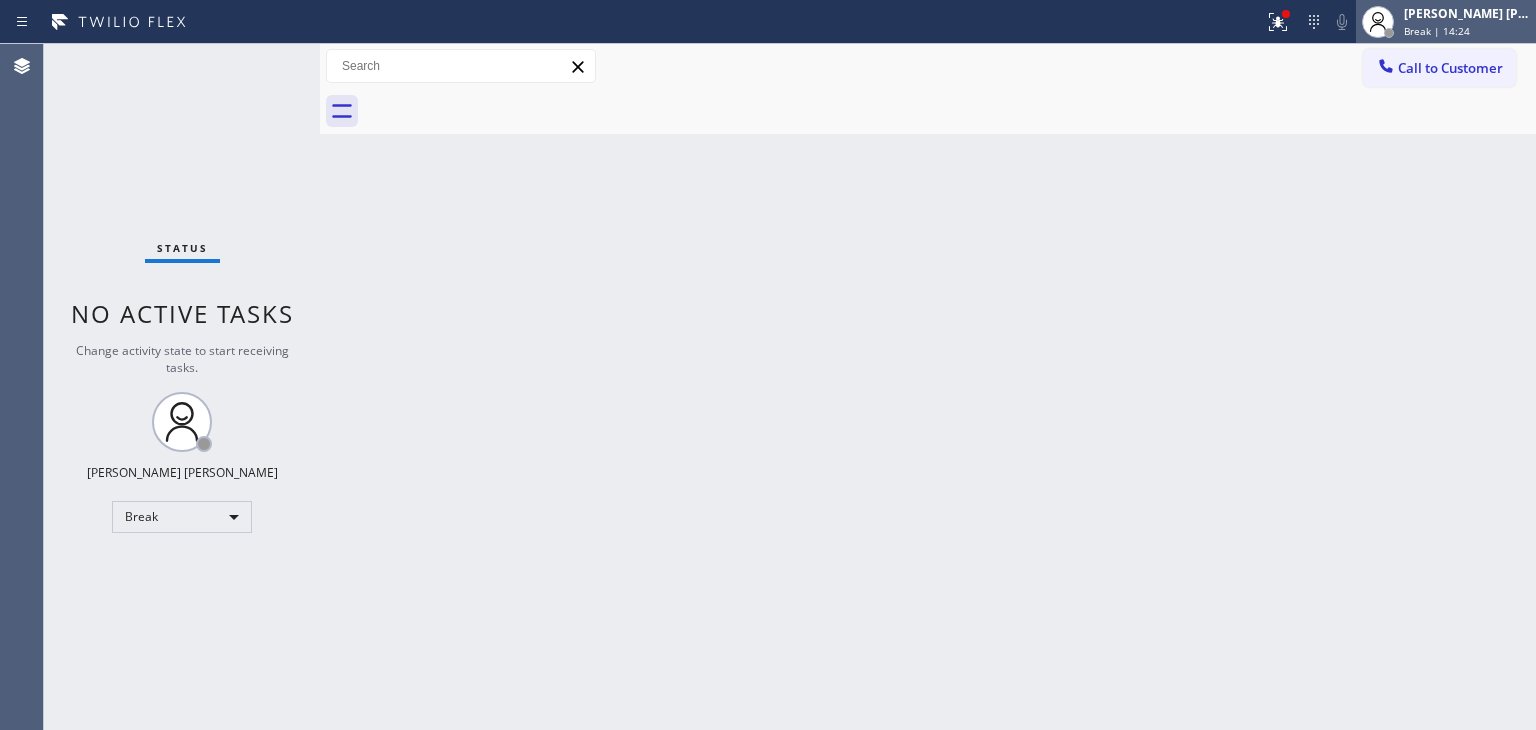 click on "Break | 14:24" at bounding box center [1437, 31] 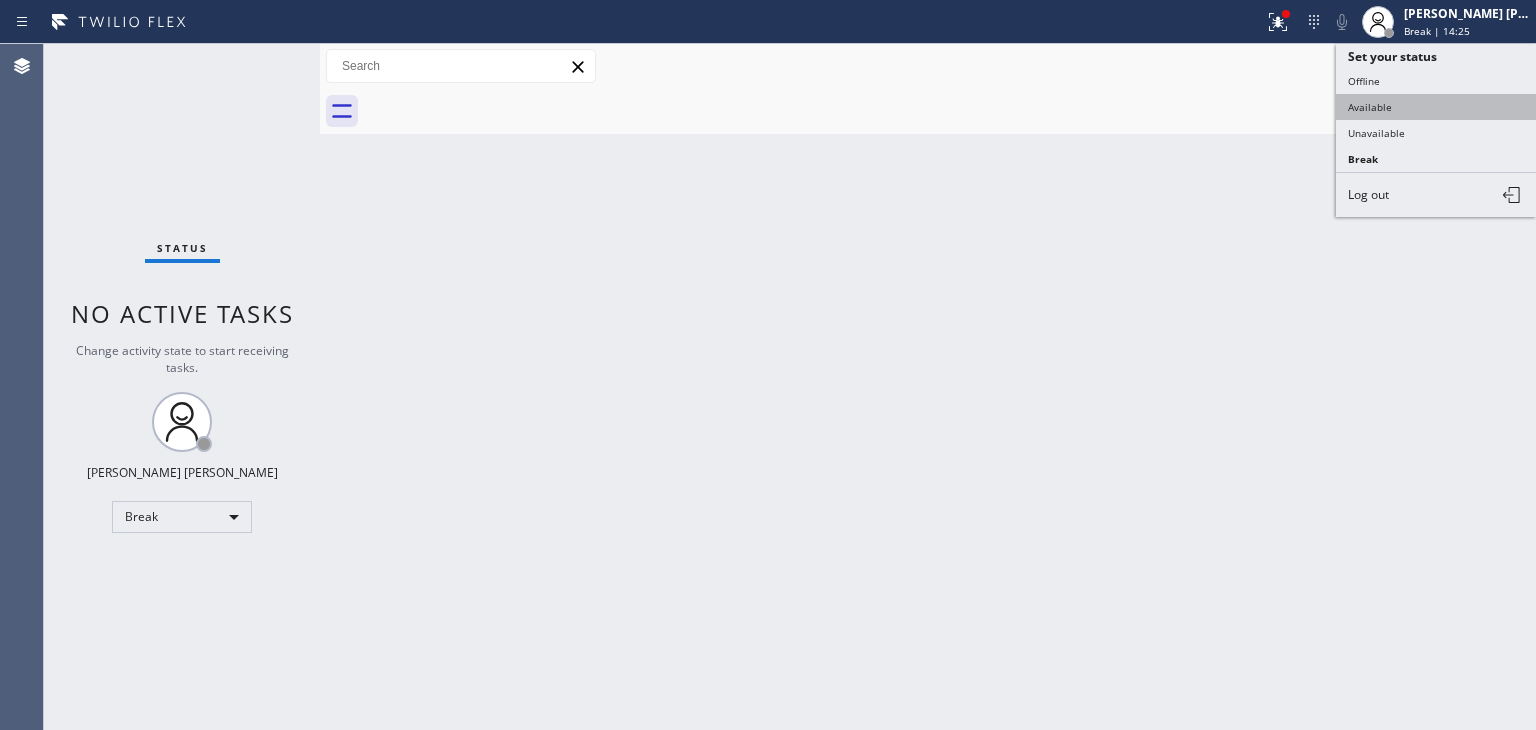 click on "Available" at bounding box center (1436, 107) 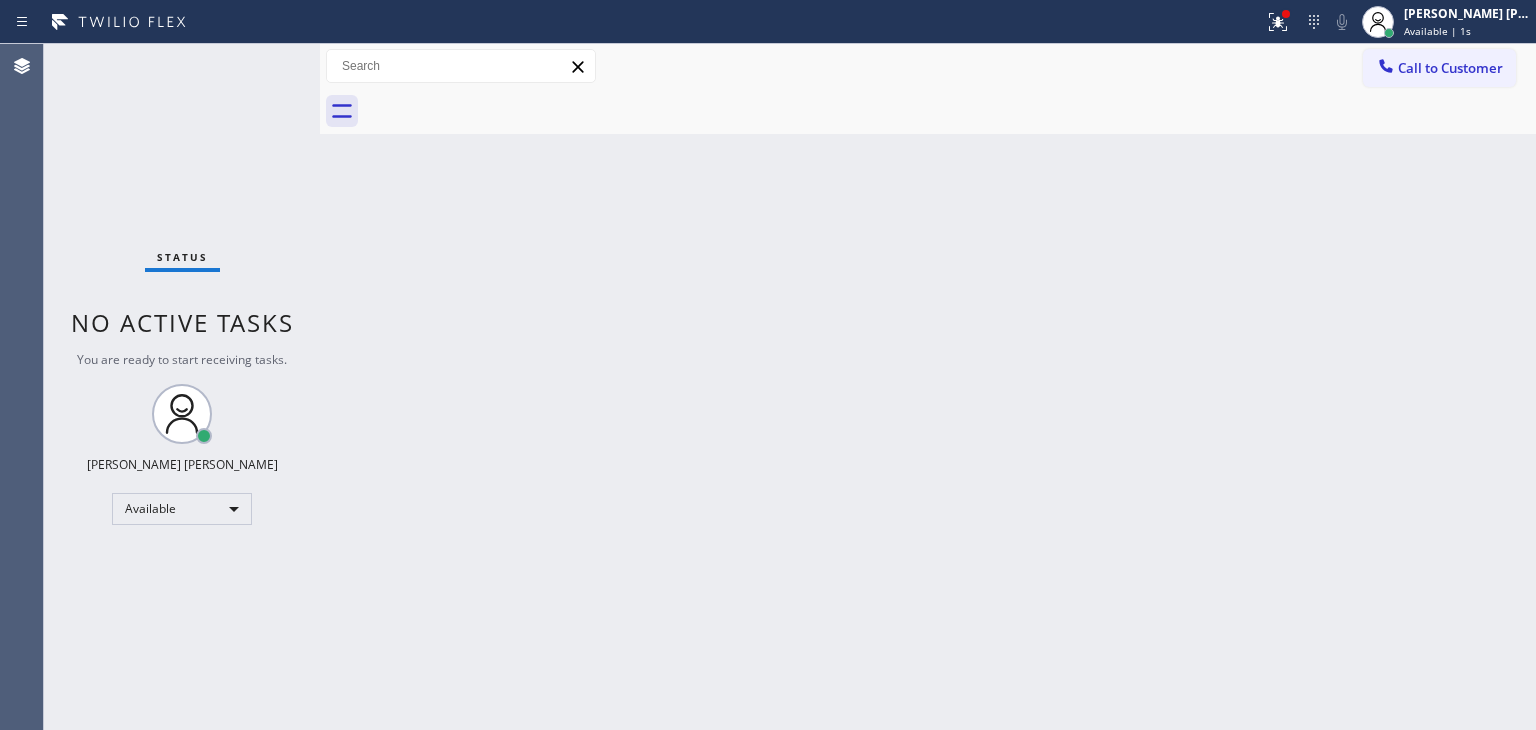 click on "Status   No active tasks     You are ready to start receiving tasks.   [PERSON_NAME] [PERSON_NAME] Available" at bounding box center (182, 387) 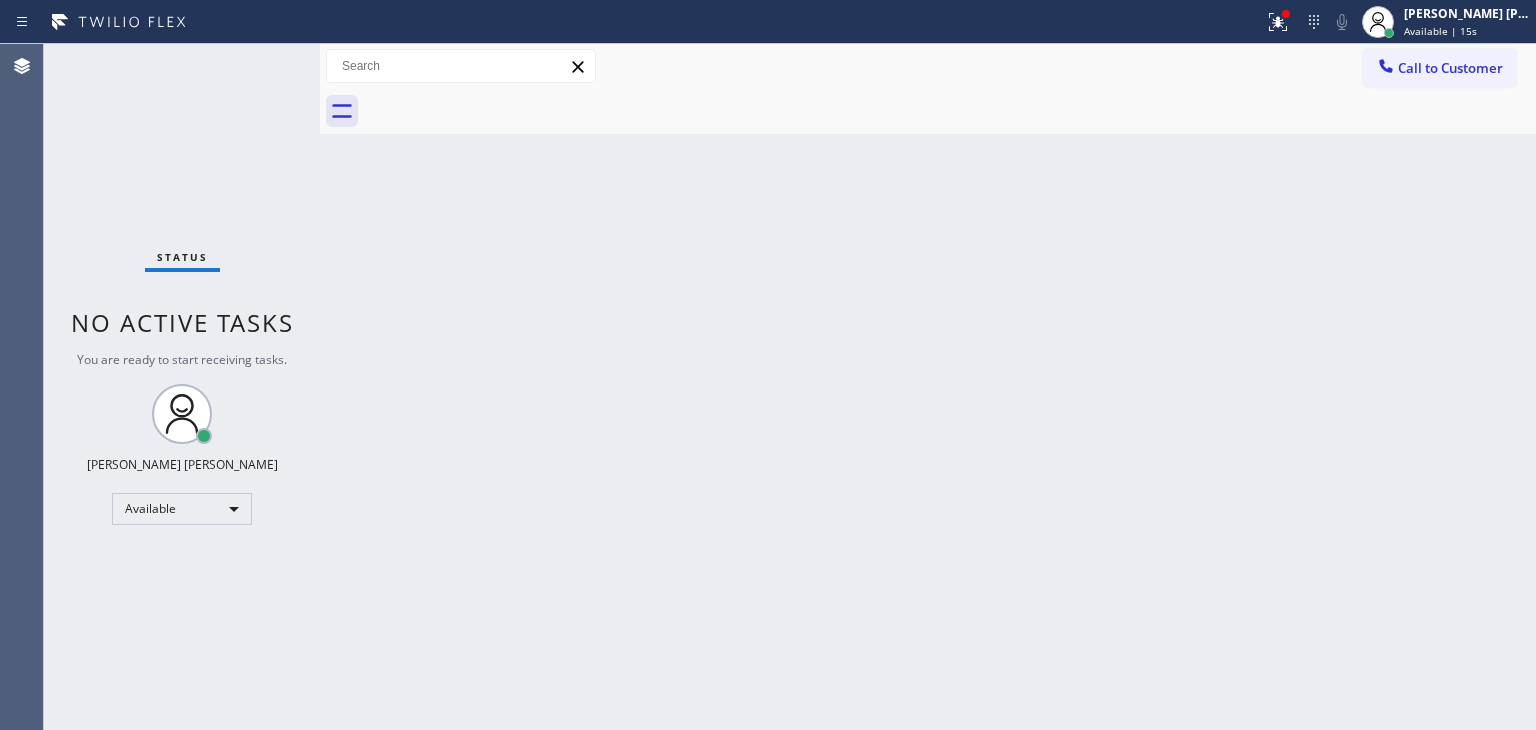 click on "Status   No active tasks     You are ready to start receiving tasks.   [PERSON_NAME] [PERSON_NAME] Available" at bounding box center [182, 387] 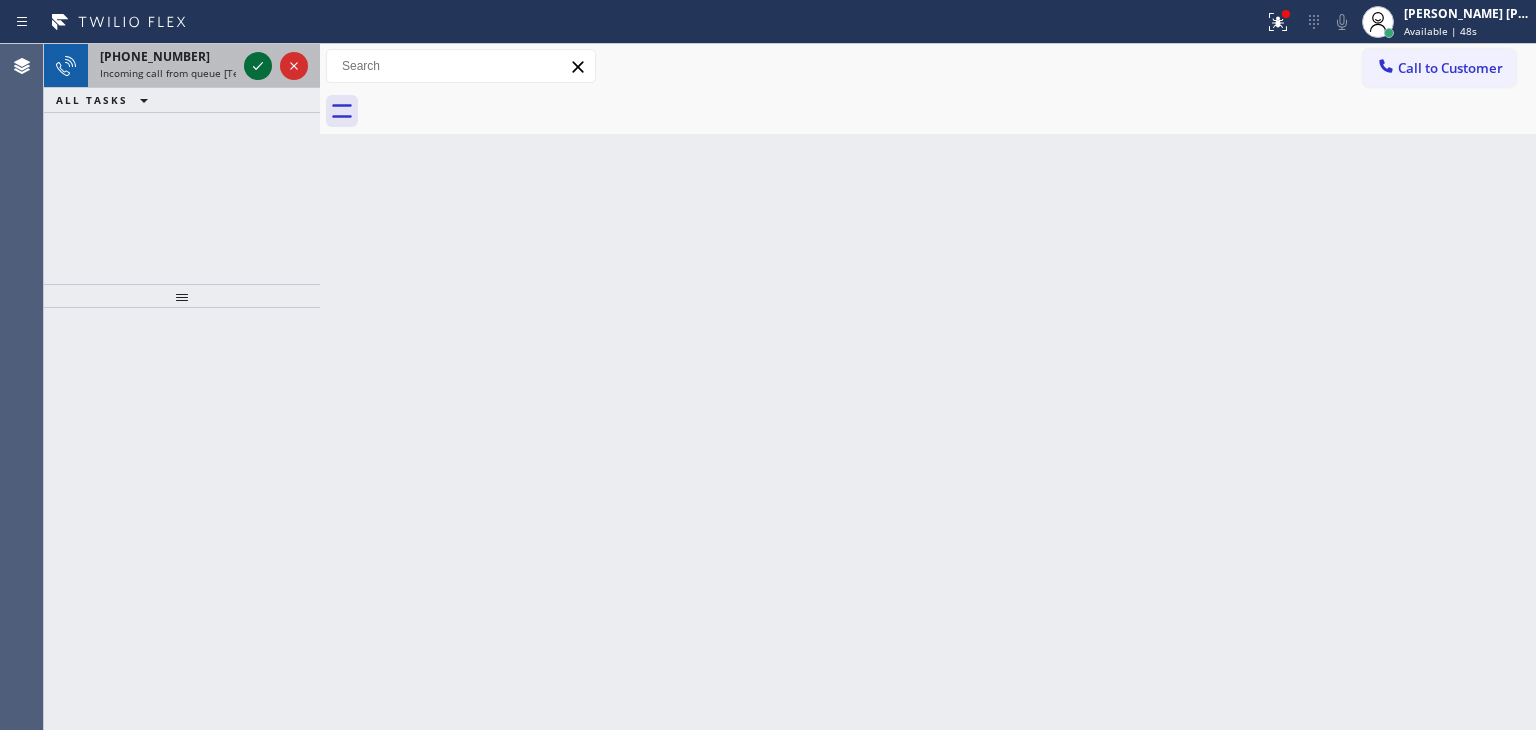 click 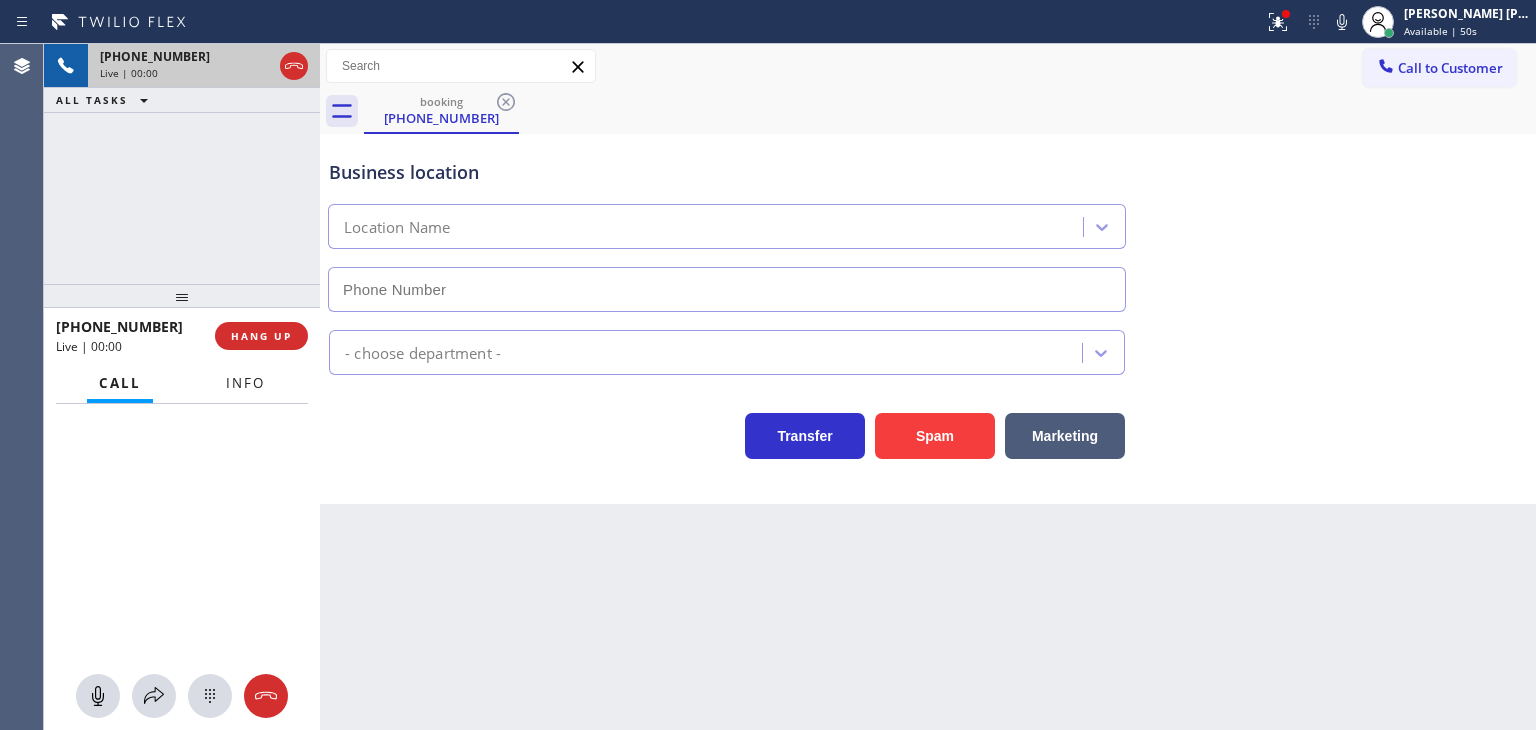 type on "[PHONE_NUMBER]" 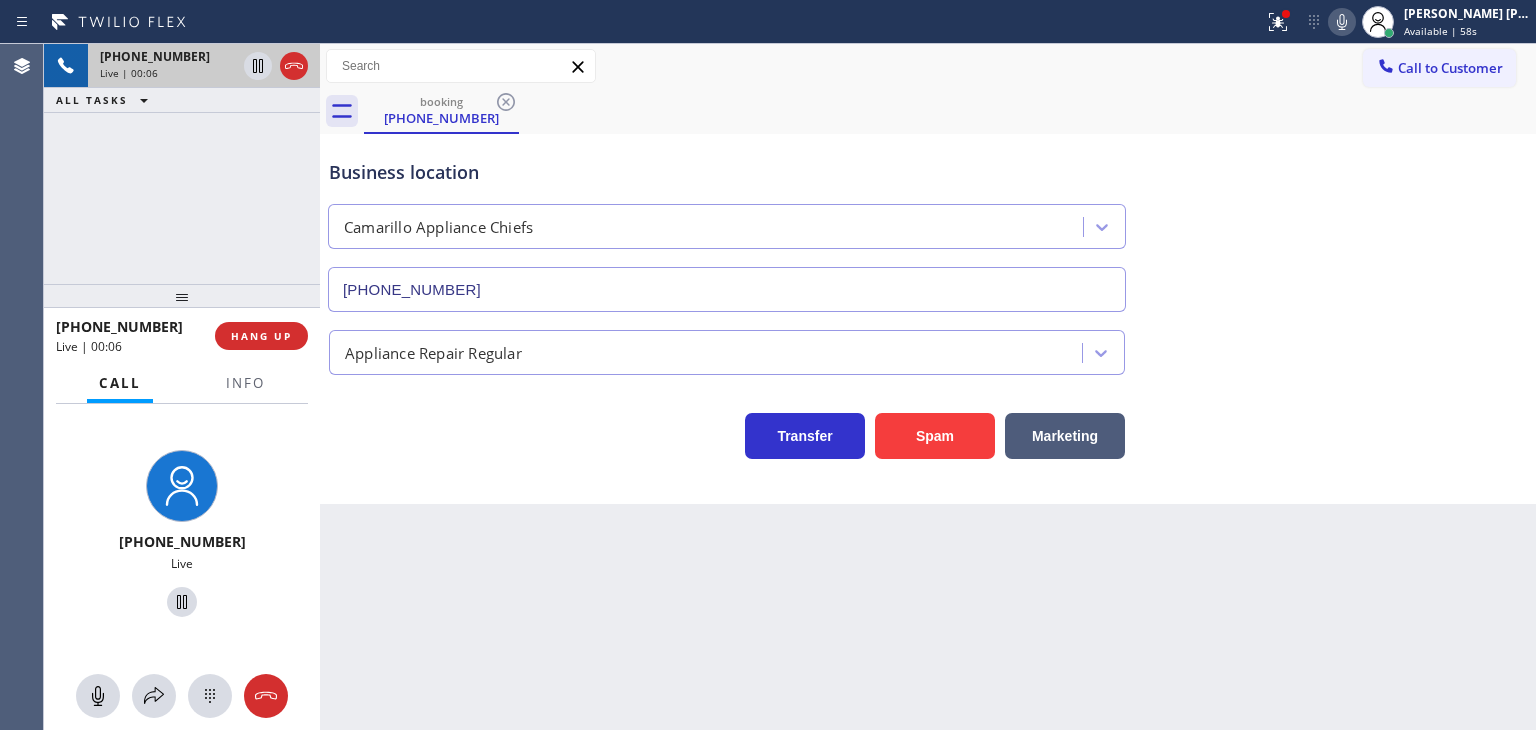 click 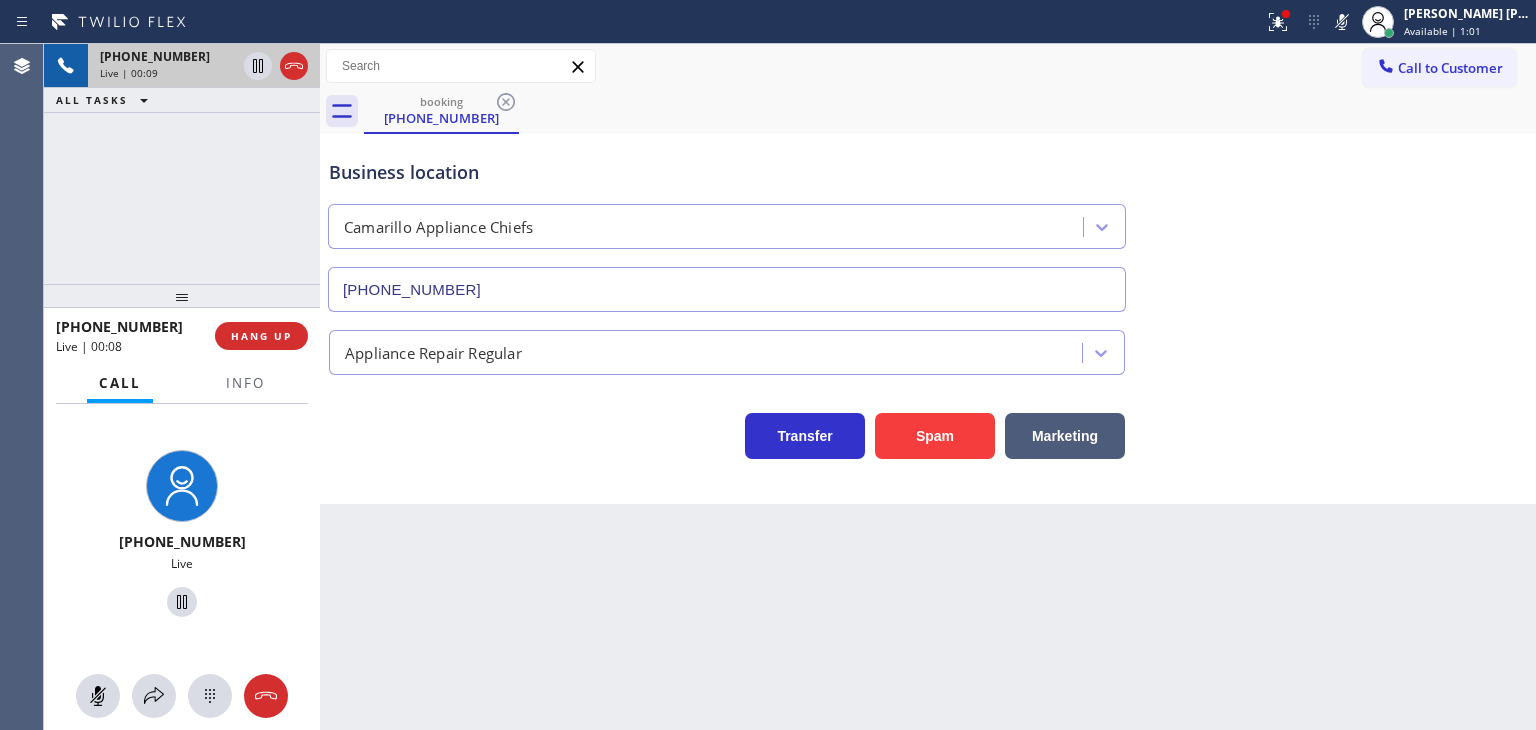 drag, startPoint x: 1374, startPoint y: 15, endPoint x: 1377, endPoint y: 106, distance: 91.04944 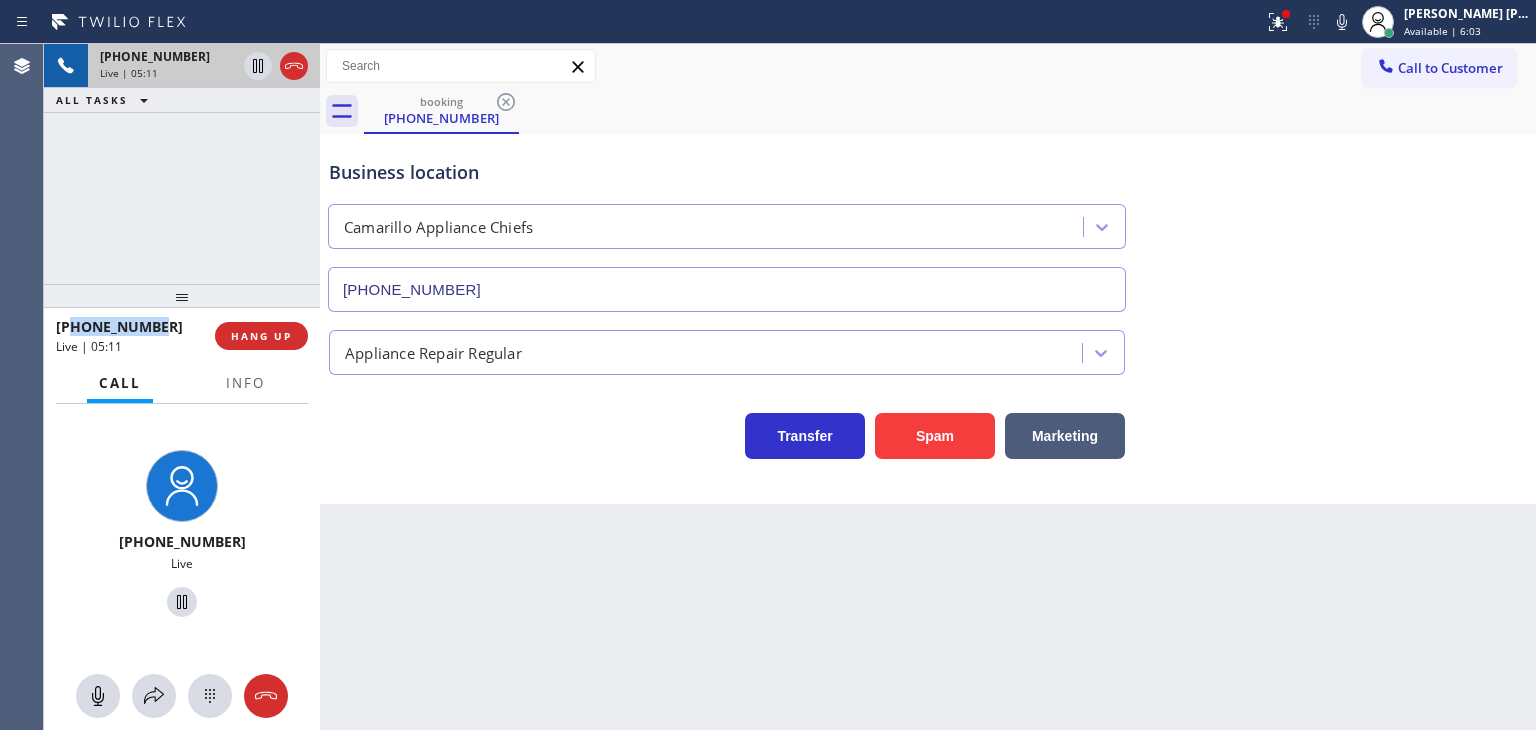 drag, startPoint x: 179, startPoint y: 329, endPoint x: 75, endPoint y: 322, distance: 104.23531 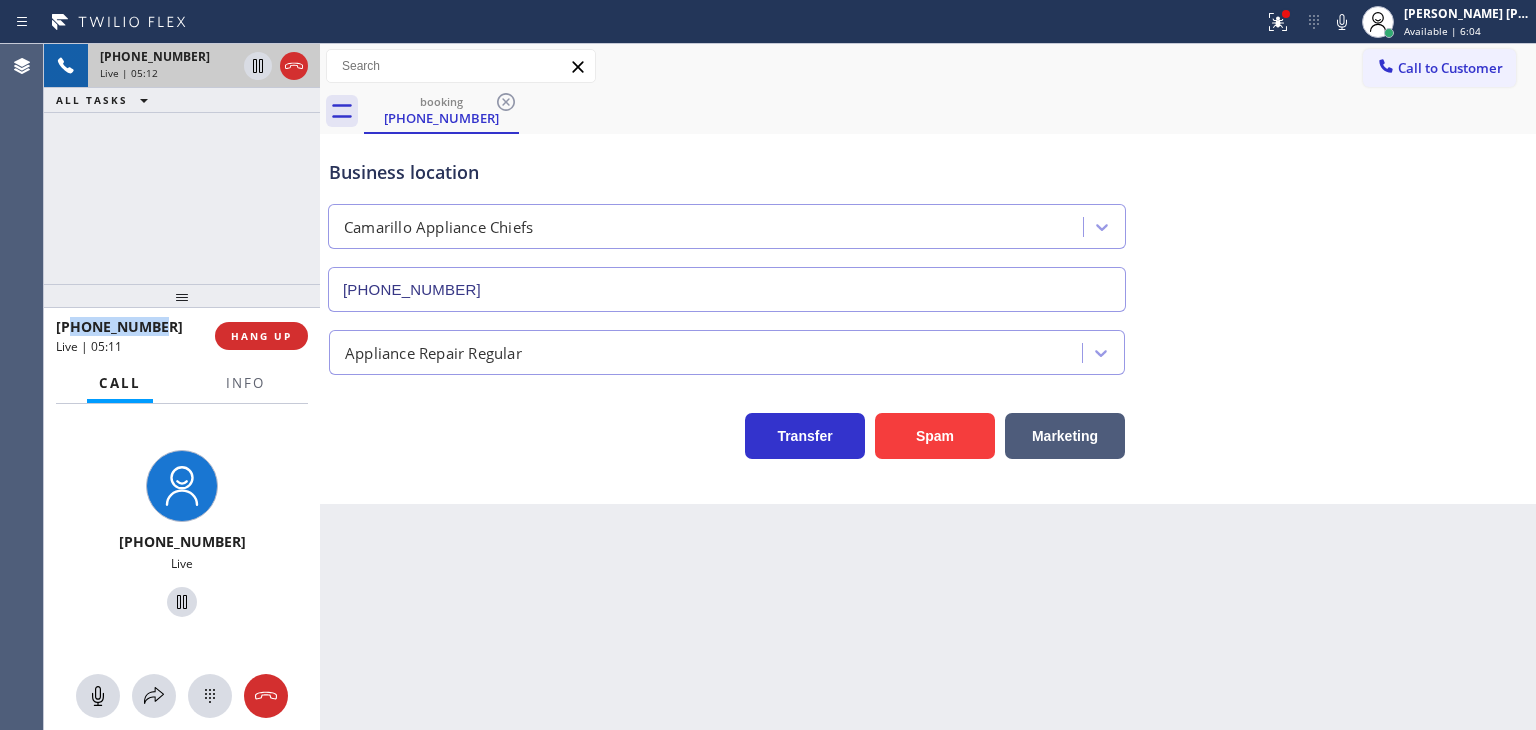 copy on "8053427189" 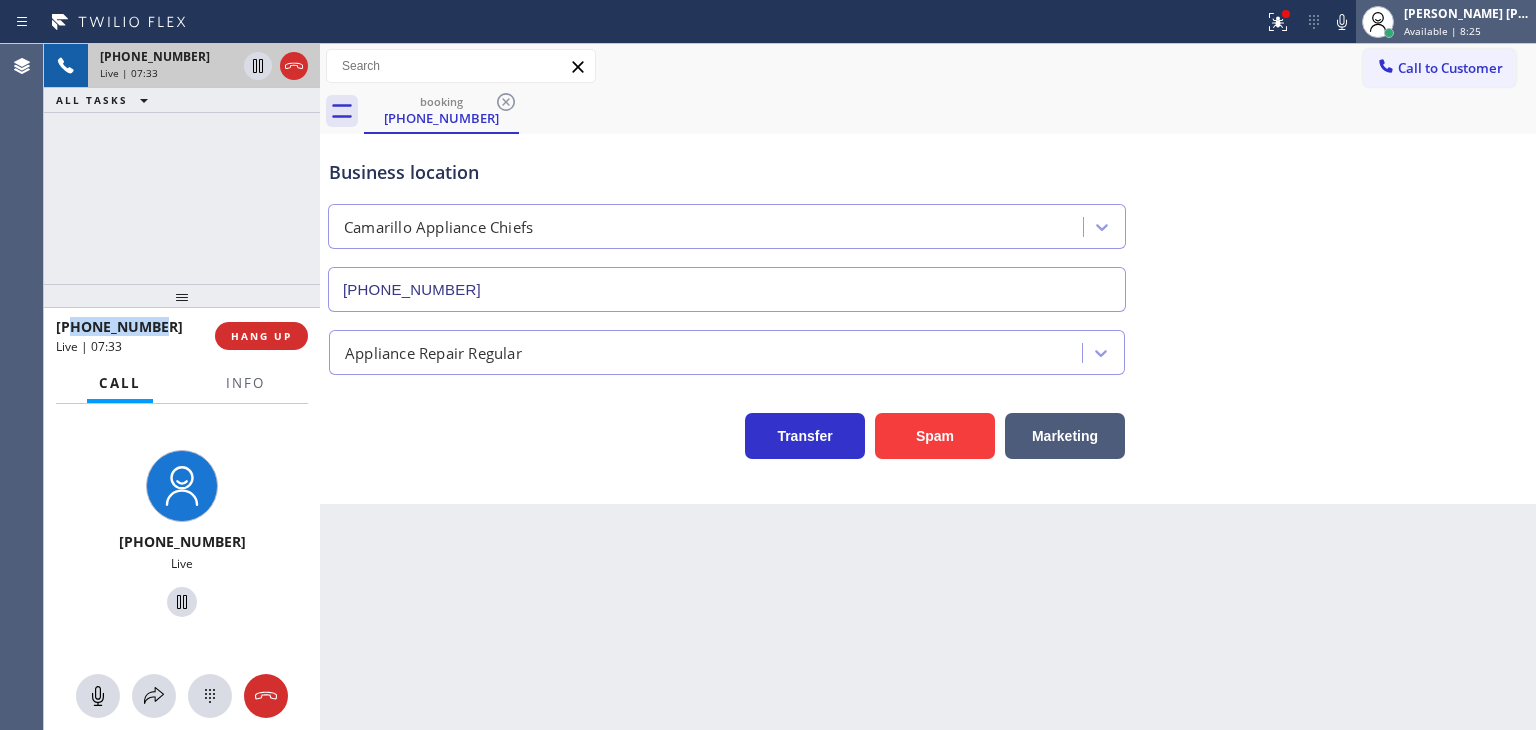 click on "Available | 8:25" at bounding box center [1442, 31] 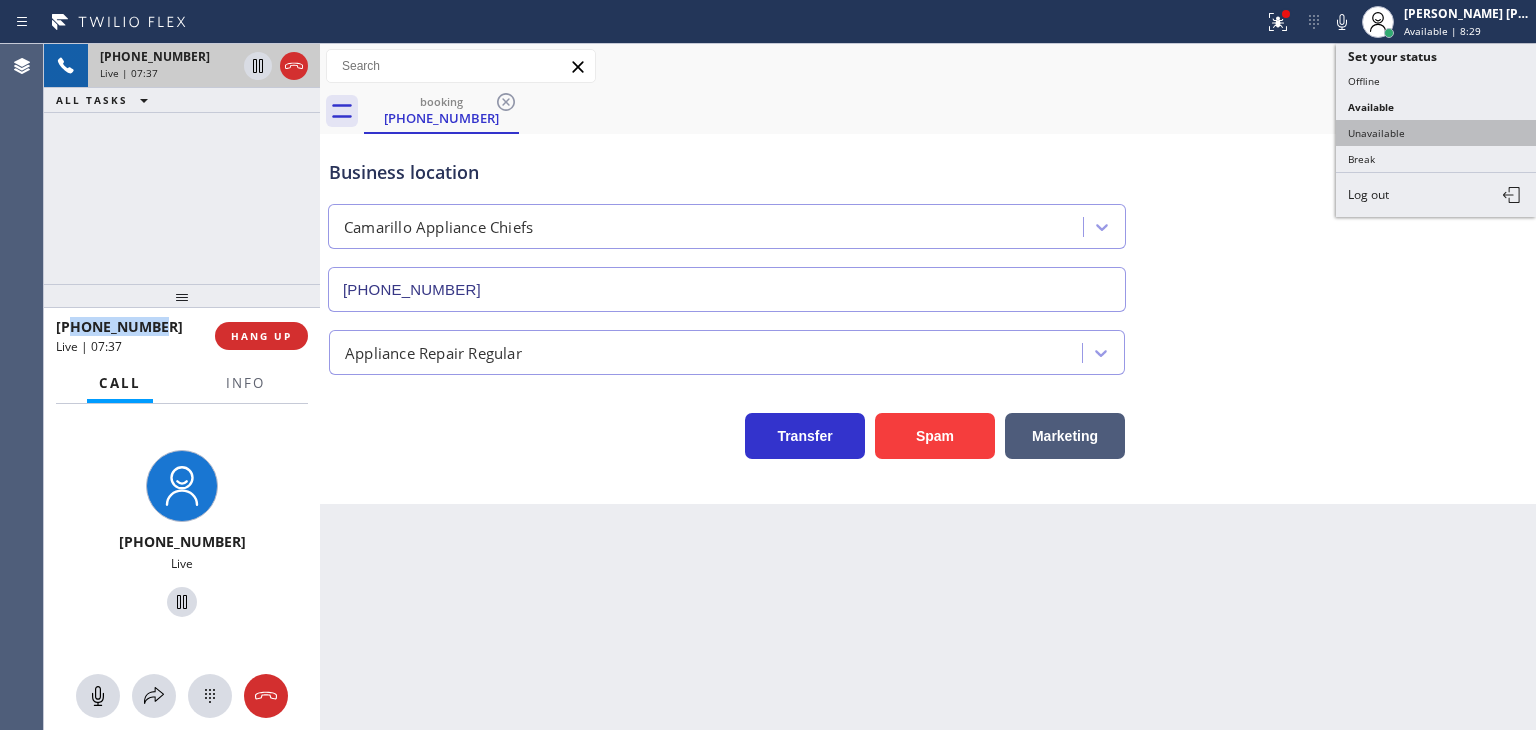 click on "Unavailable" at bounding box center [1436, 133] 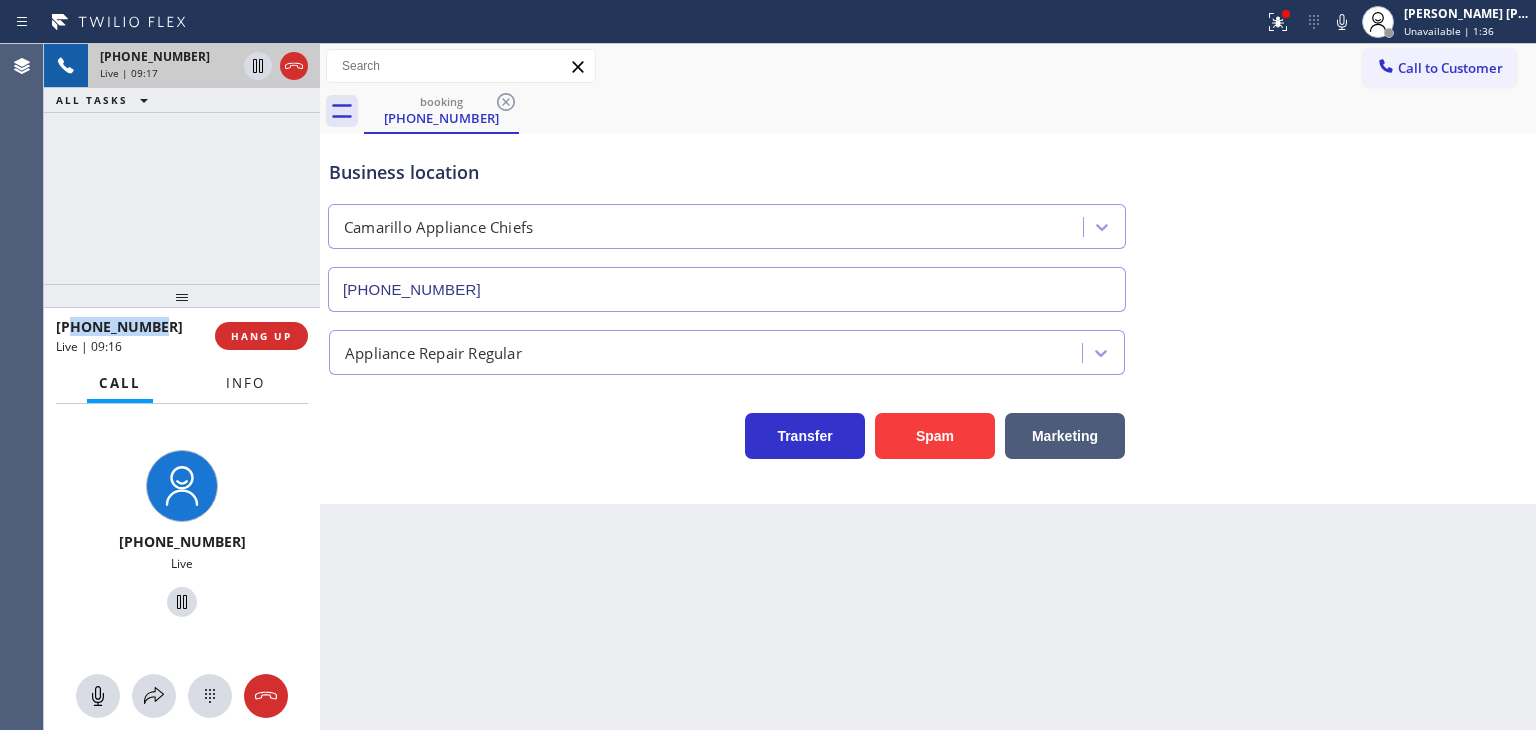 click on "Info" at bounding box center (245, 383) 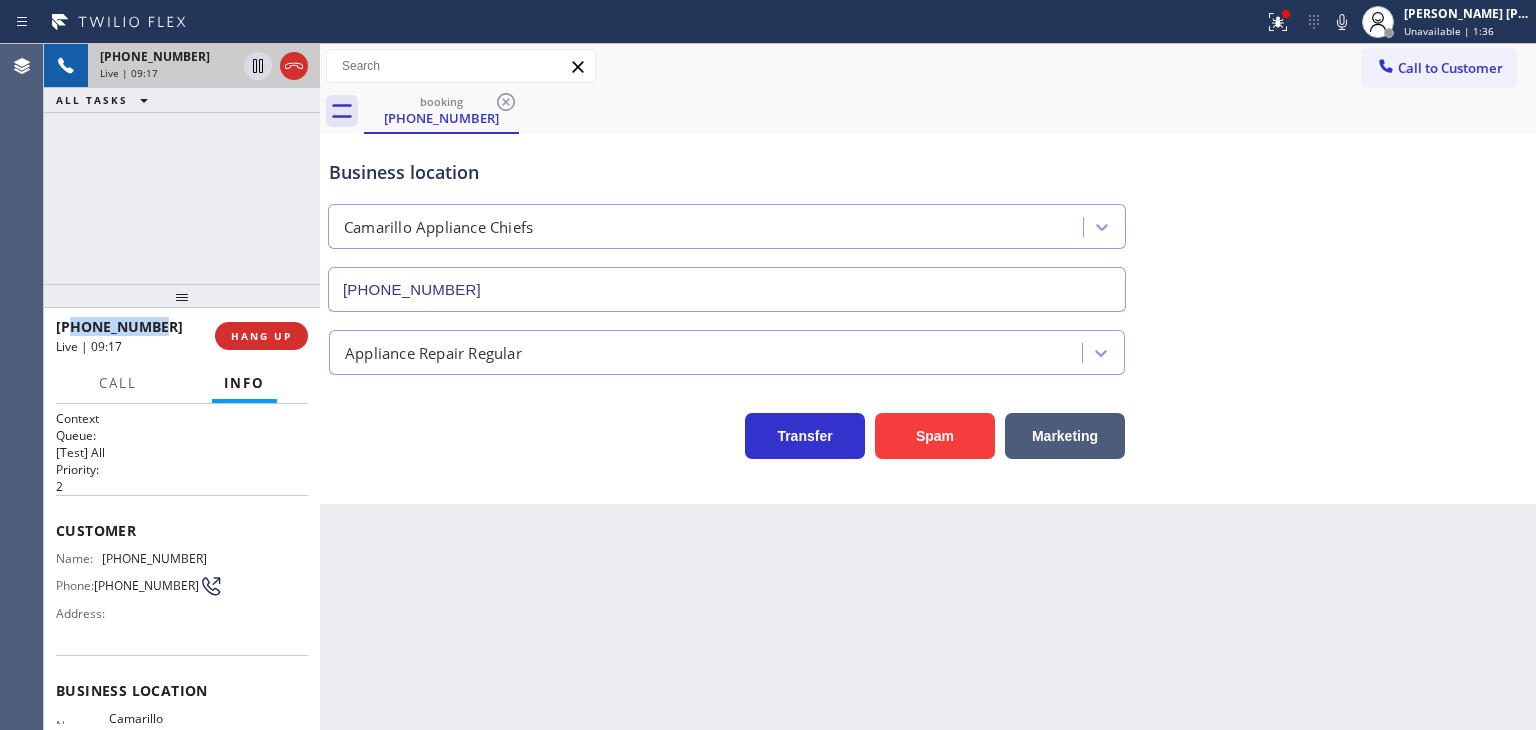scroll, scrollTop: 100, scrollLeft: 0, axis: vertical 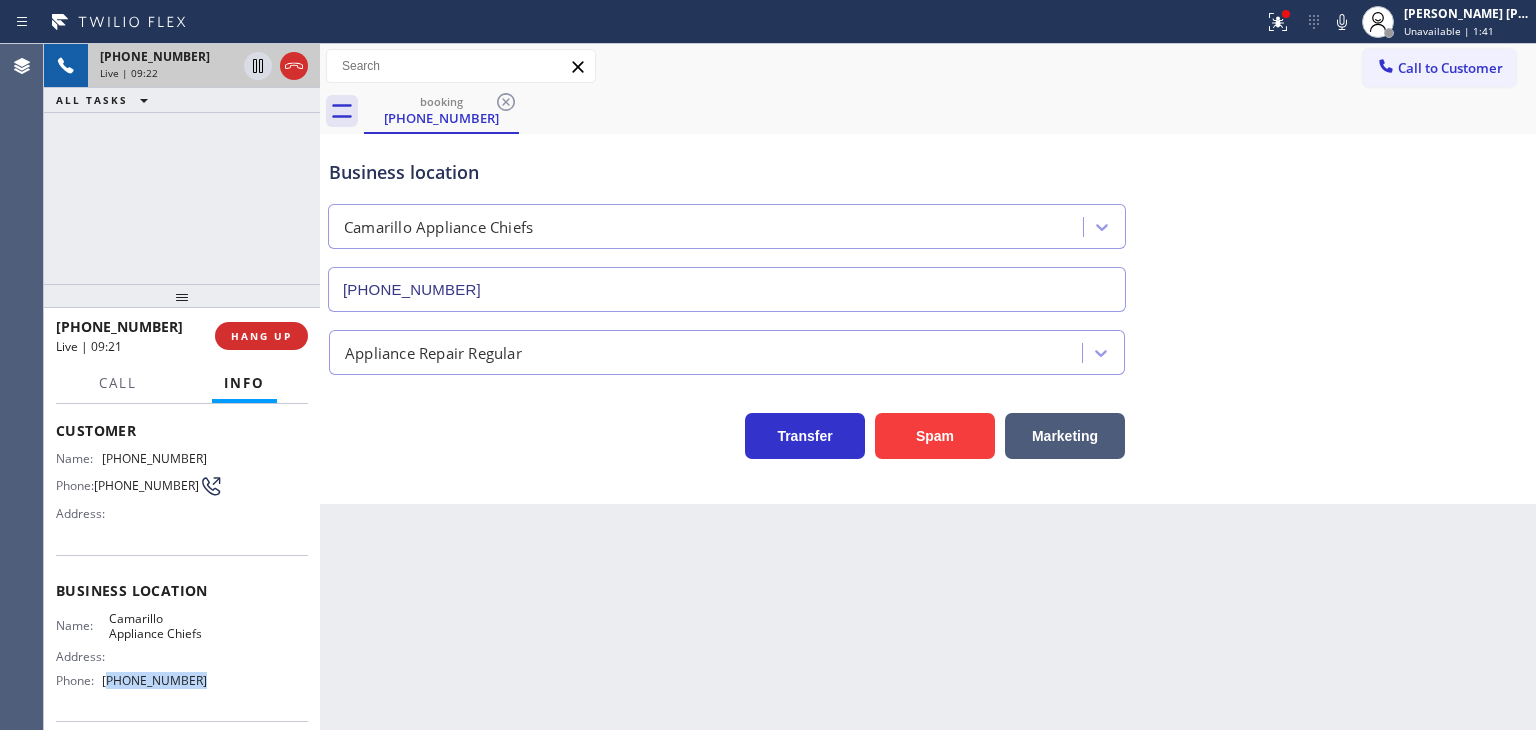 drag, startPoint x: 199, startPoint y: 686, endPoint x: 101, endPoint y: 683, distance: 98.045906 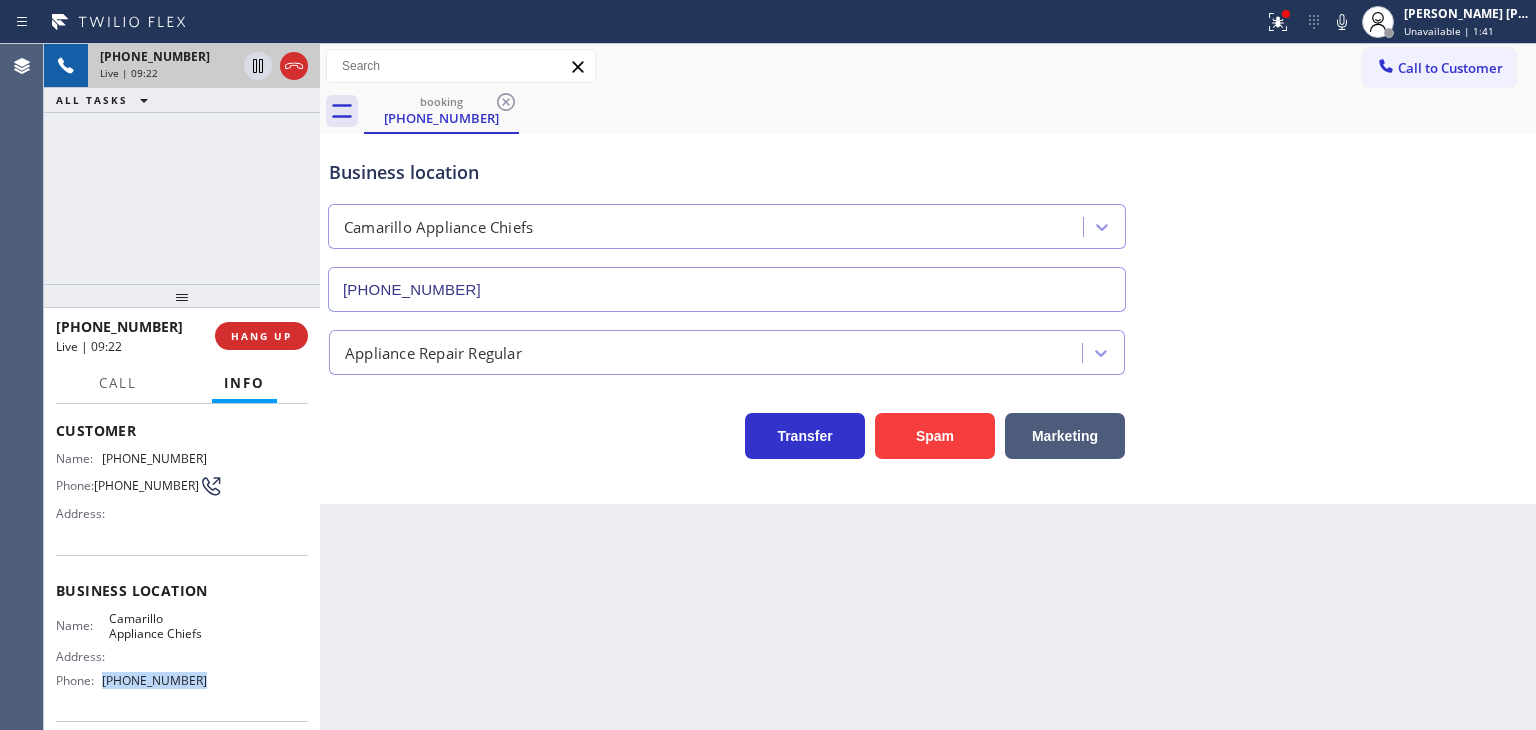 copy on "[PHONE_NUMBER]" 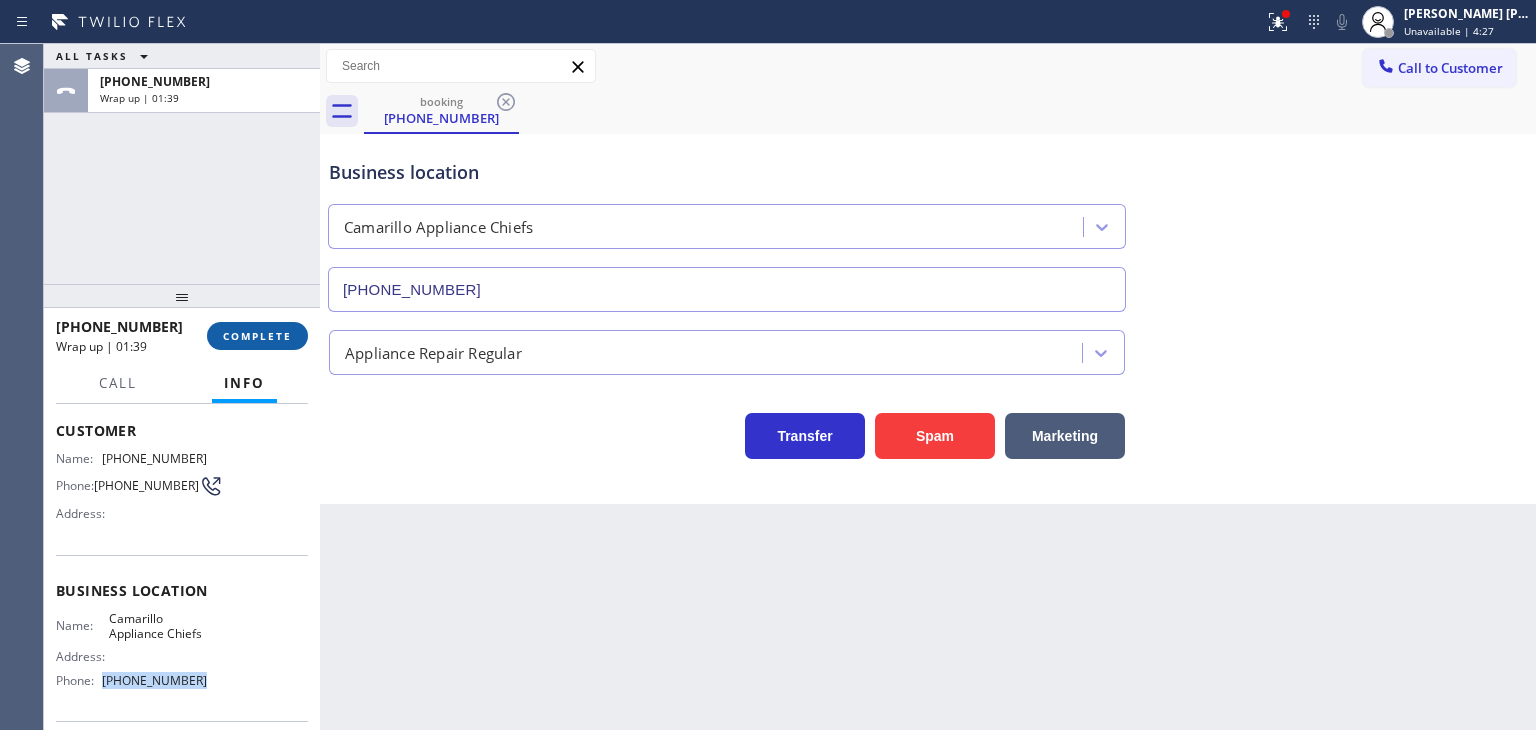 click on "COMPLETE" at bounding box center [257, 336] 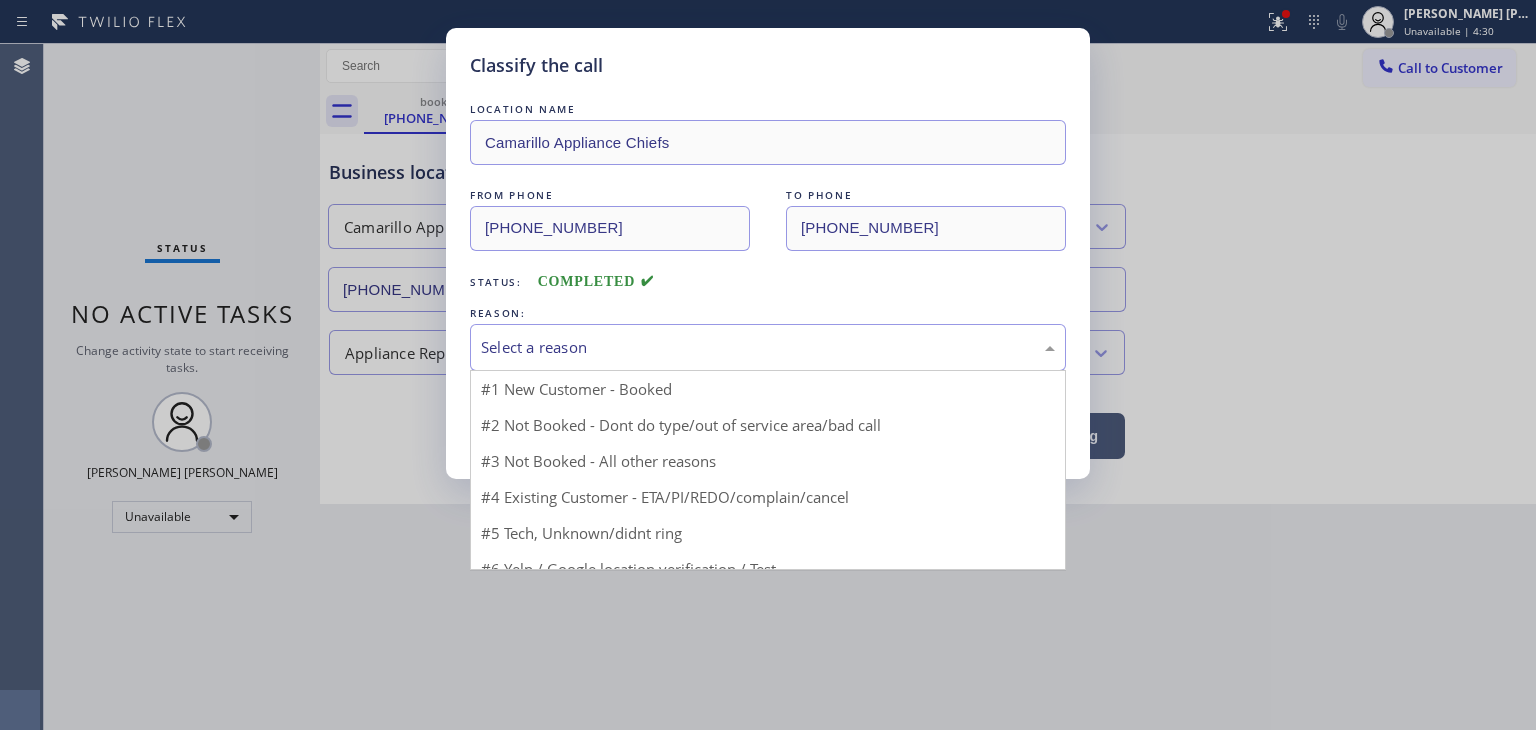 click on "Select a reason" at bounding box center (768, 347) 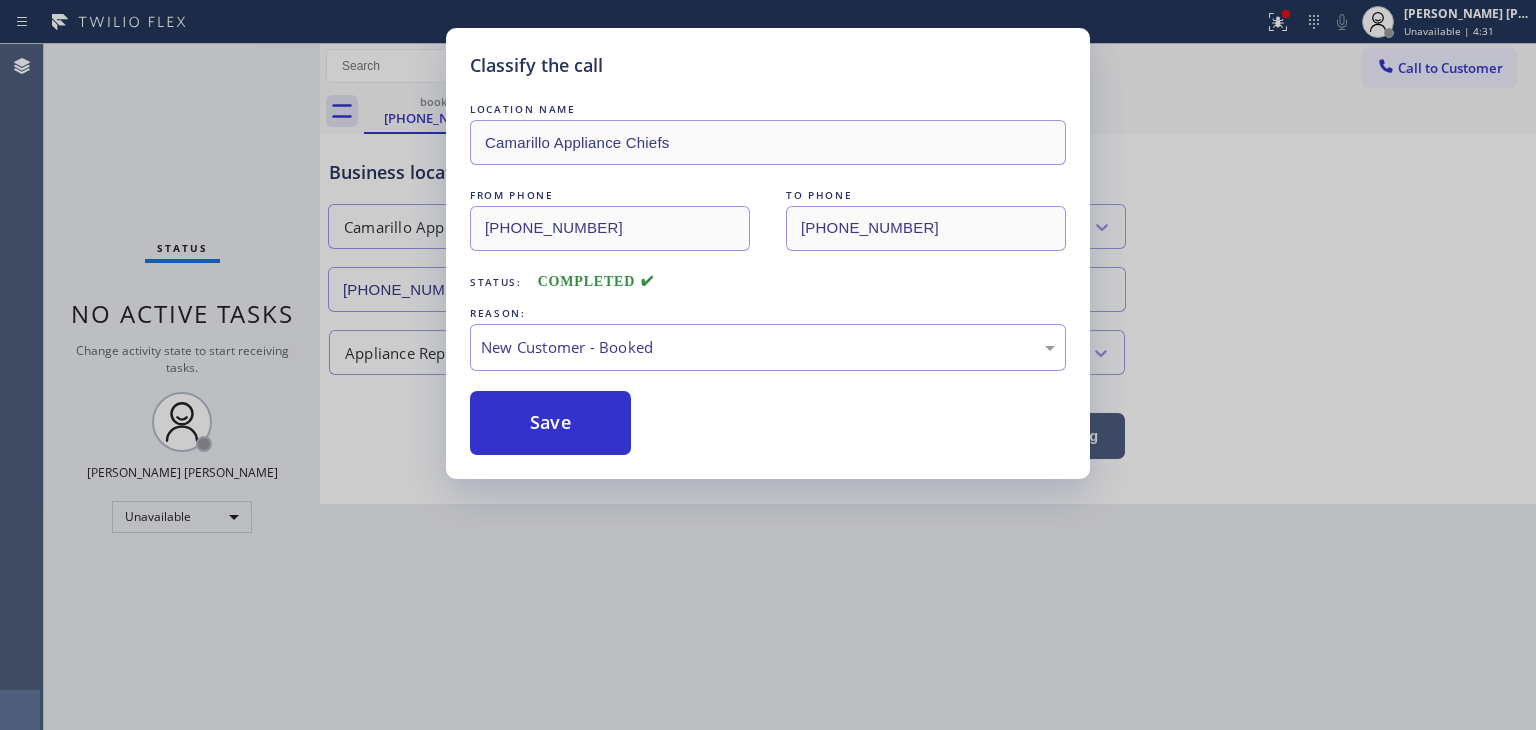 drag, startPoint x: 540, startPoint y: 426, endPoint x: 572, endPoint y: 189, distance: 239.15057 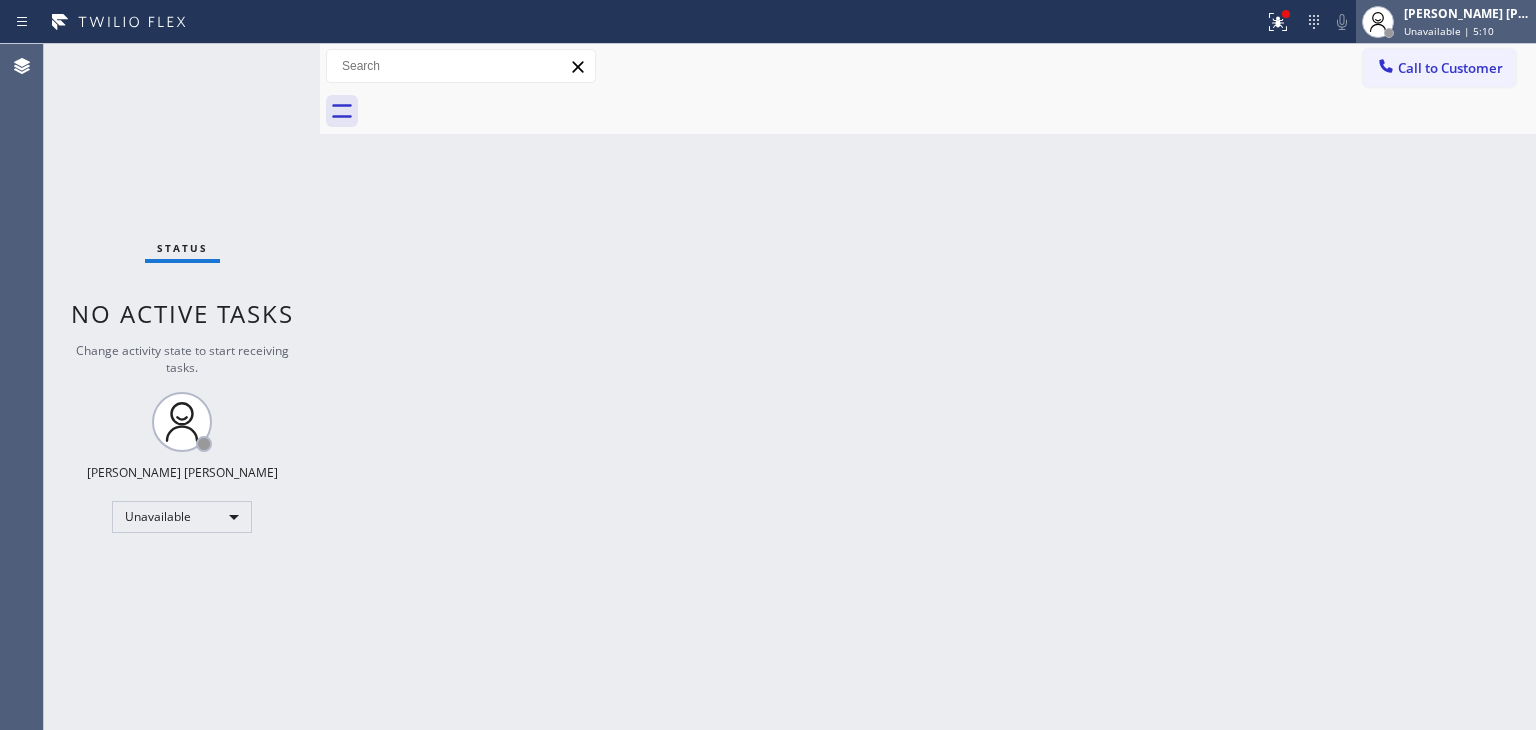 click on "Unavailable | 5:10" at bounding box center [1449, 31] 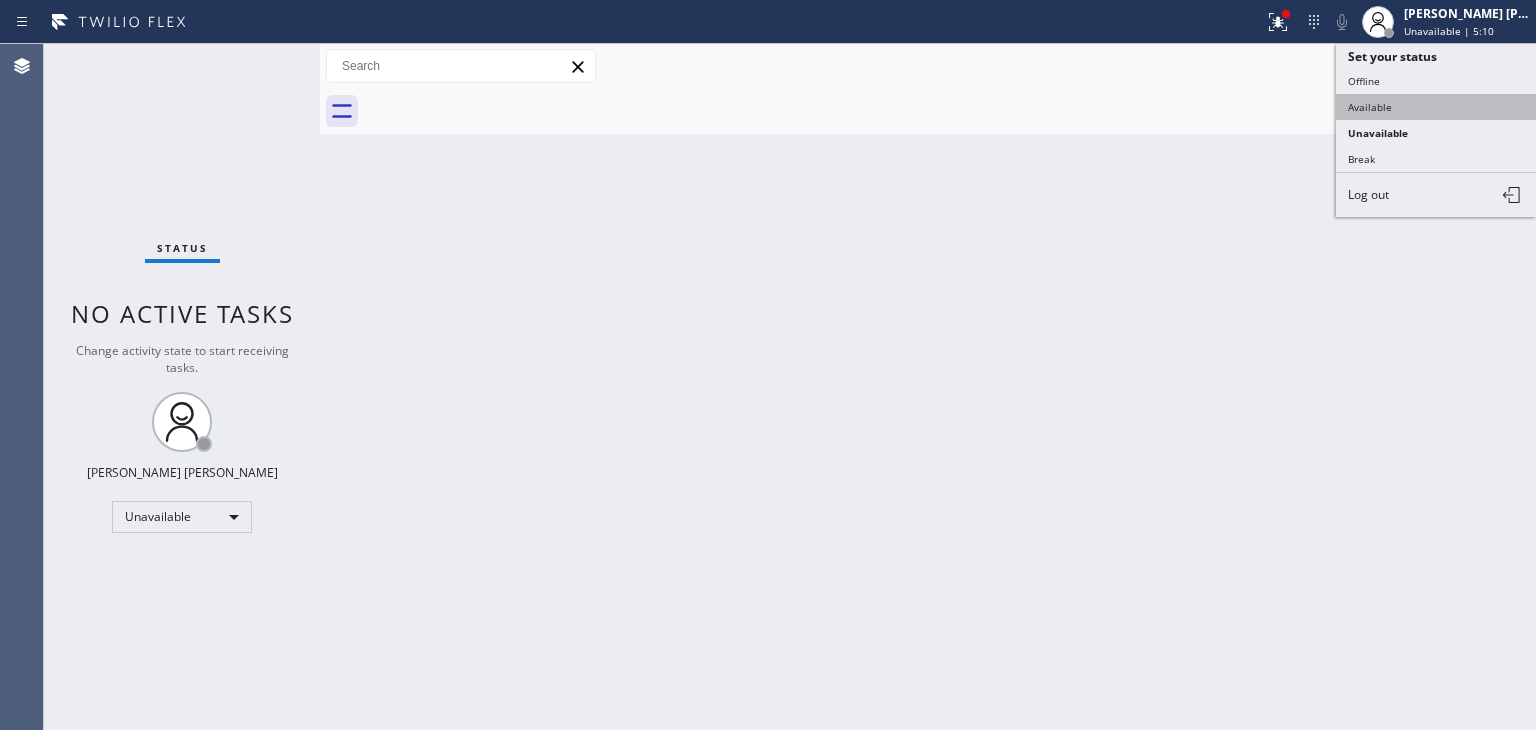 click on "Available" at bounding box center [1436, 107] 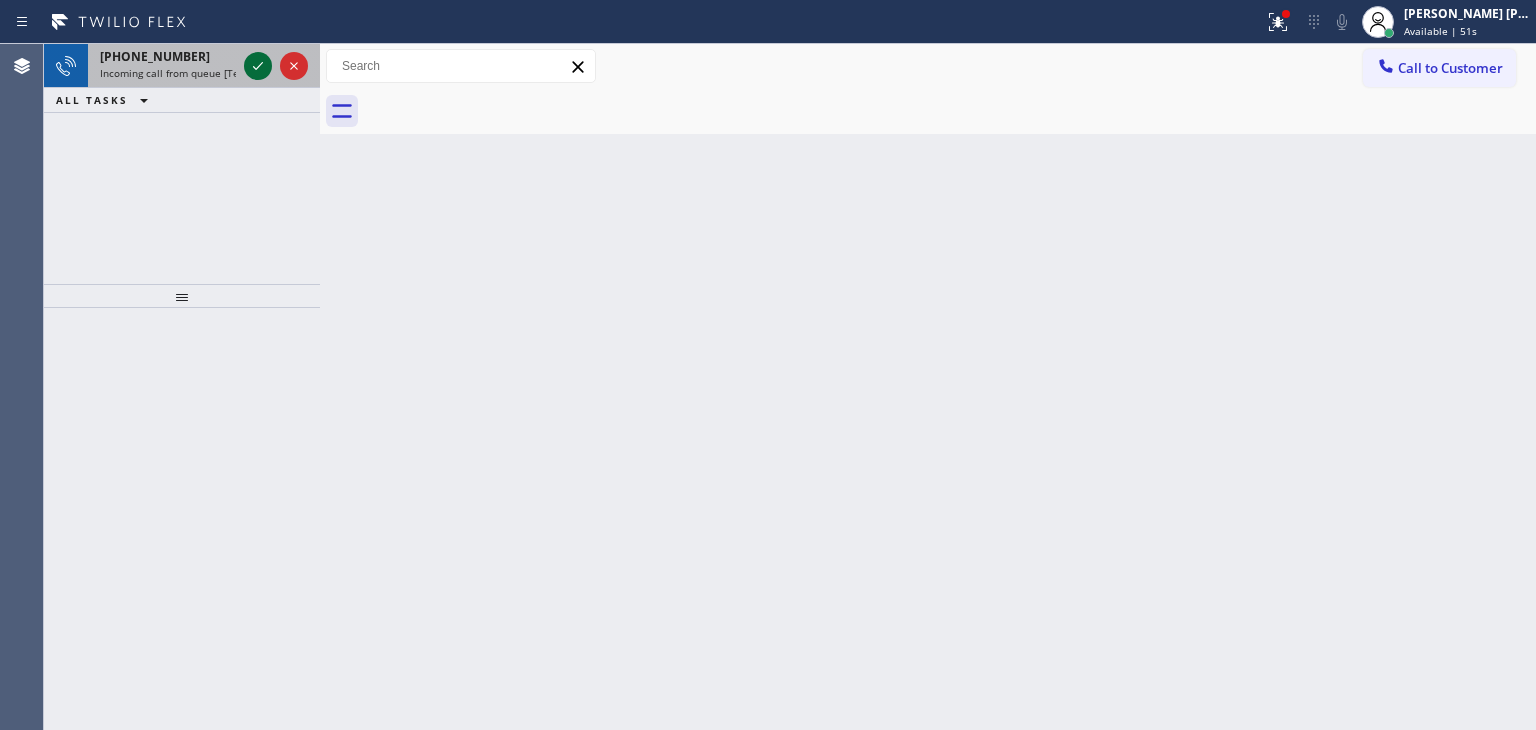 click 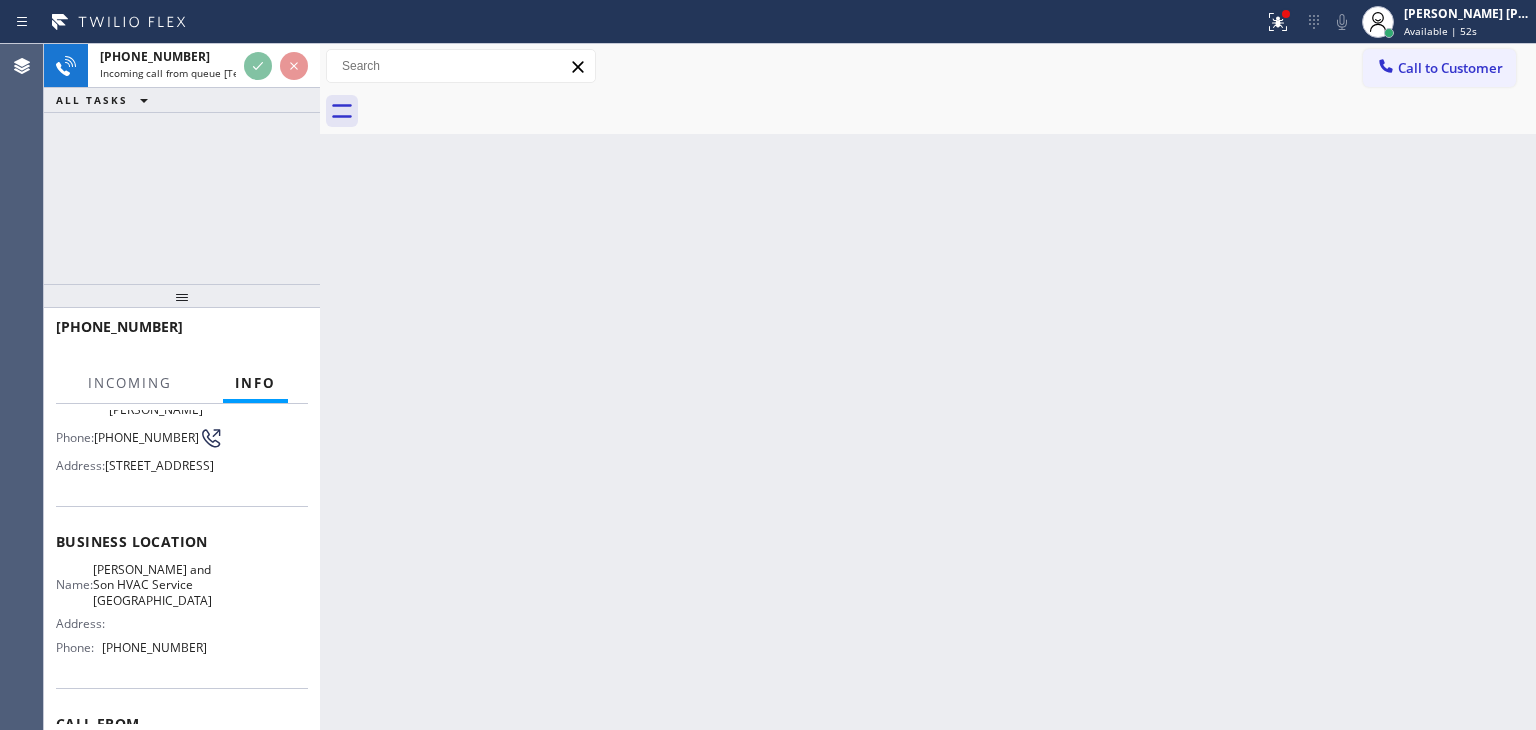 scroll, scrollTop: 200, scrollLeft: 0, axis: vertical 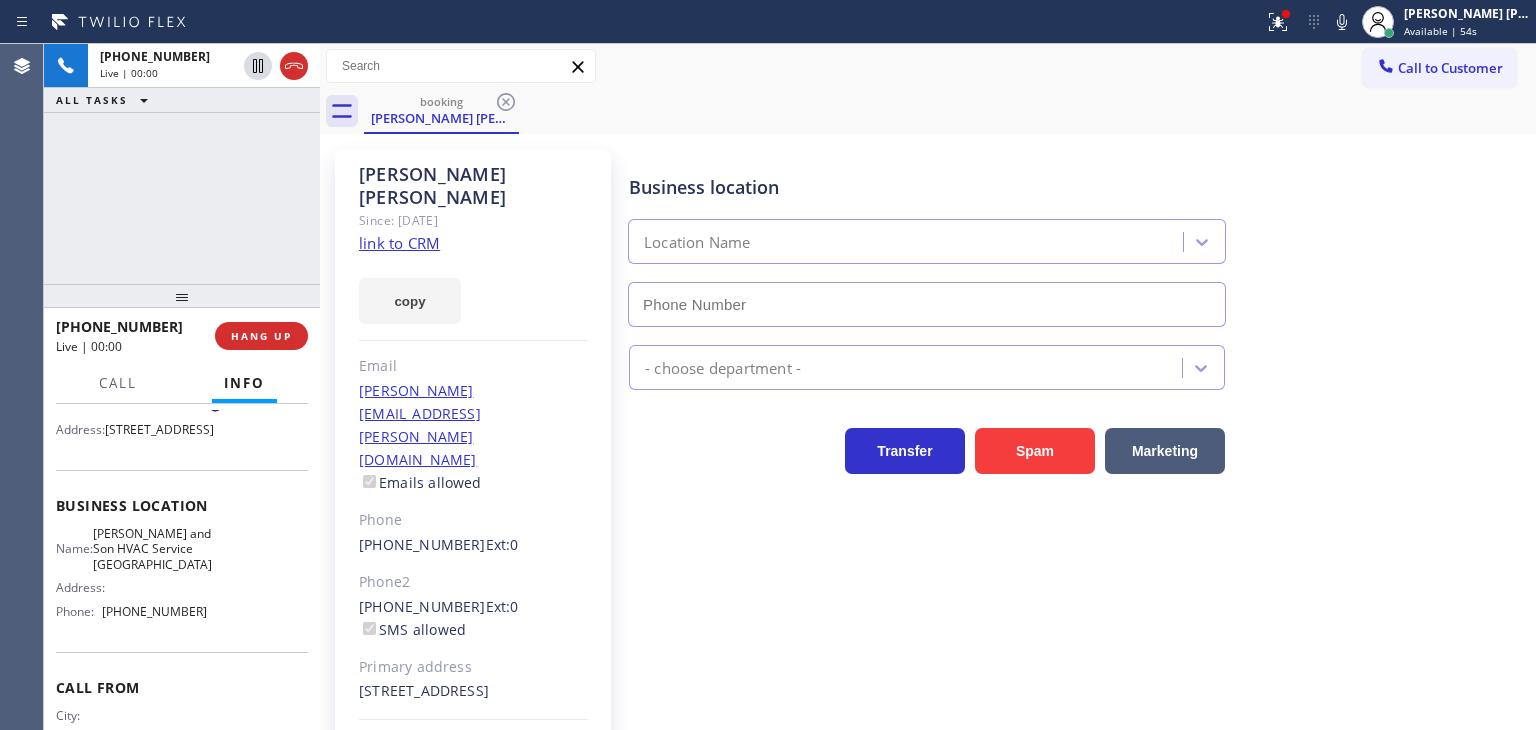 type on "[PHONE_NUMBER]" 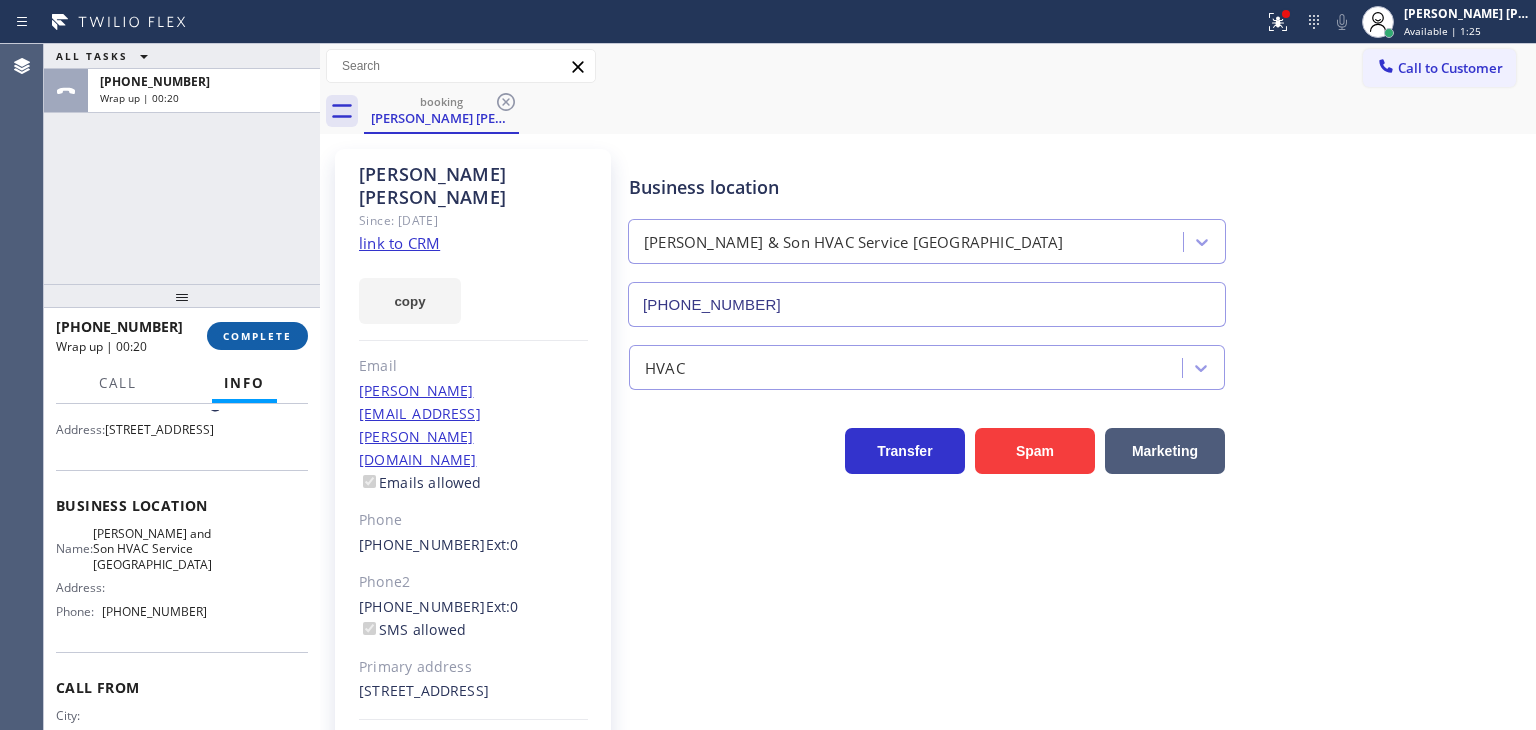 click on "COMPLETE" at bounding box center [257, 336] 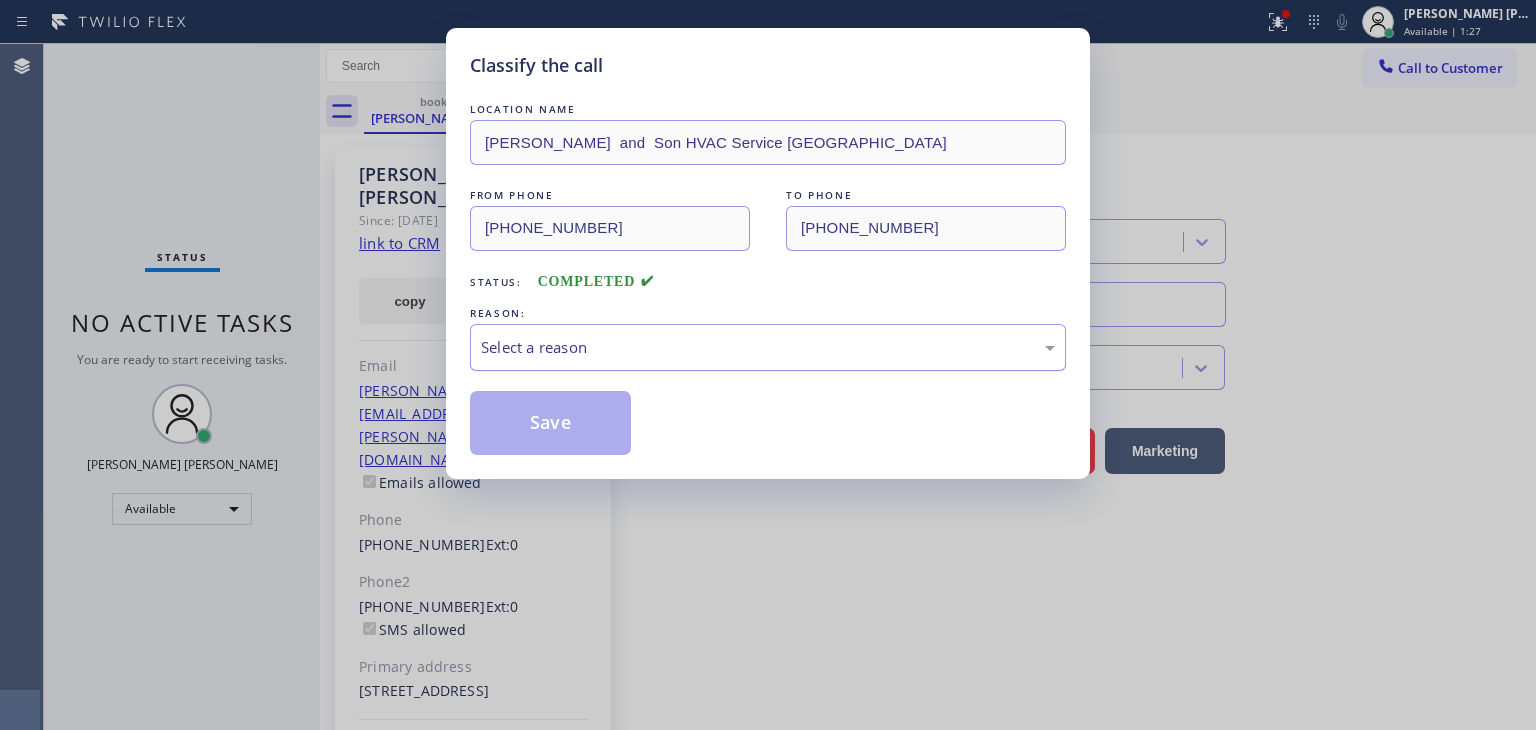 click on "Select a reason" at bounding box center [768, 347] 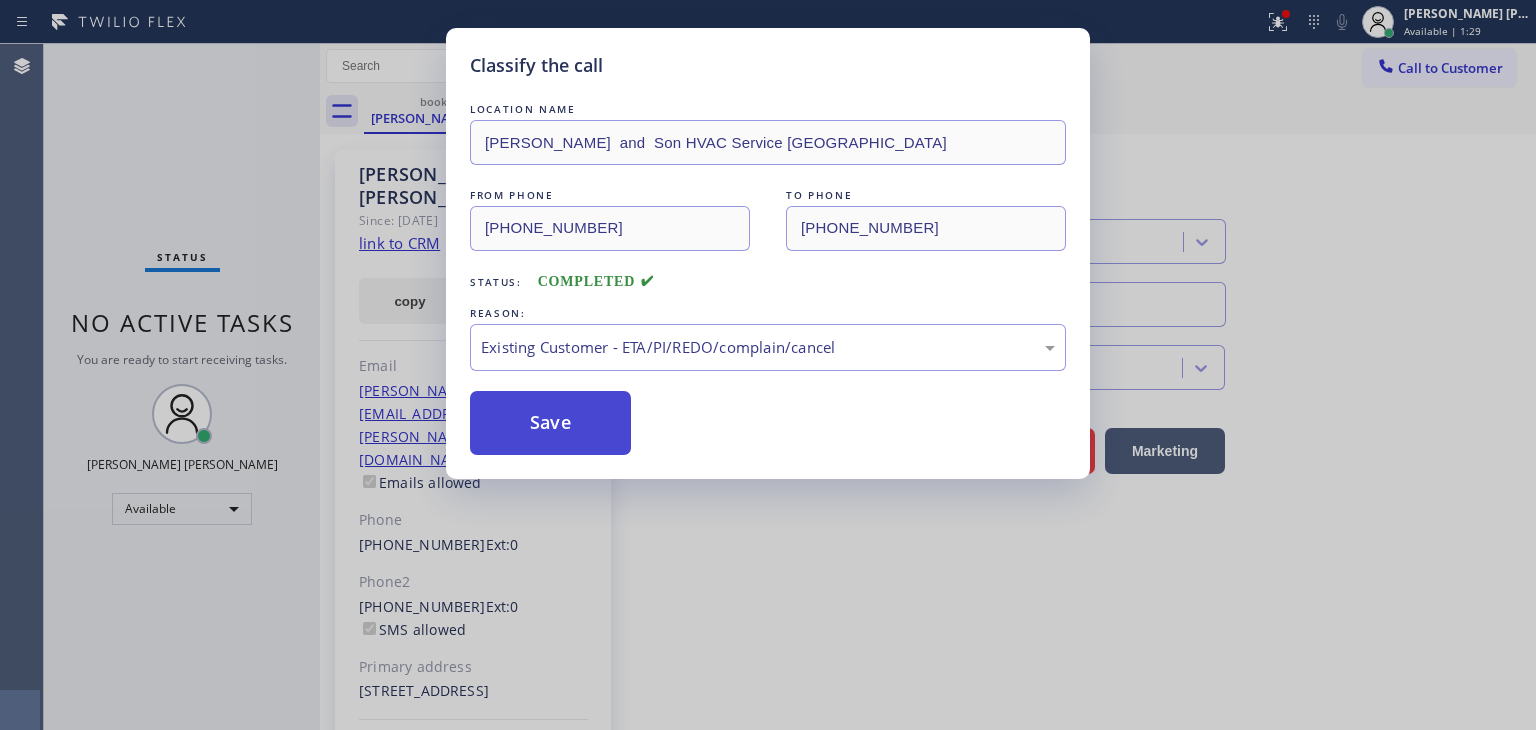 click on "Save" at bounding box center (550, 423) 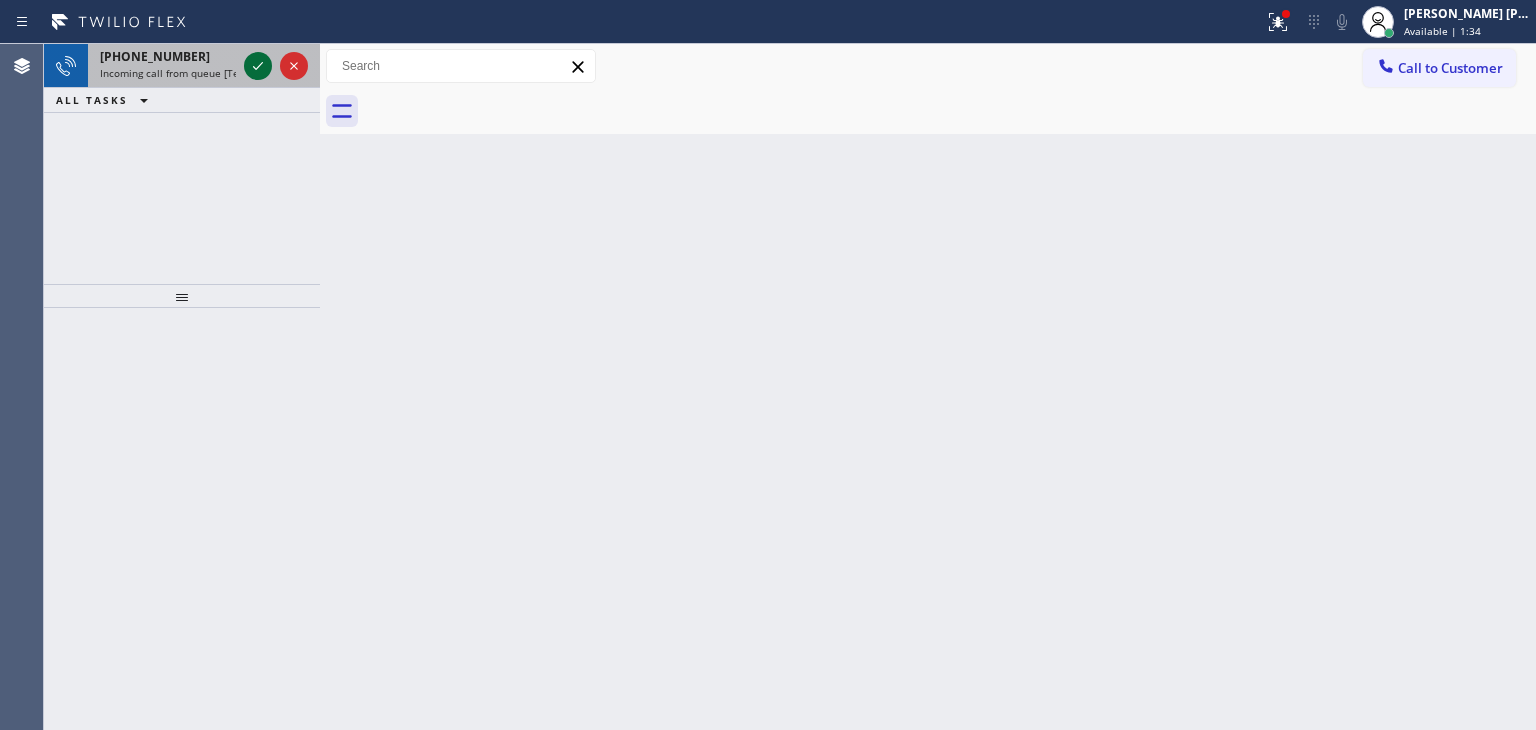 click 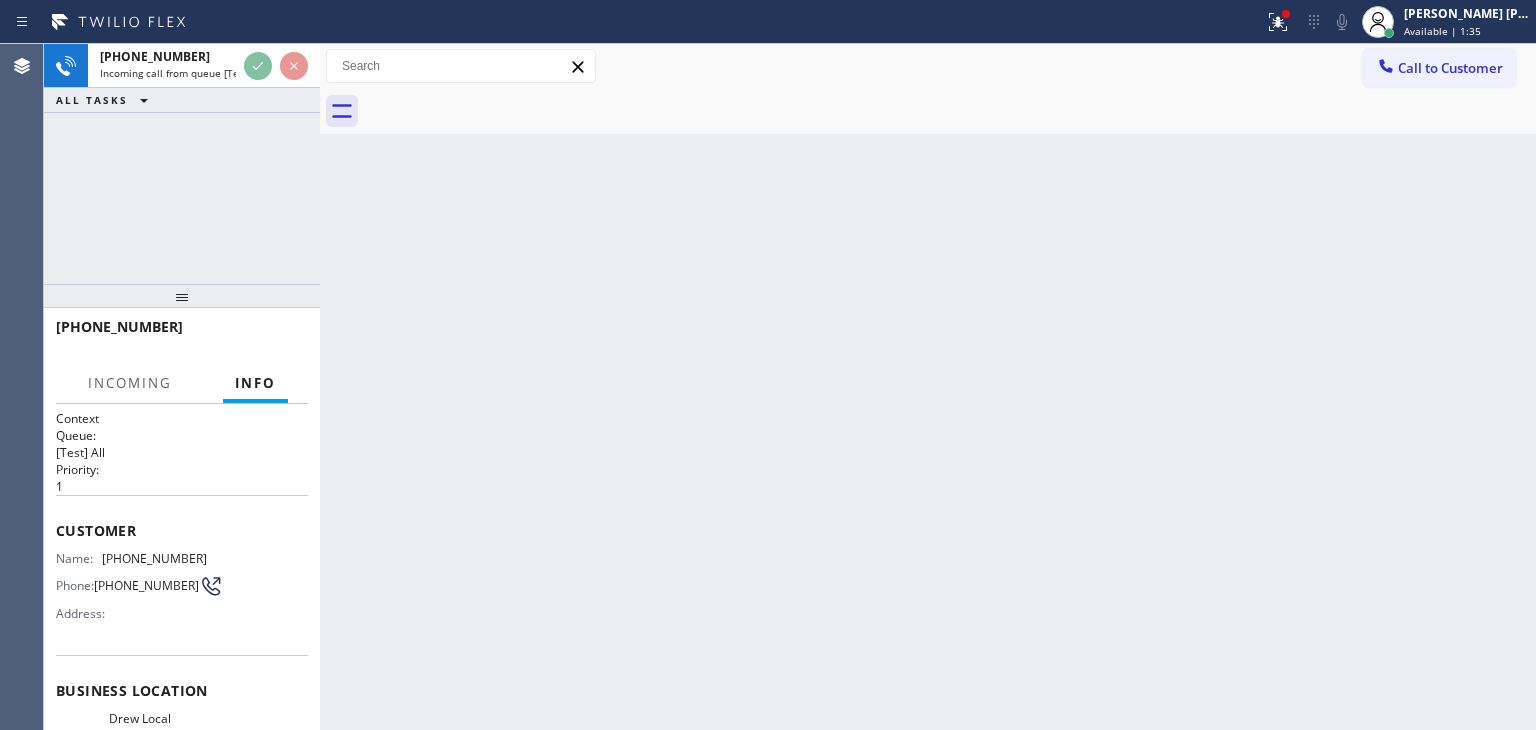 scroll, scrollTop: 100, scrollLeft: 0, axis: vertical 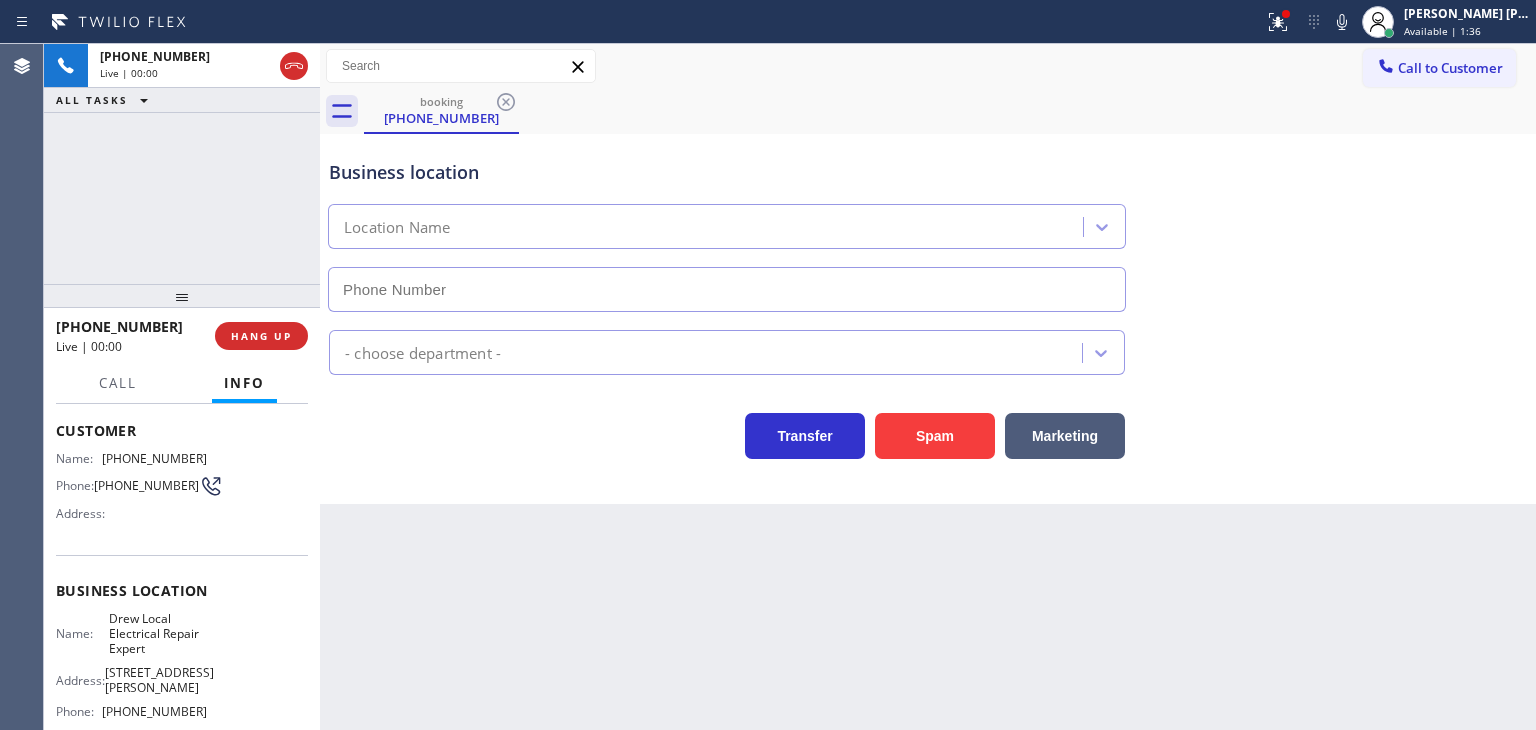 type on "[PHONE_NUMBER]" 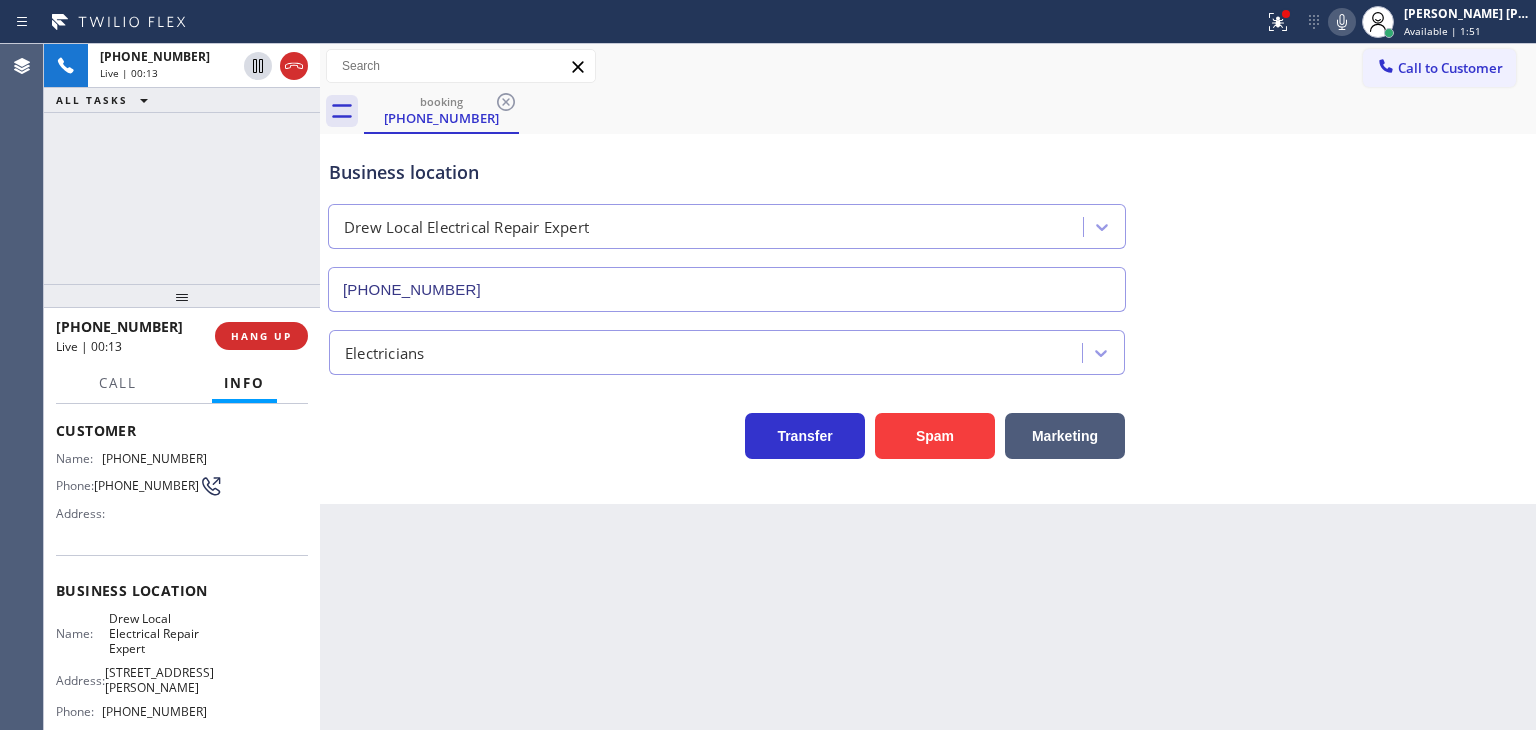 click 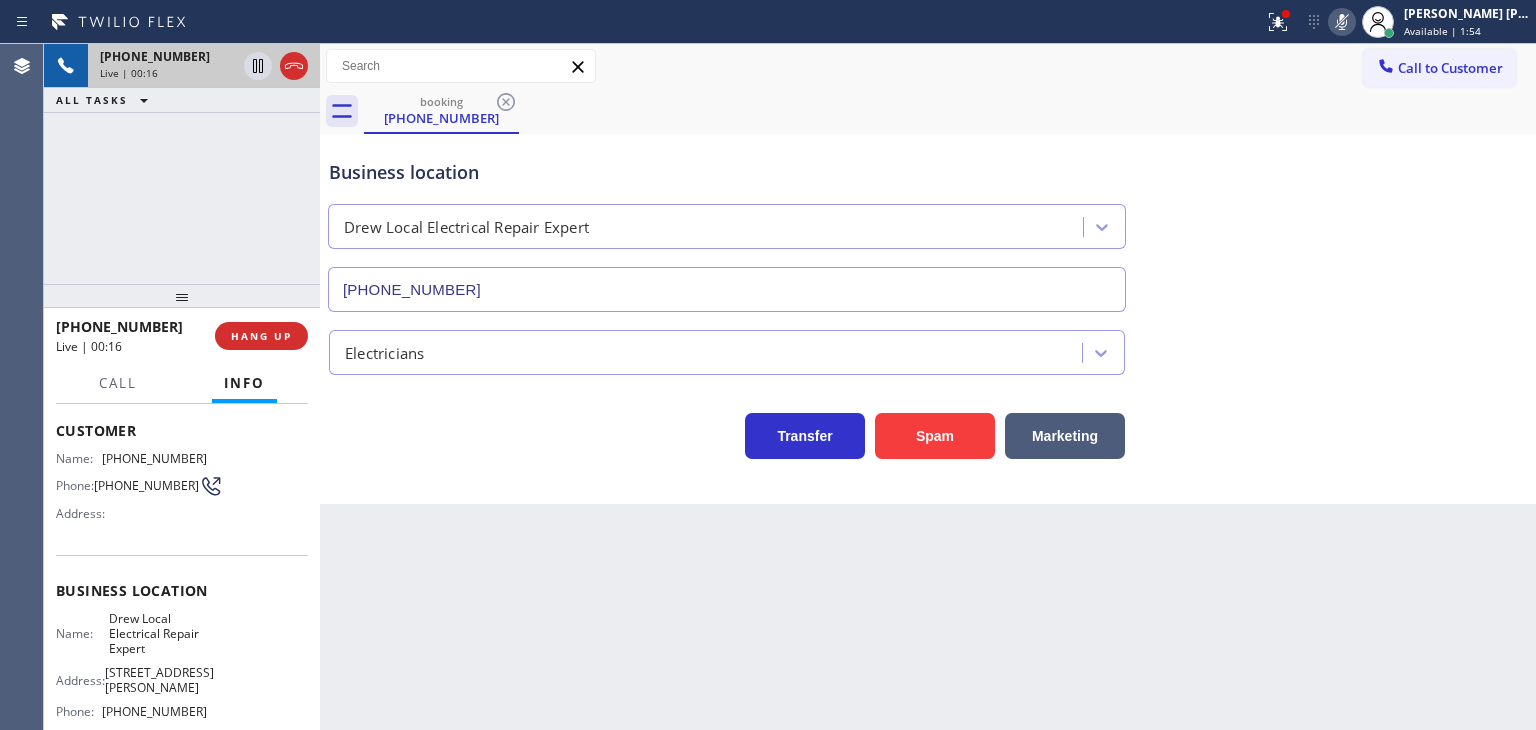 click 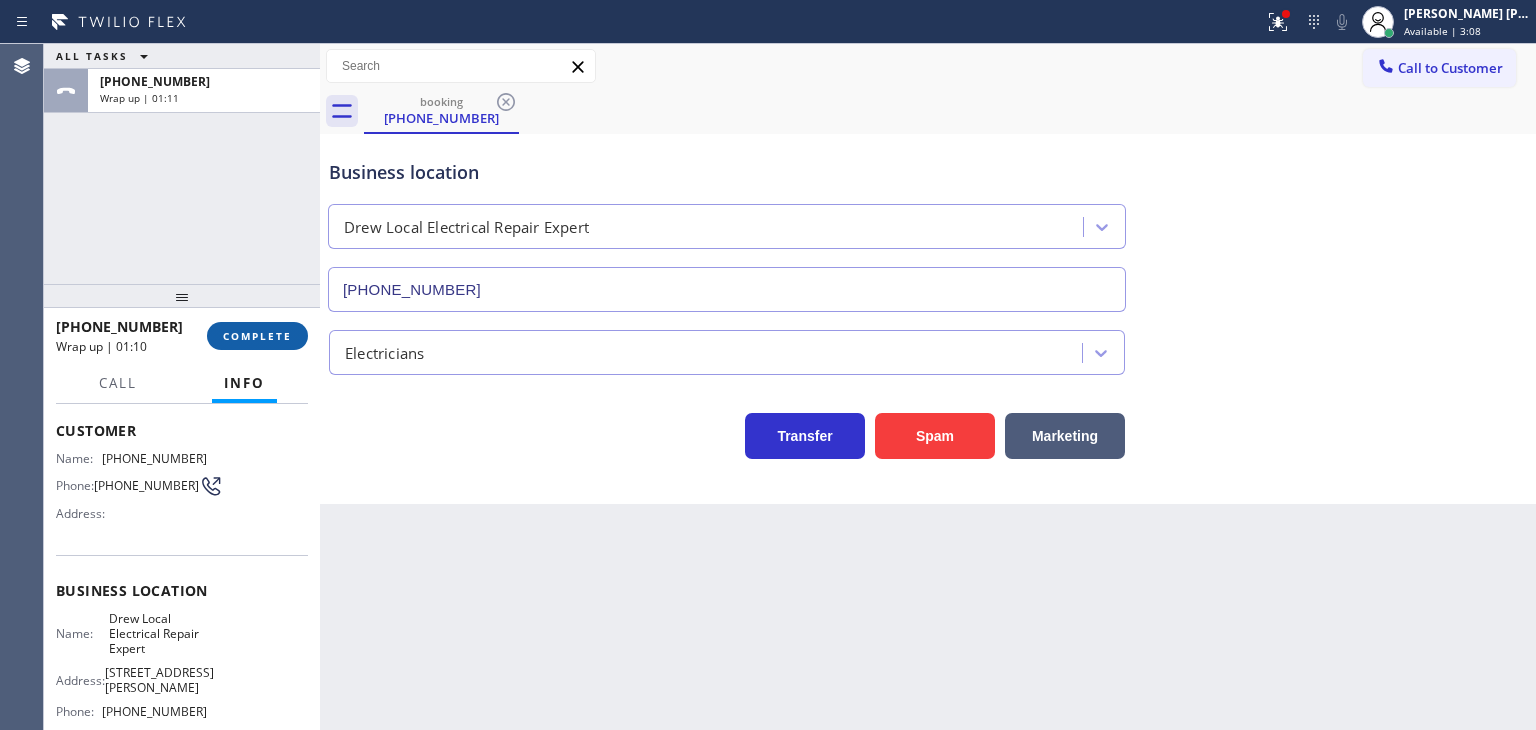 click on "COMPLETE" at bounding box center (257, 336) 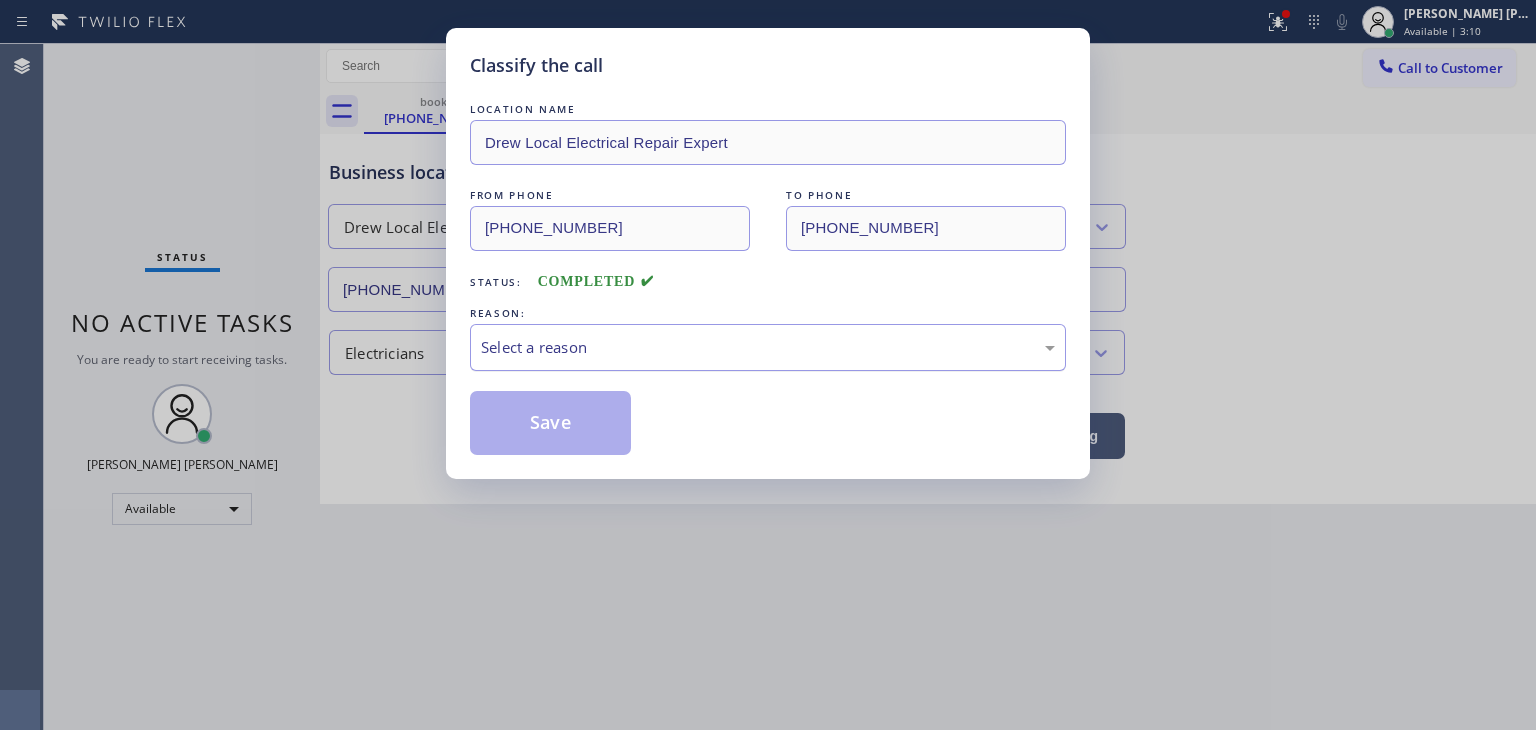 click on "Select a reason" at bounding box center (768, 347) 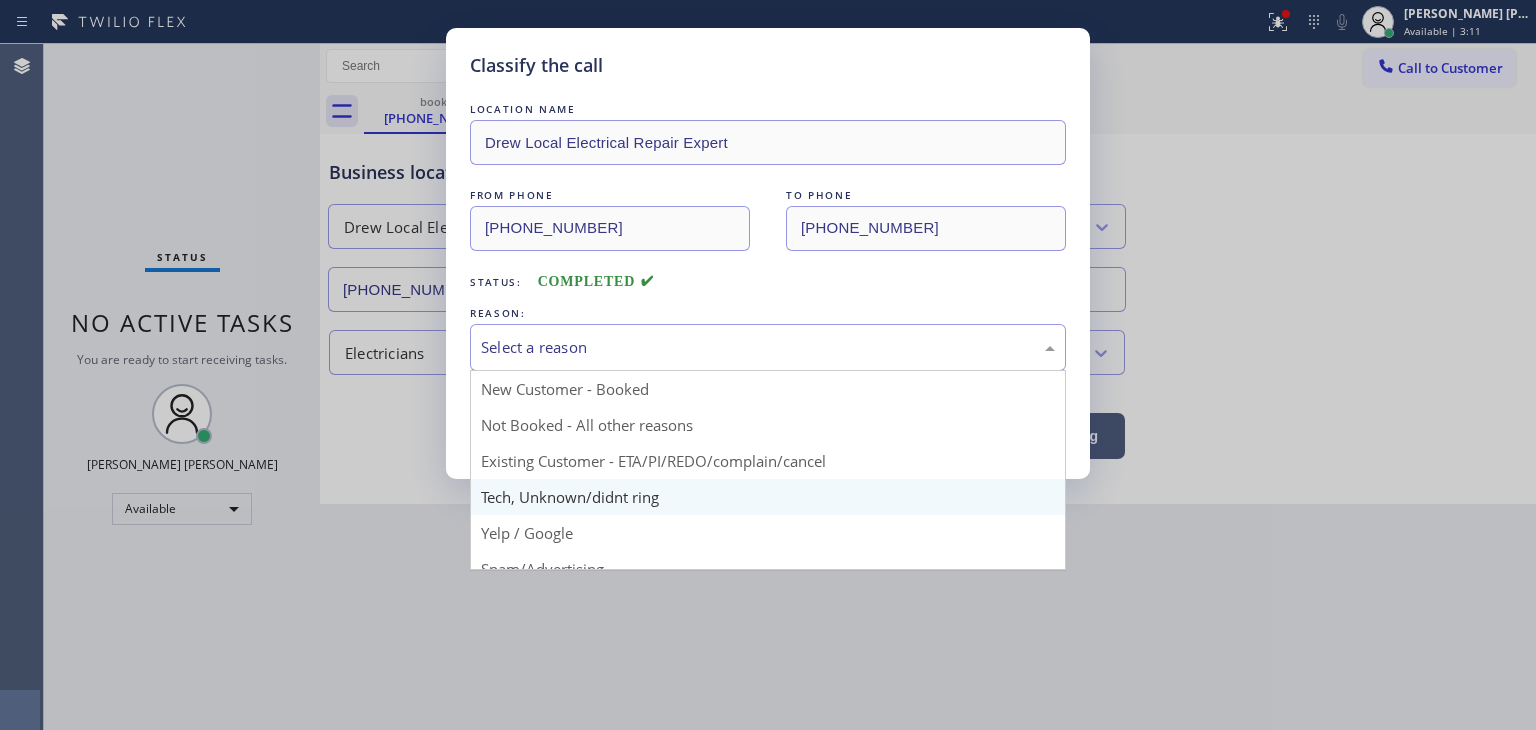 scroll, scrollTop: 100, scrollLeft: 0, axis: vertical 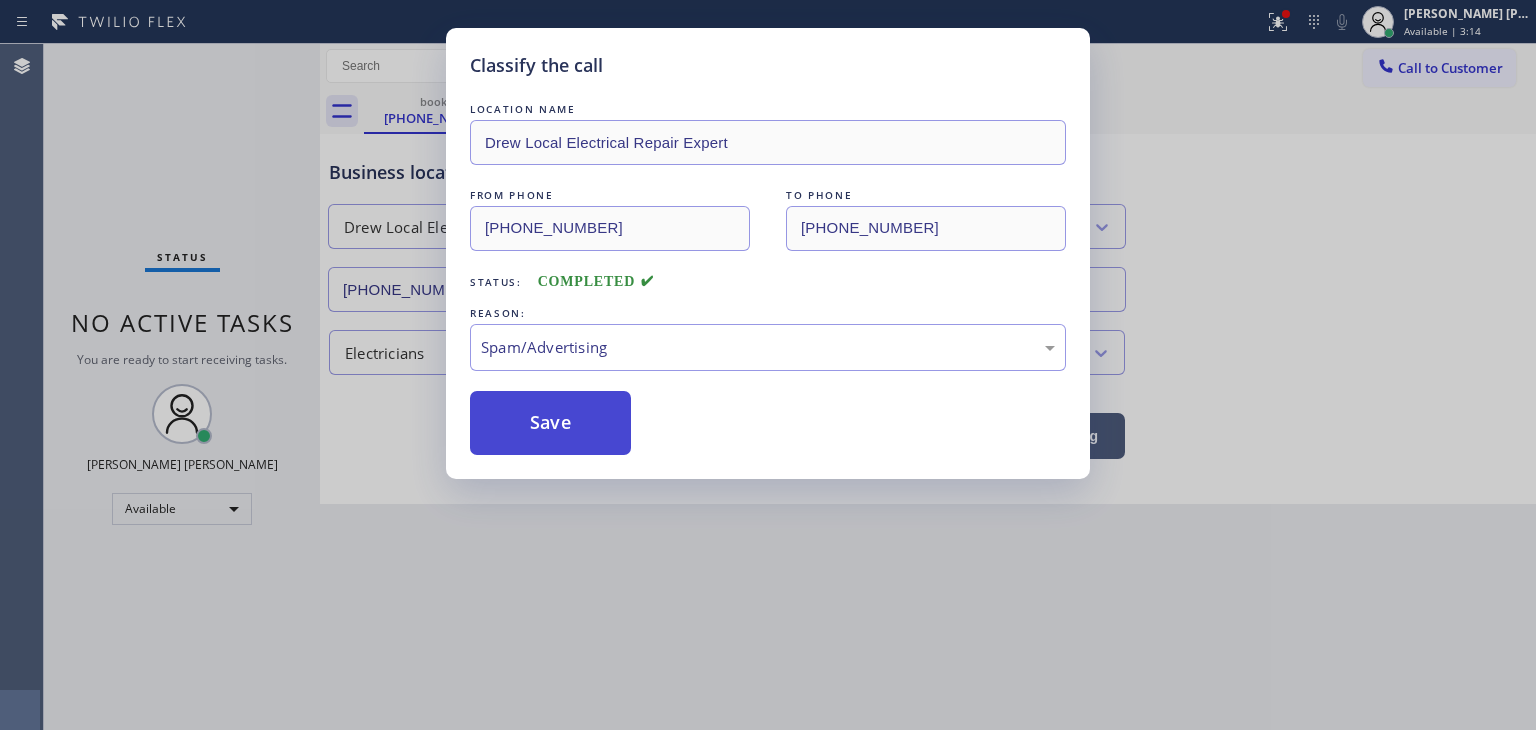 click on "Save" at bounding box center [550, 423] 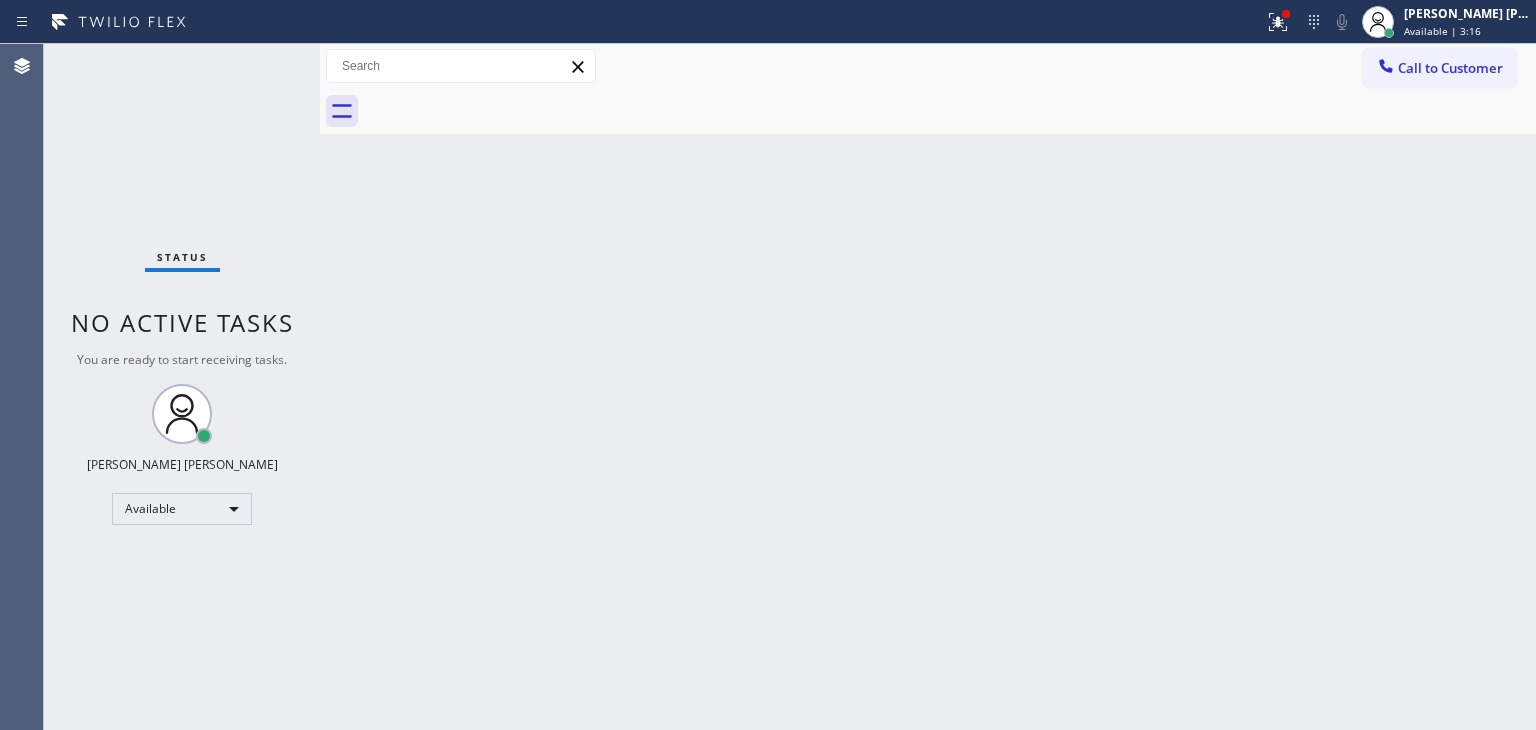 click on "Status   No active tasks     You are ready to start receiving tasks.   [PERSON_NAME] [PERSON_NAME] Available" at bounding box center [182, 387] 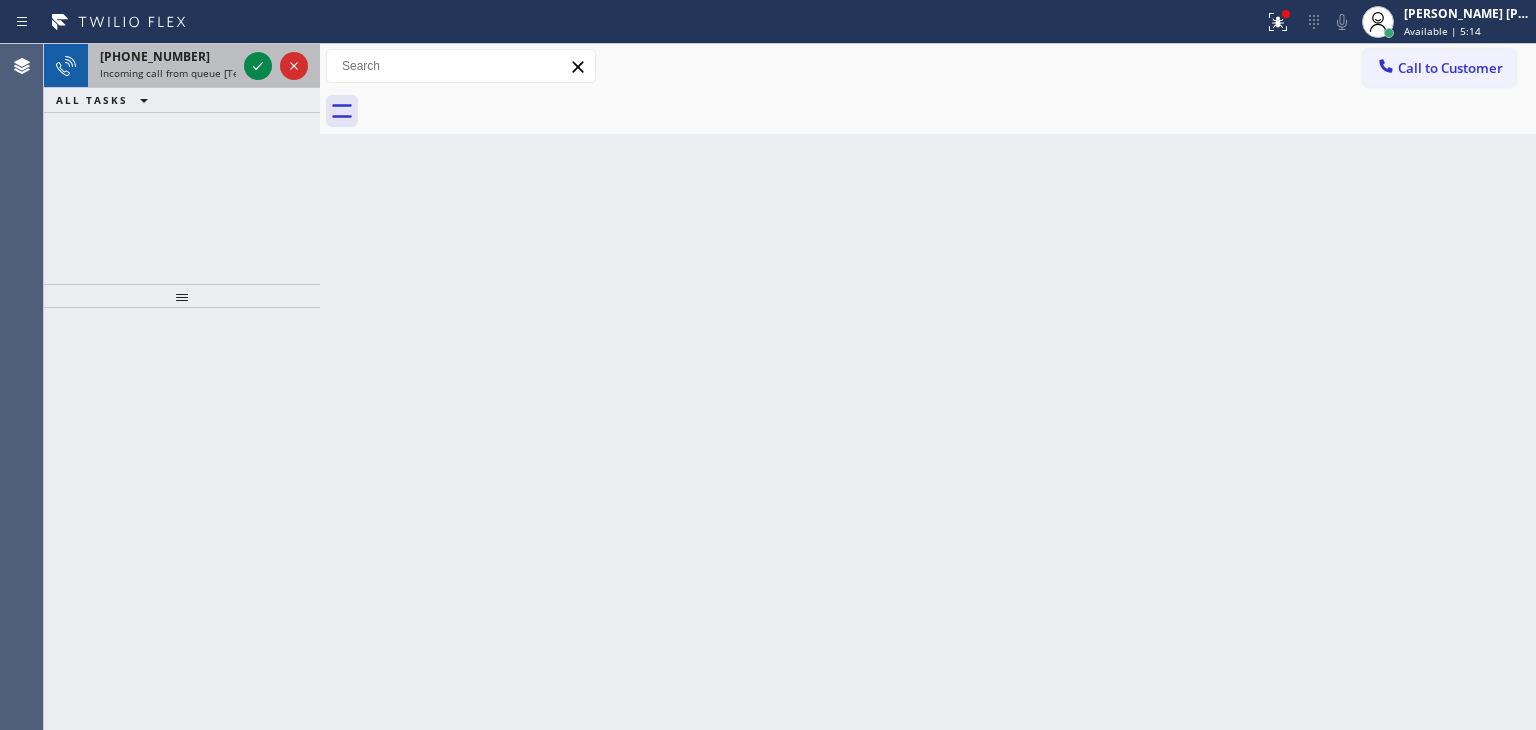 click at bounding box center [276, 66] 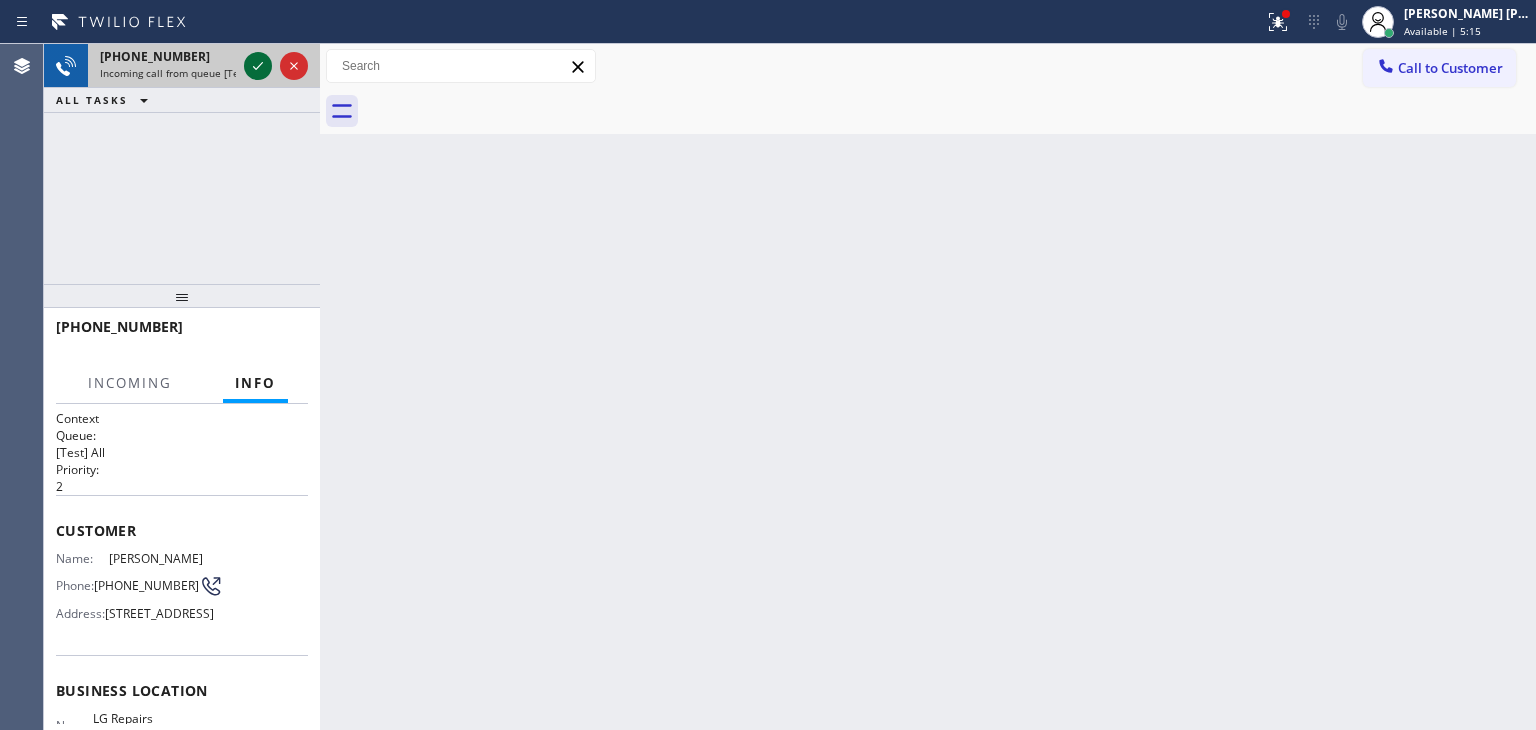 click 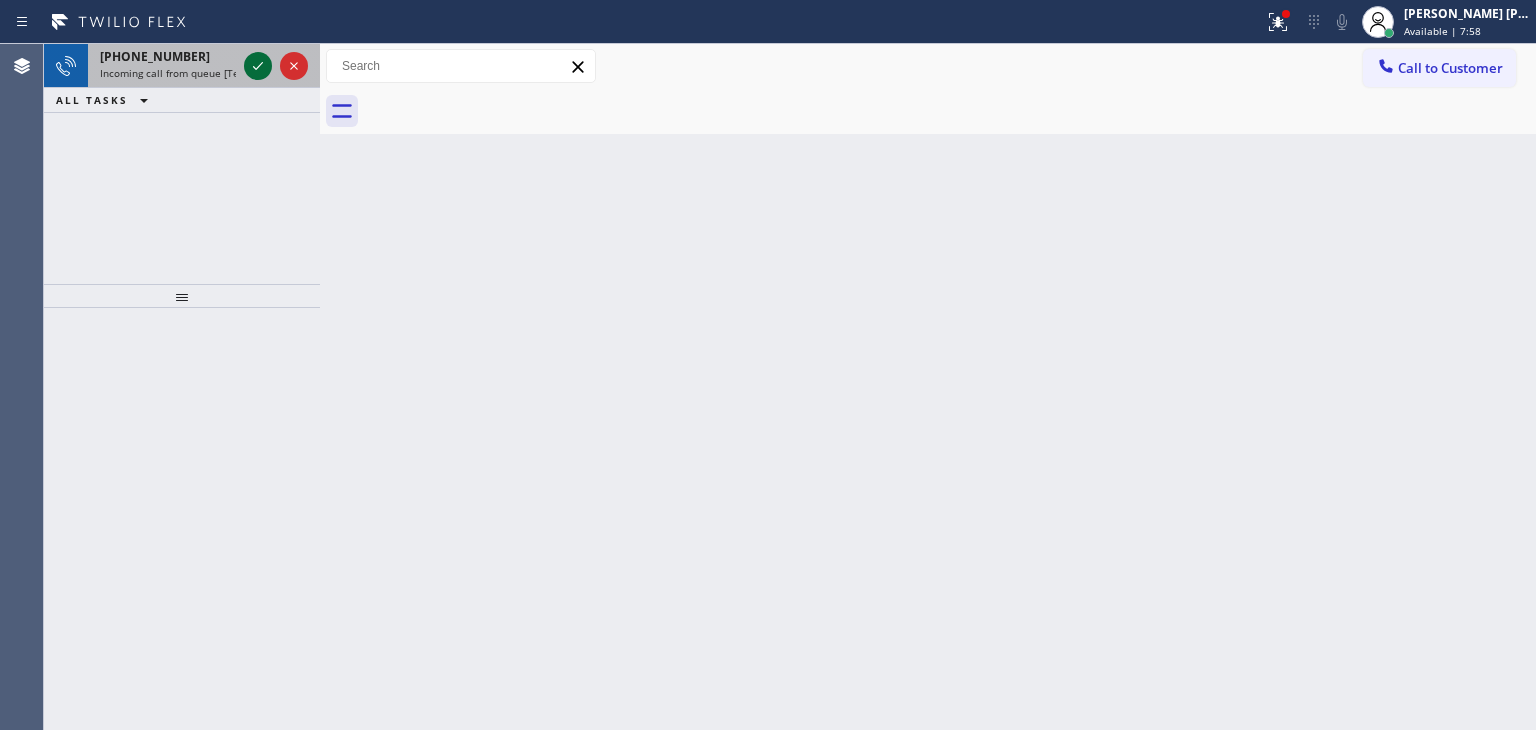 click 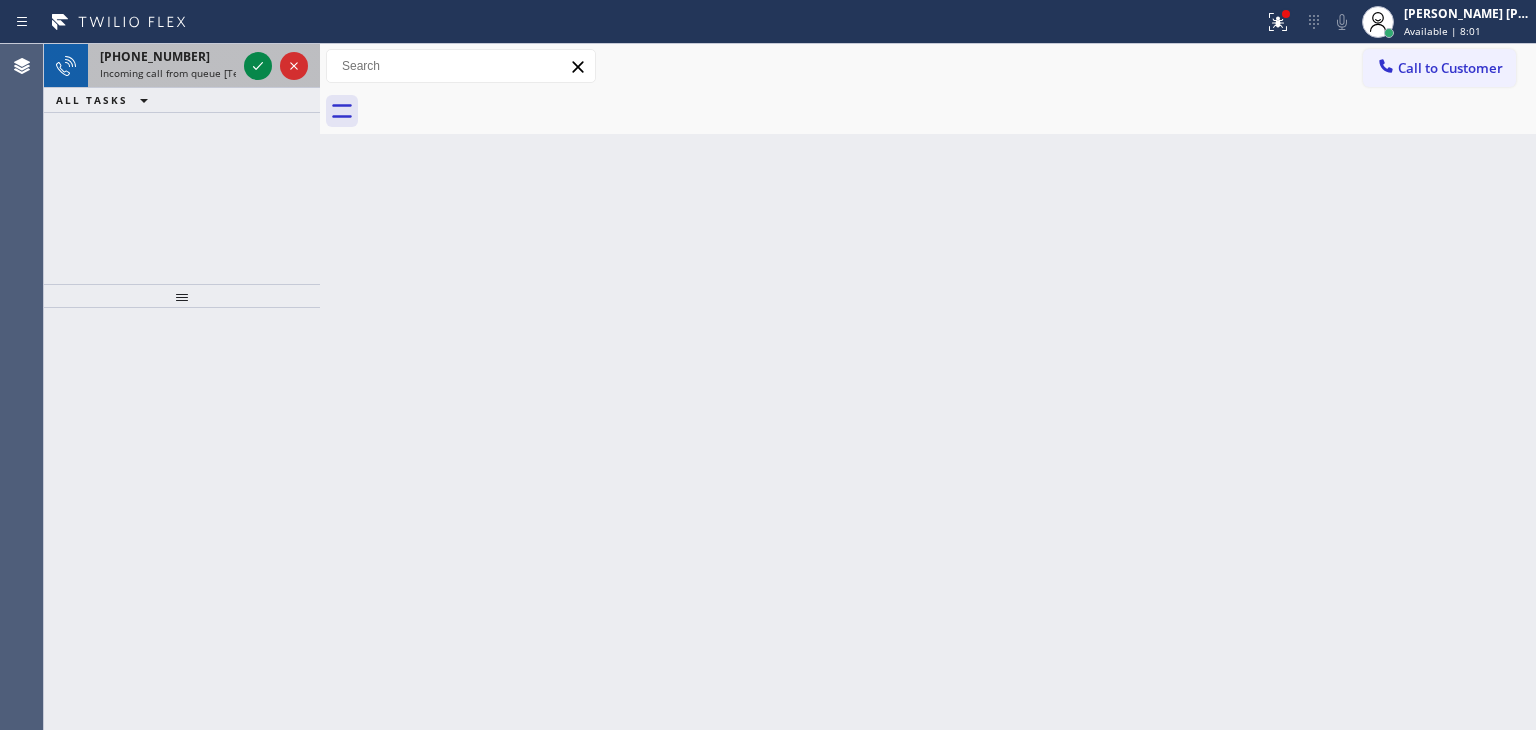 click at bounding box center [276, 66] 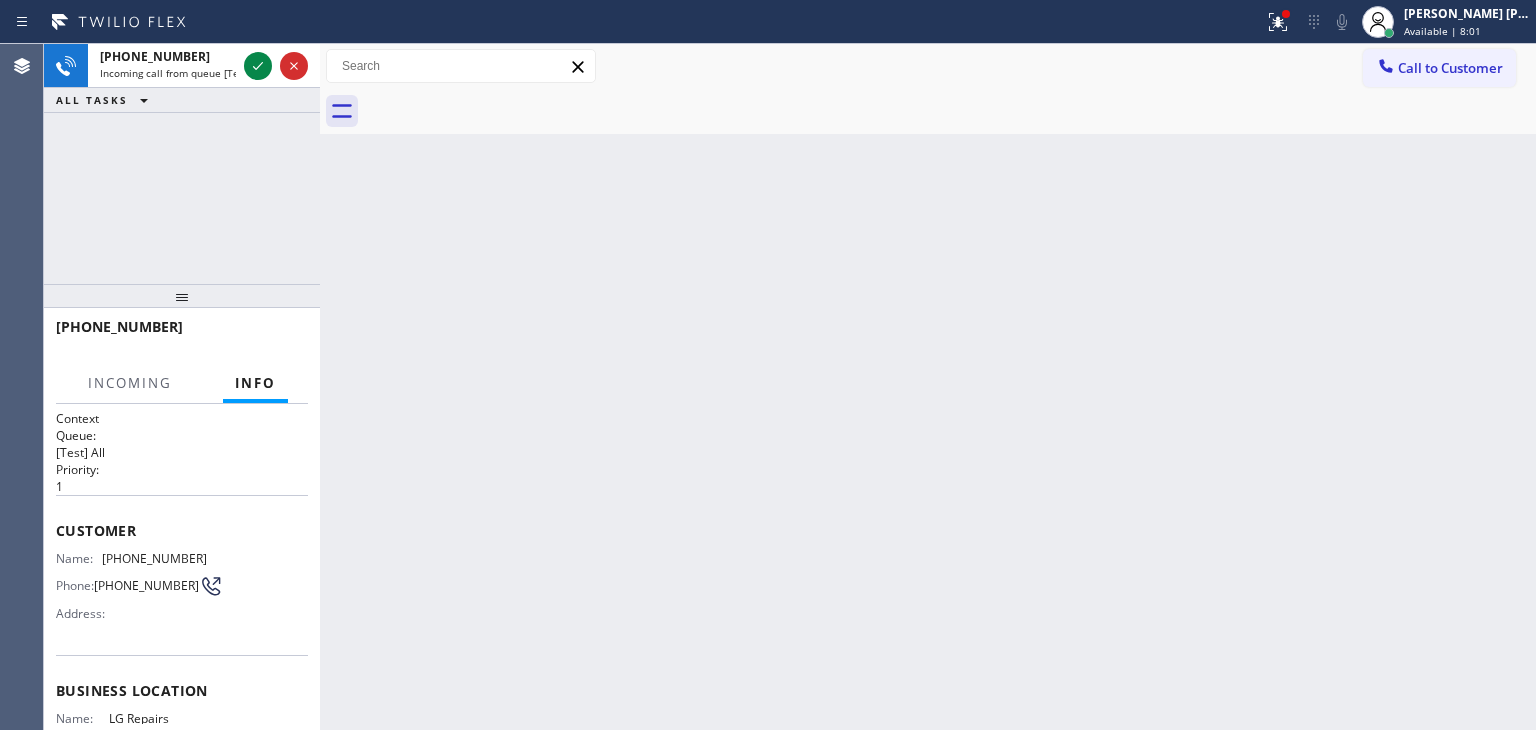 scroll, scrollTop: 100, scrollLeft: 0, axis: vertical 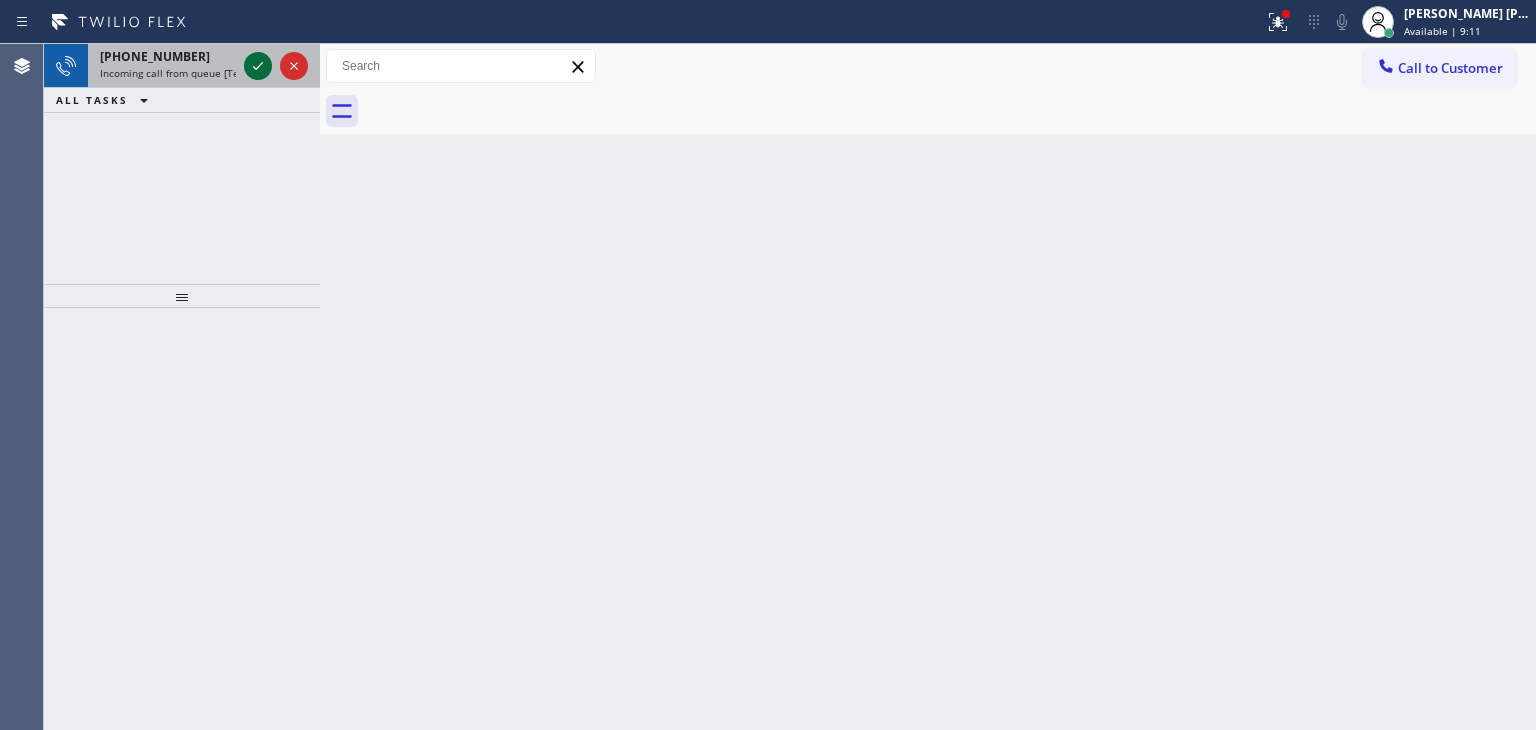 click 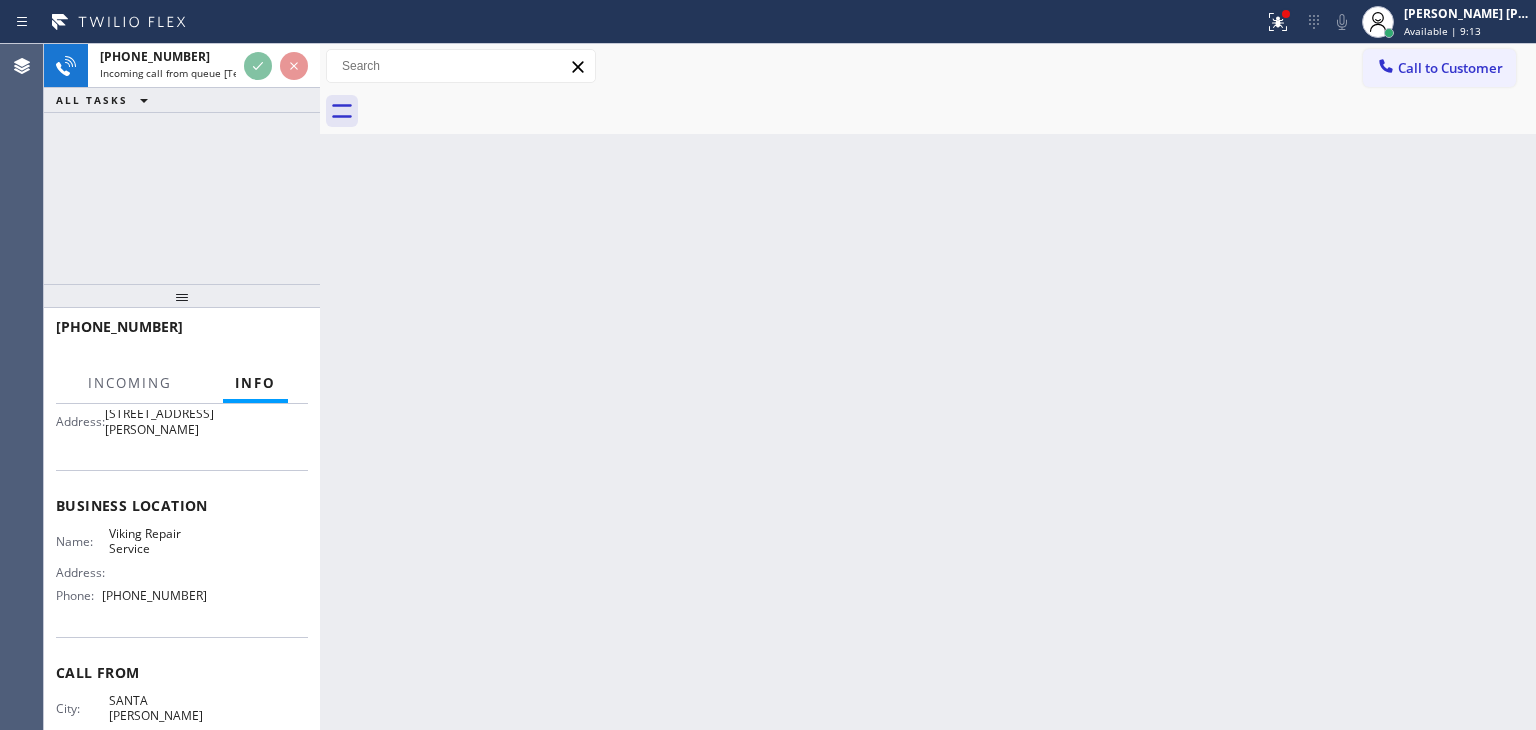 scroll, scrollTop: 100, scrollLeft: 0, axis: vertical 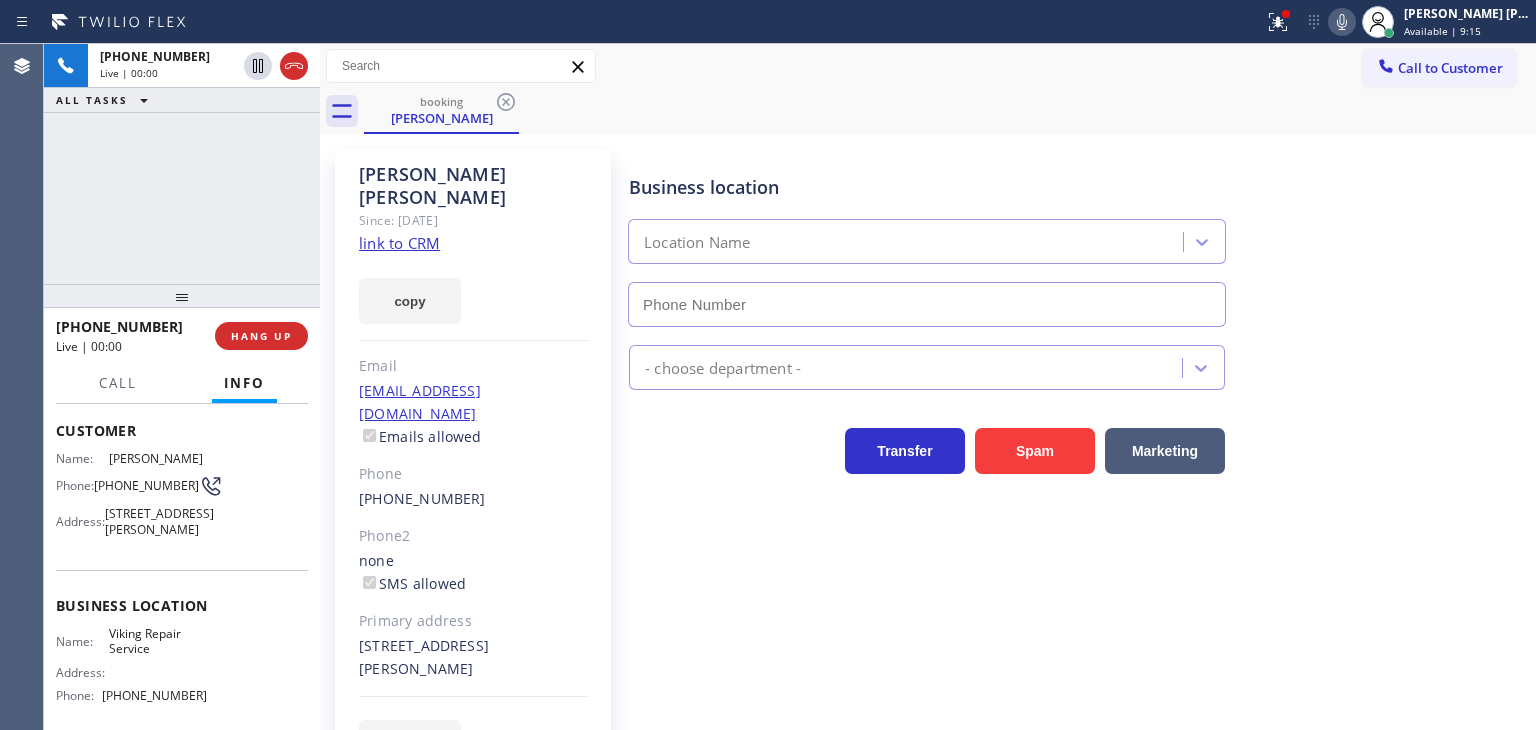 type on "[PHONE_NUMBER]" 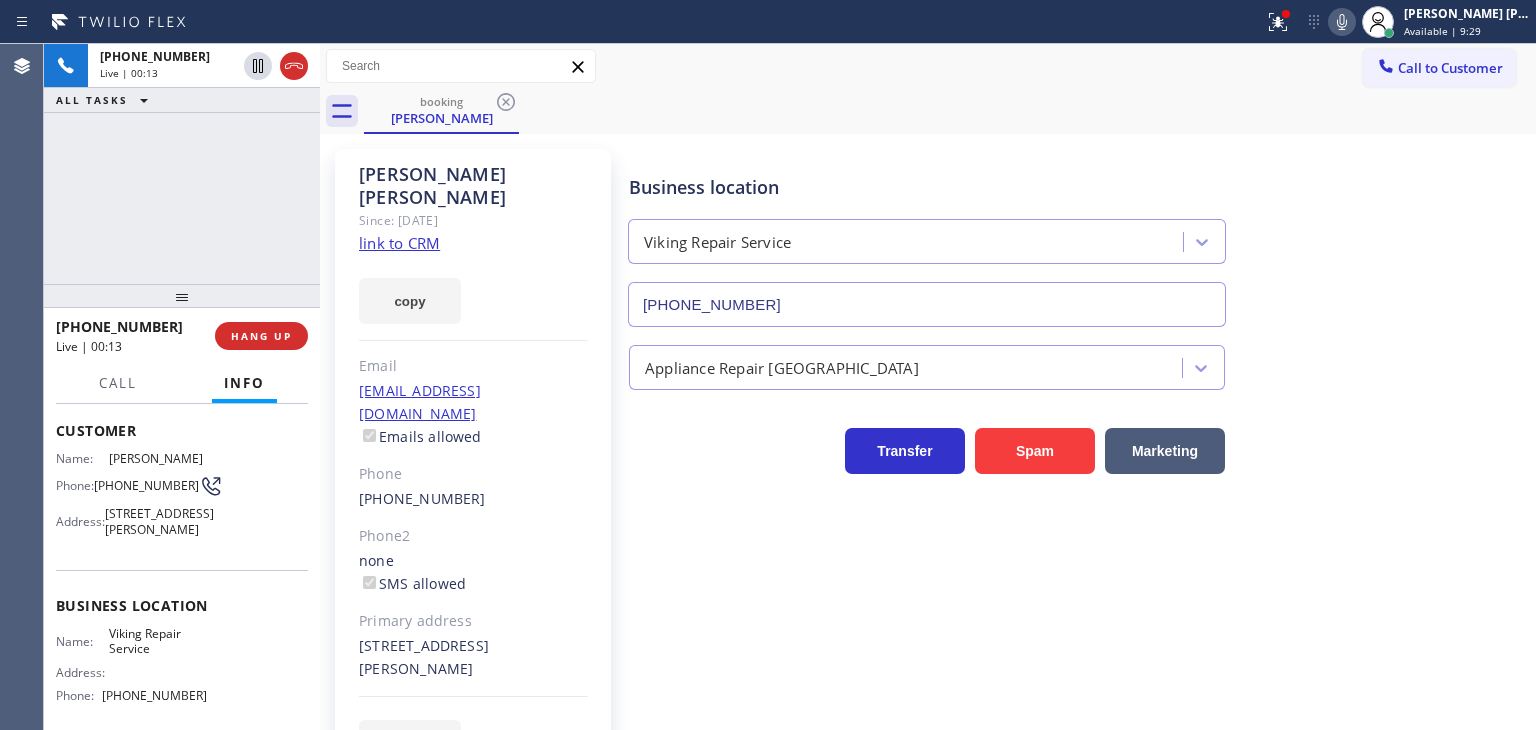 click on "link to CRM" 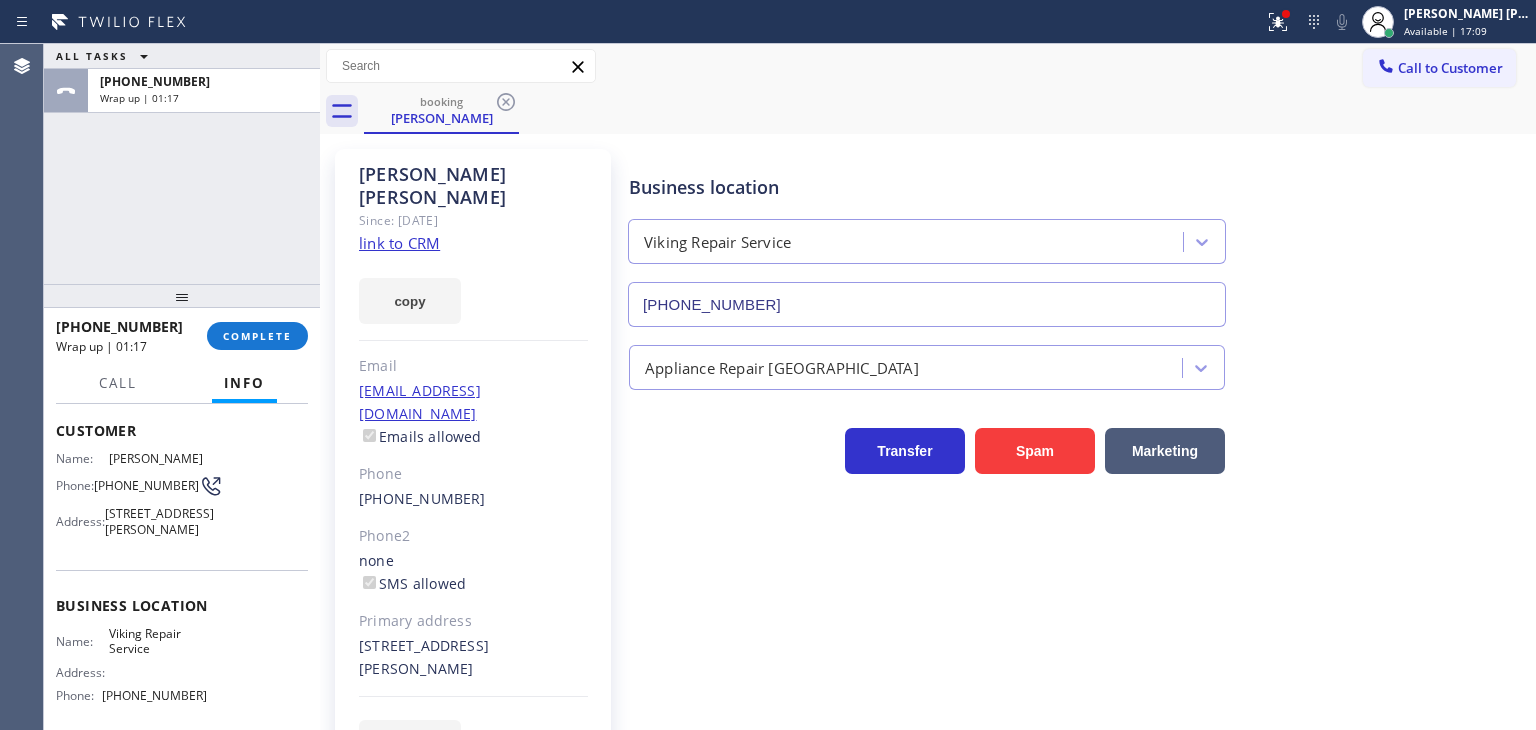 scroll, scrollTop: 200, scrollLeft: 0, axis: vertical 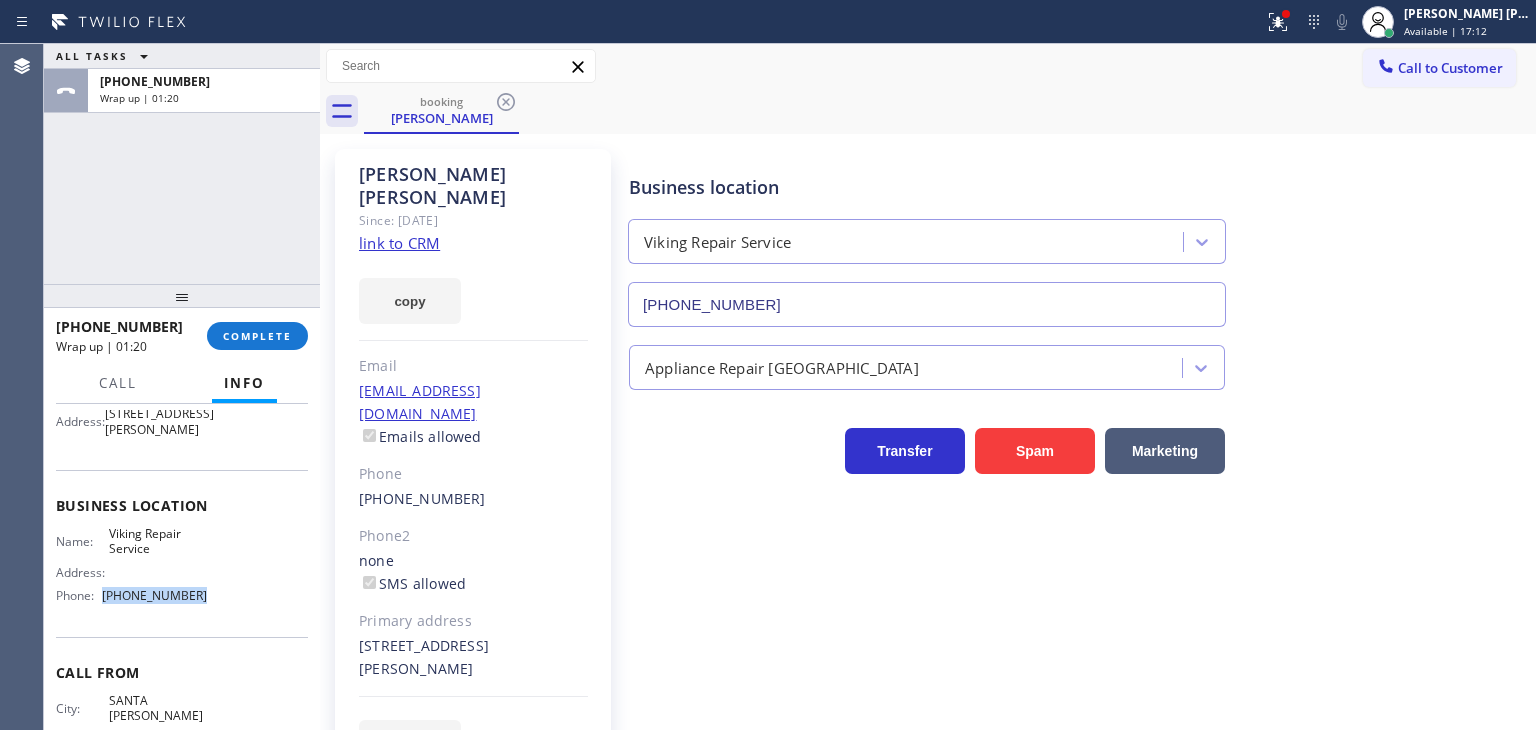 drag, startPoint x: 201, startPoint y: 612, endPoint x: 103, endPoint y: 624, distance: 98.731964 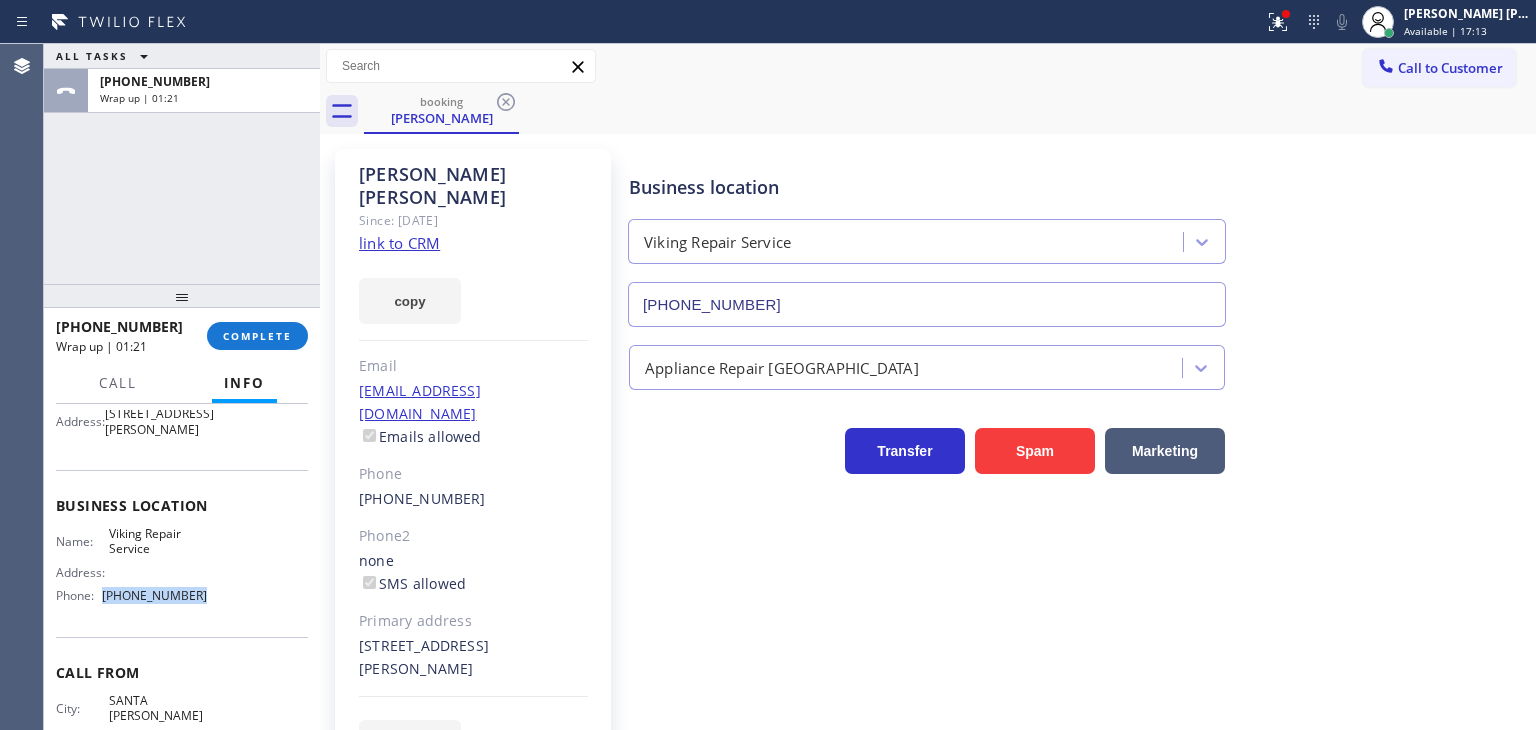 copy on "[PHONE_NUMBER]" 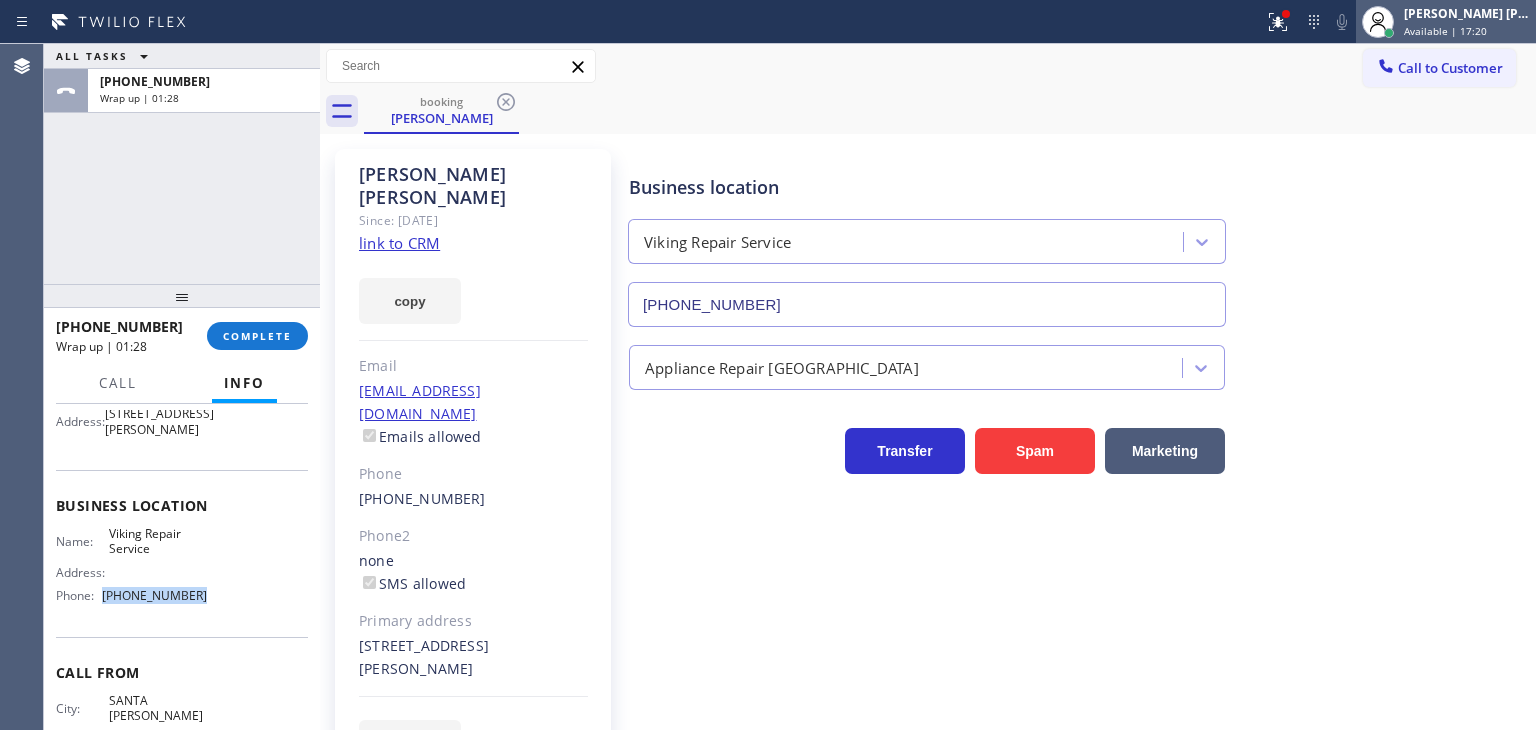click on "[PERSON_NAME] [PERSON_NAME]" at bounding box center [1467, 13] 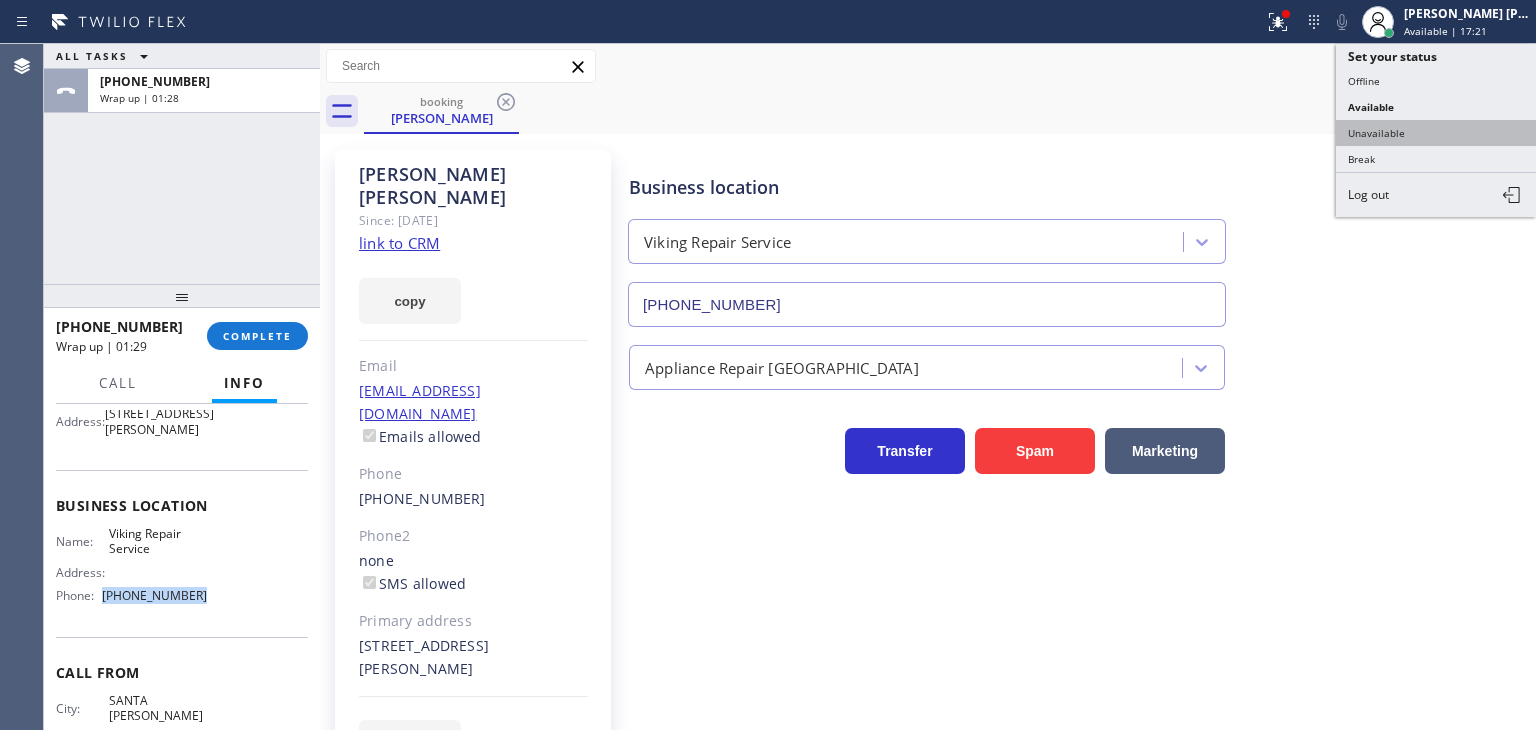click on "Unavailable" at bounding box center (1436, 133) 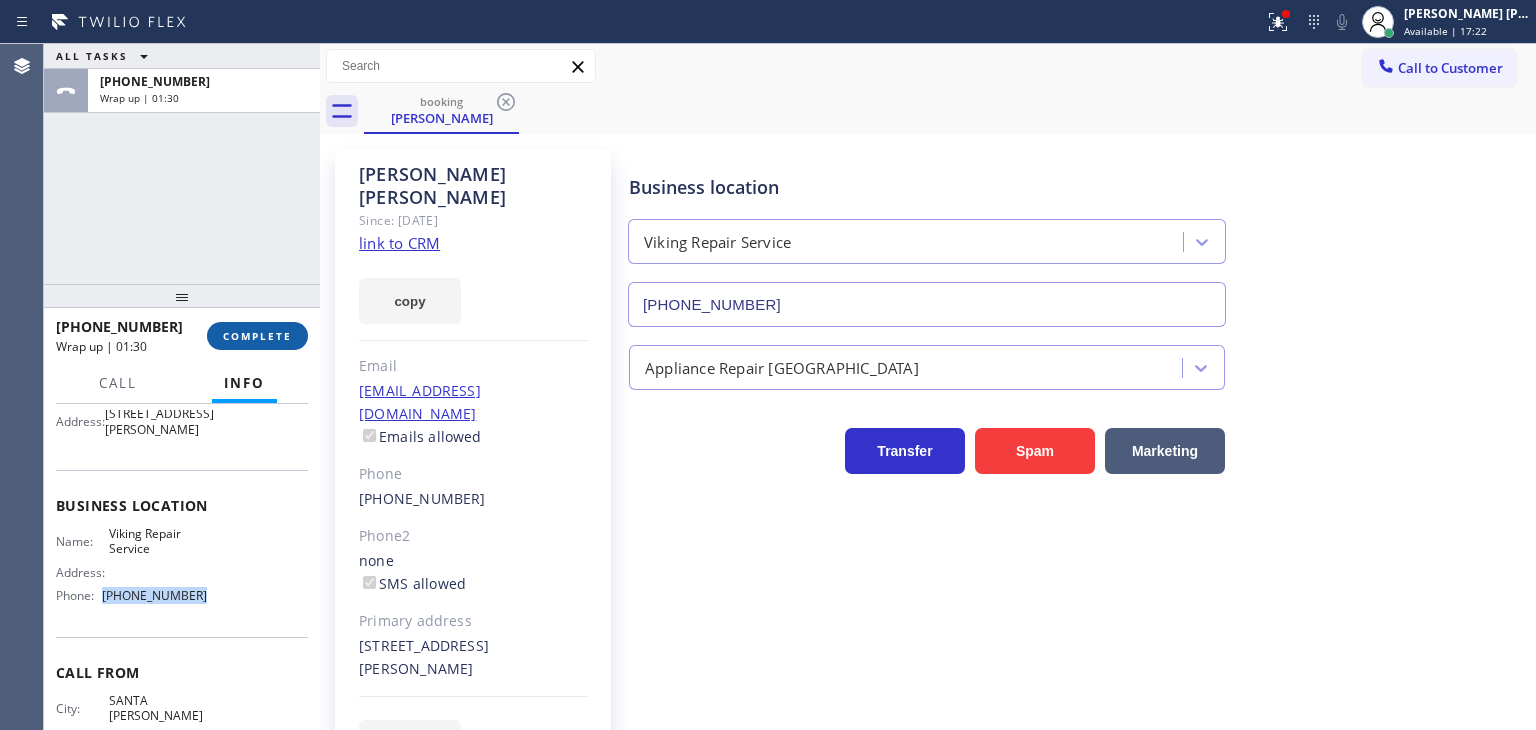 click on "COMPLETE" at bounding box center [257, 336] 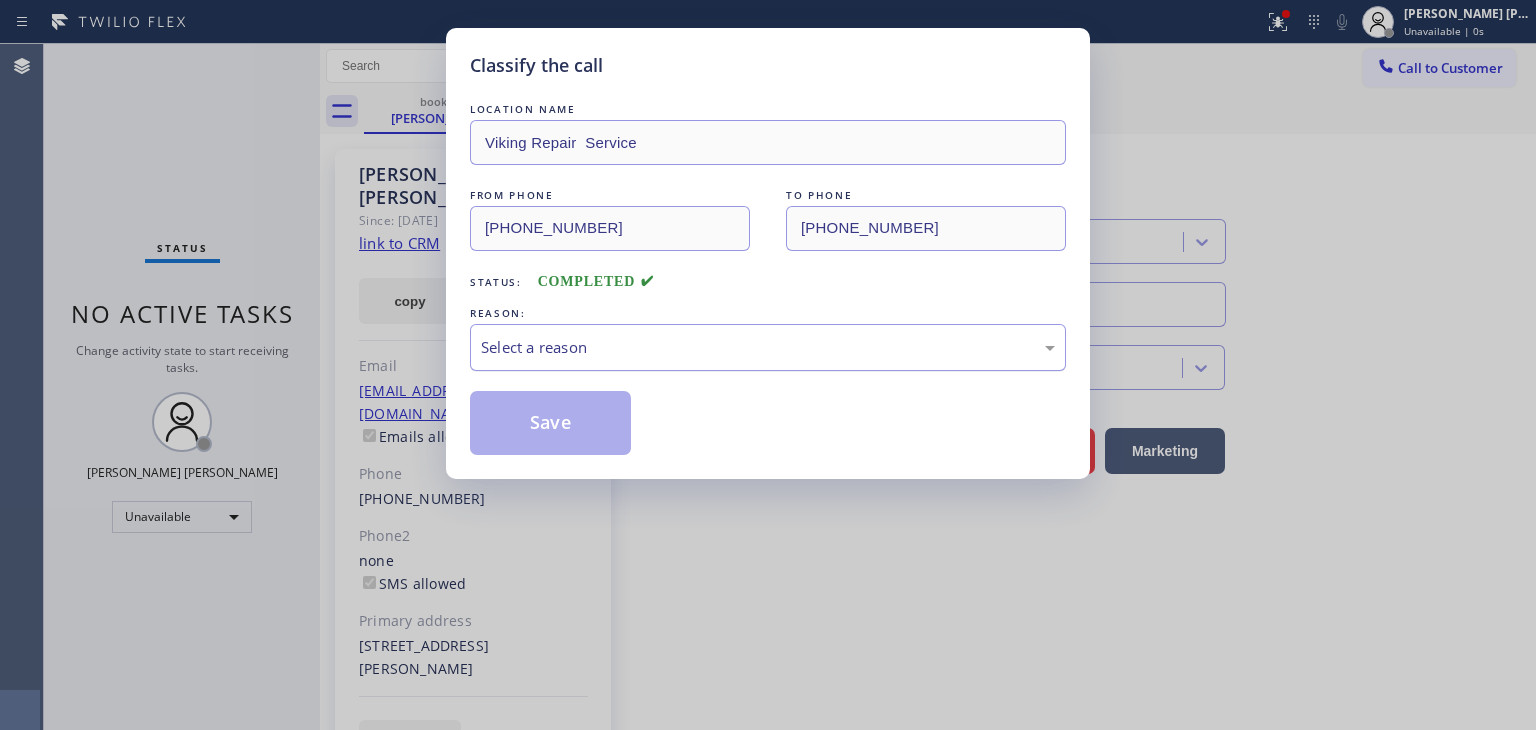 click on "Select a reason" at bounding box center [768, 347] 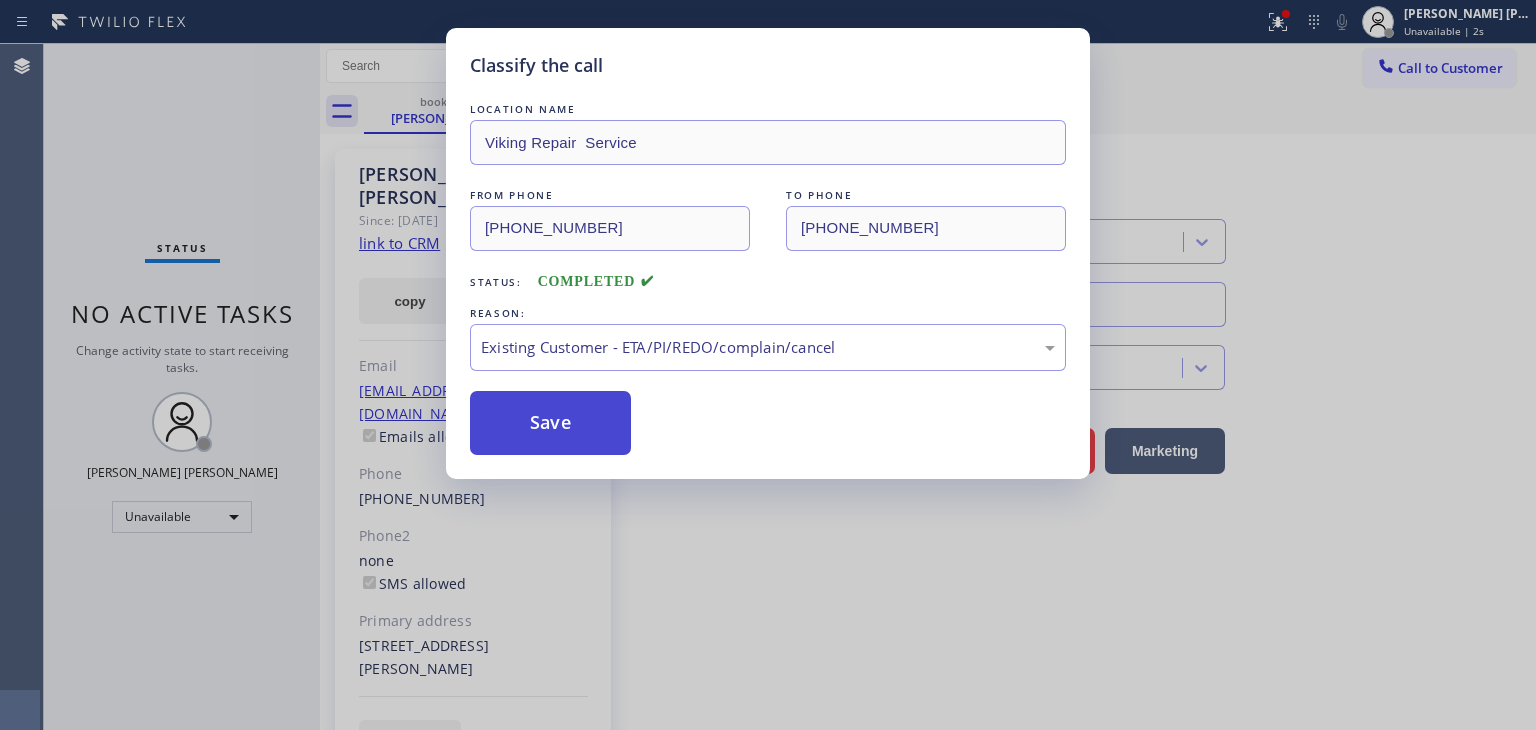 click on "Save" at bounding box center (550, 423) 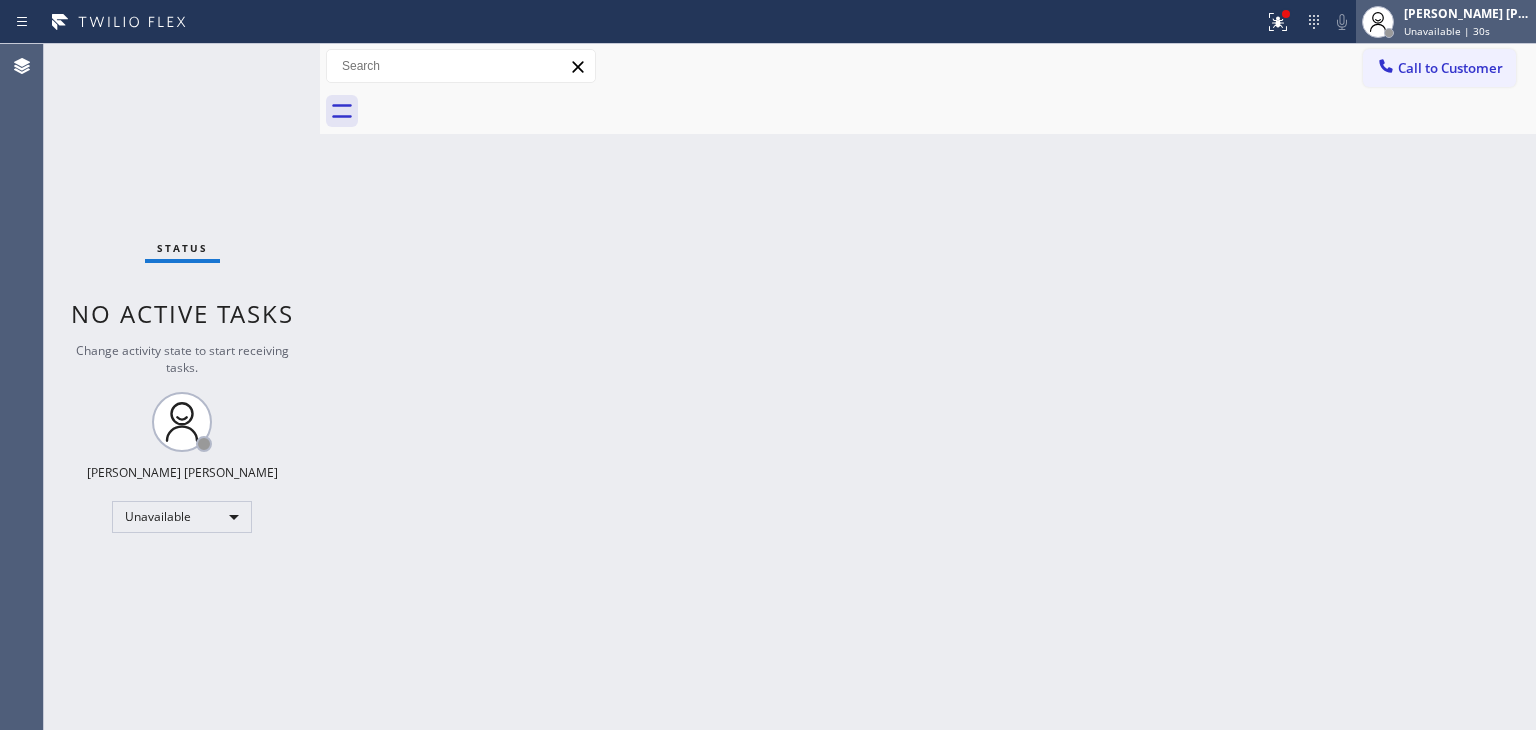 click on "[PERSON_NAME] [PERSON_NAME]" at bounding box center [1467, 13] 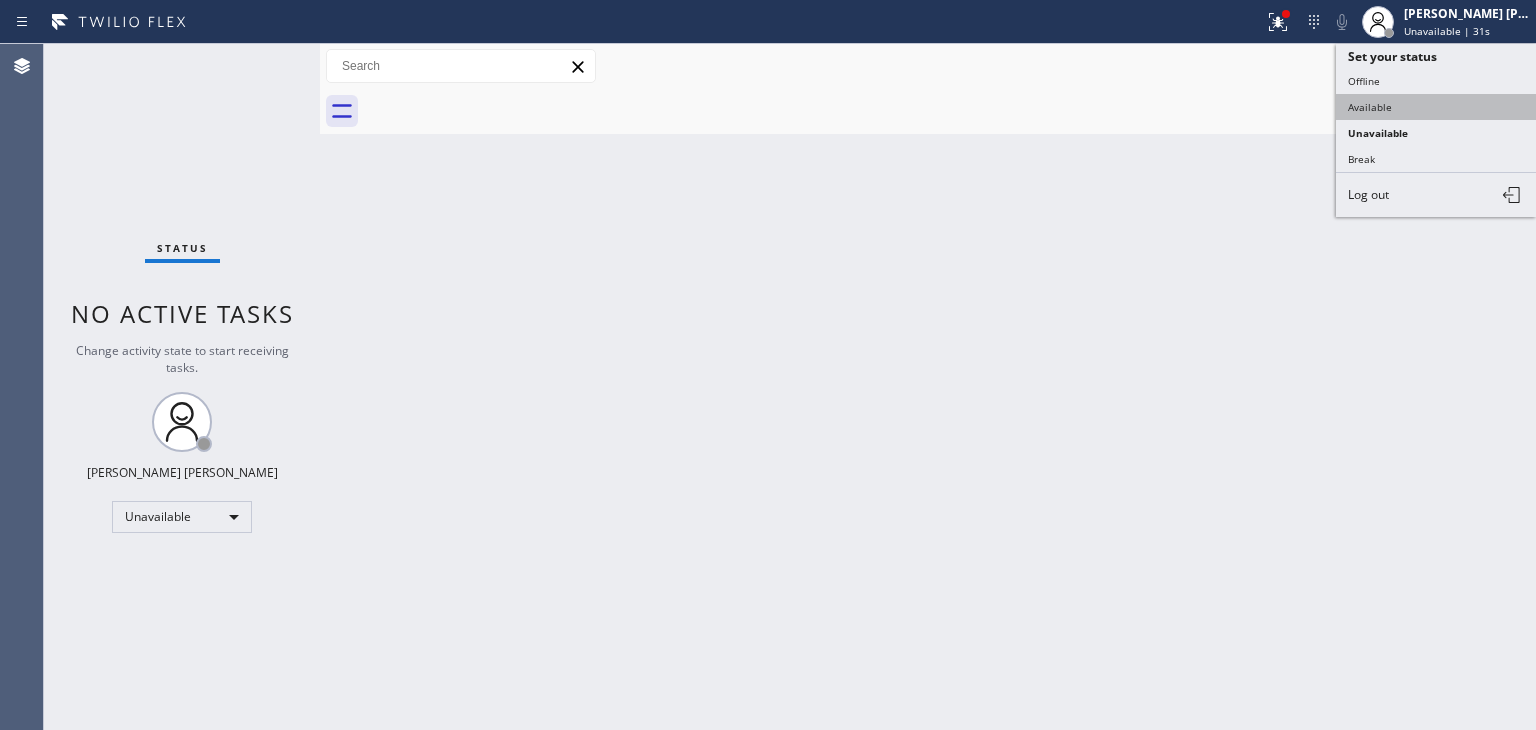 click on "Available" at bounding box center [1436, 107] 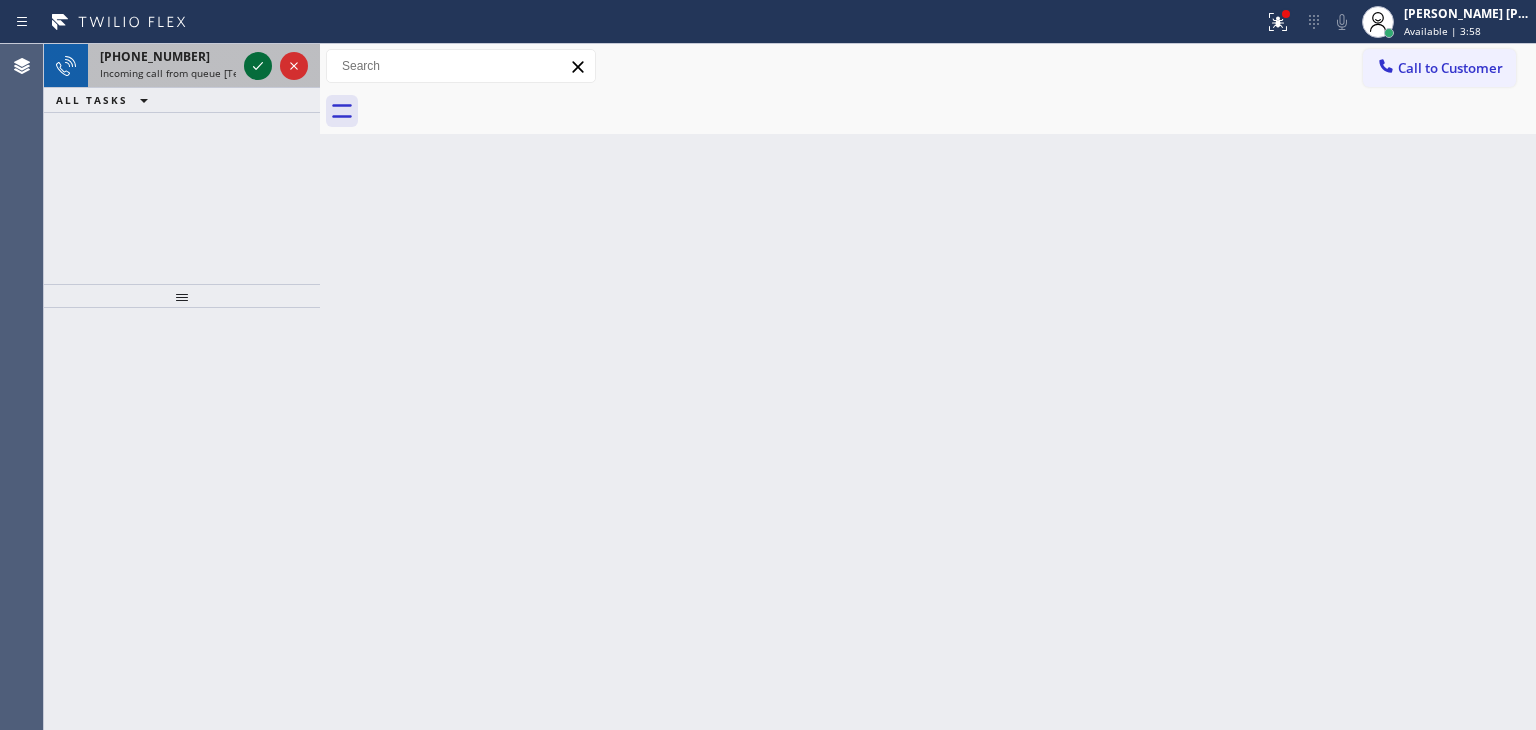 click 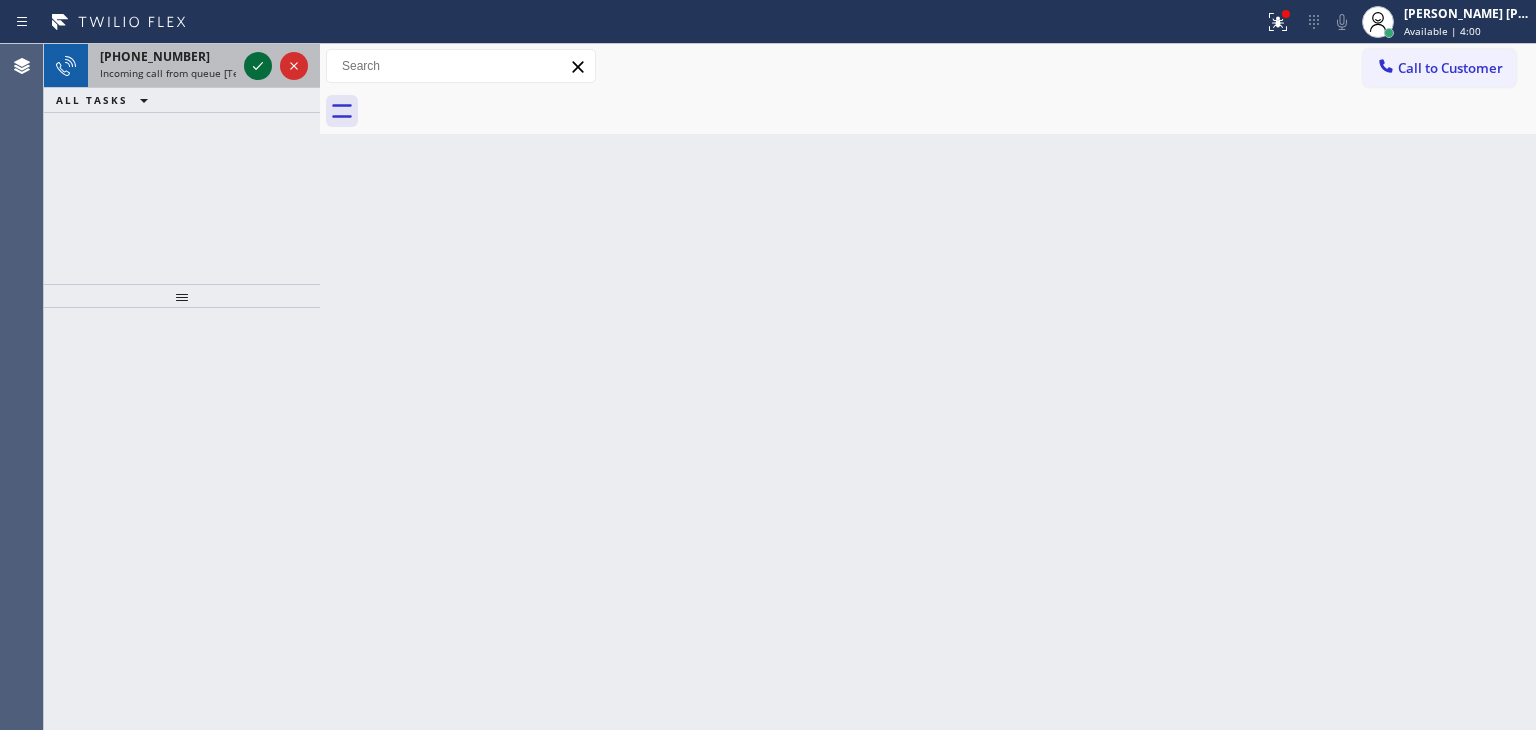 click 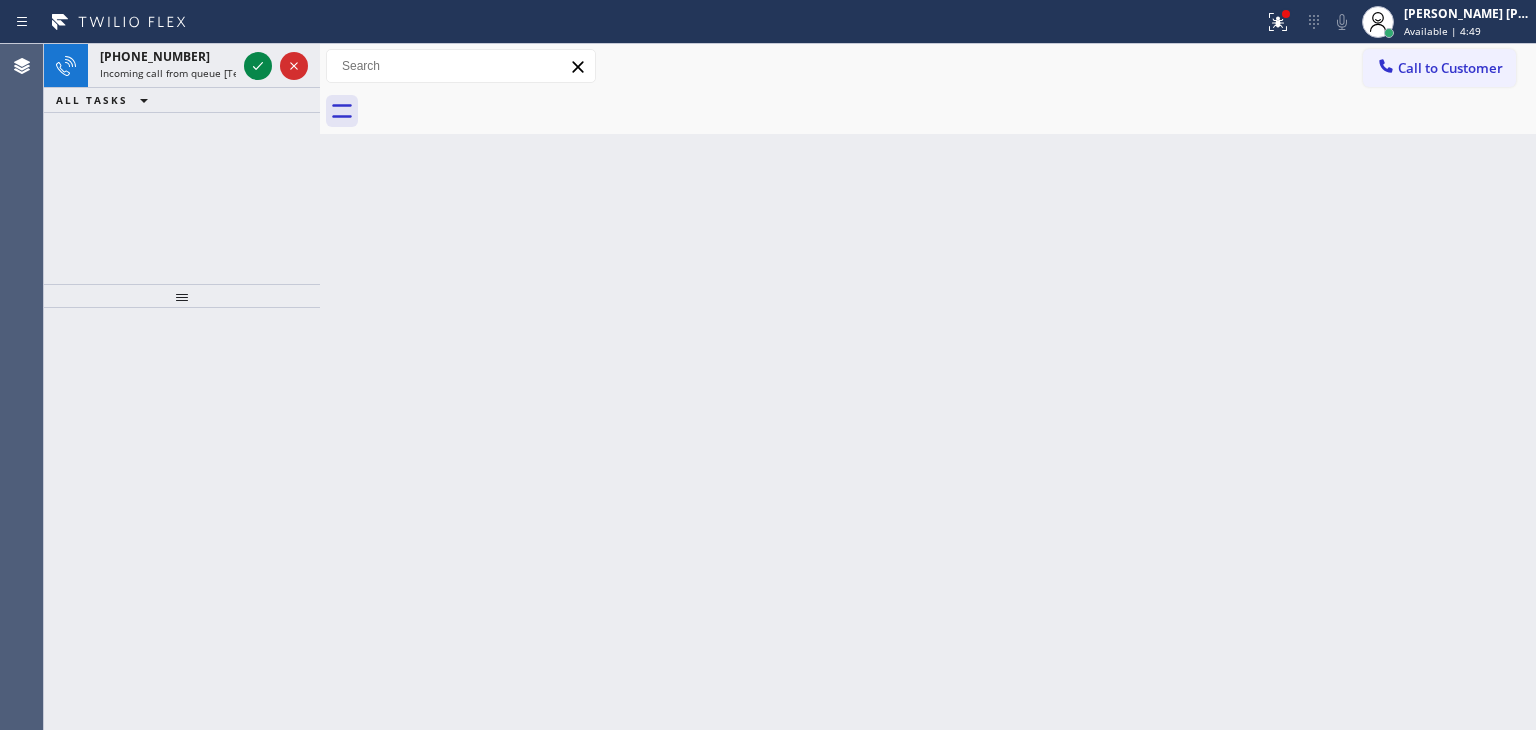 click 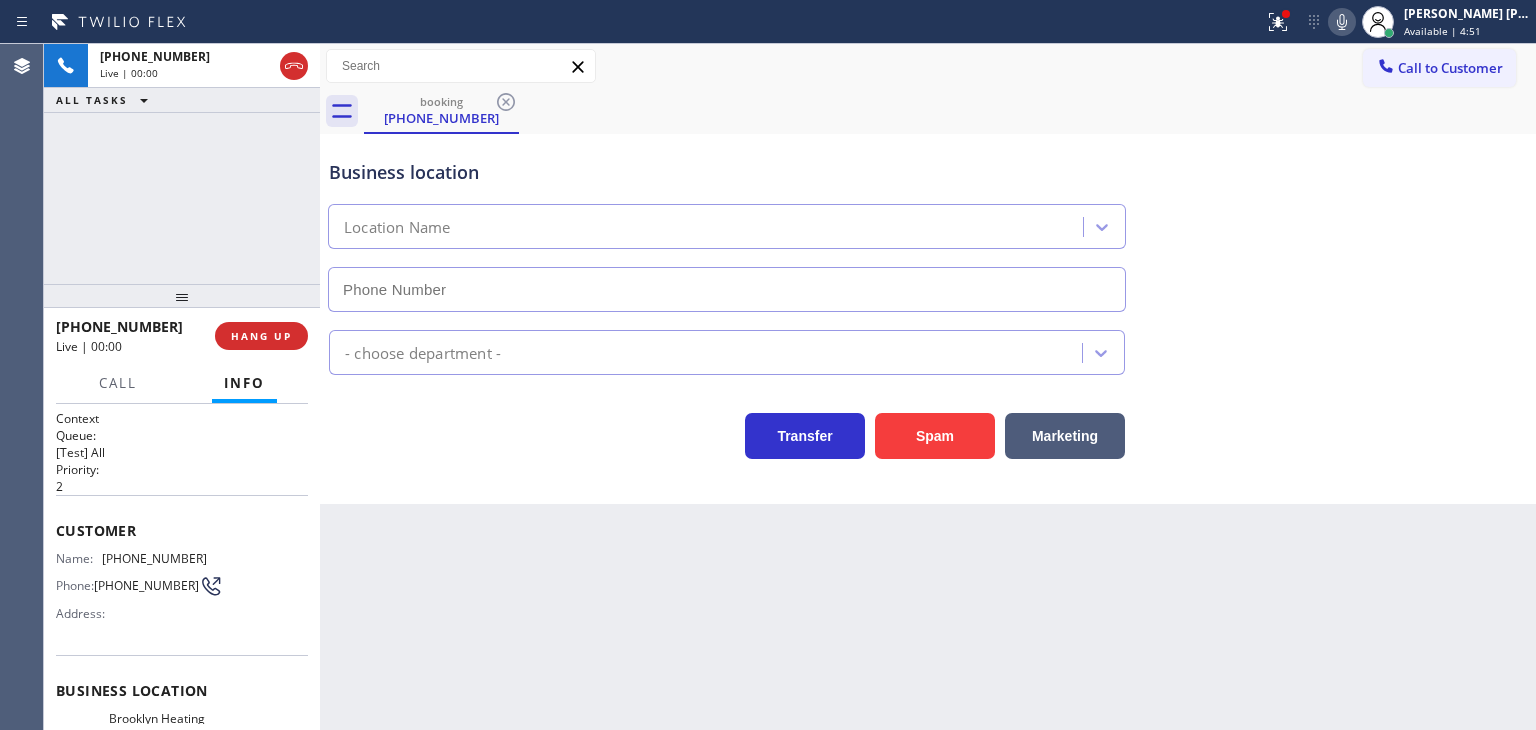 type on "[PHONE_NUMBER]" 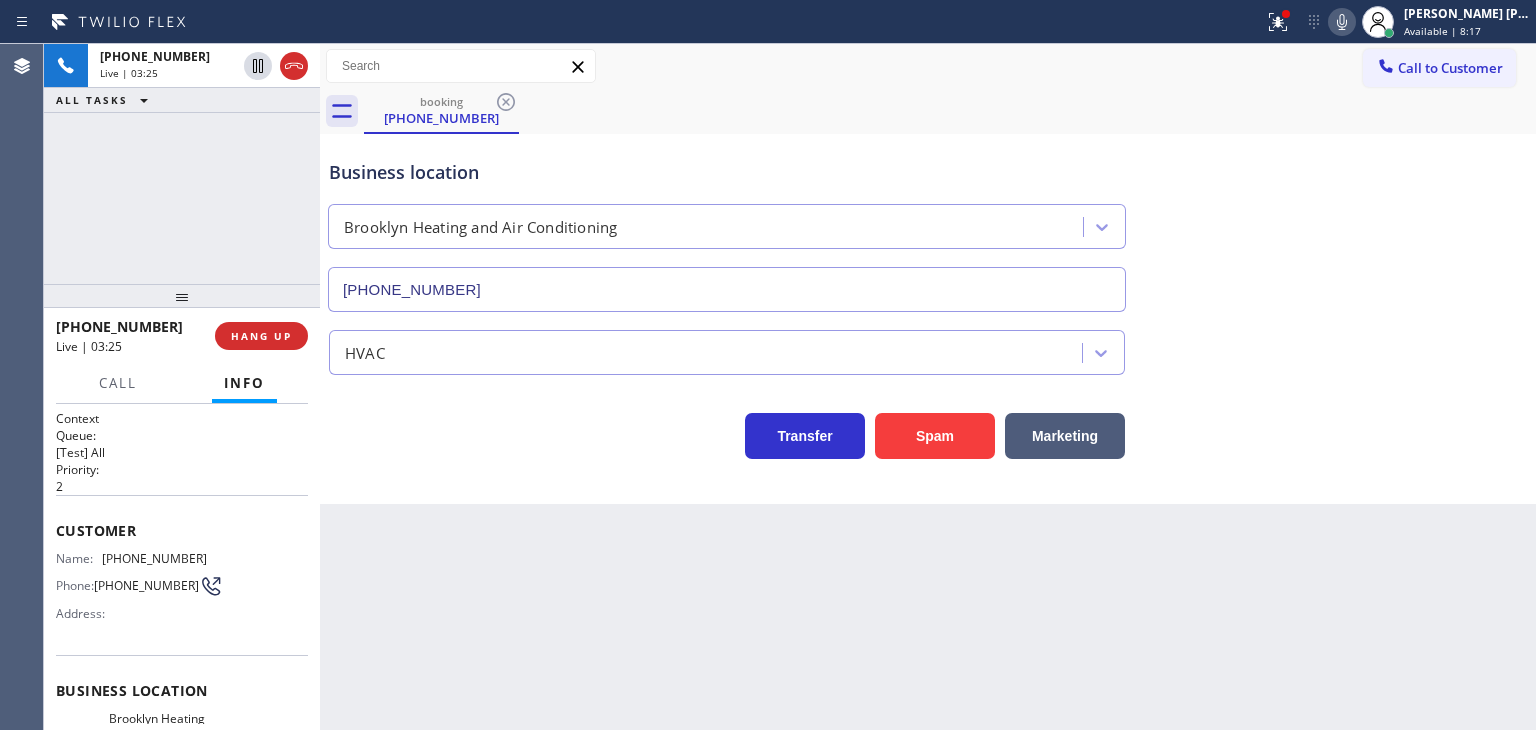 click 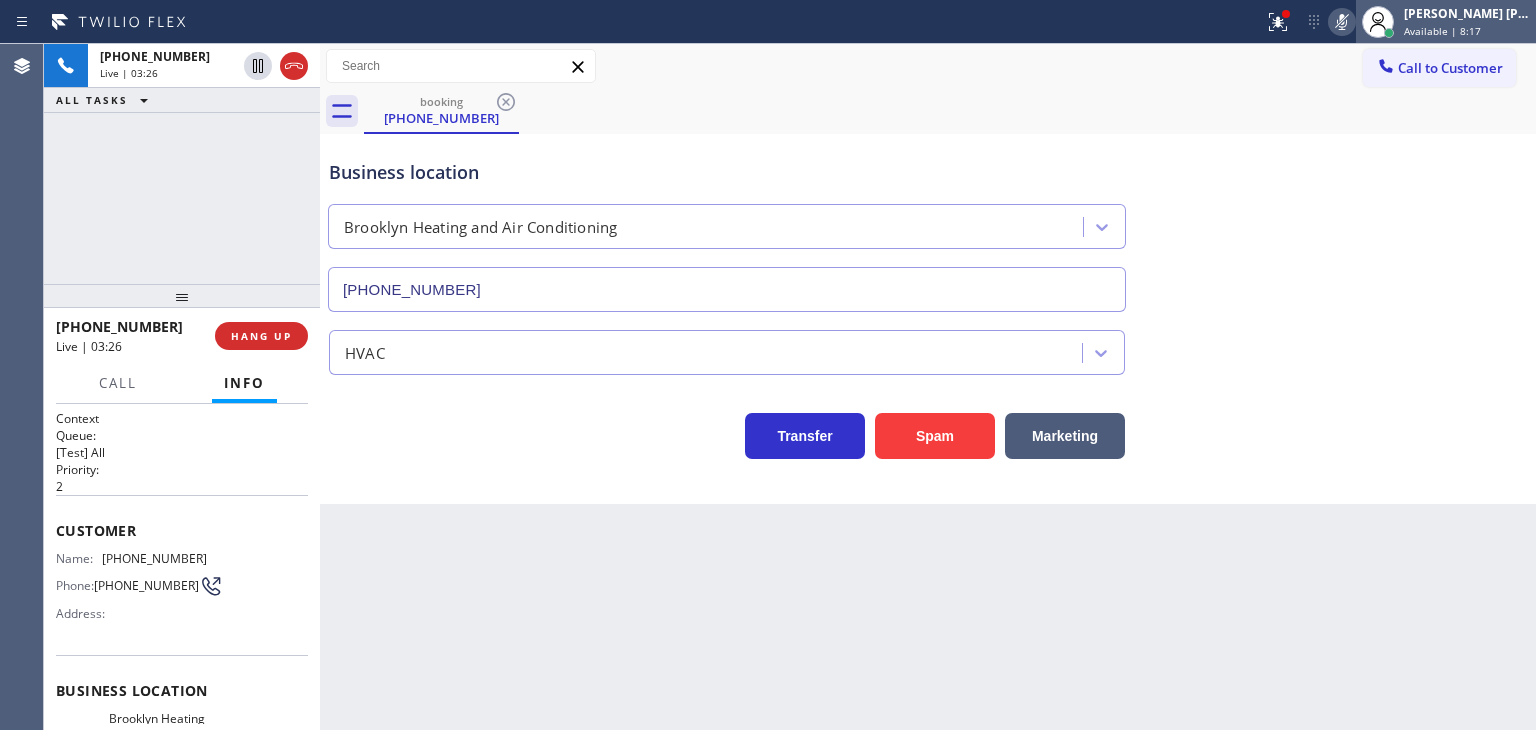click on "[PERSON_NAME] [PERSON_NAME]" at bounding box center [1467, 13] 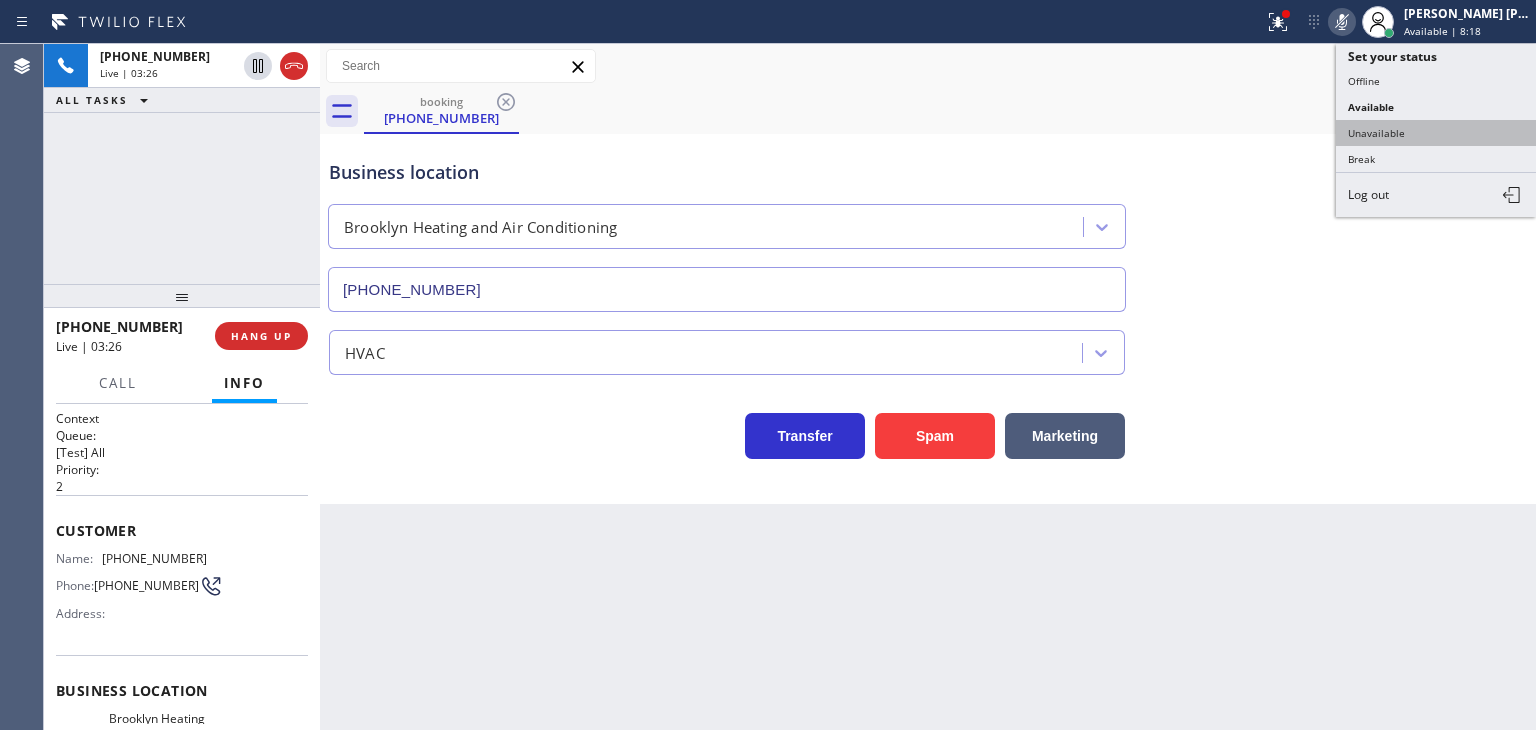 click on "Unavailable" at bounding box center [1436, 133] 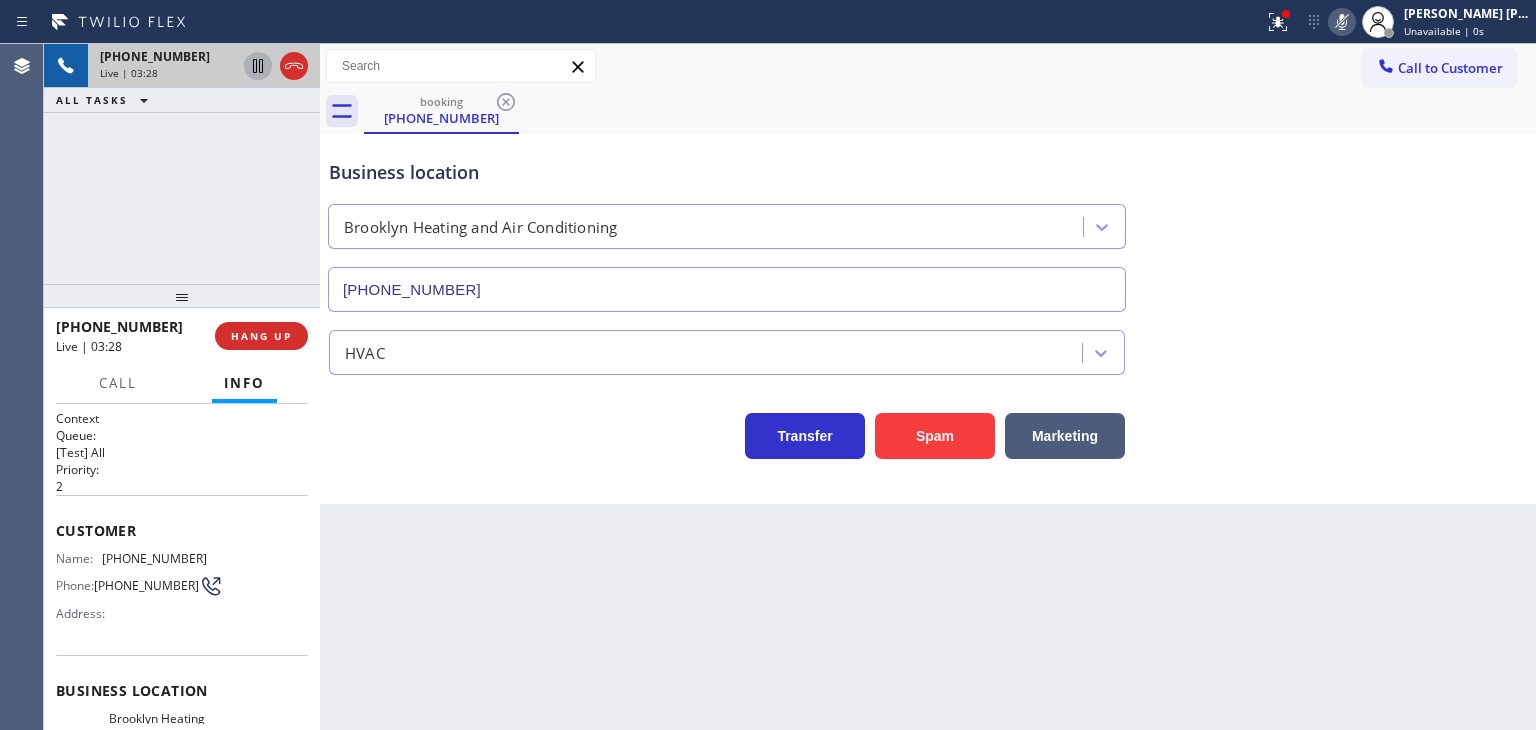 click 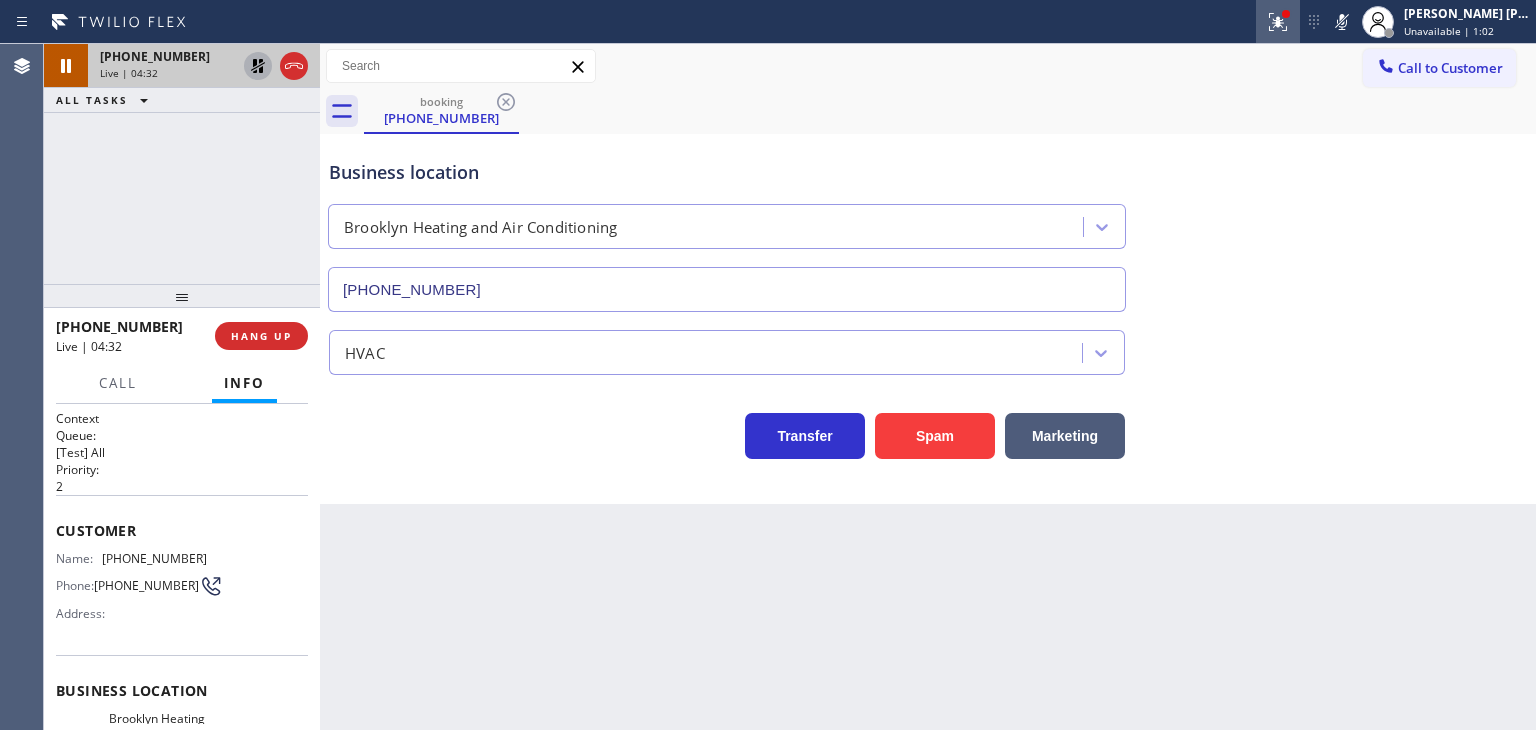 drag, startPoint x: 1370, startPoint y: 25, endPoint x: 1306, endPoint y: 15, distance: 64.77654 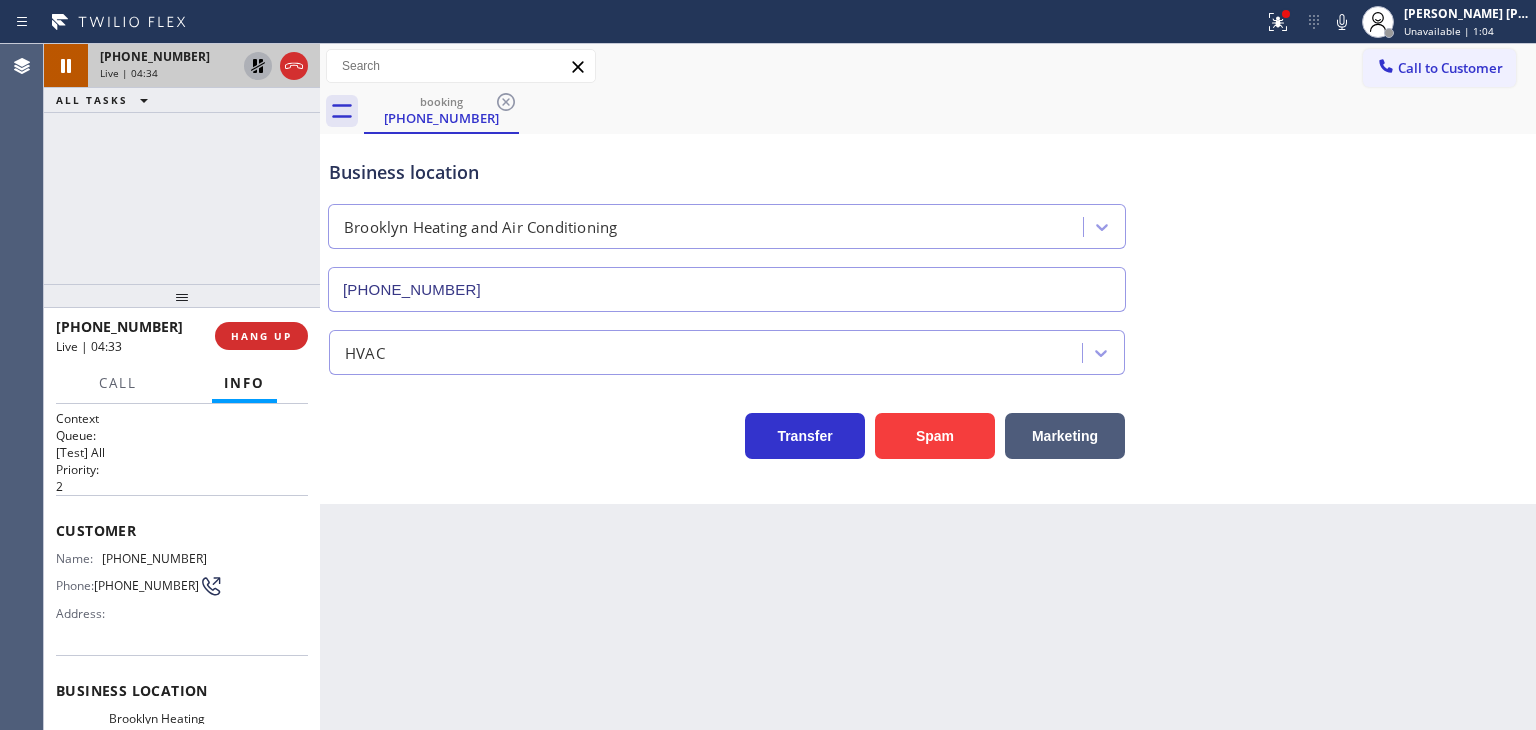 click 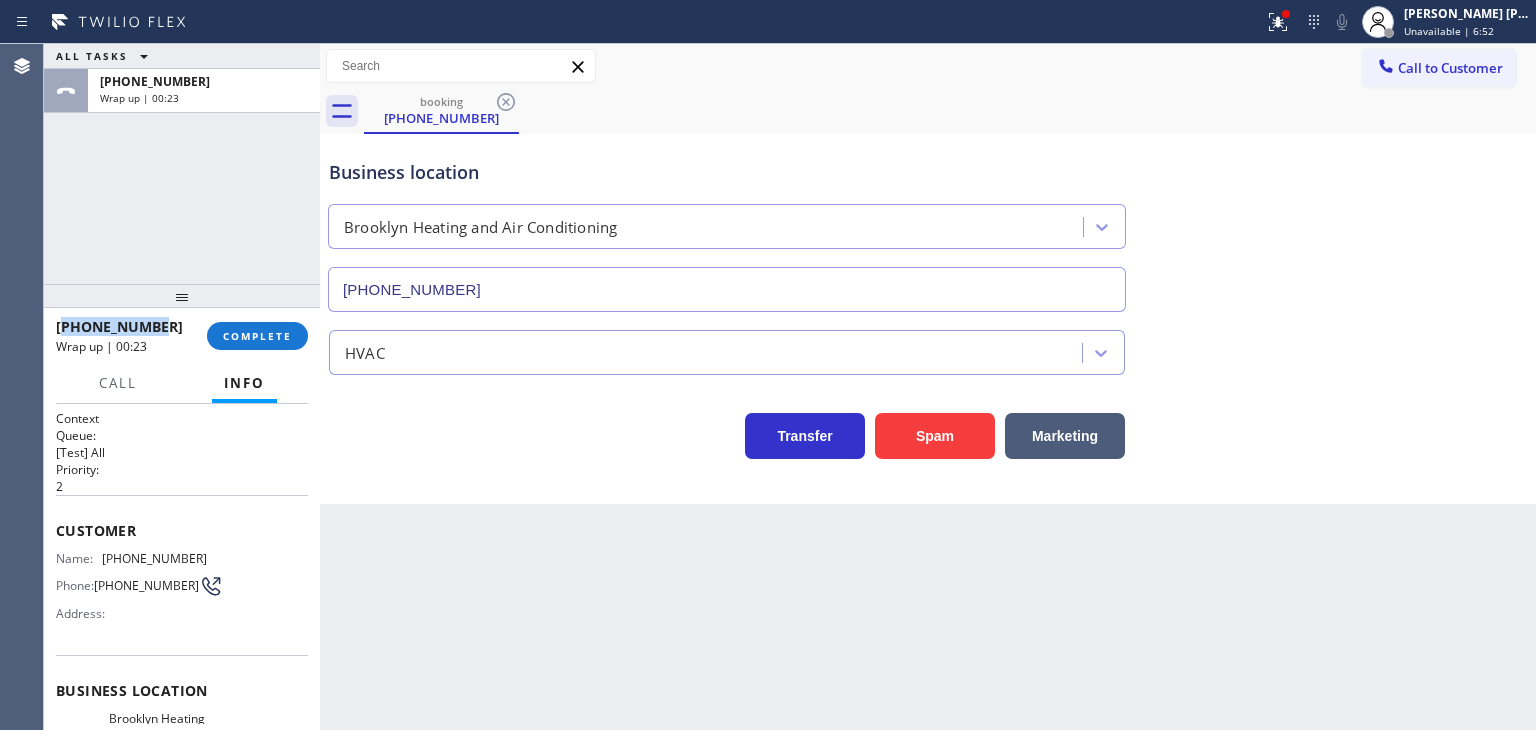 drag, startPoint x: 175, startPoint y: 318, endPoint x: 67, endPoint y: 313, distance: 108.11568 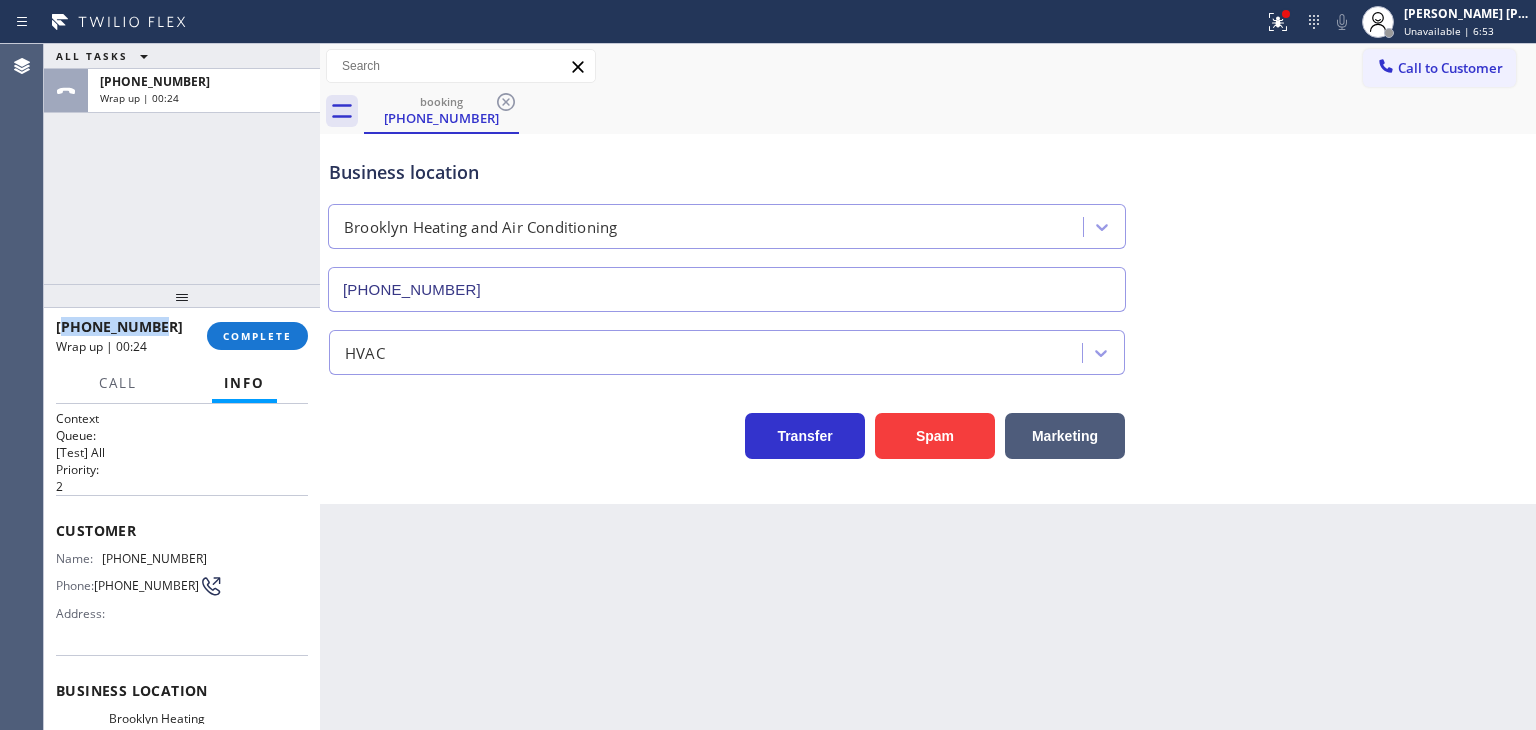copy on "13474616047" 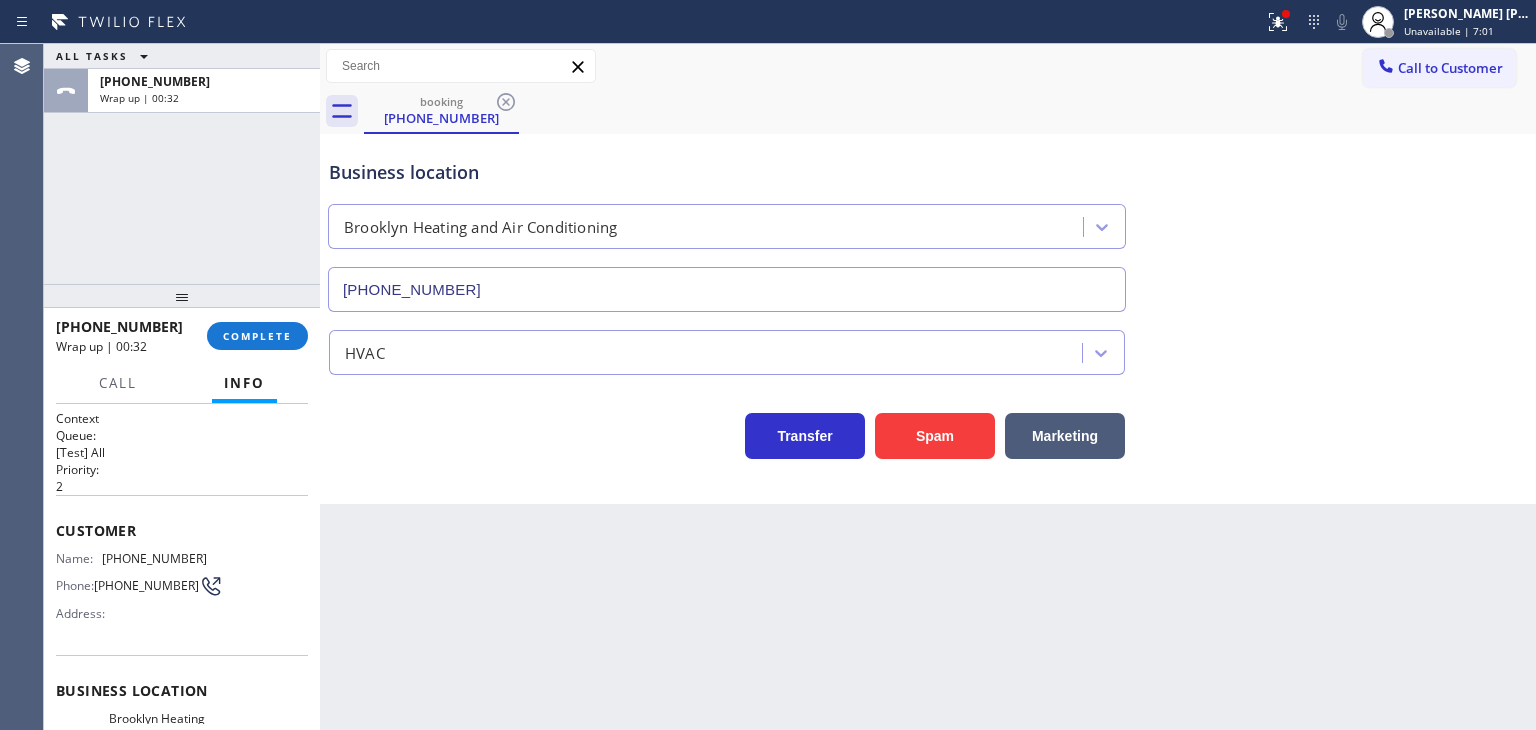 click on "Wrap up | 00:32" at bounding box center (124, 346) 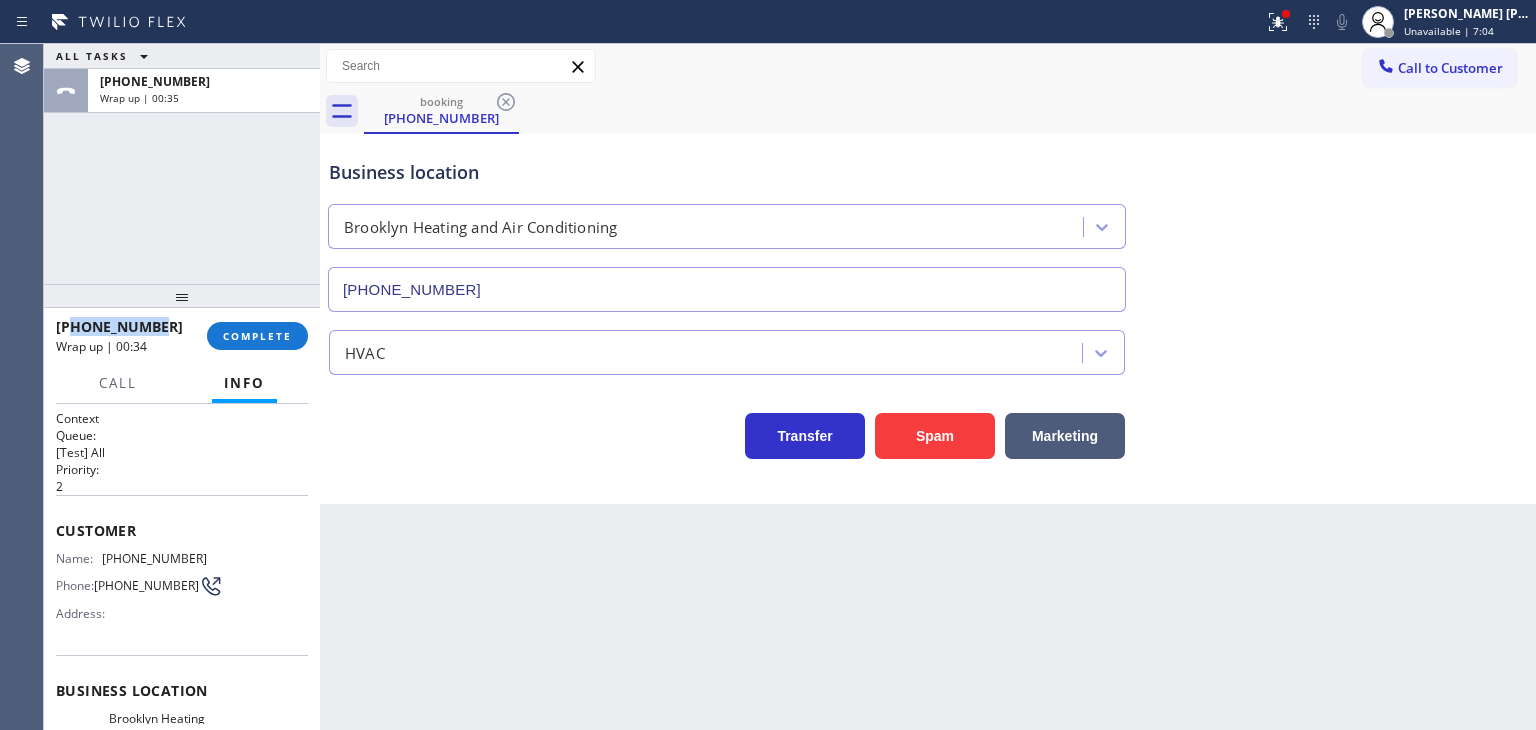 drag, startPoint x: 178, startPoint y: 323, endPoint x: 71, endPoint y: 331, distance: 107.298645 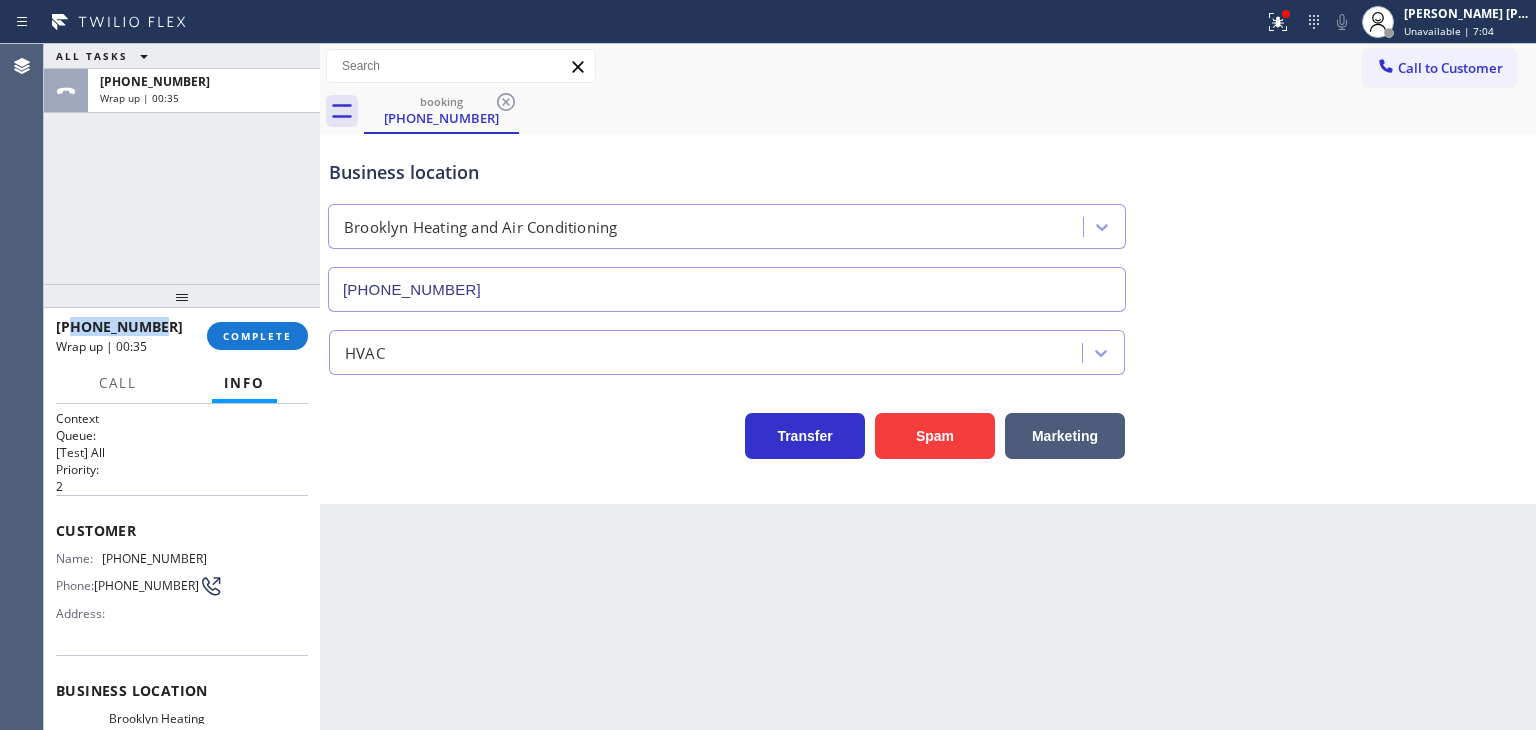 copy on "3474616047" 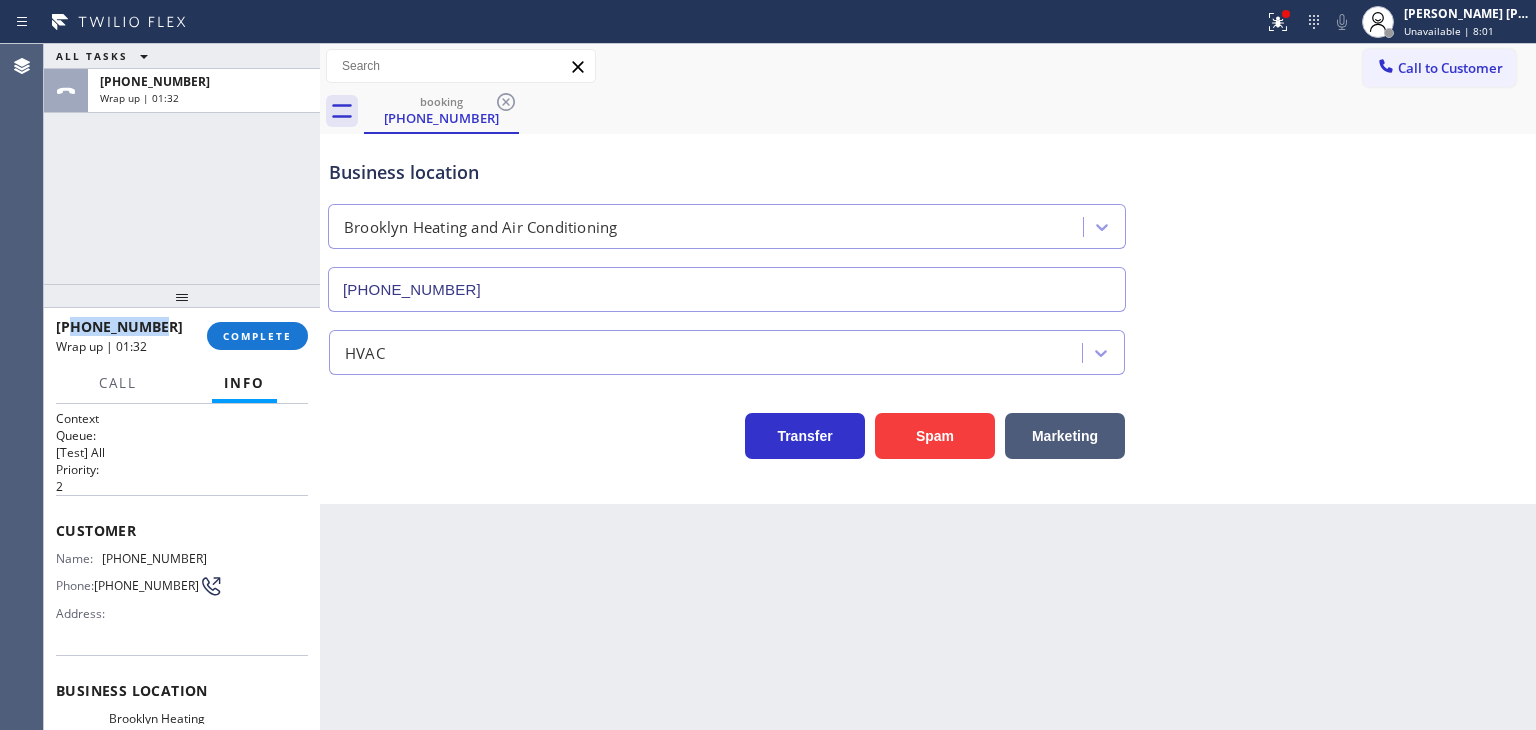 scroll, scrollTop: 100, scrollLeft: 0, axis: vertical 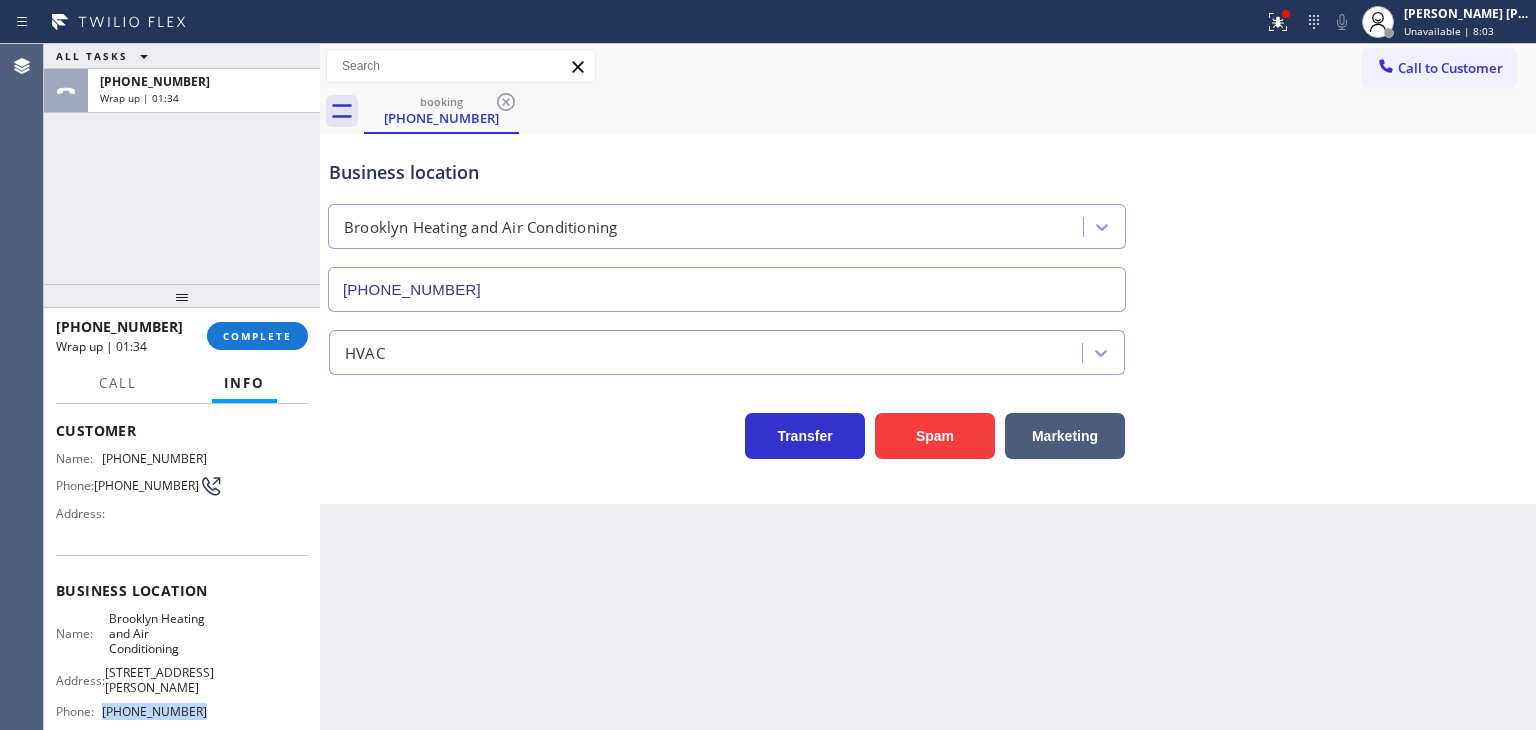 drag, startPoint x: 211, startPoint y: 693, endPoint x: 106, endPoint y: 697, distance: 105.076164 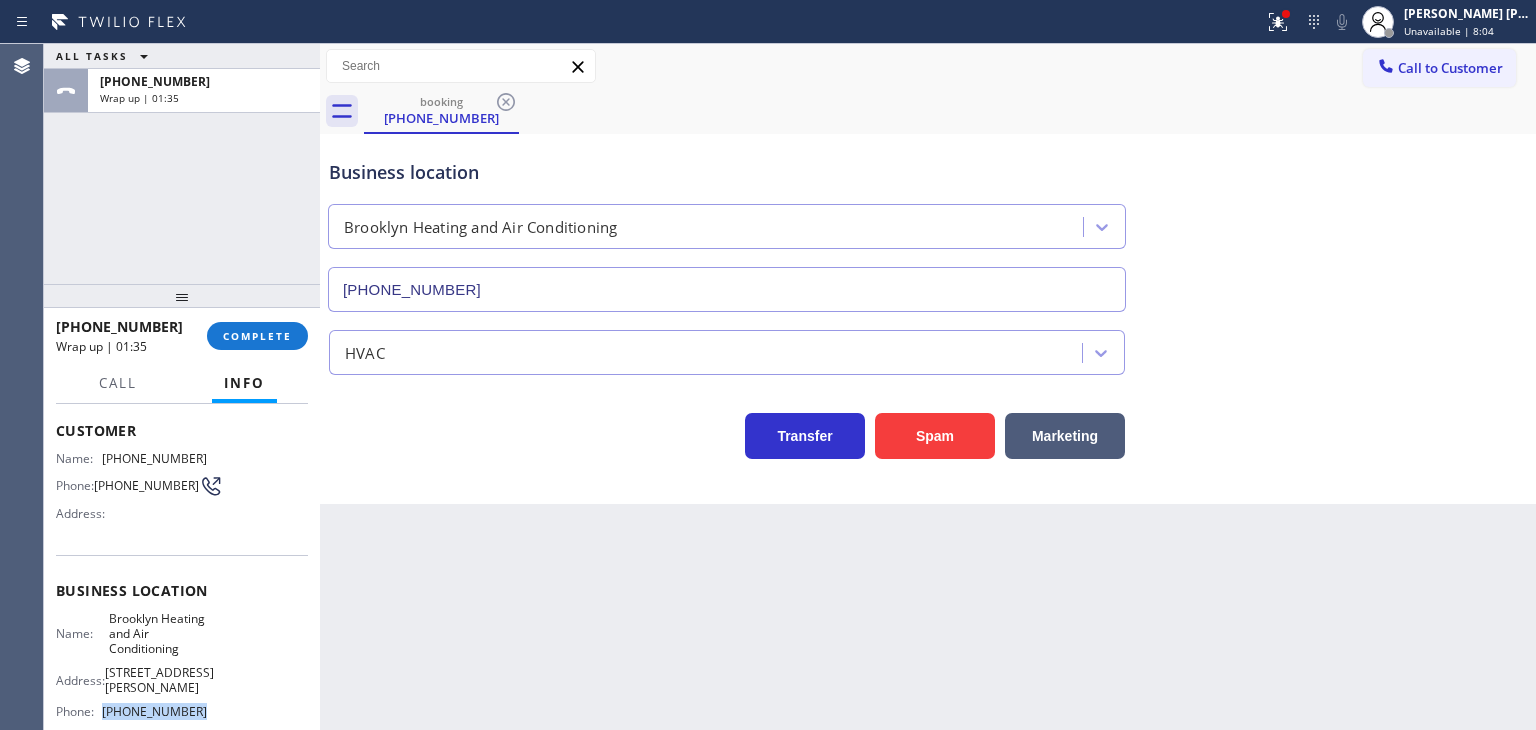 copy on "[PHONE_NUMBER]" 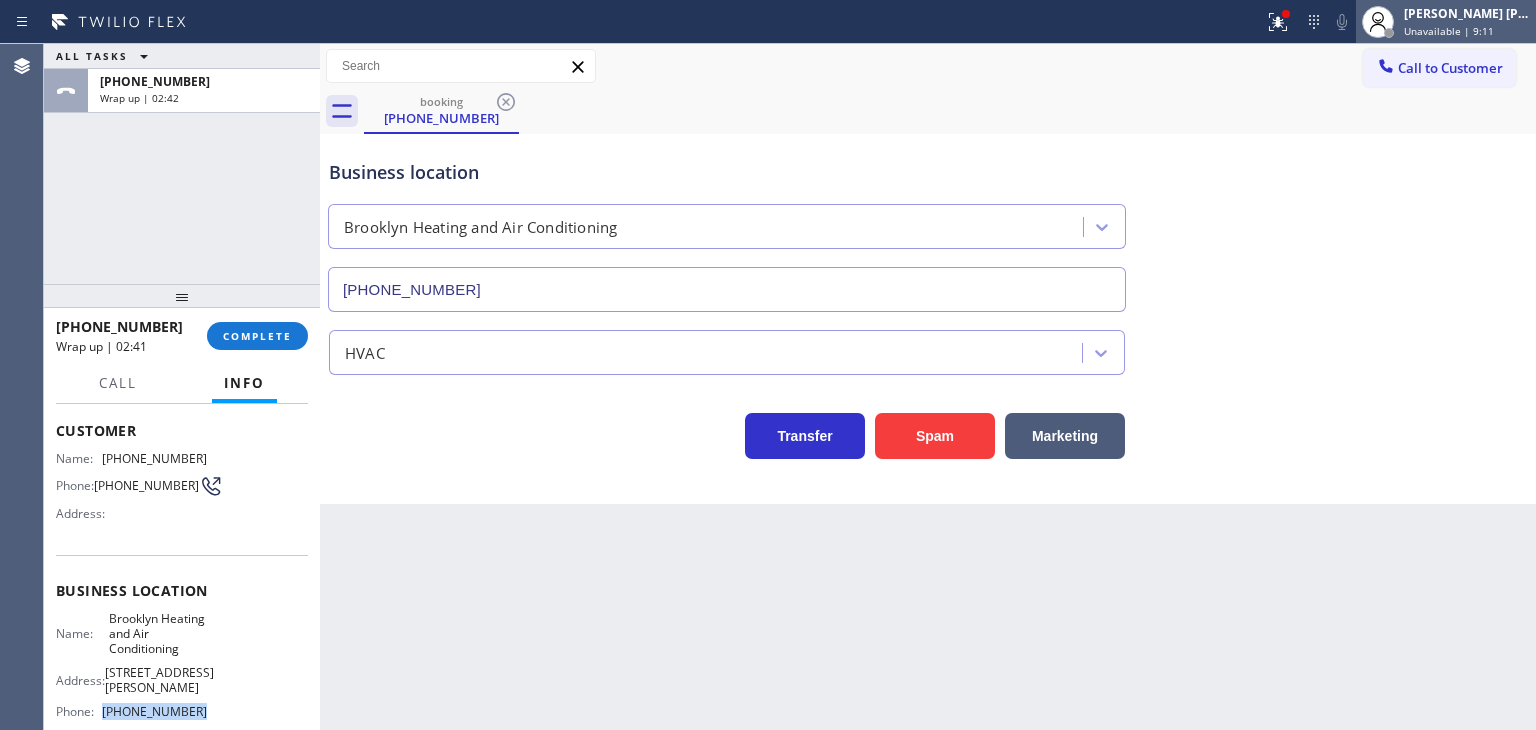 click on "Unavailable | 9:11" at bounding box center [1449, 31] 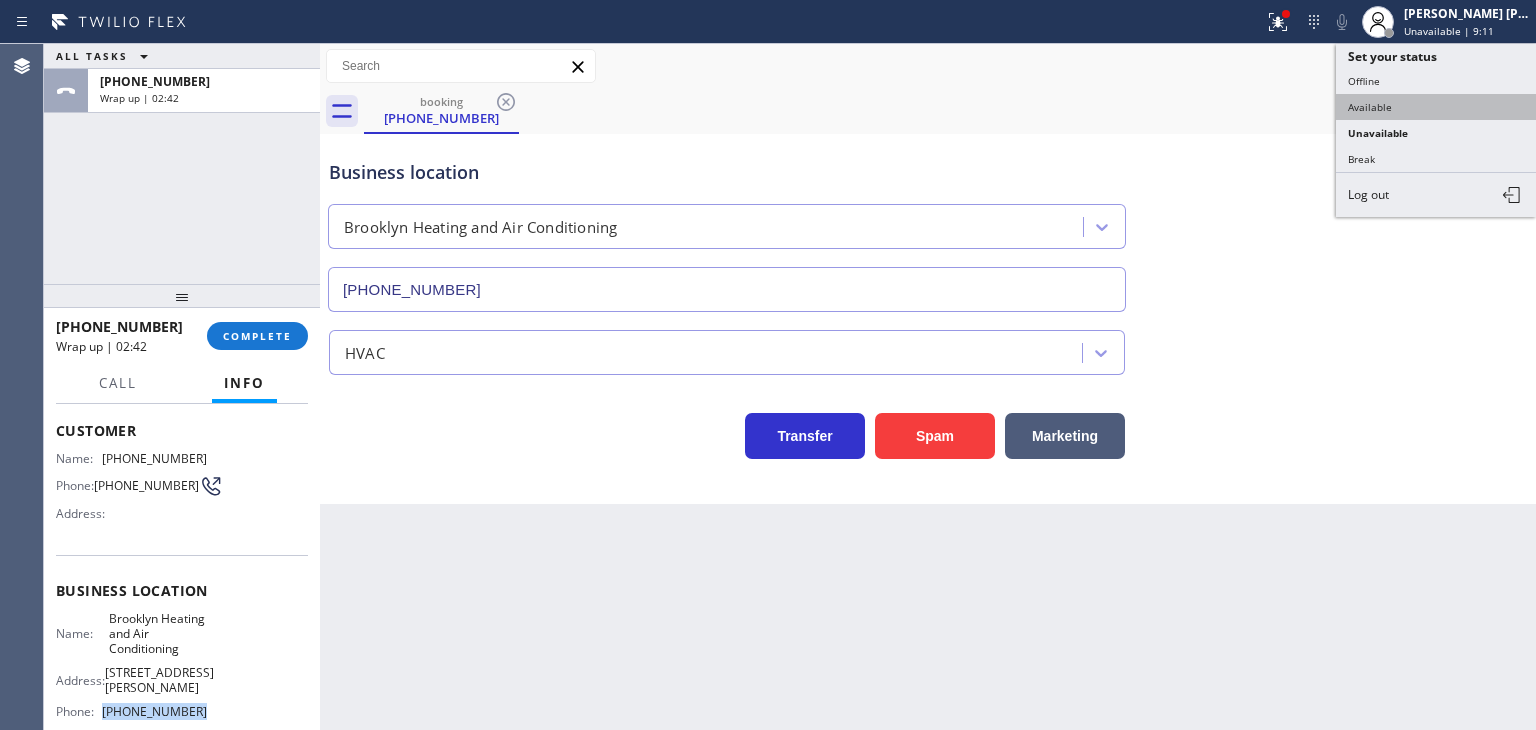 click on "Available" at bounding box center [1436, 107] 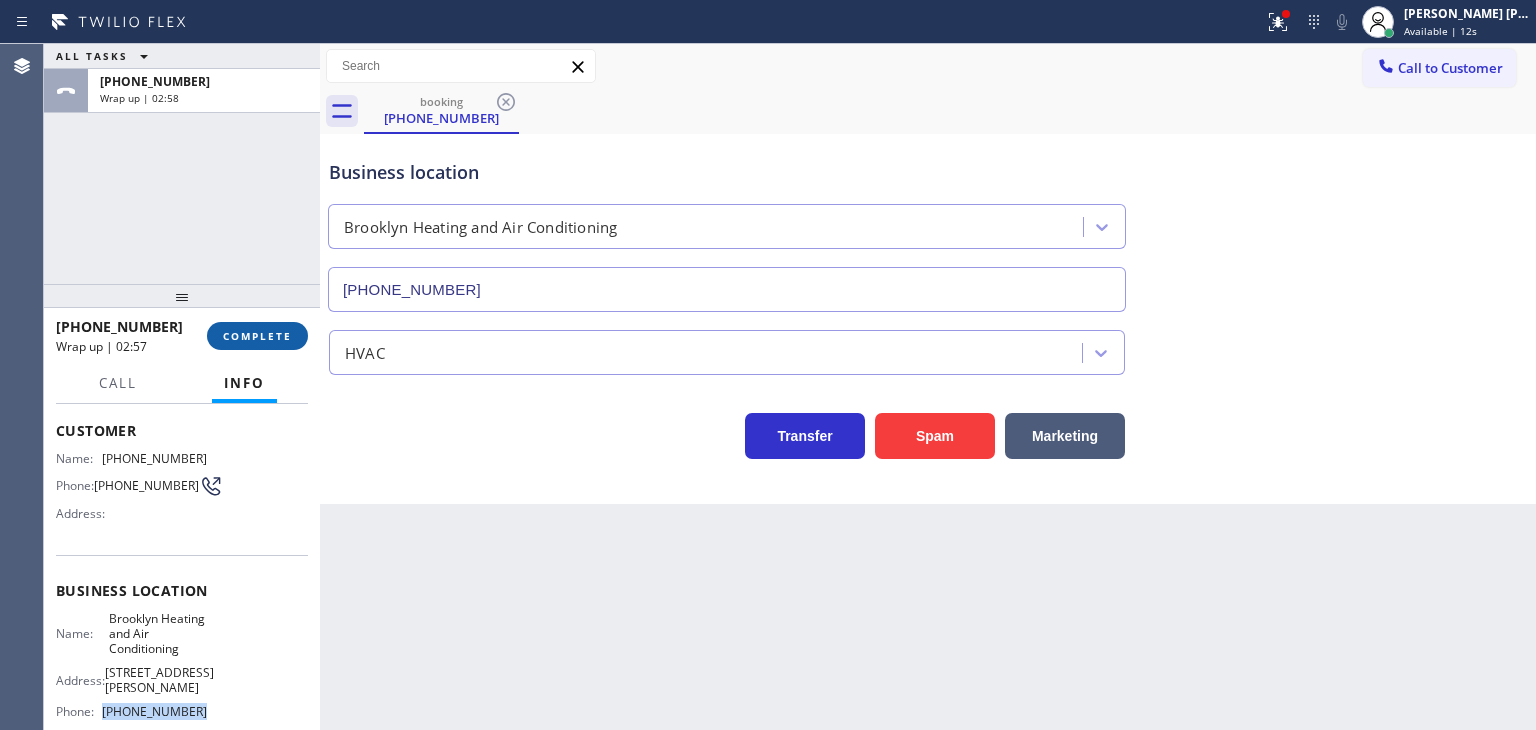 click on "COMPLETE" at bounding box center [257, 336] 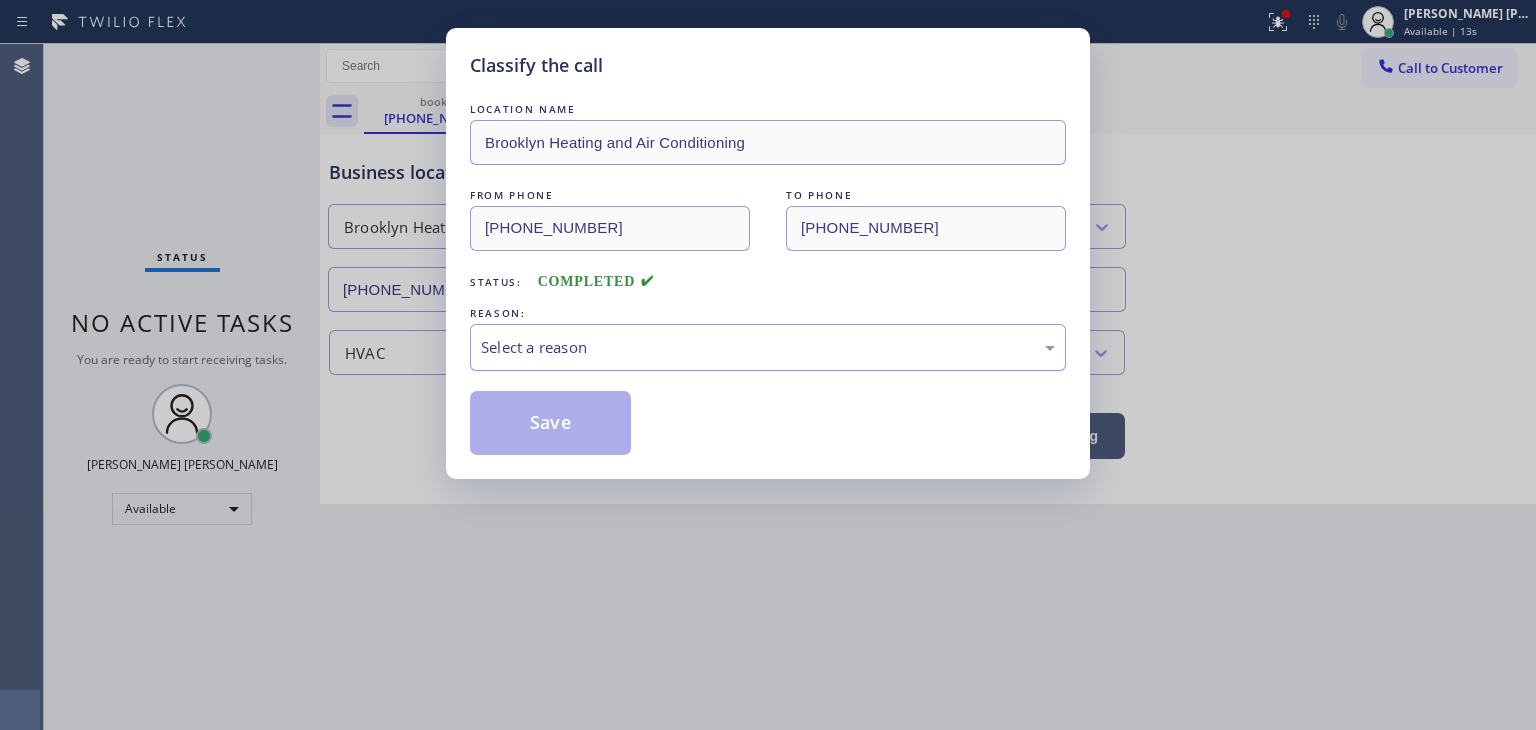 click on "Select a reason" at bounding box center [768, 347] 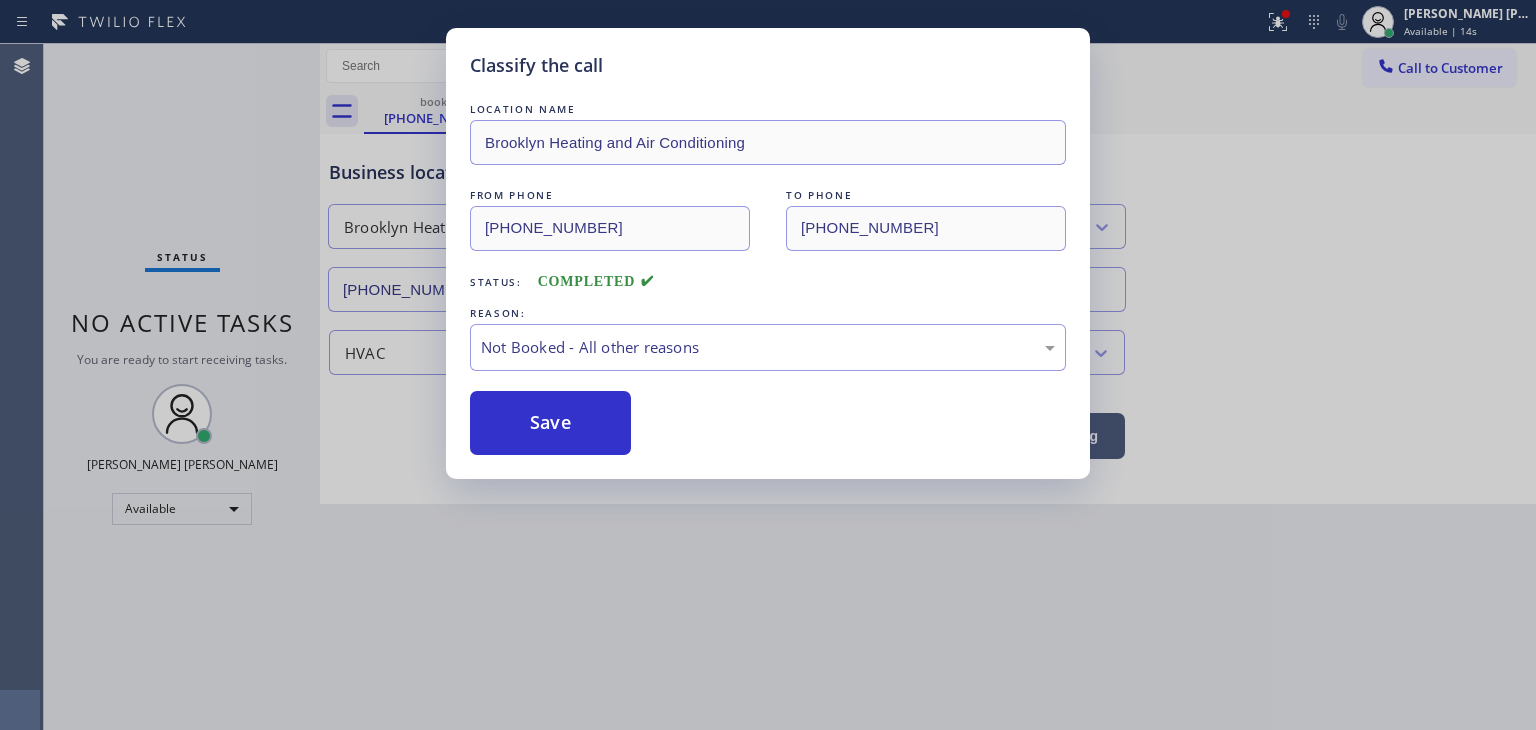 click on "Save" at bounding box center (550, 423) 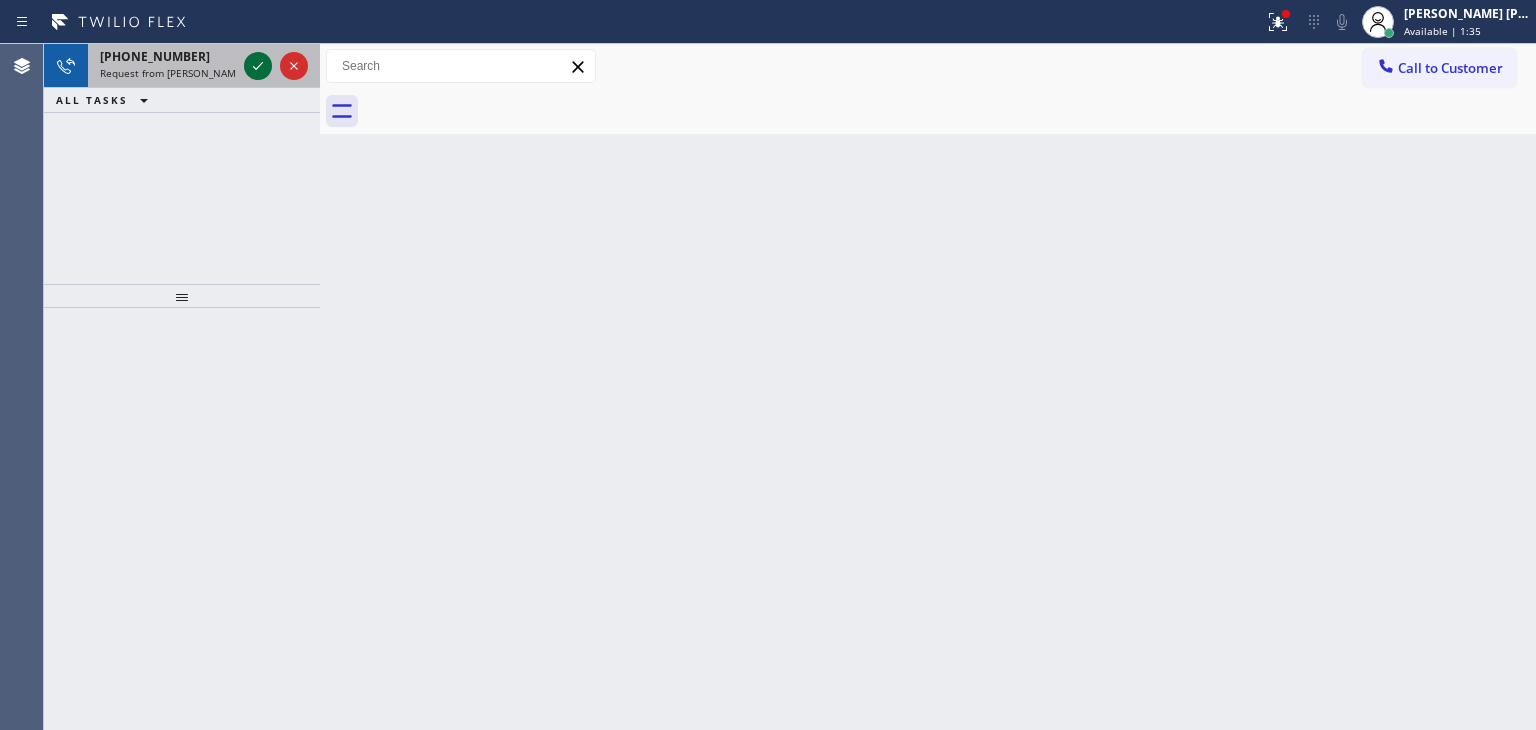 click 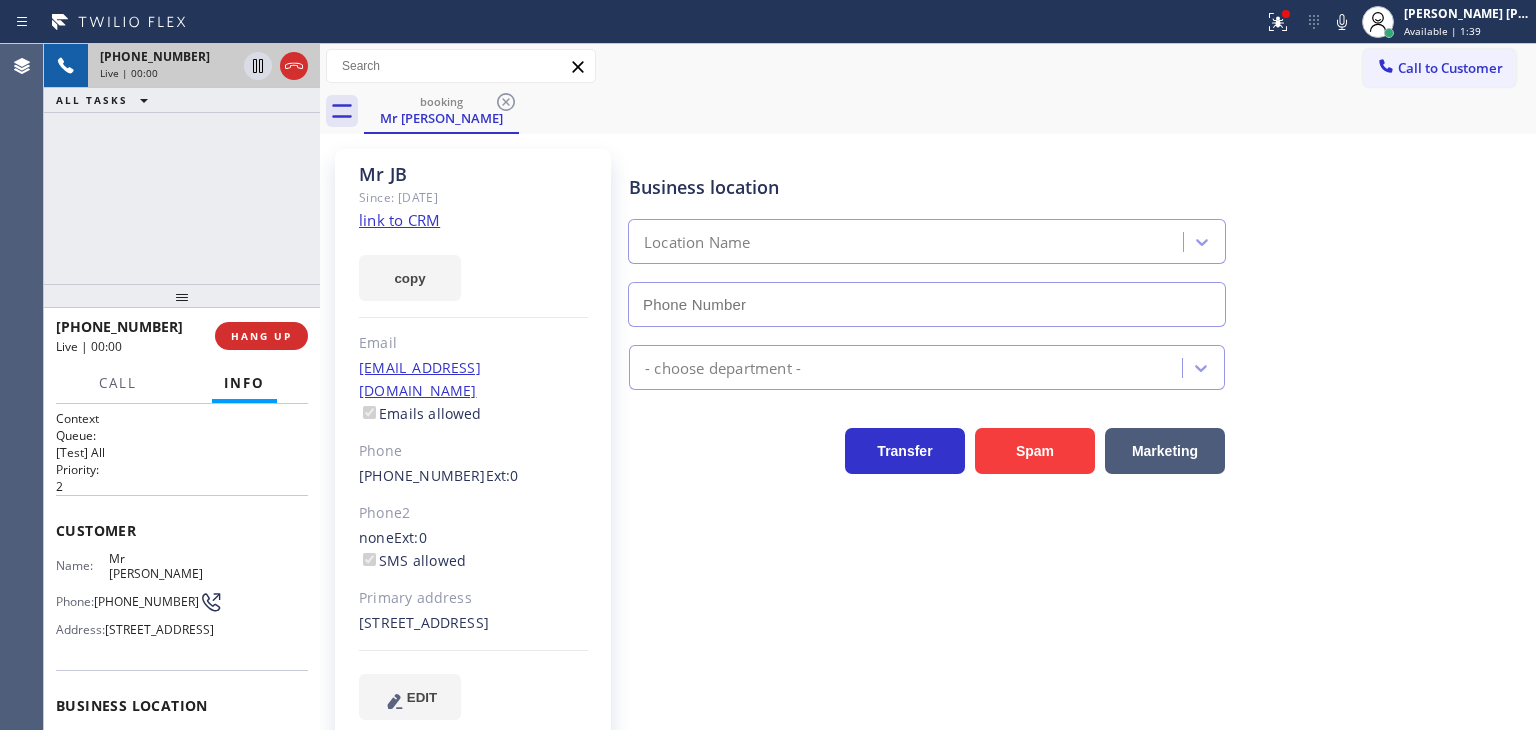 type on "[PHONE_NUMBER]" 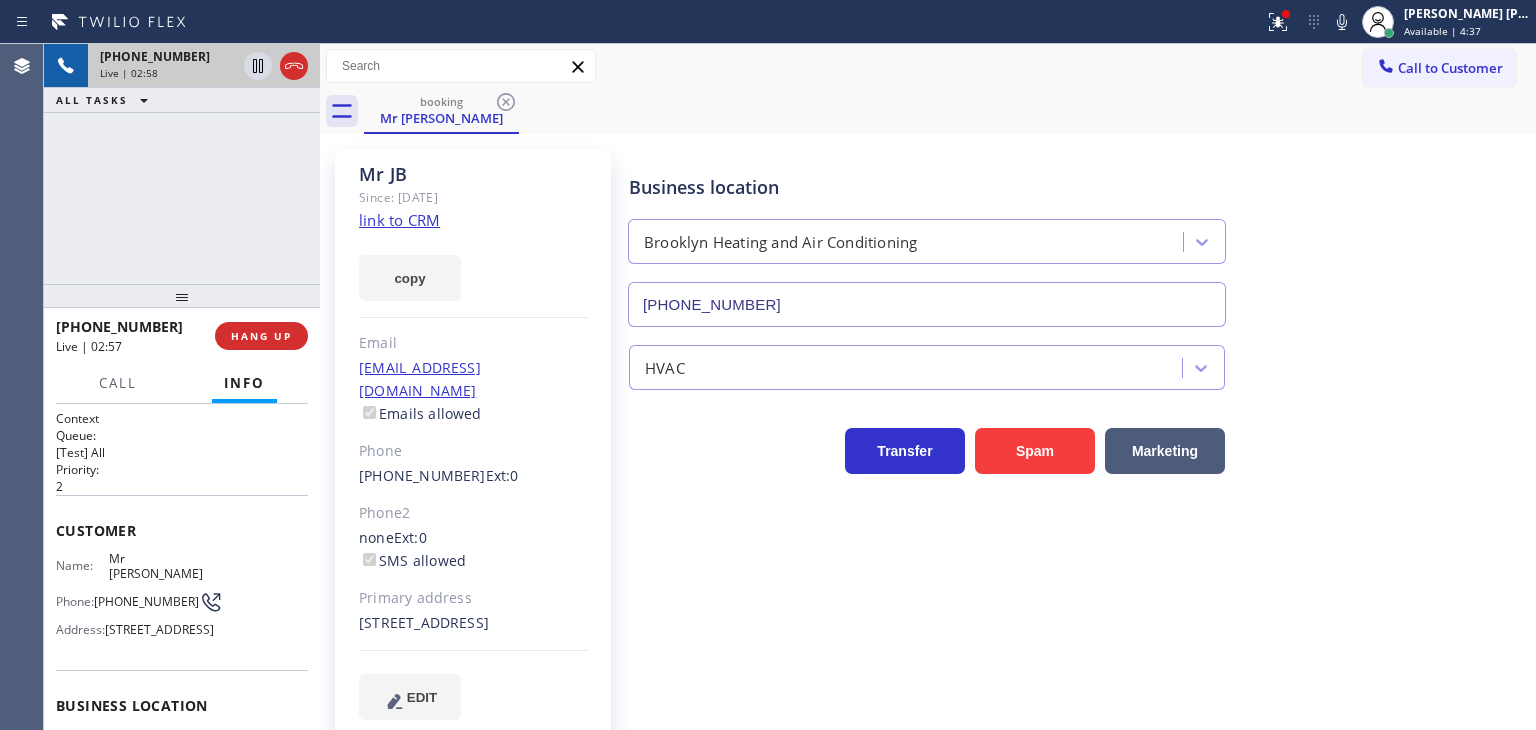 drag, startPoint x: 1453, startPoint y: 429, endPoint x: 1103, endPoint y: 24, distance: 535.2803 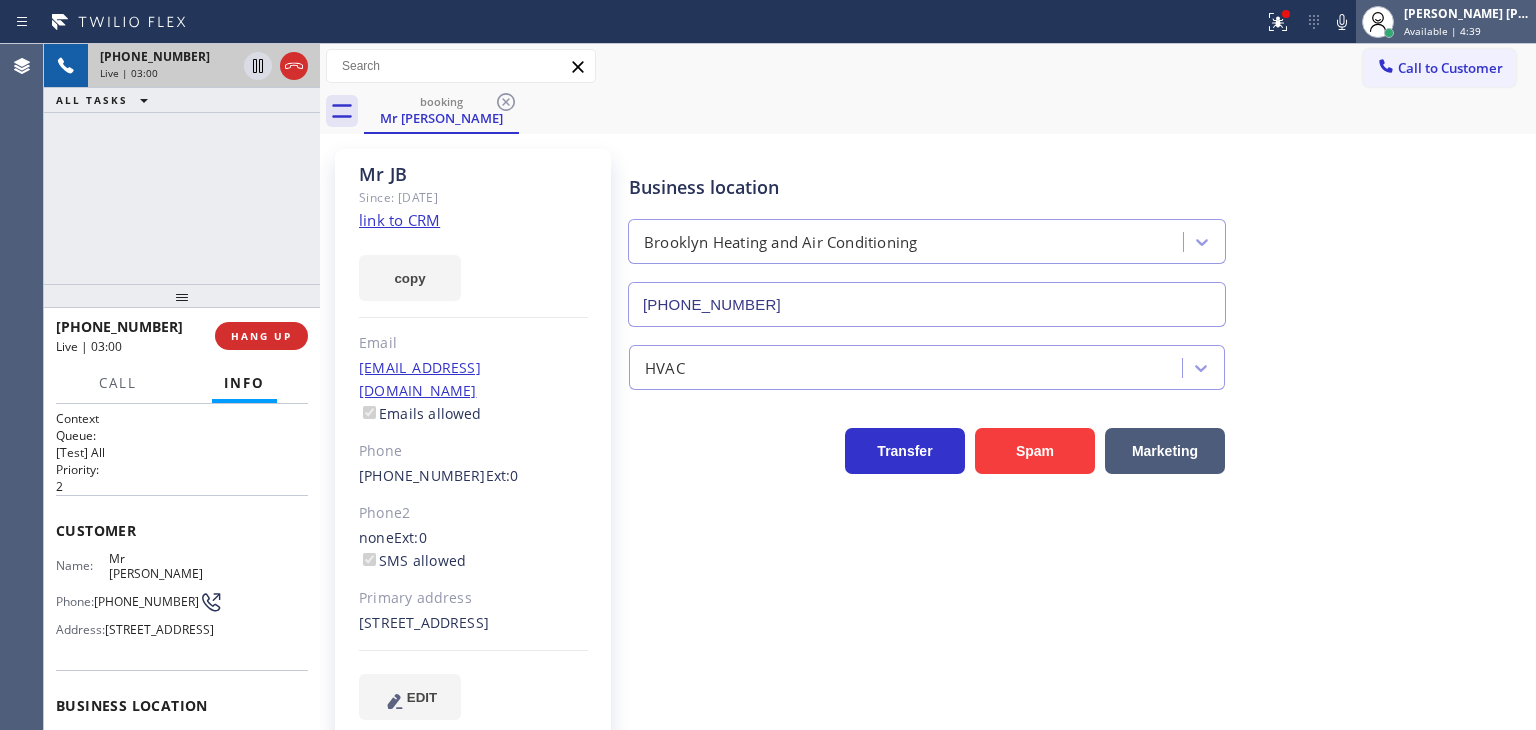 click on "Available | 4:39" at bounding box center (1442, 31) 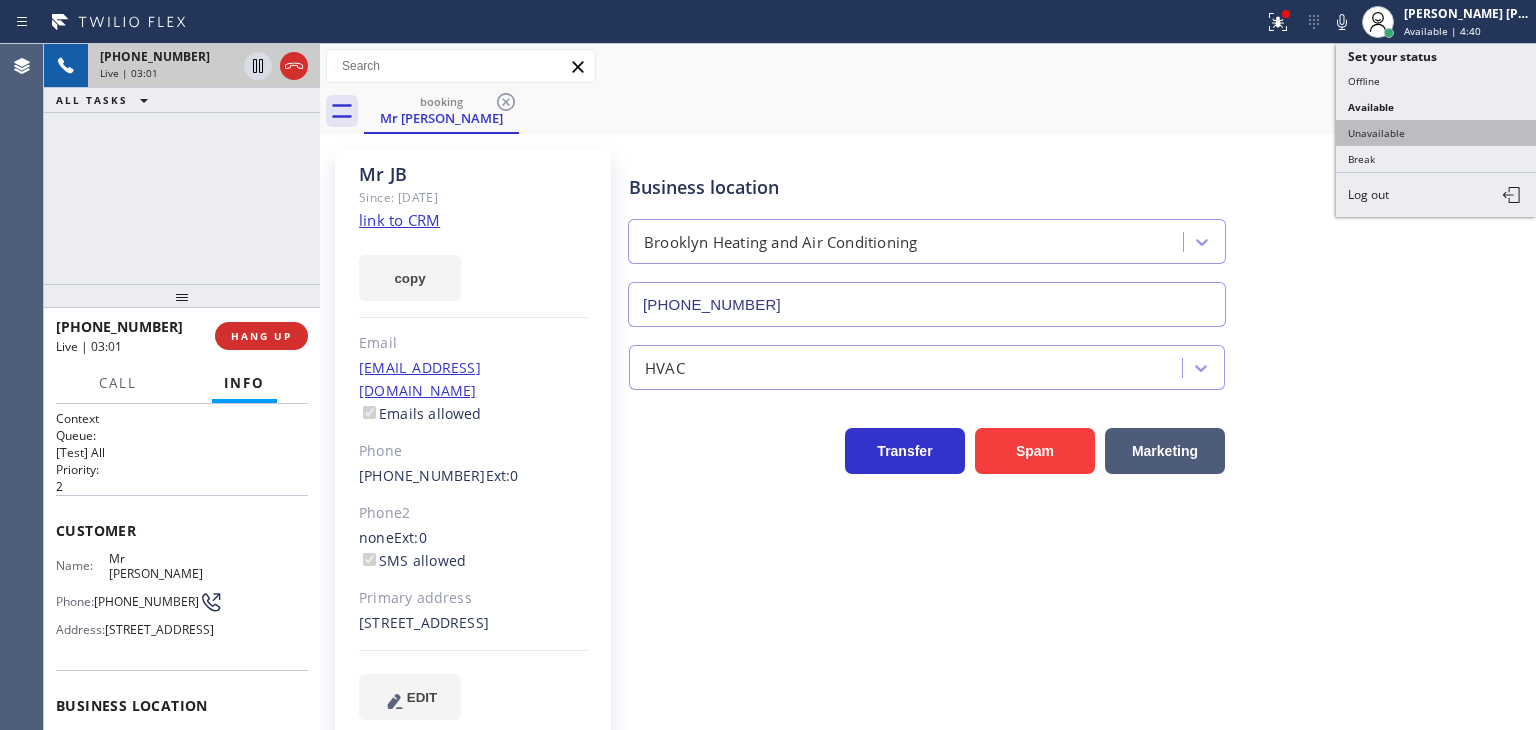 click on "Unavailable" at bounding box center (1436, 133) 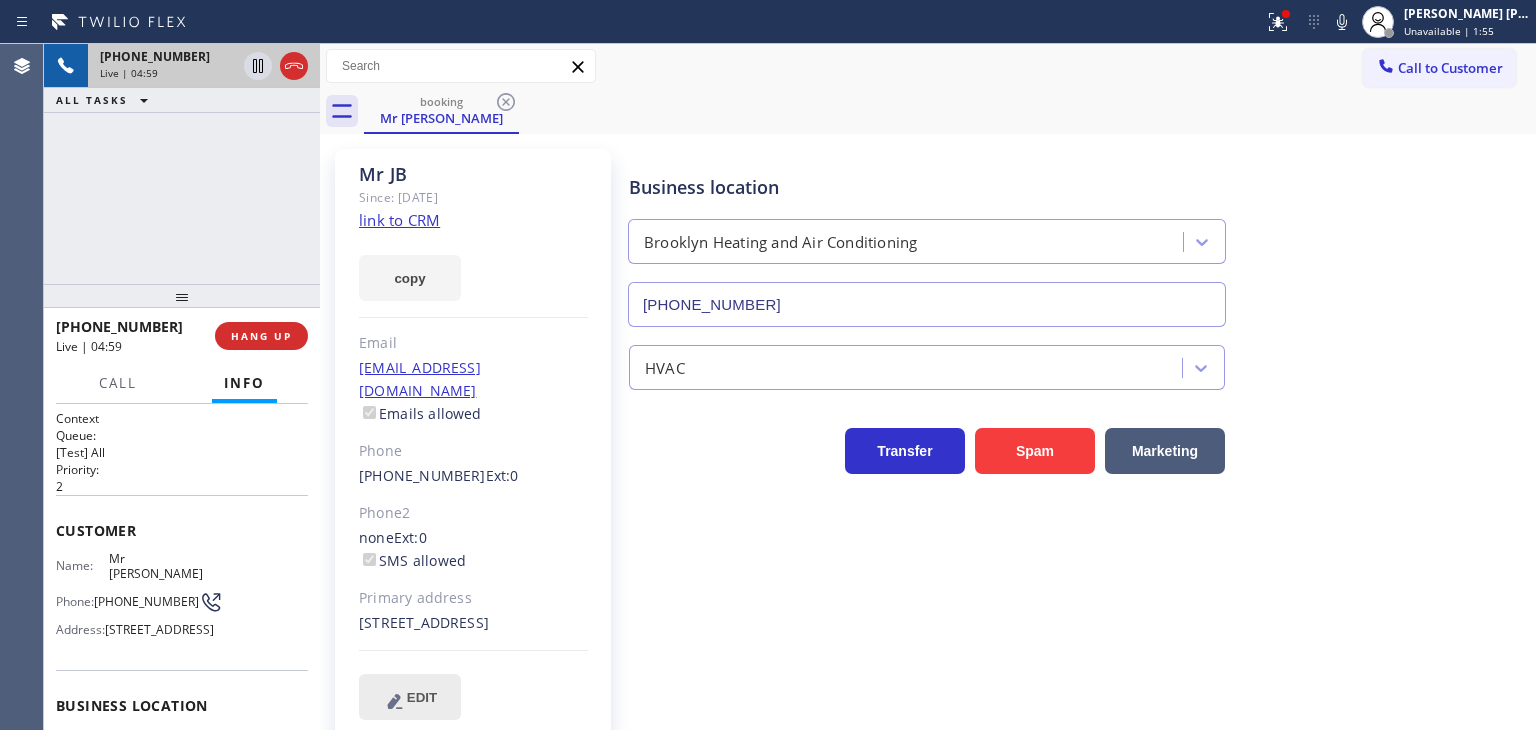 click on "EDIT" at bounding box center (410, 697) 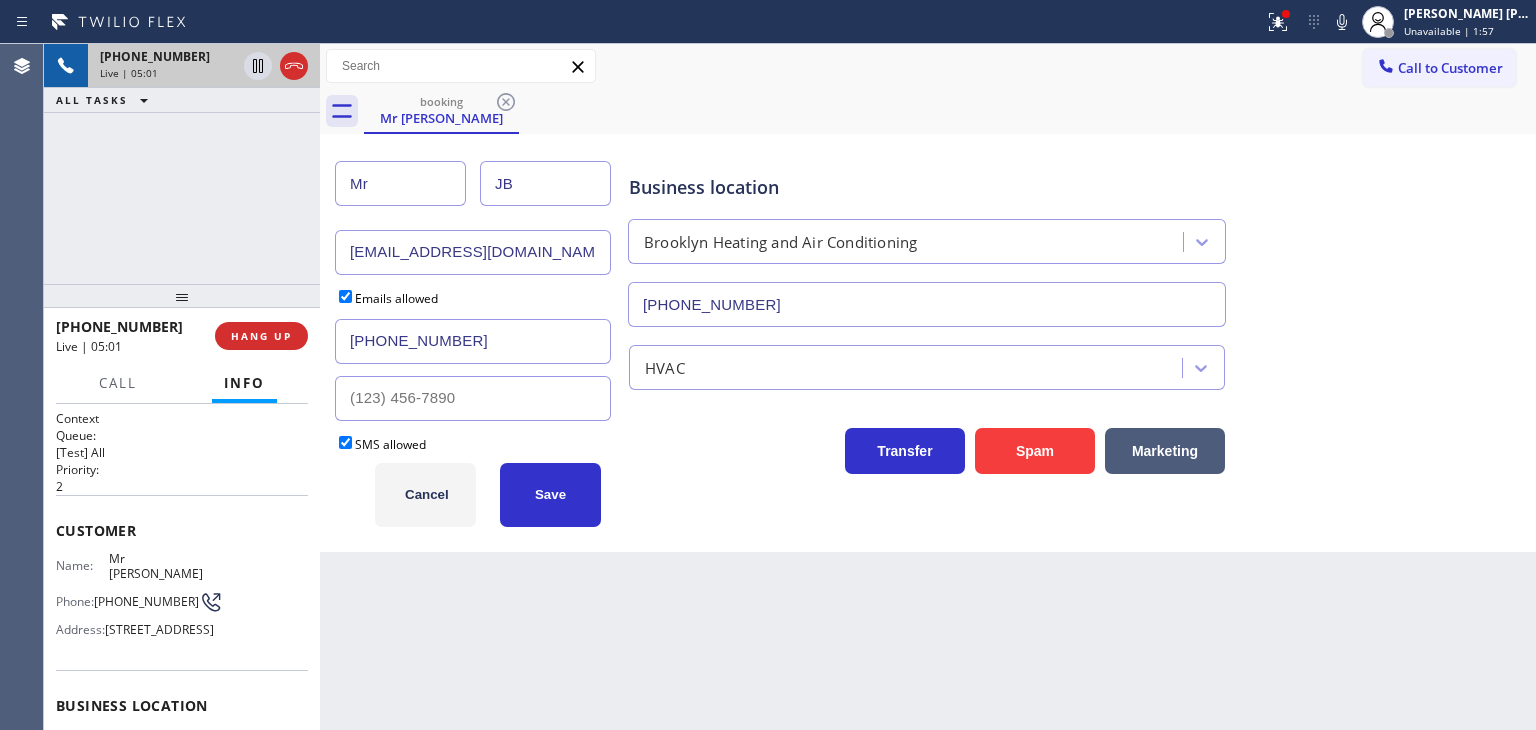 drag, startPoint x: 408, startPoint y: 183, endPoint x: 267, endPoint y: 184, distance: 141.00354 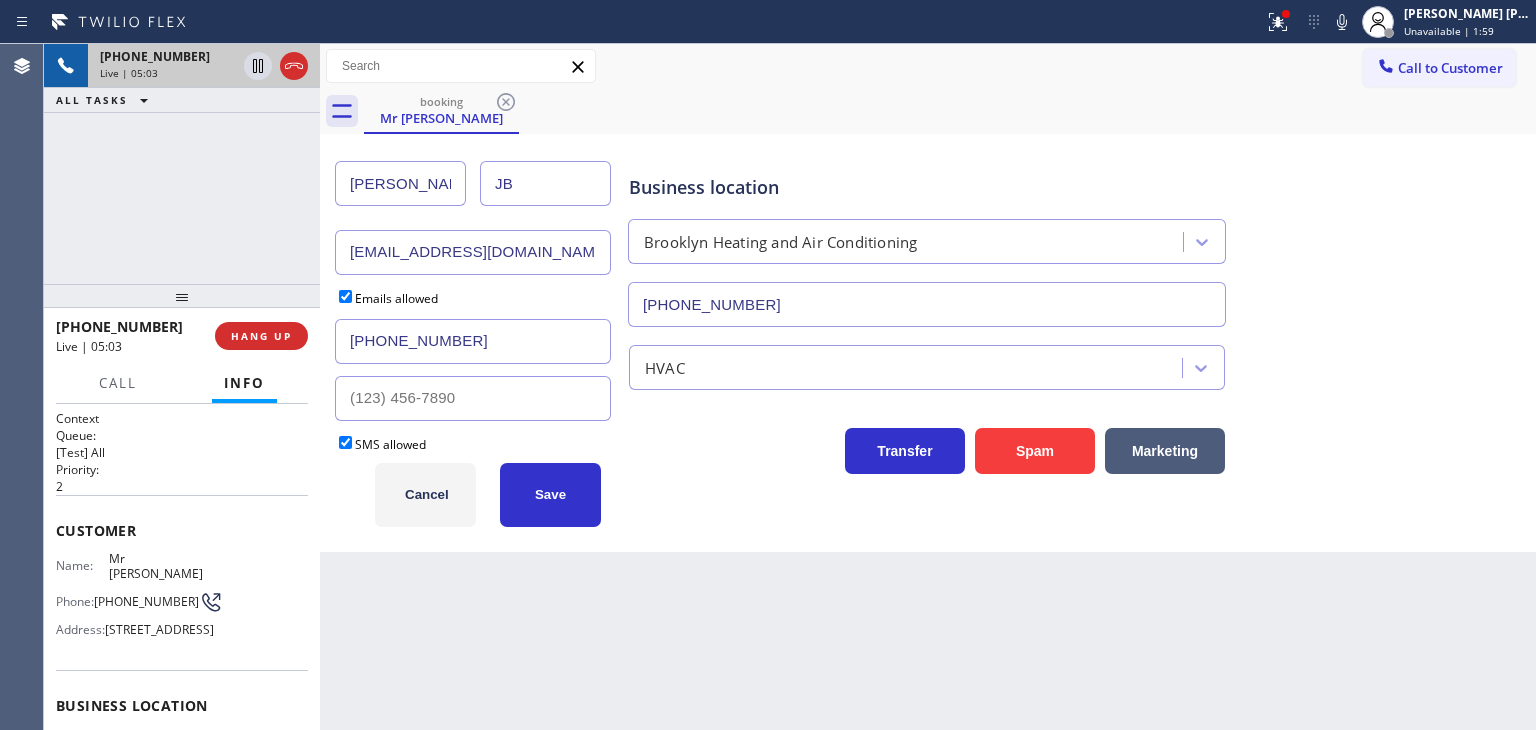 type on "[PERSON_NAME]" 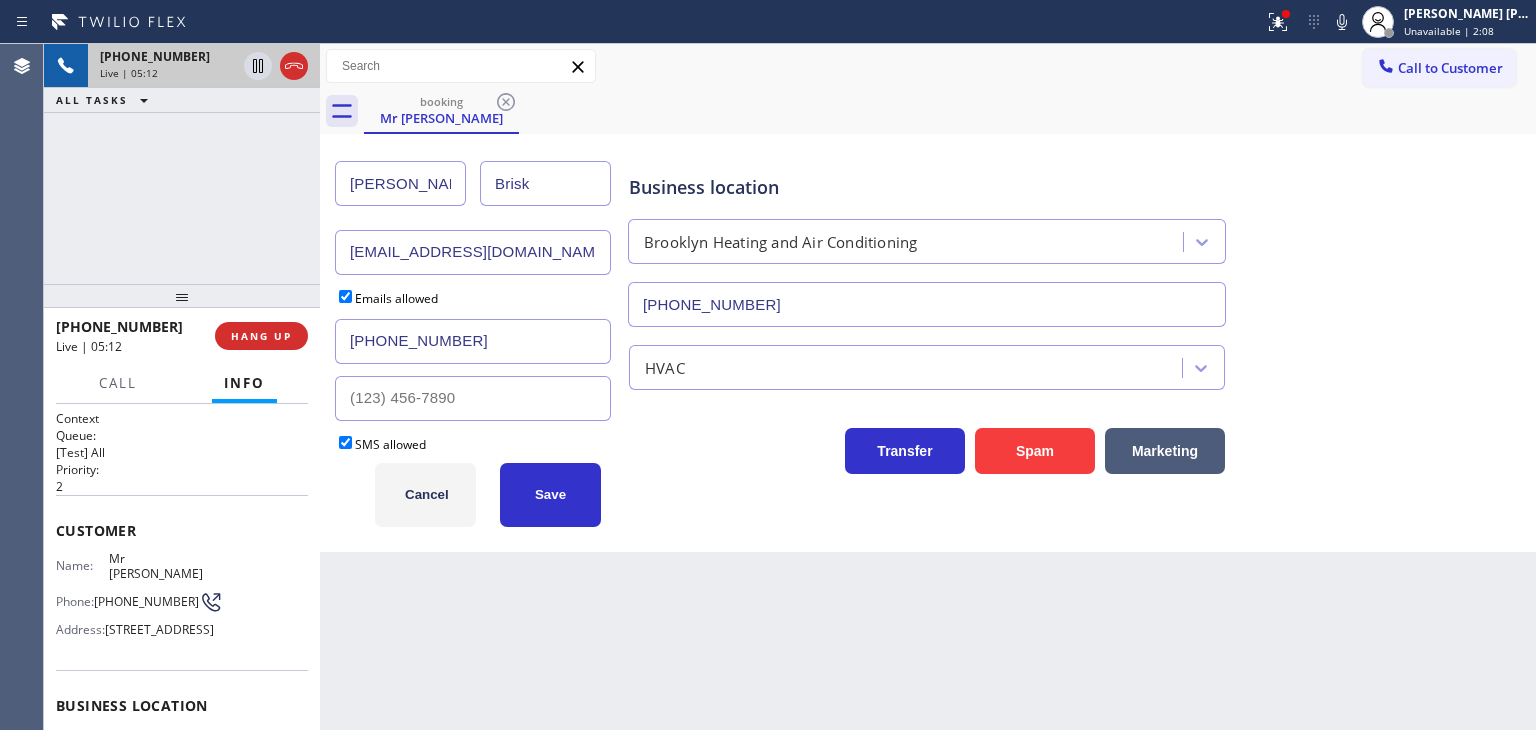 type on "Brisk" 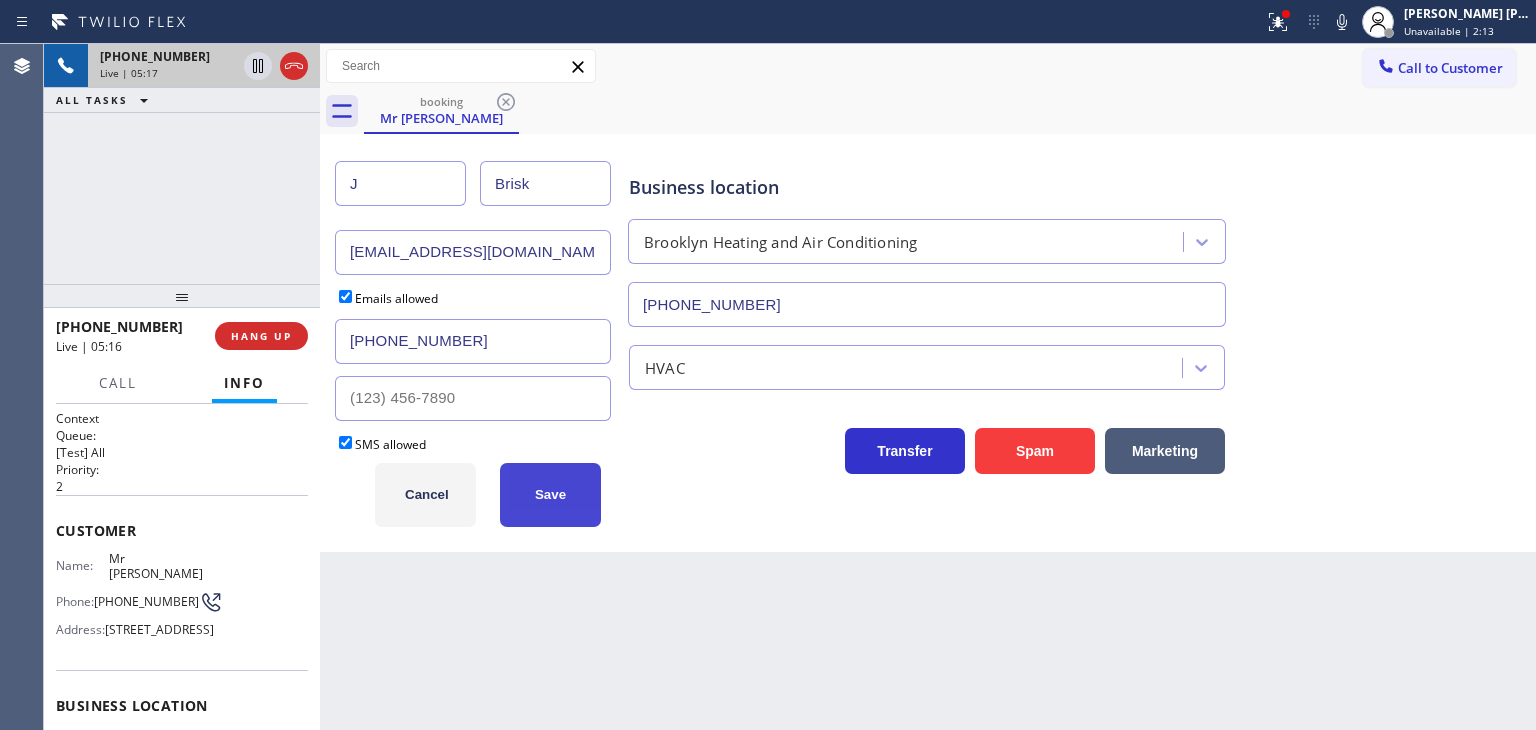 type on "J" 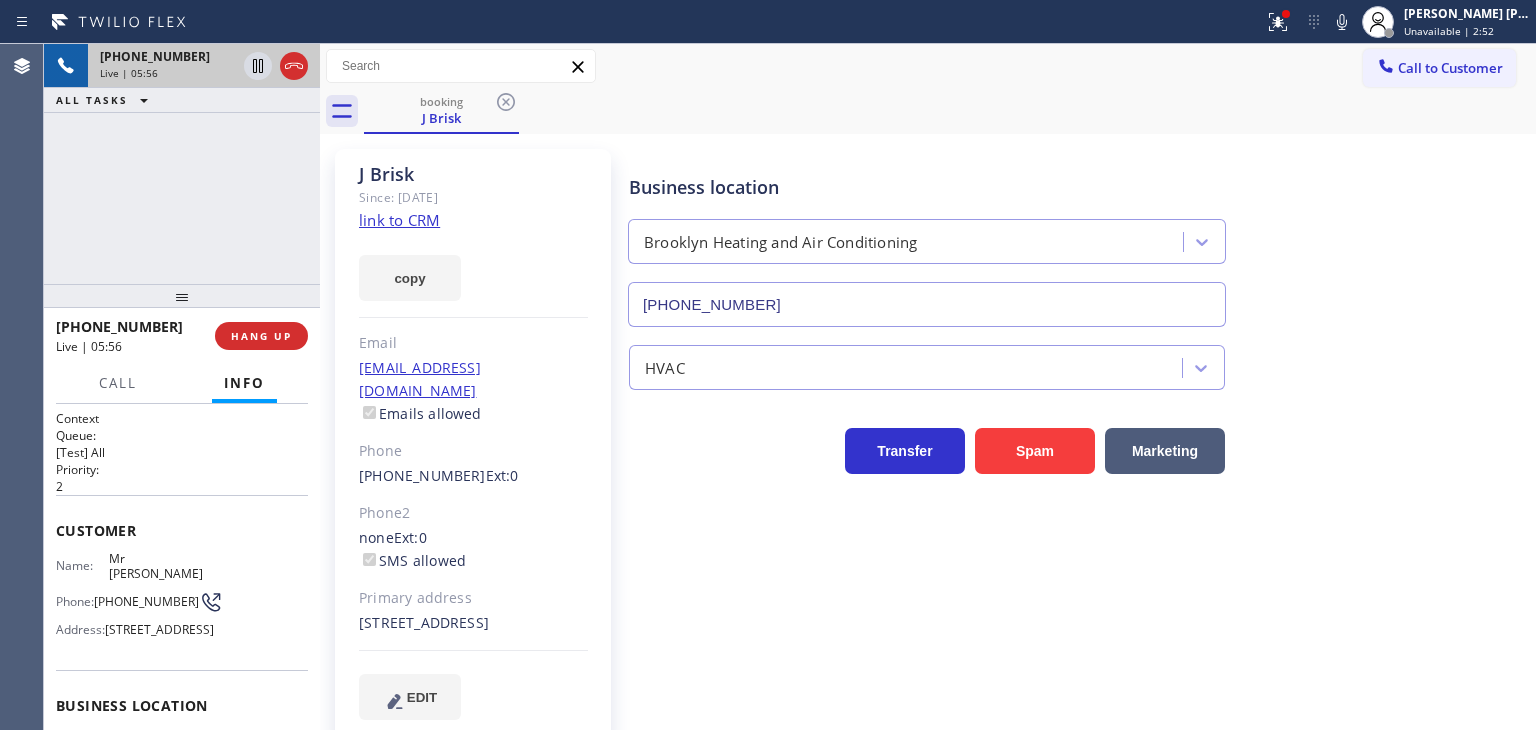 click on "Business location [GEOGRAPHIC_DATA] Heating and Air Conditioning [PHONE_NUMBER]" at bounding box center [1078, 236] 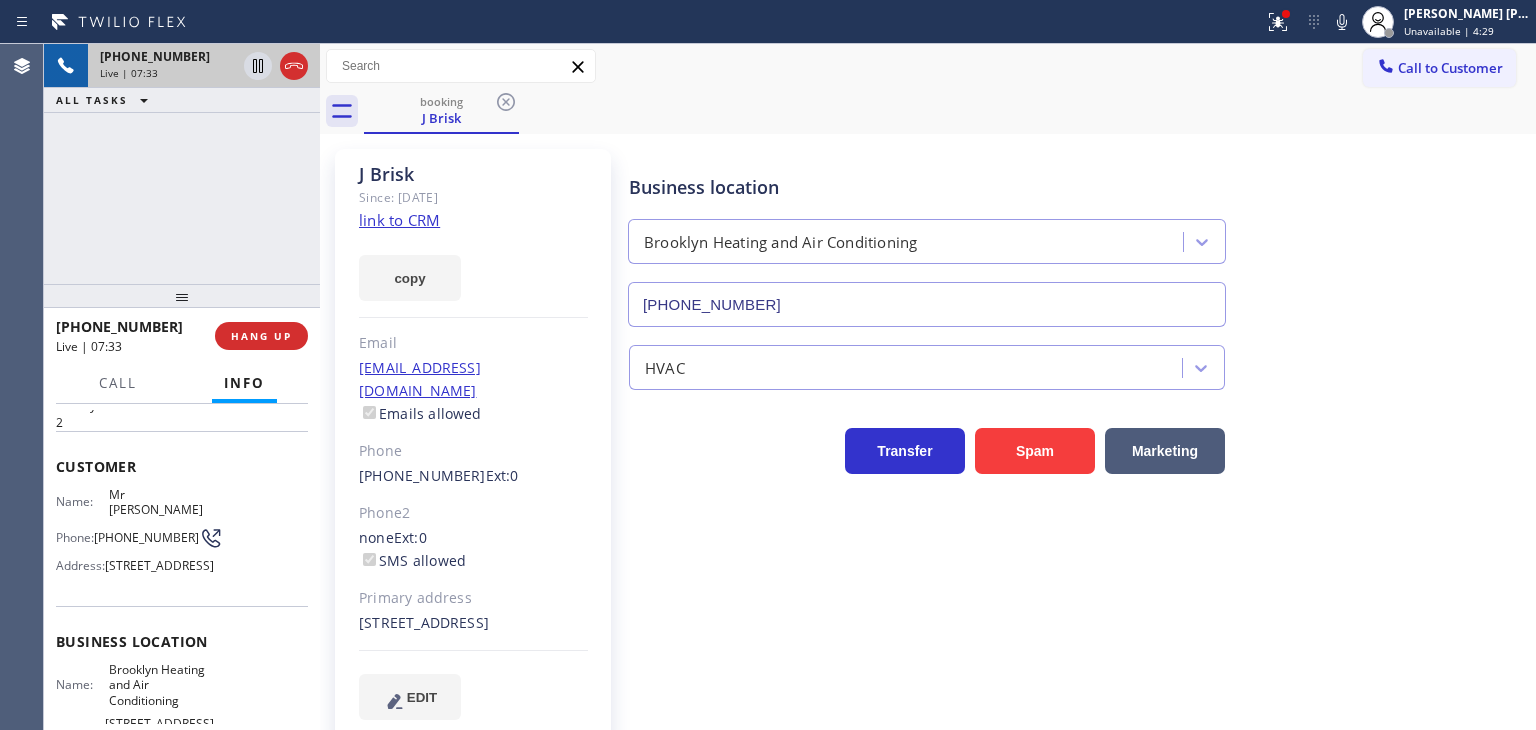 scroll, scrollTop: 200, scrollLeft: 0, axis: vertical 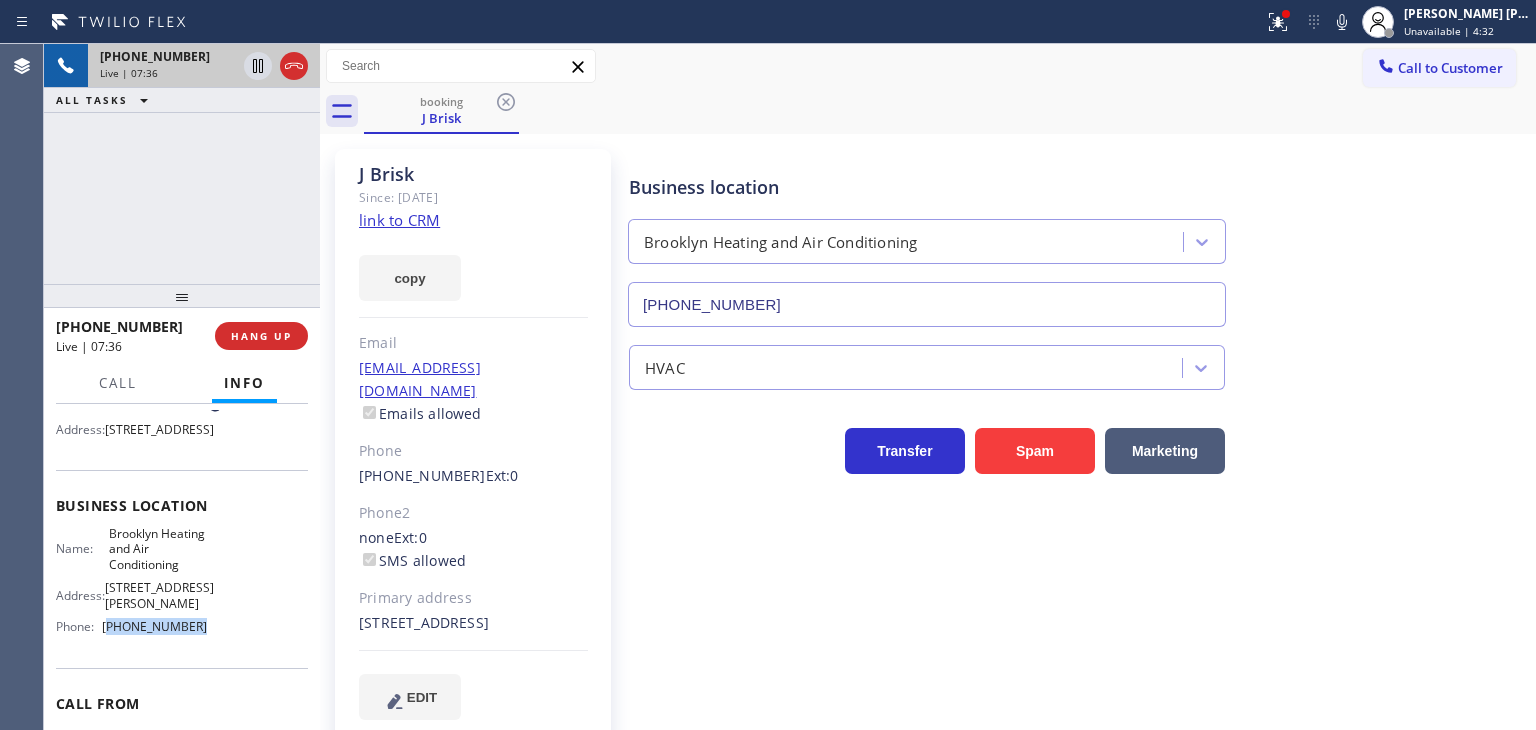 drag, startPoint x: 203, startPoint y: 632, endPoint x: 92, endPoint y: 629, distance: 111.040535 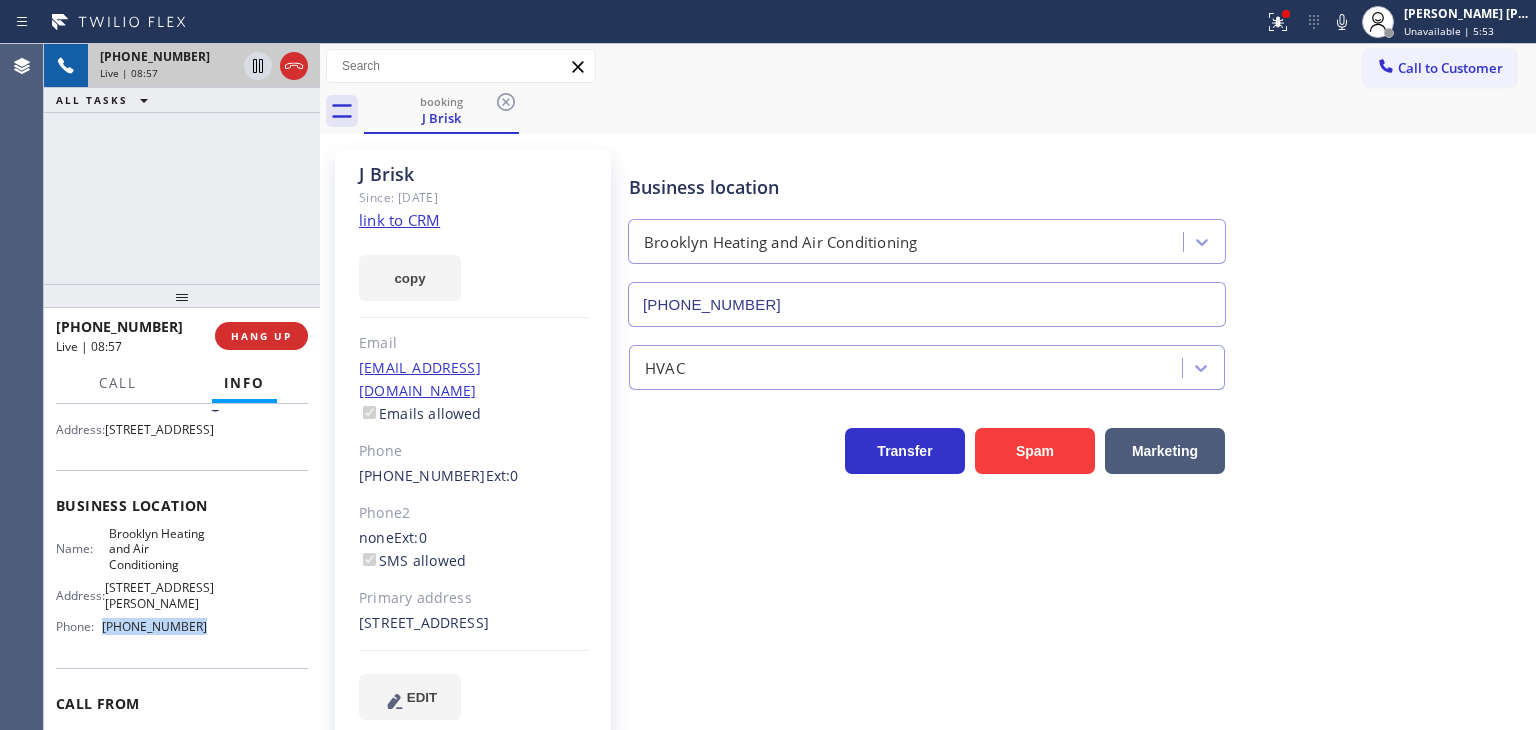 drag, startPoint x: 1368, startPoint y: 25, endPoint x: 627, endPoint y: 43, distance: 741.21857 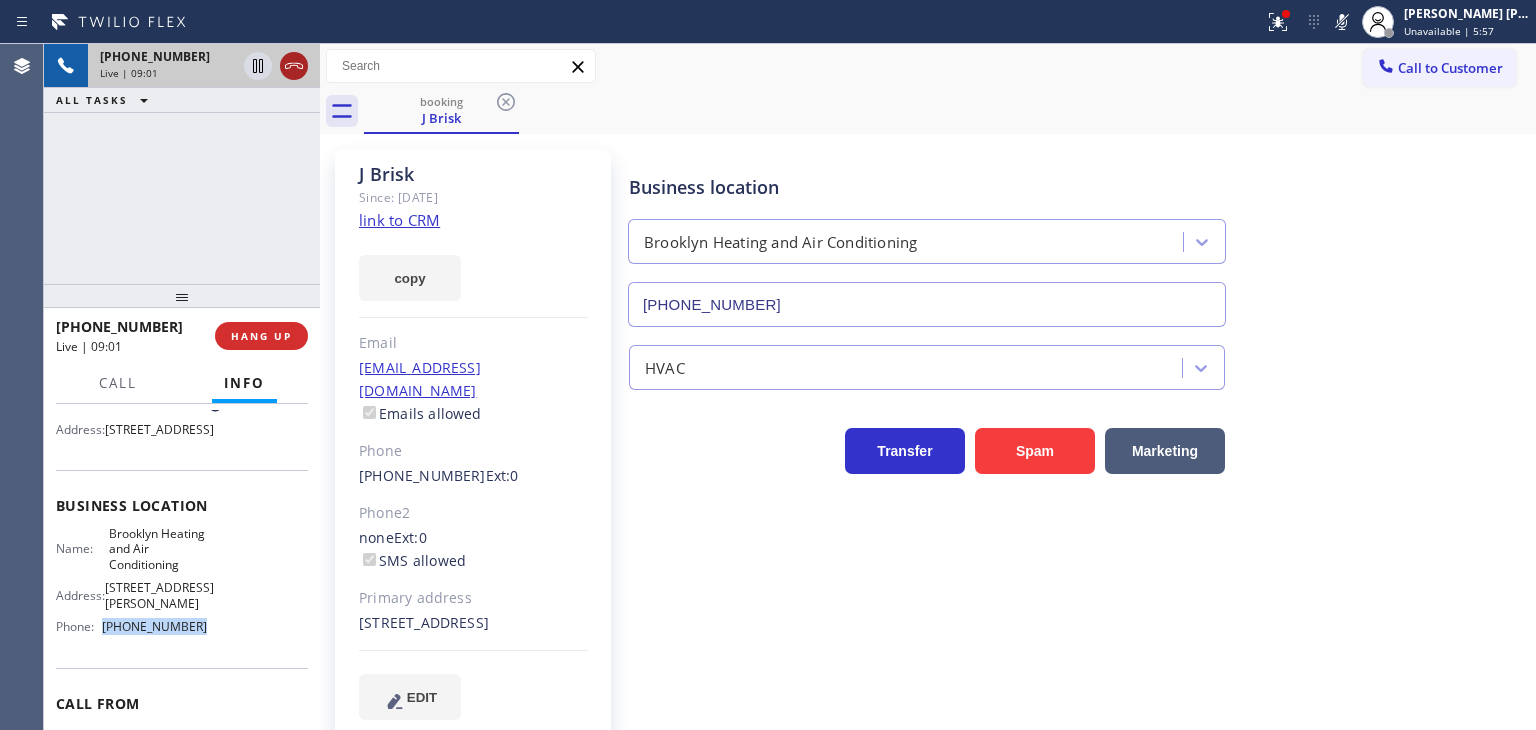 click 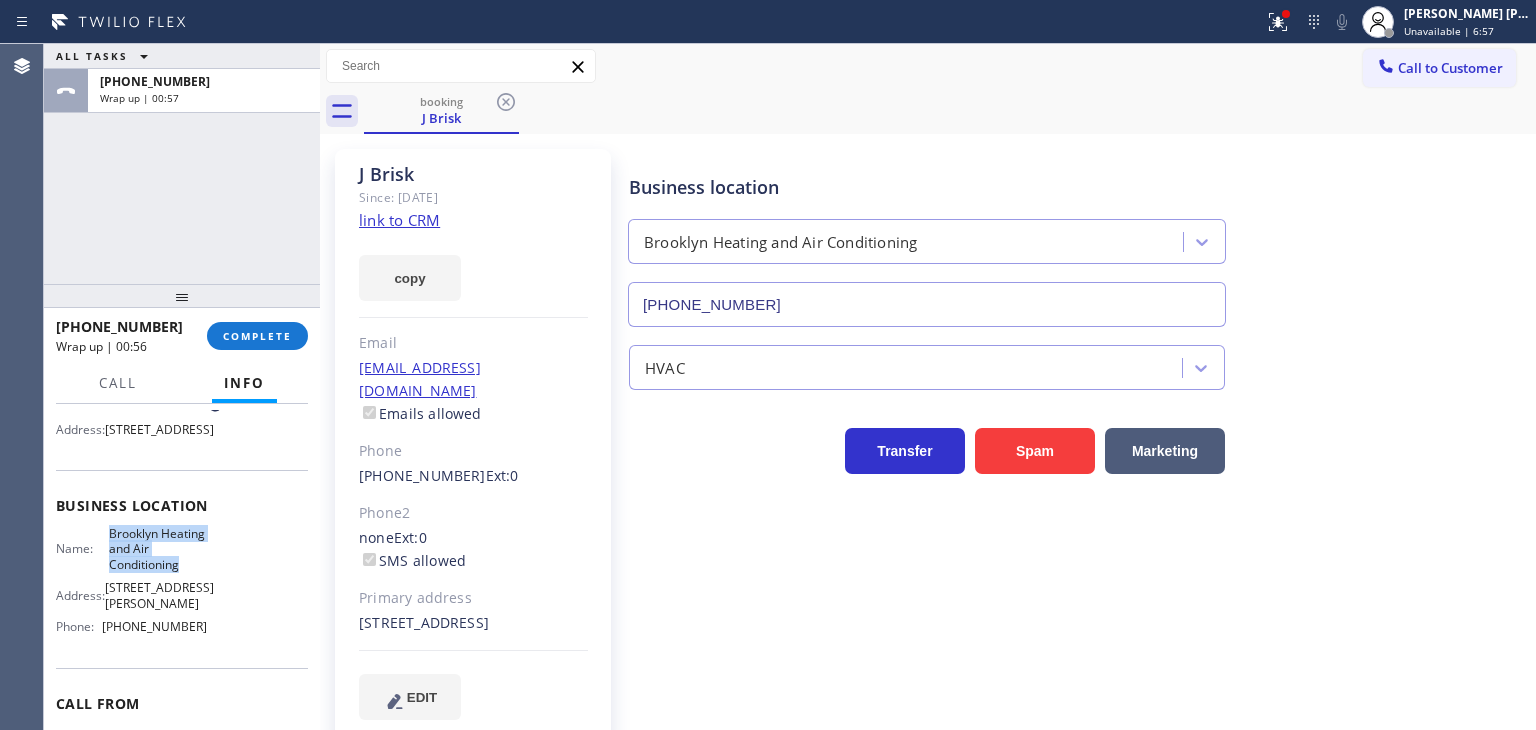 drag, startPoint x: 180, startPoint y: 586, endPoint x: 91, endPoint y: 548, distance: 96.77293 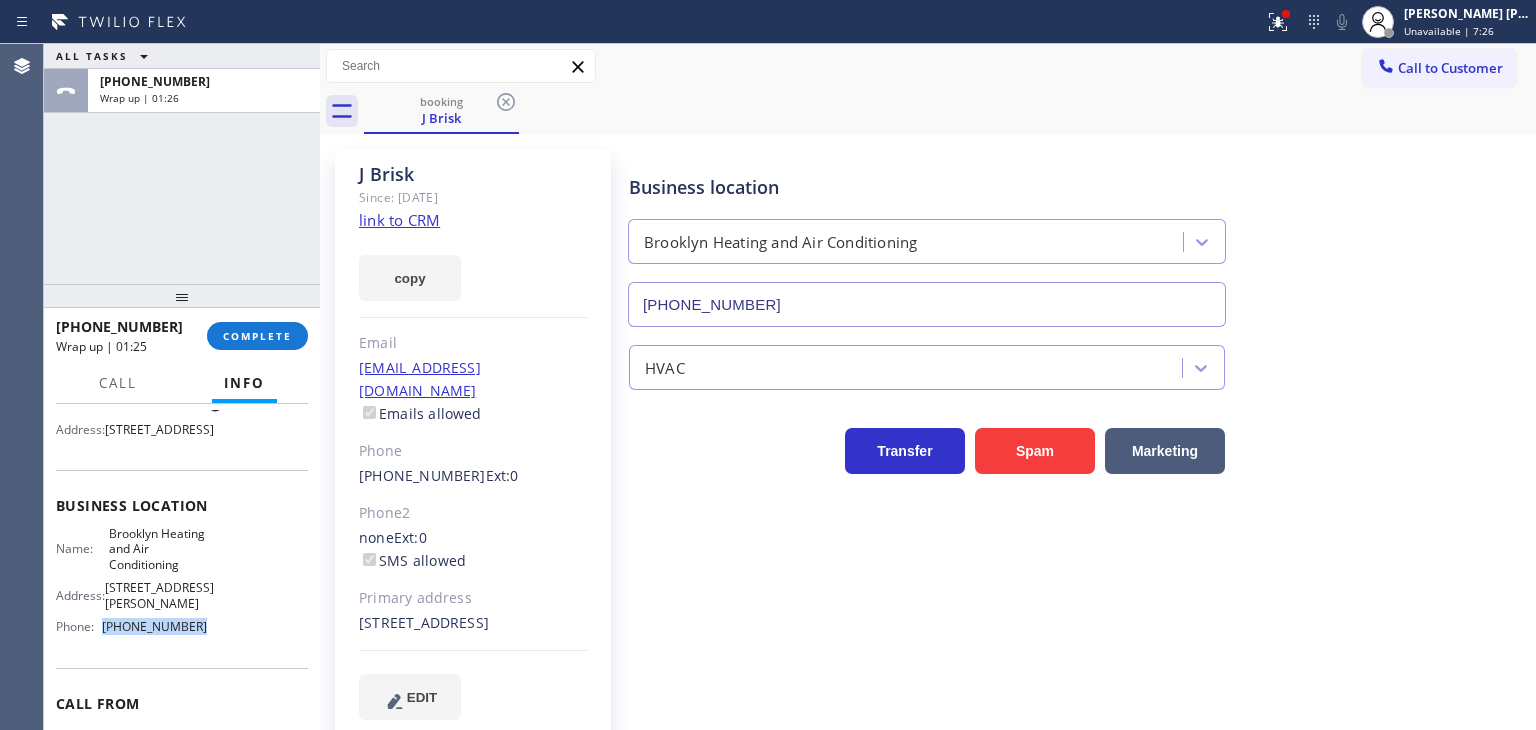 drag, startPoint x: 203, startPoint y: 627, endPoint x: 104, endPoint y: 626, distance: 99.00505 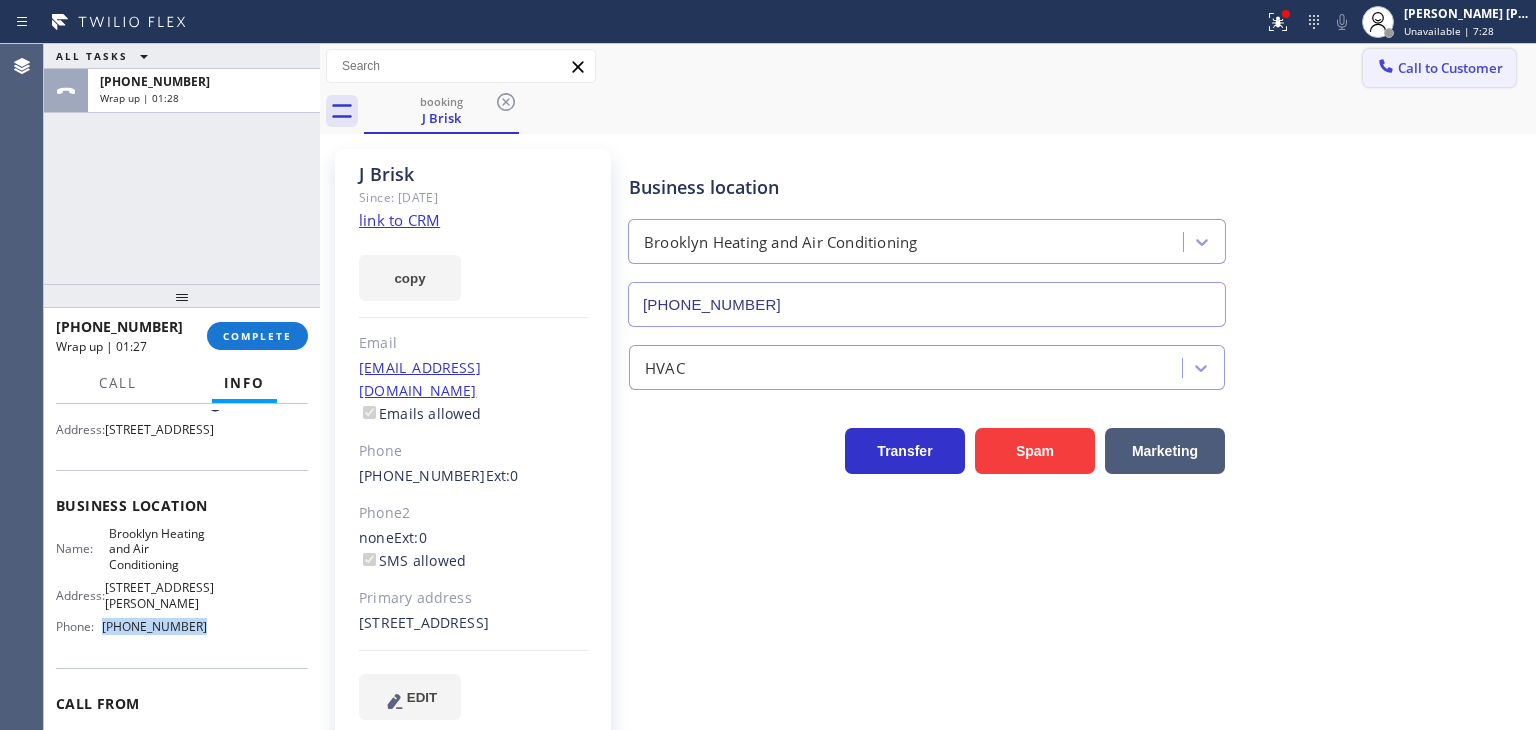 click on "Call to Customer" at bounding box center [1450, 68] 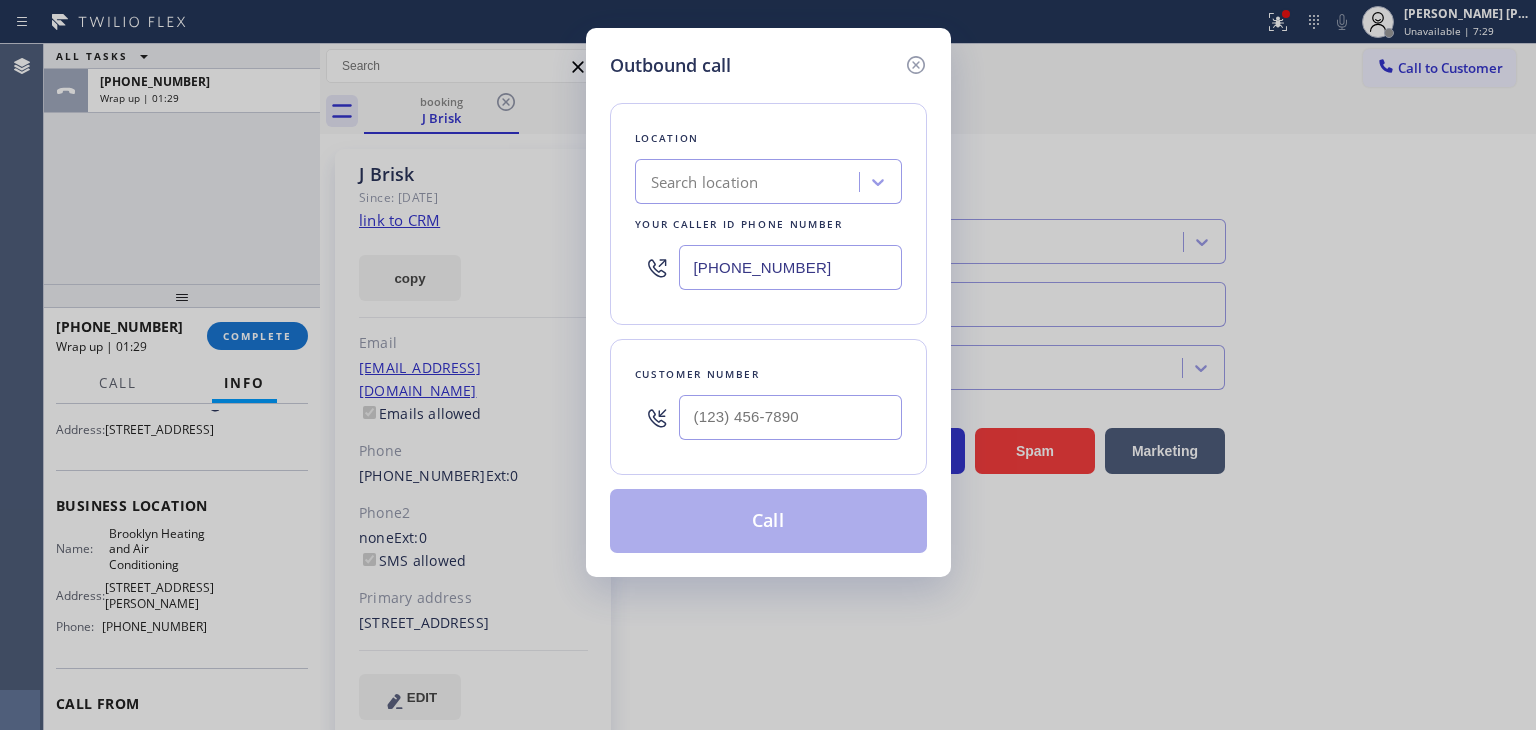 drag, startPoint x: 800, startPoint y: 260, endPoint x: 566, endPoint y: 261, distance: 234.00214 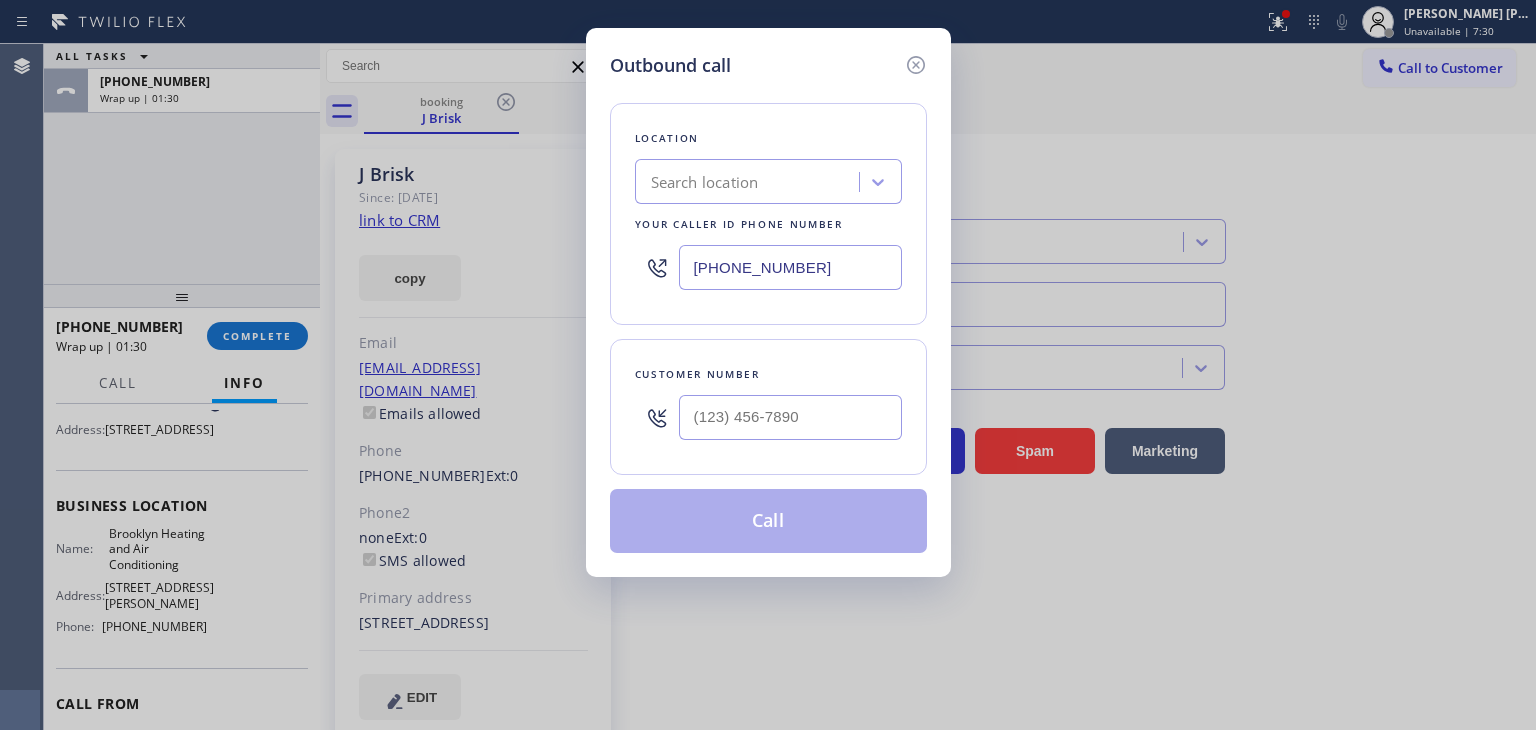 type on "[PHONE_NUMBER]" 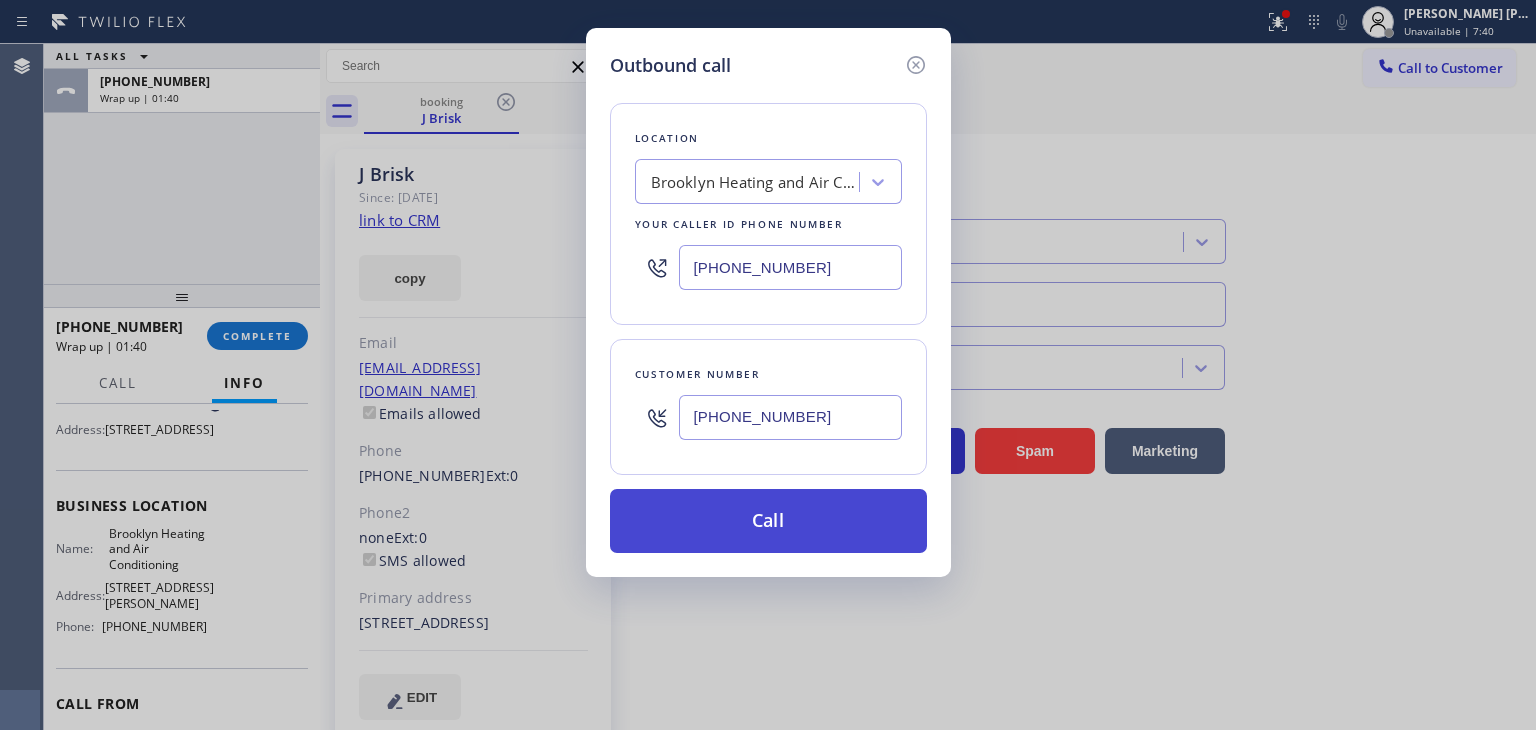 type on "[PHONE_NUMBER]" 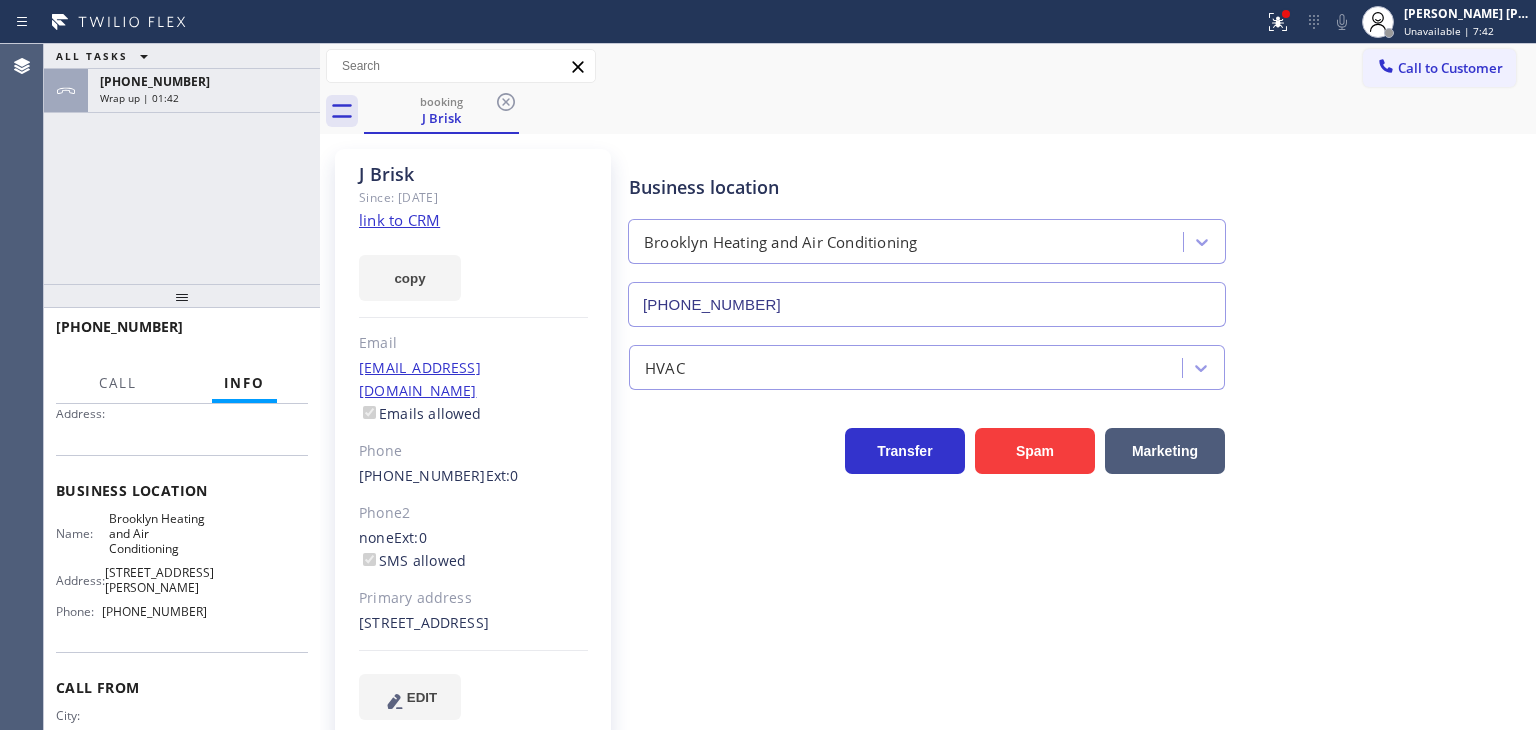 scroll, scrollTop: 184, scrollLeft: 0, axis: vertical 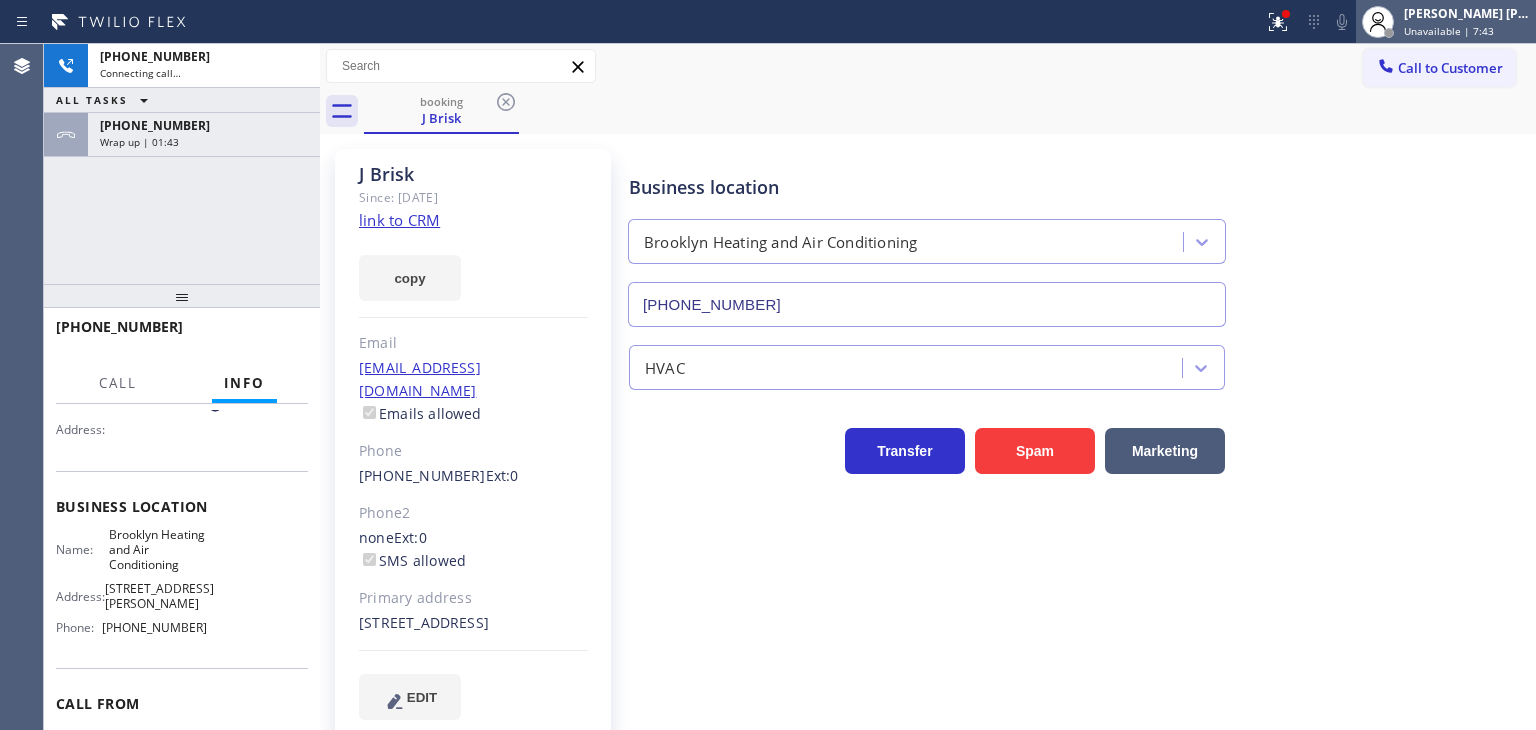 click on "[PERSON_NAME] [PERSON_NAME]" at bounding box center [1467, 13] 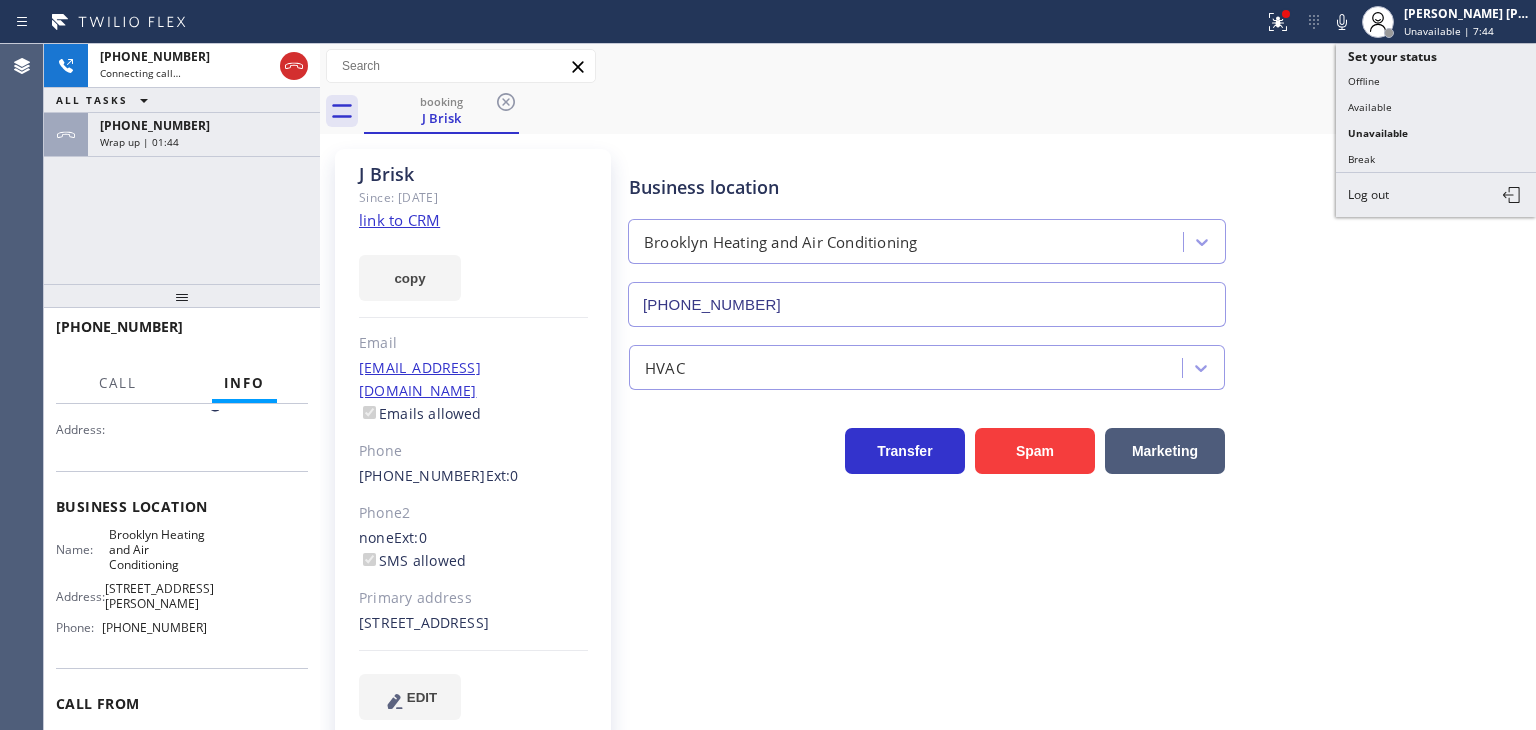 click on "Available" at bounding box center (1436, 107) 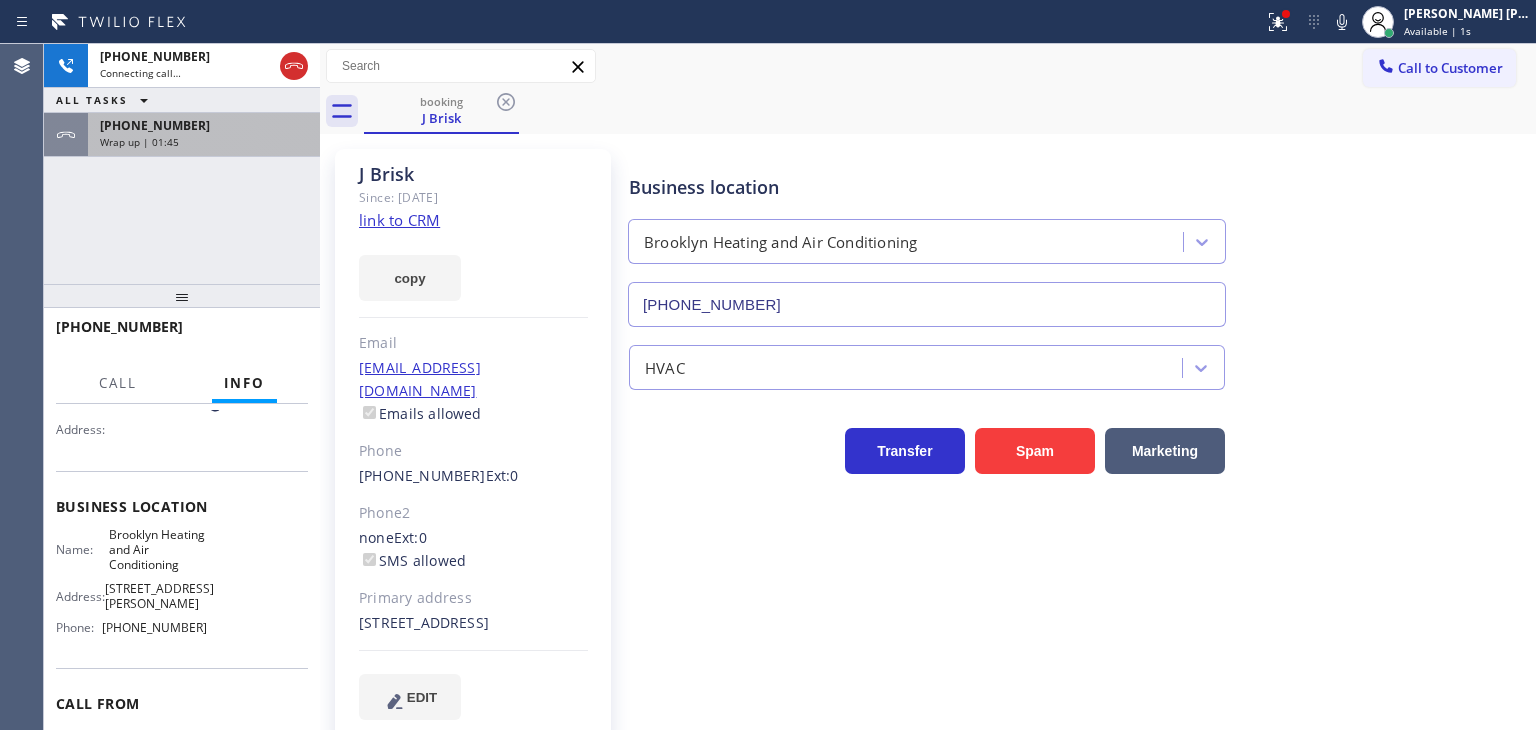 click on "[PHONE_NUMBER]" at bounding box center (204, 125) 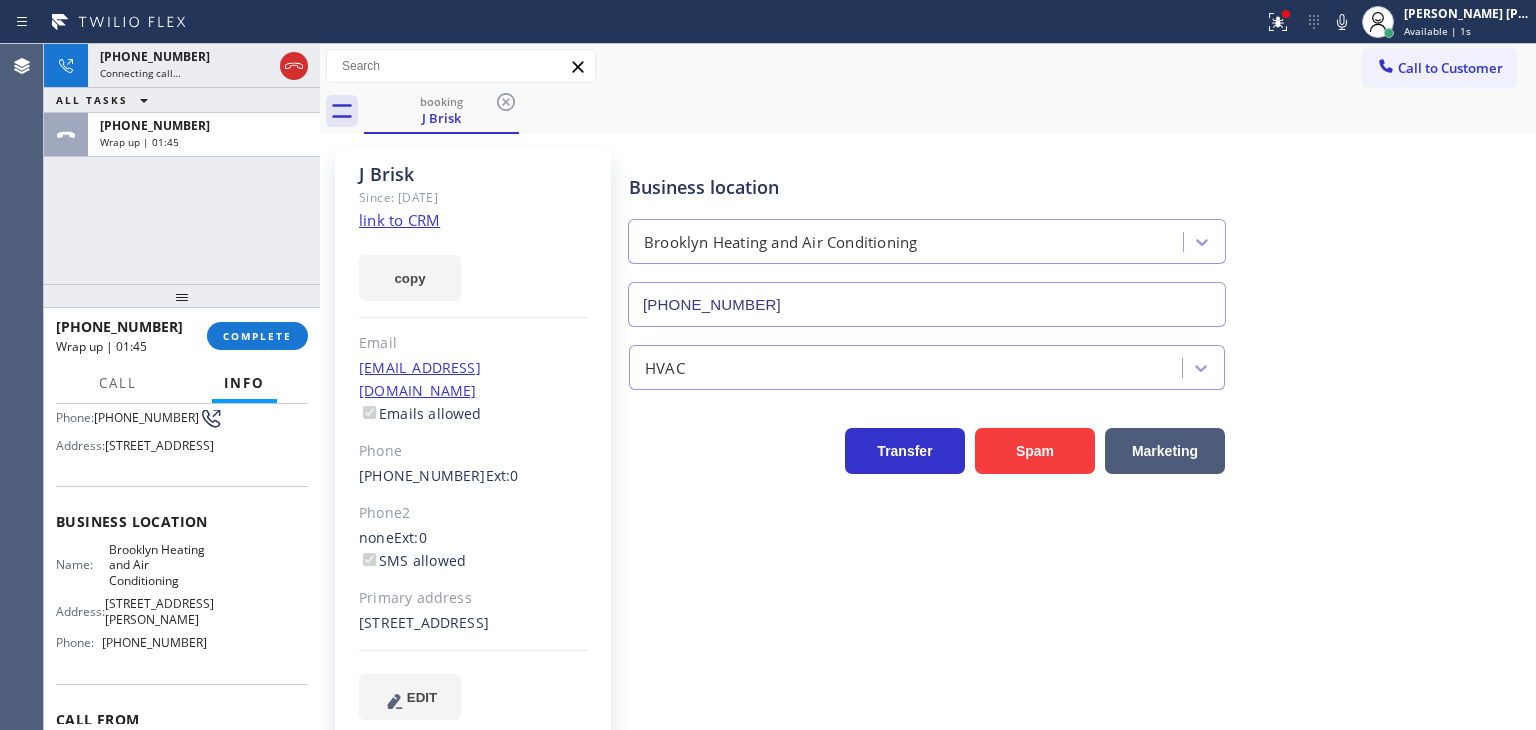 scroll, scrollTop: 200, scrollLeft: 0, axis: vertical 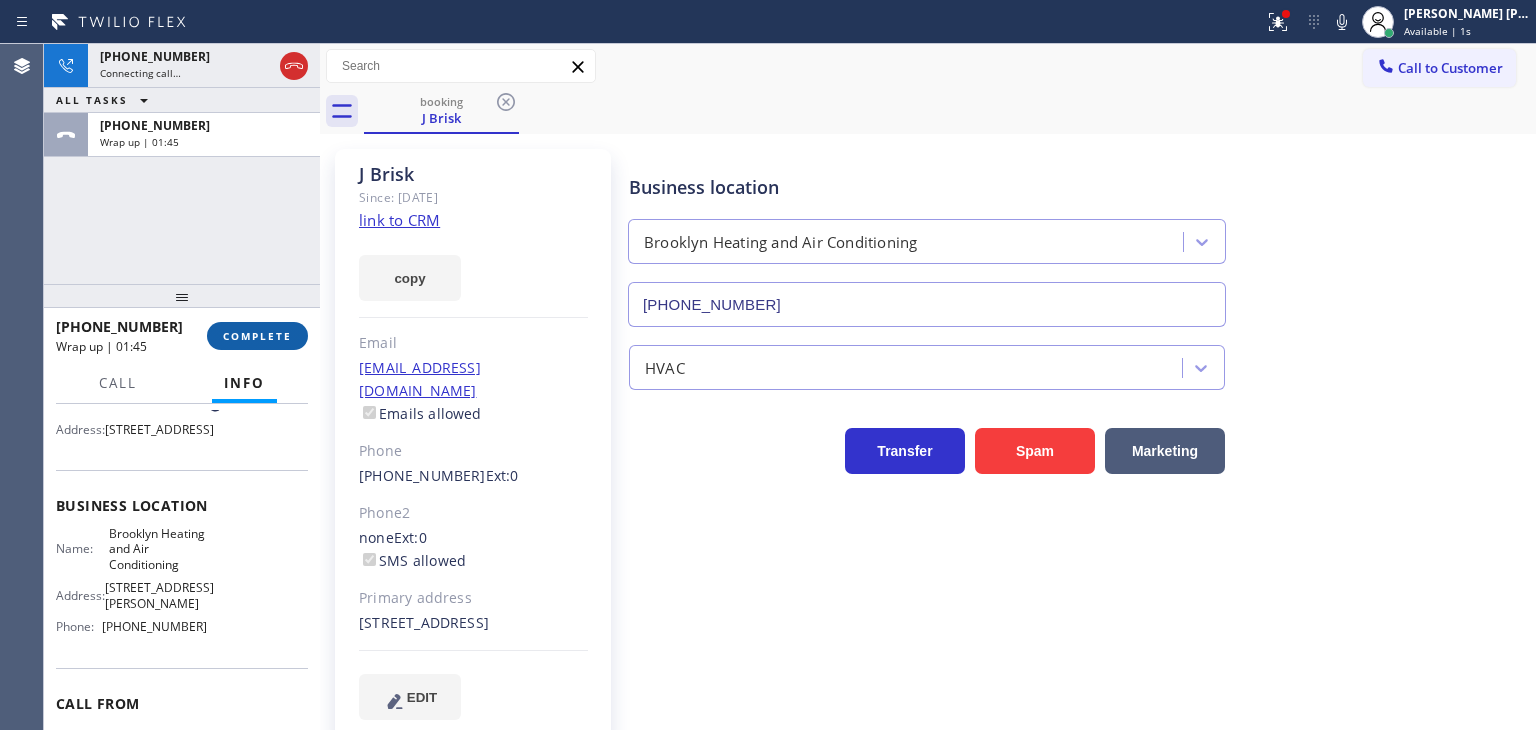click on "COMPLETE" at bounding box center [257, 336] 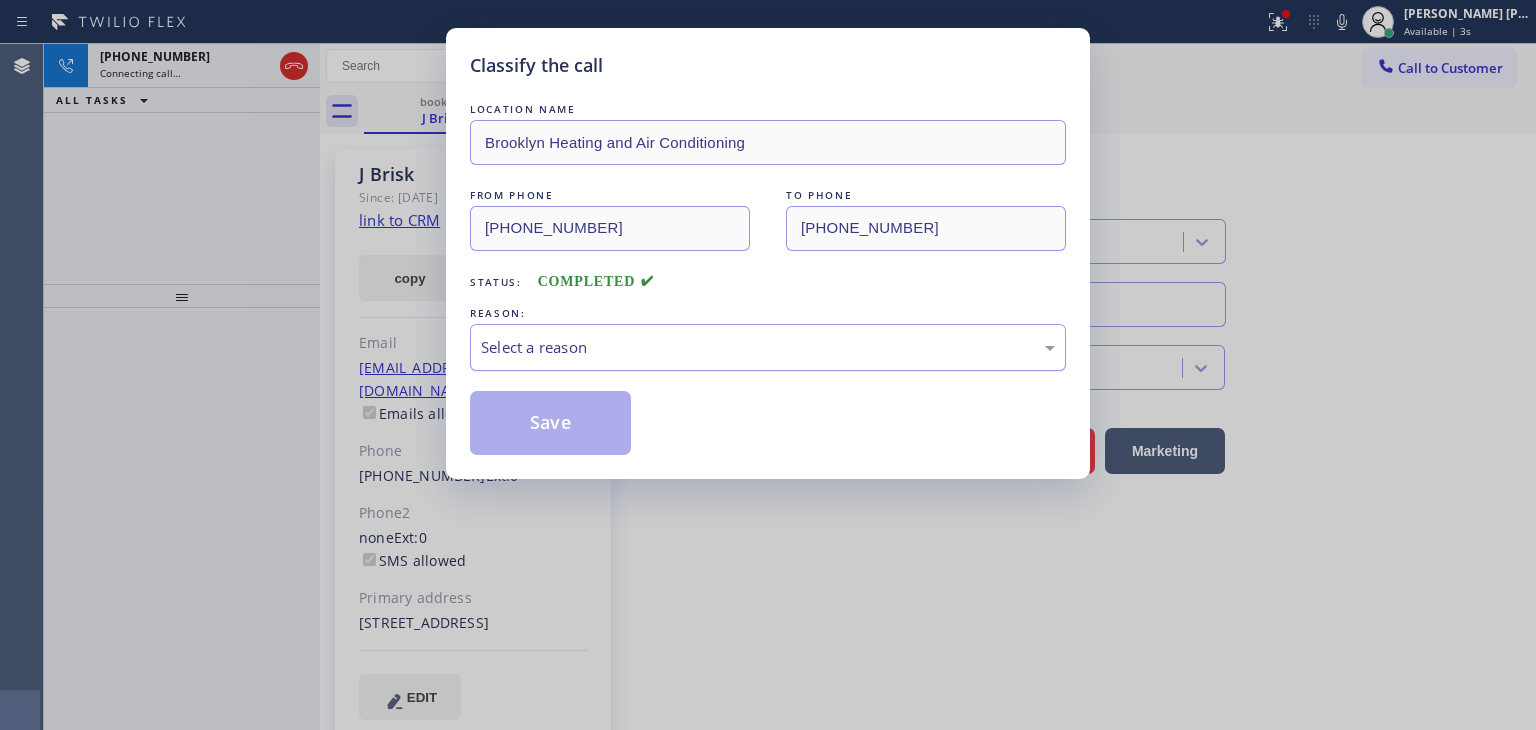 click on "Select a reason" at bounding box center [768, 347] 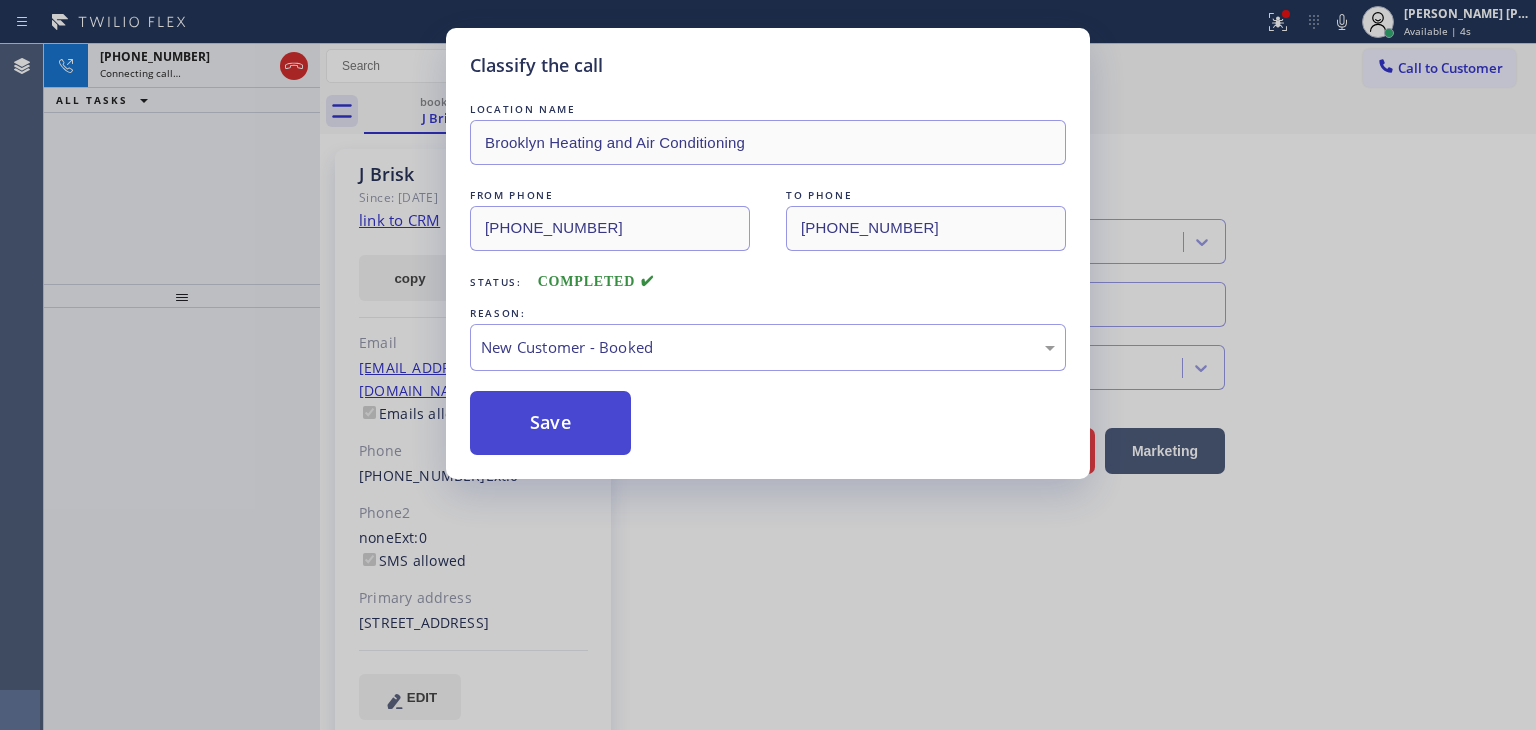 click on "Save" at bounding box center [550, 423] 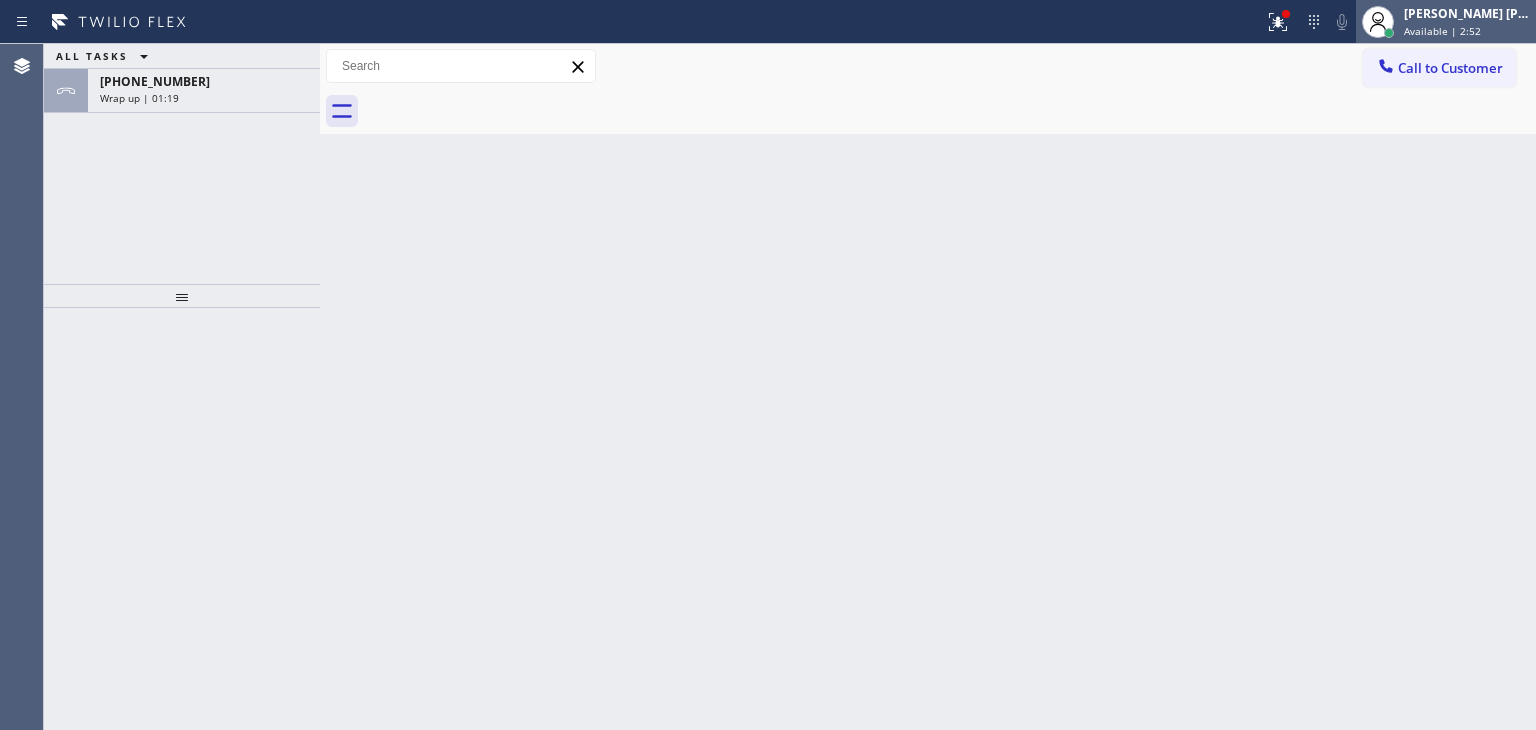 click on "Available | 2:52" at bounding box center (1442, 31) 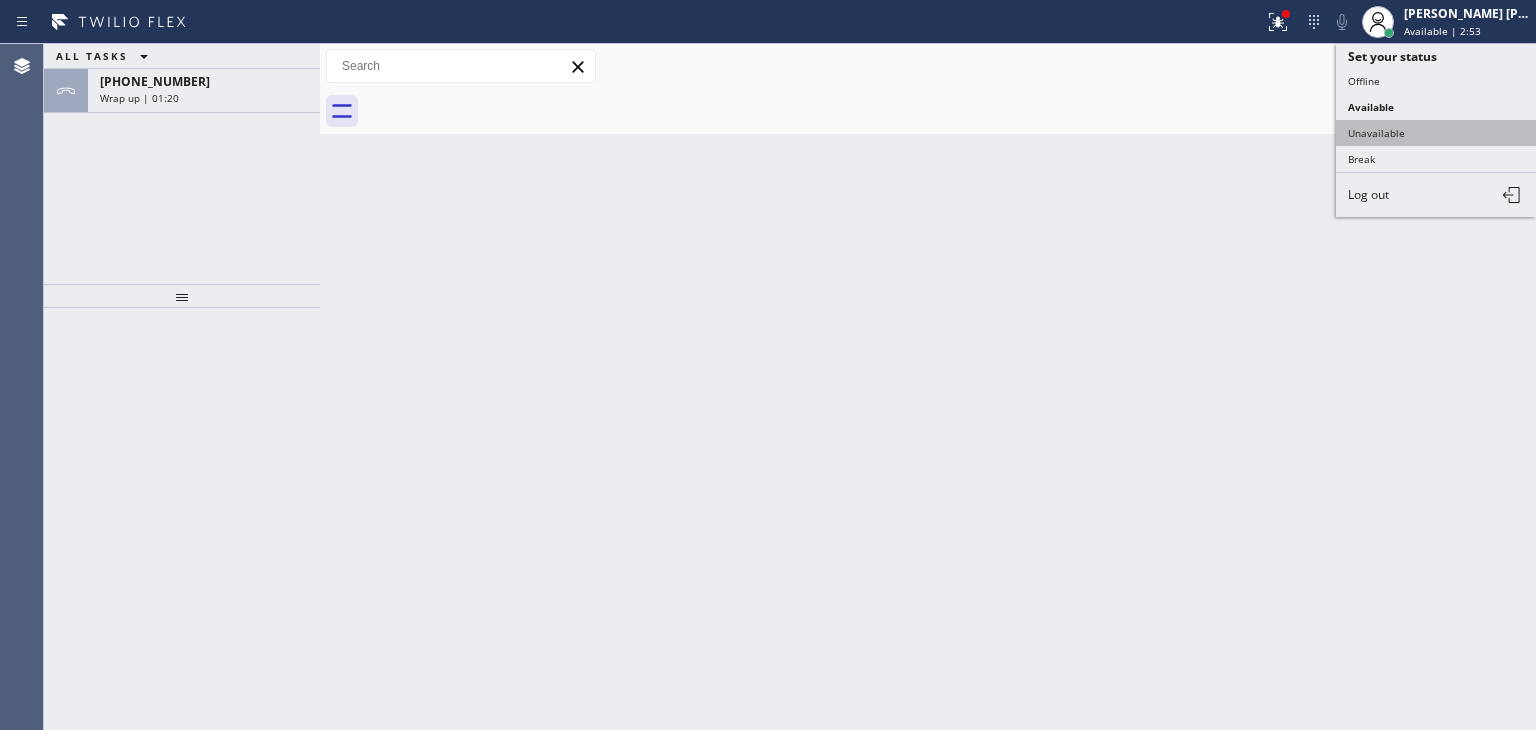 click on "Unavailable" at bounding box center (1436, 133) 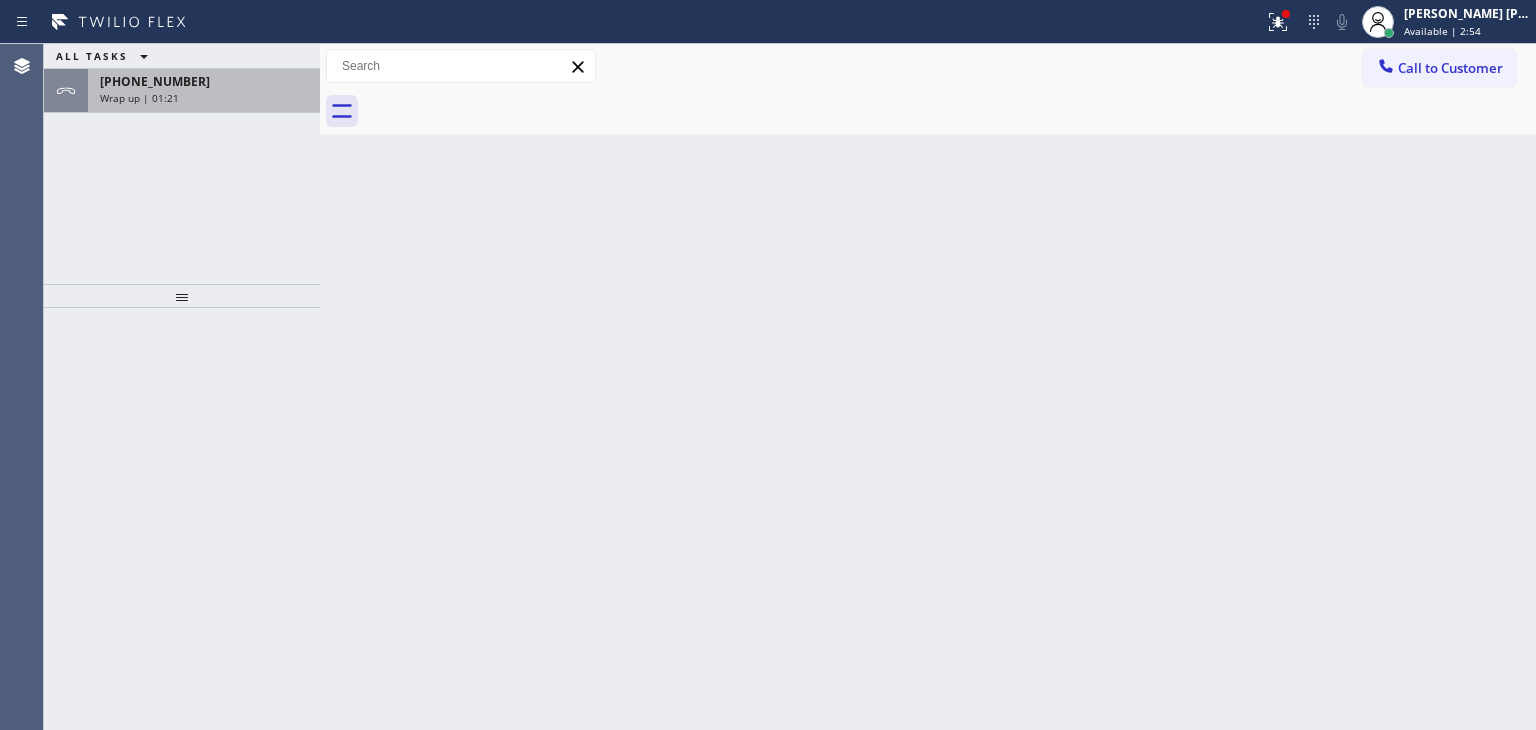 click on "[PHONE_NUMBER] Wrap up | 01:21" at bounding box center (200, 91) 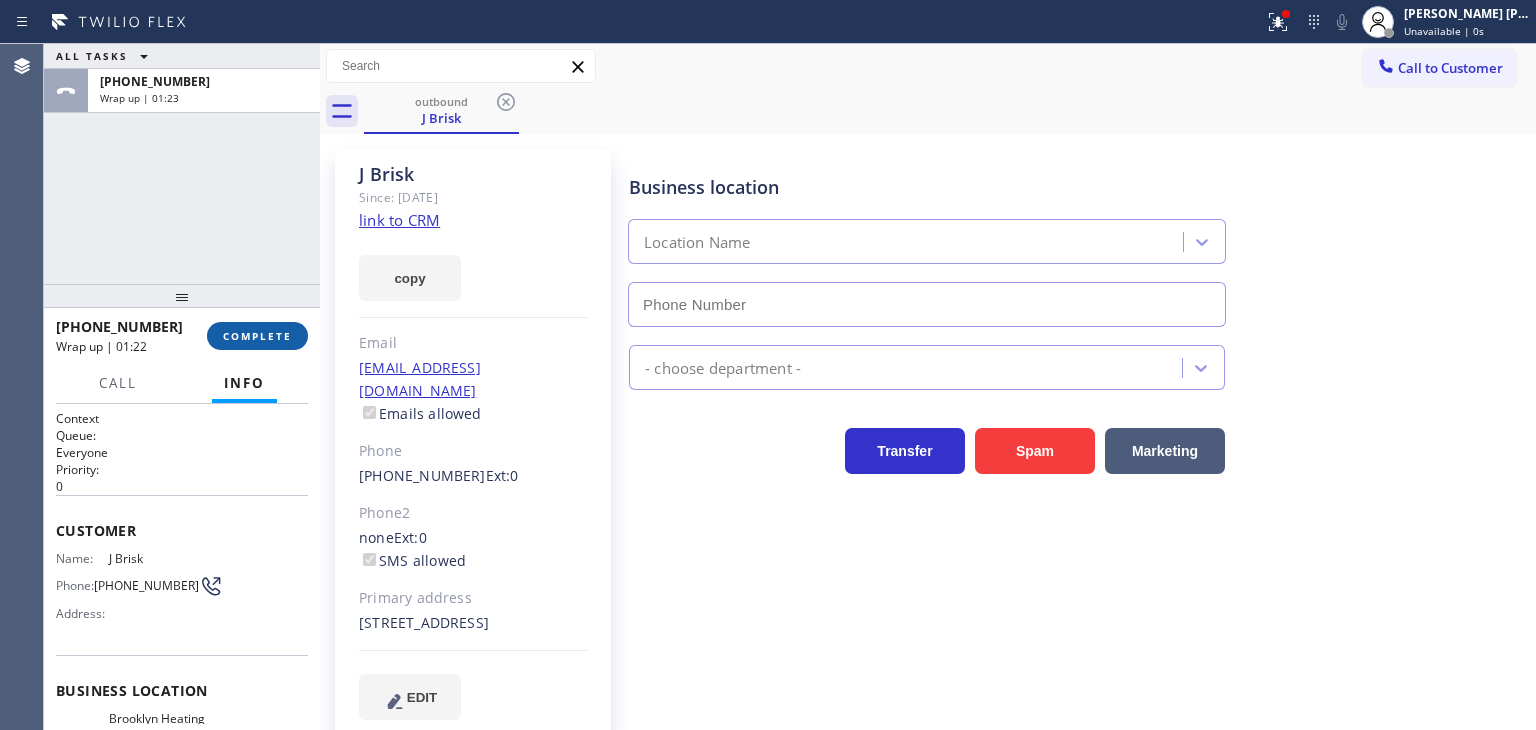 click on "COMPLETE" at bounding box center [257, 336] 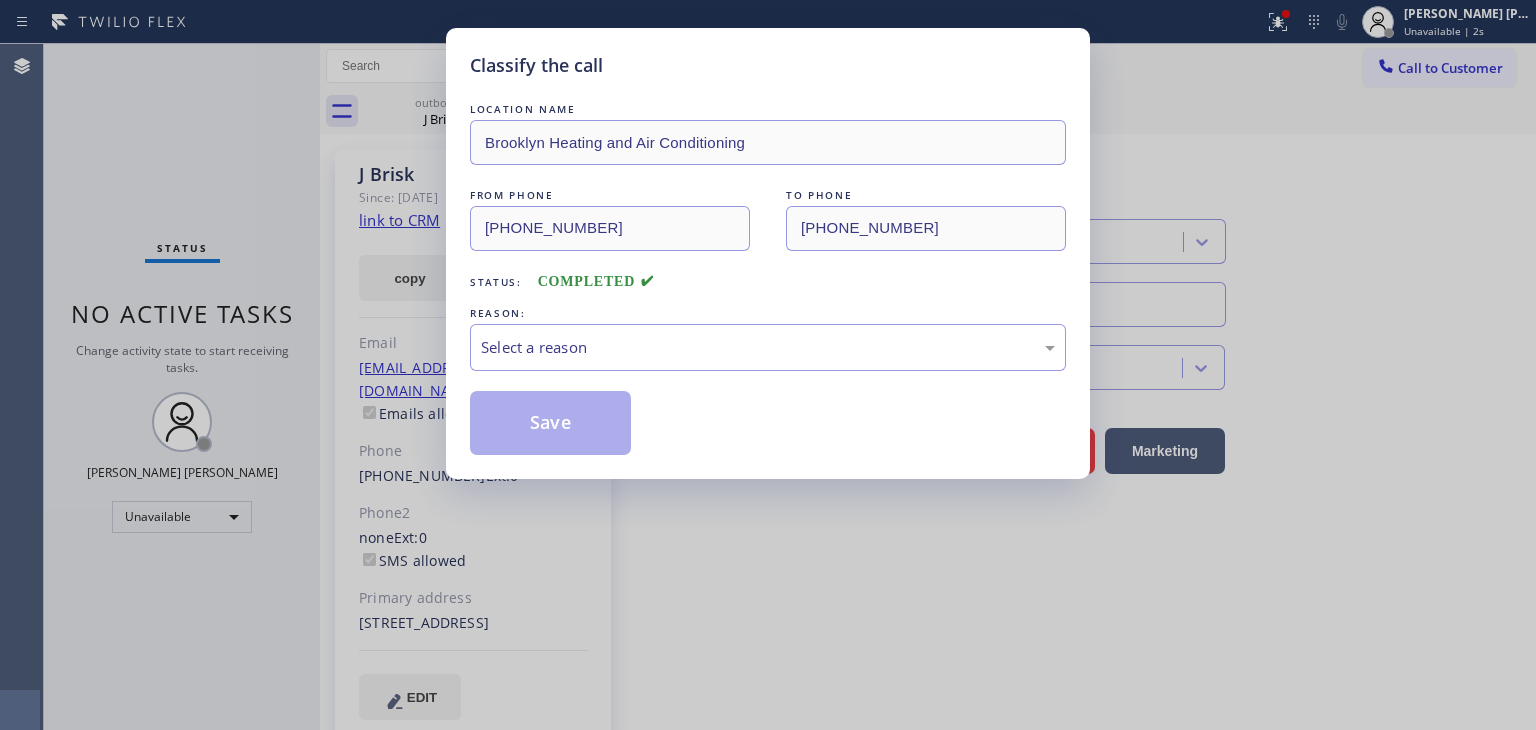 type on "[PHONE_NUMBER]" 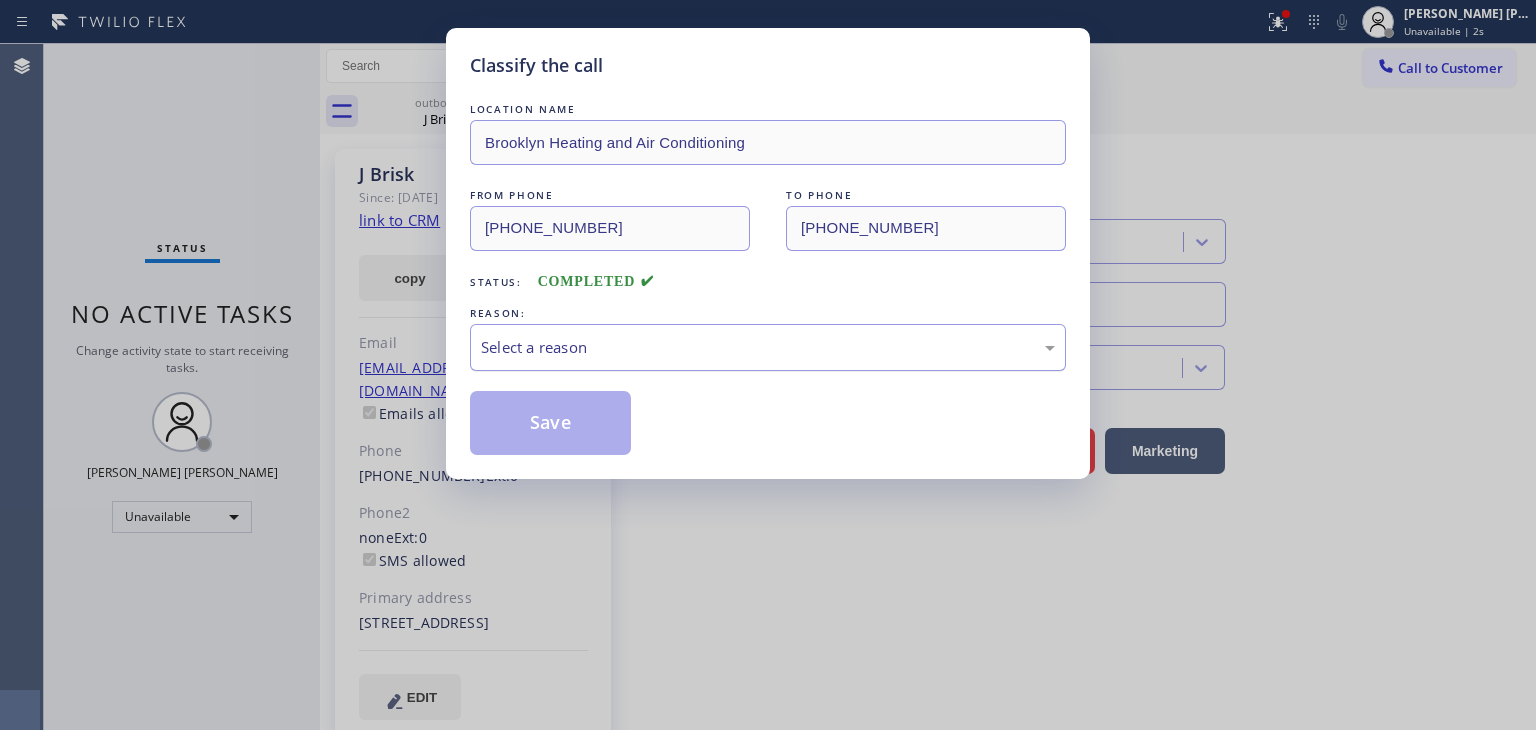 click on "Select a reason" at bounding box center (768, 347) 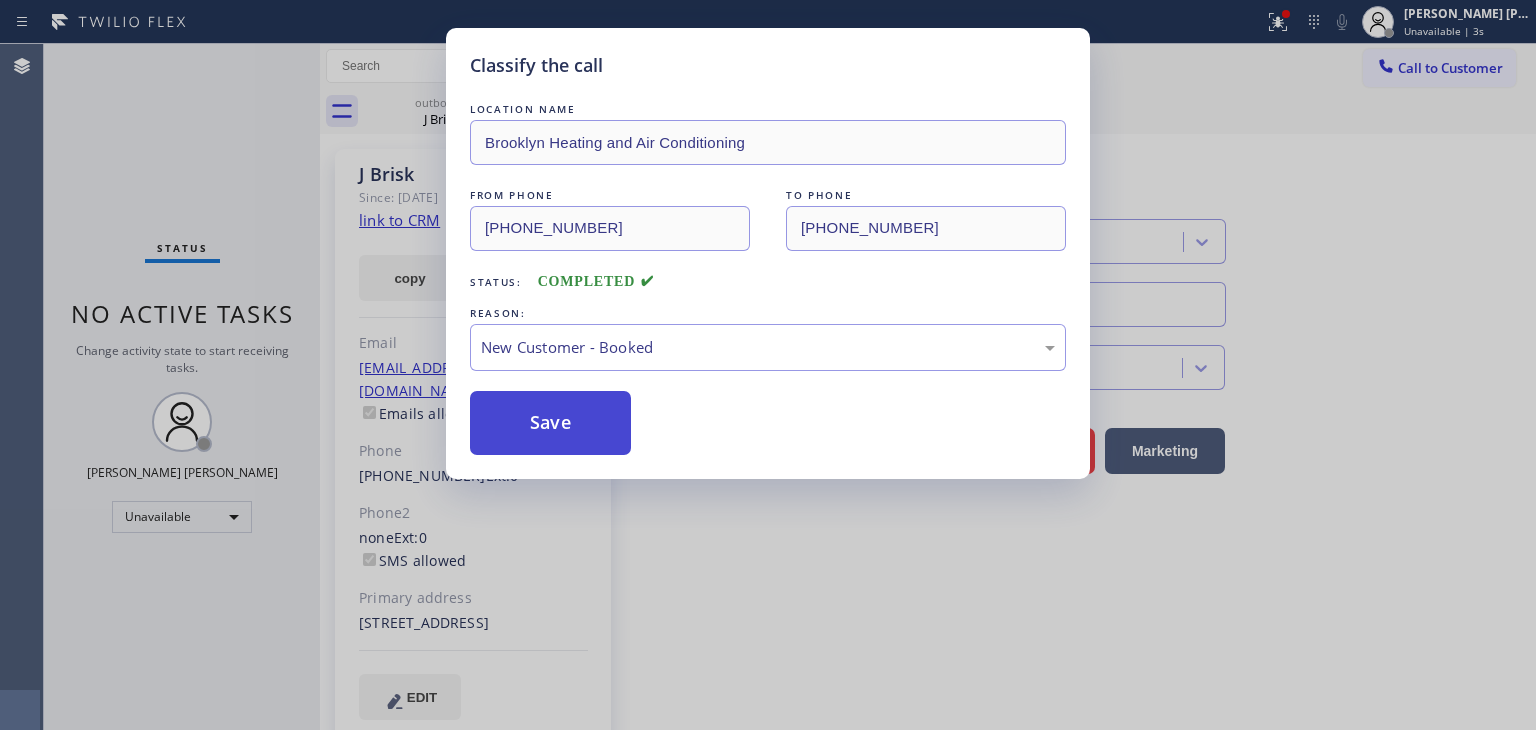 click on "Save" at bounding box center (550, 423) 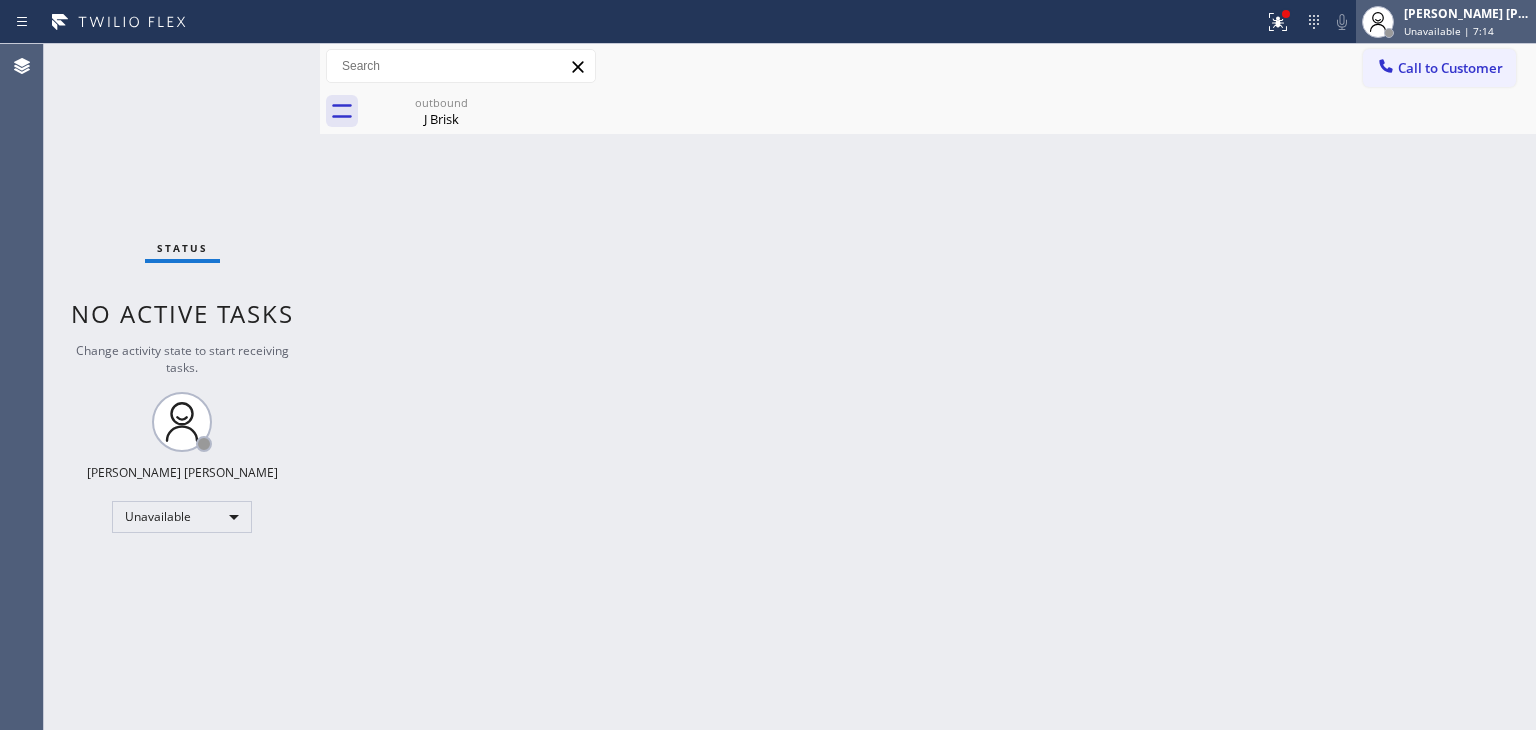 click on "[PERSON_NAME] [PERSON_NAME]" at bounding box center [1467, 13] 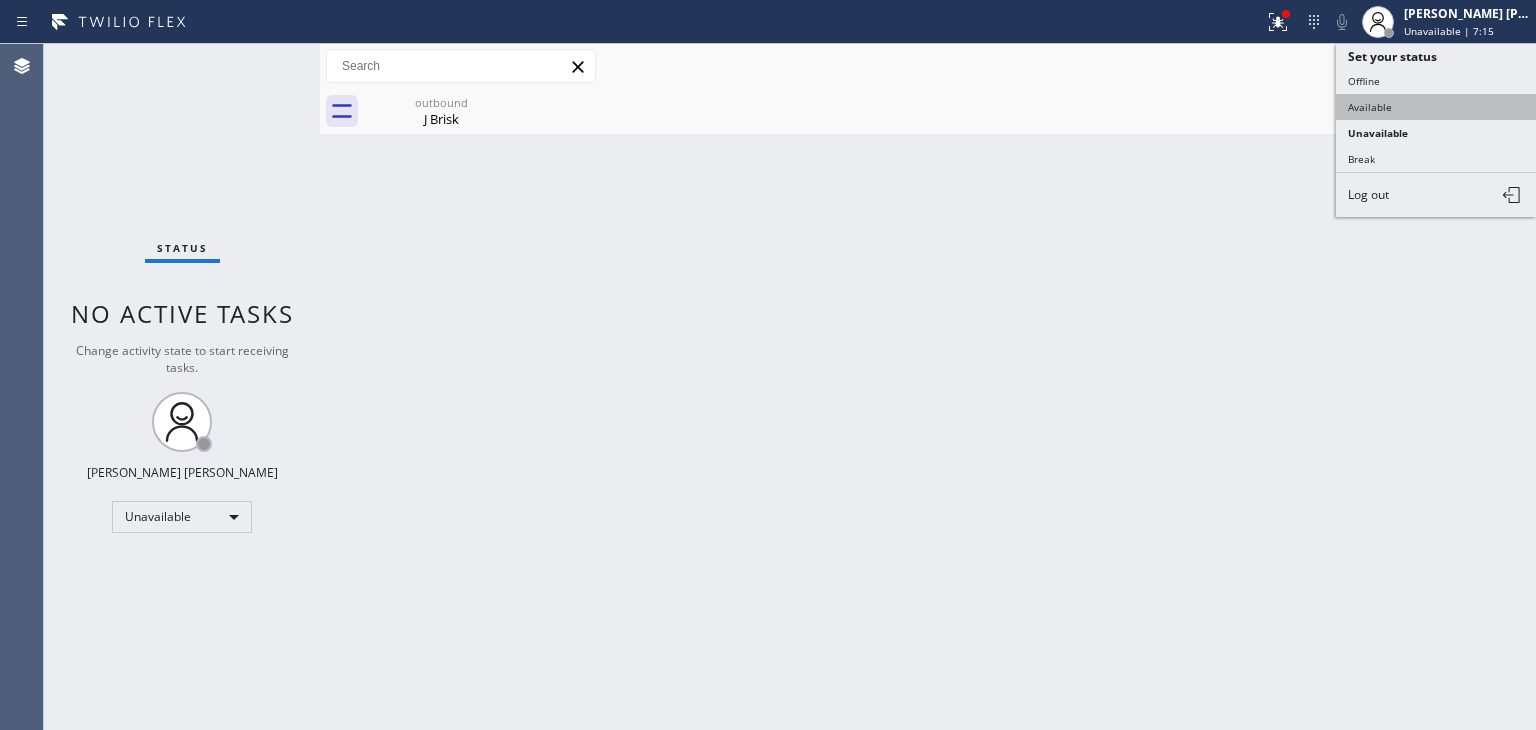 click on "Available" at bounding box center (1436, 107) 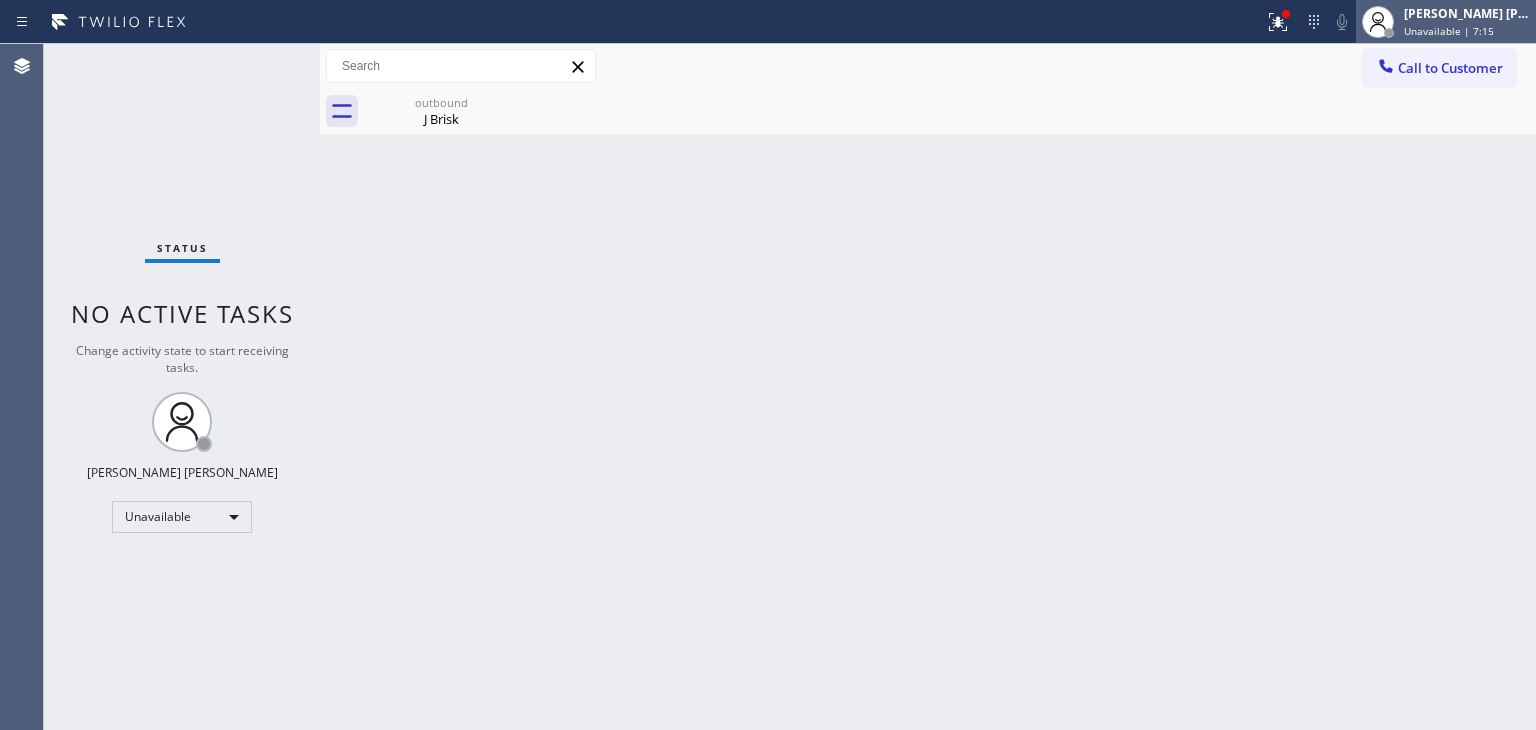 click on "Unavailable | 7:15" at bounding box center (1449, 31) 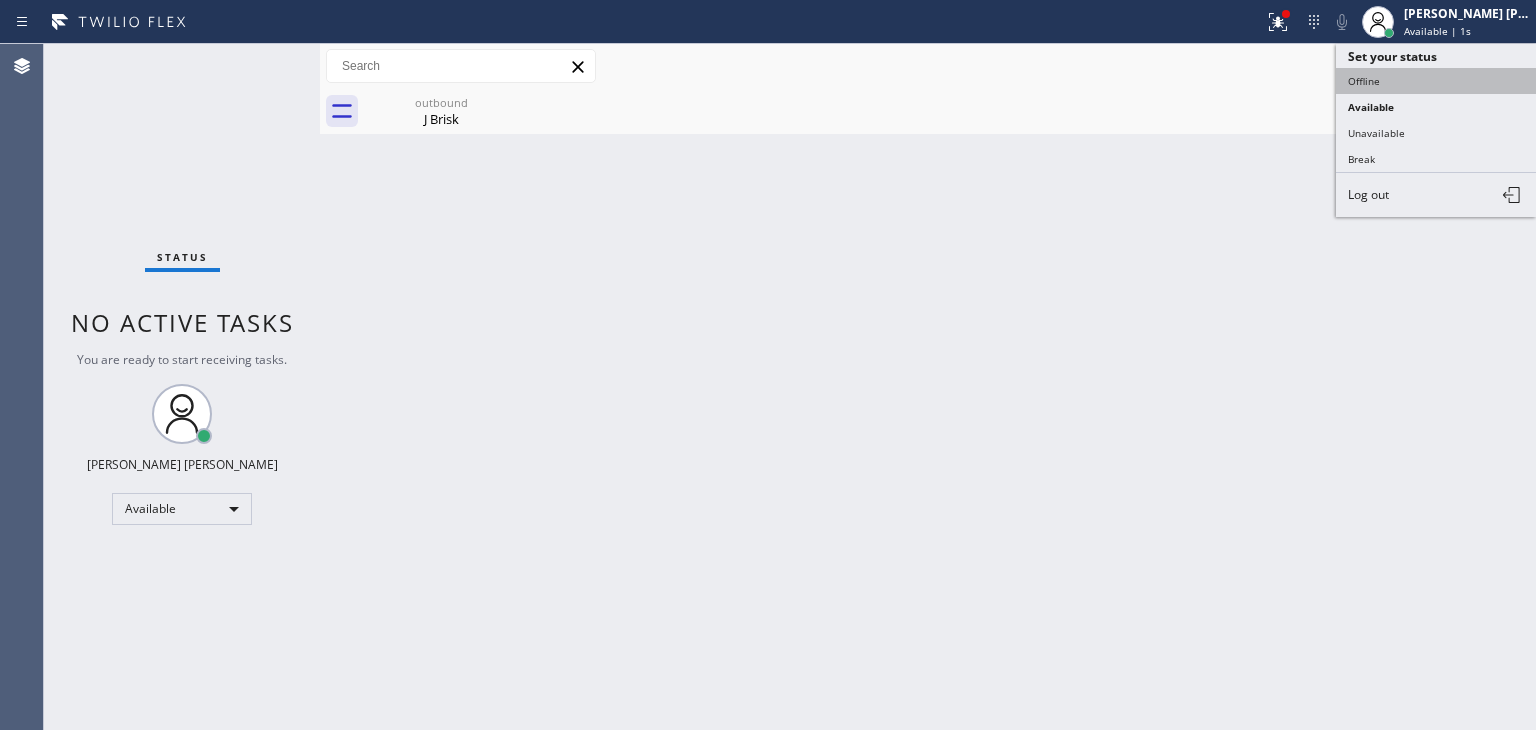 click on "Offline" at bounding box center (1436, 81) 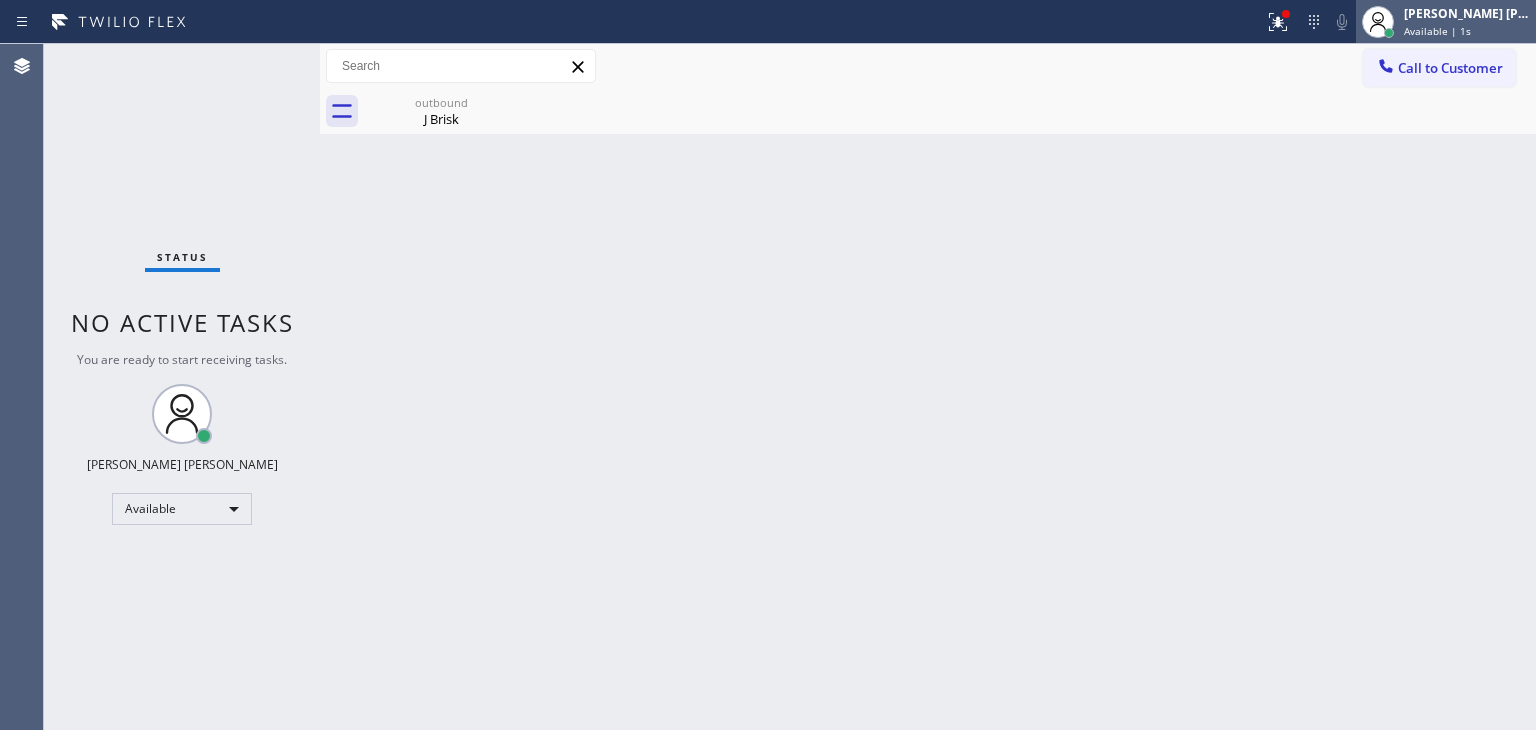 click on "[PERSON_NAME] [PERSON_NAME]" at bounding box center [1467, 13] 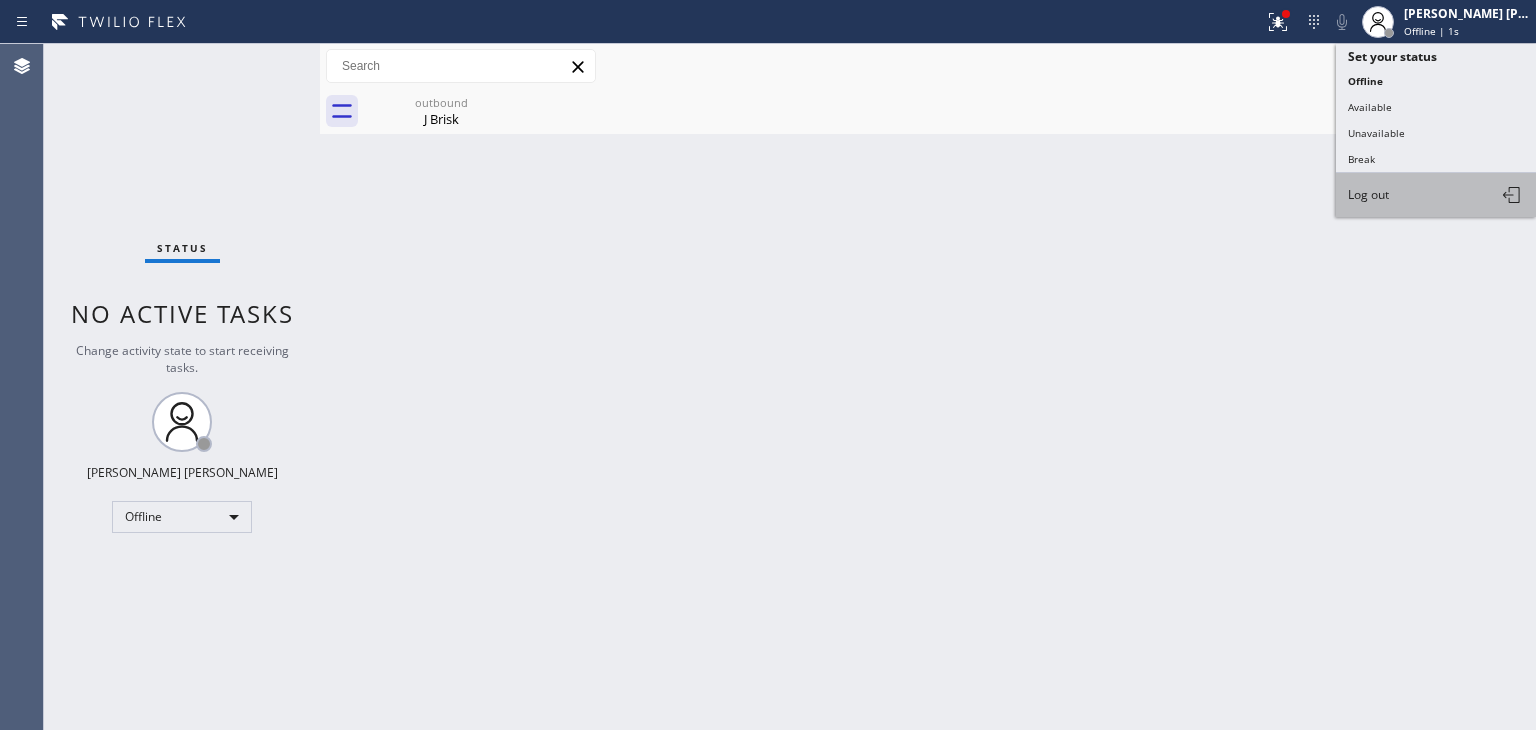 click on "Log out" at bounding box center (1436, 195) 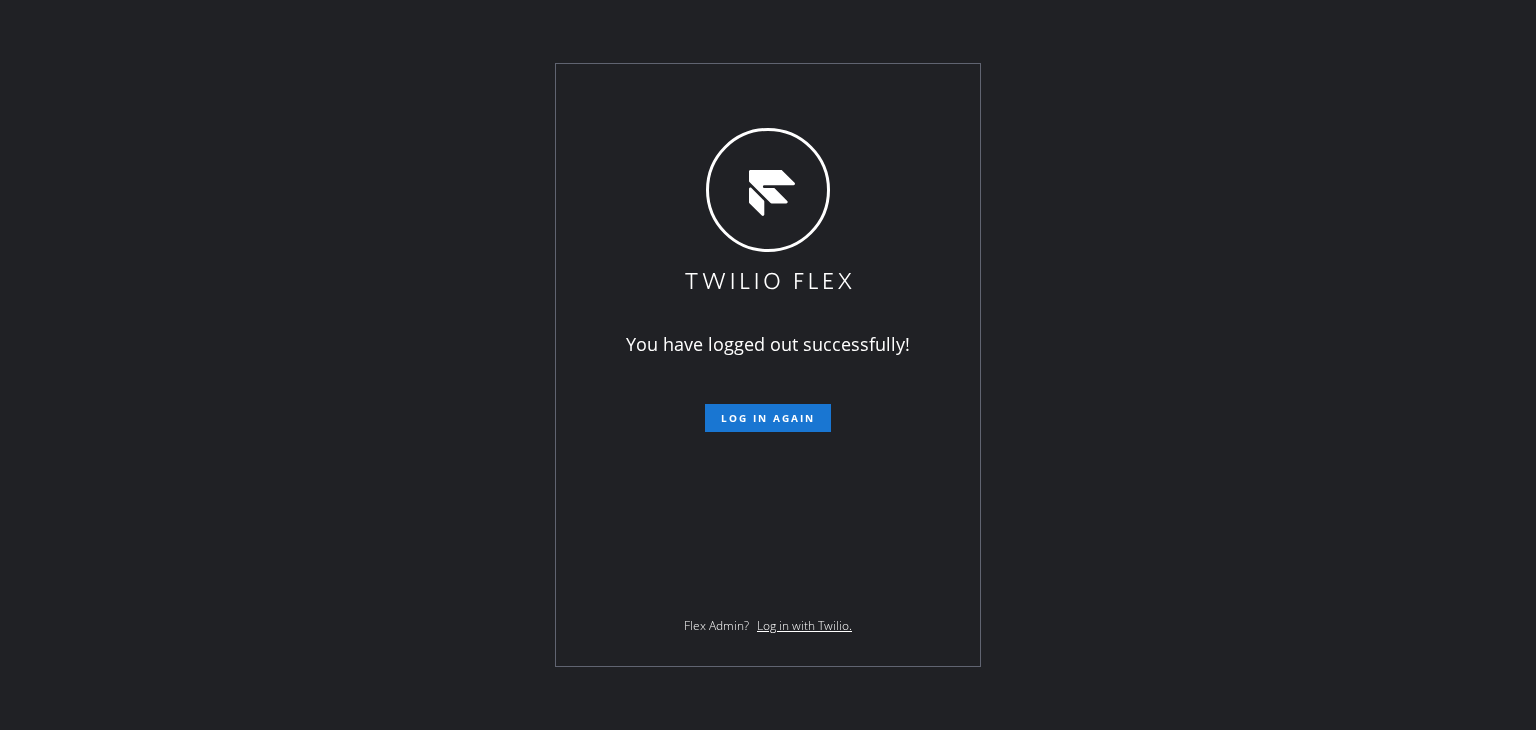 click on "You have logged out successfully! Log in again Flex Admin? Log in with Twilio." at bounding box center [768, 365] 